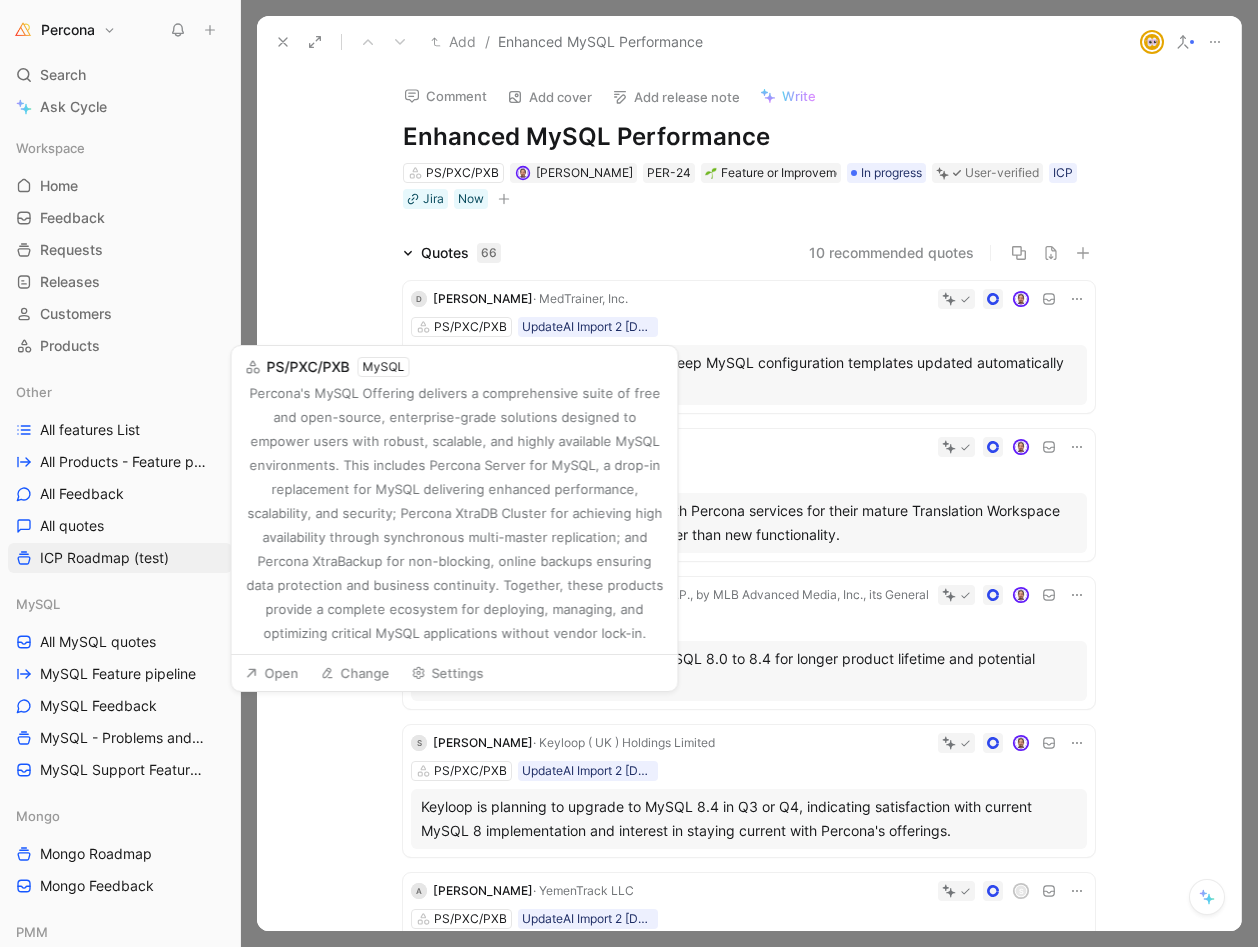 scroll, scrollTop: 0, scrollLeft: 0, axis: both 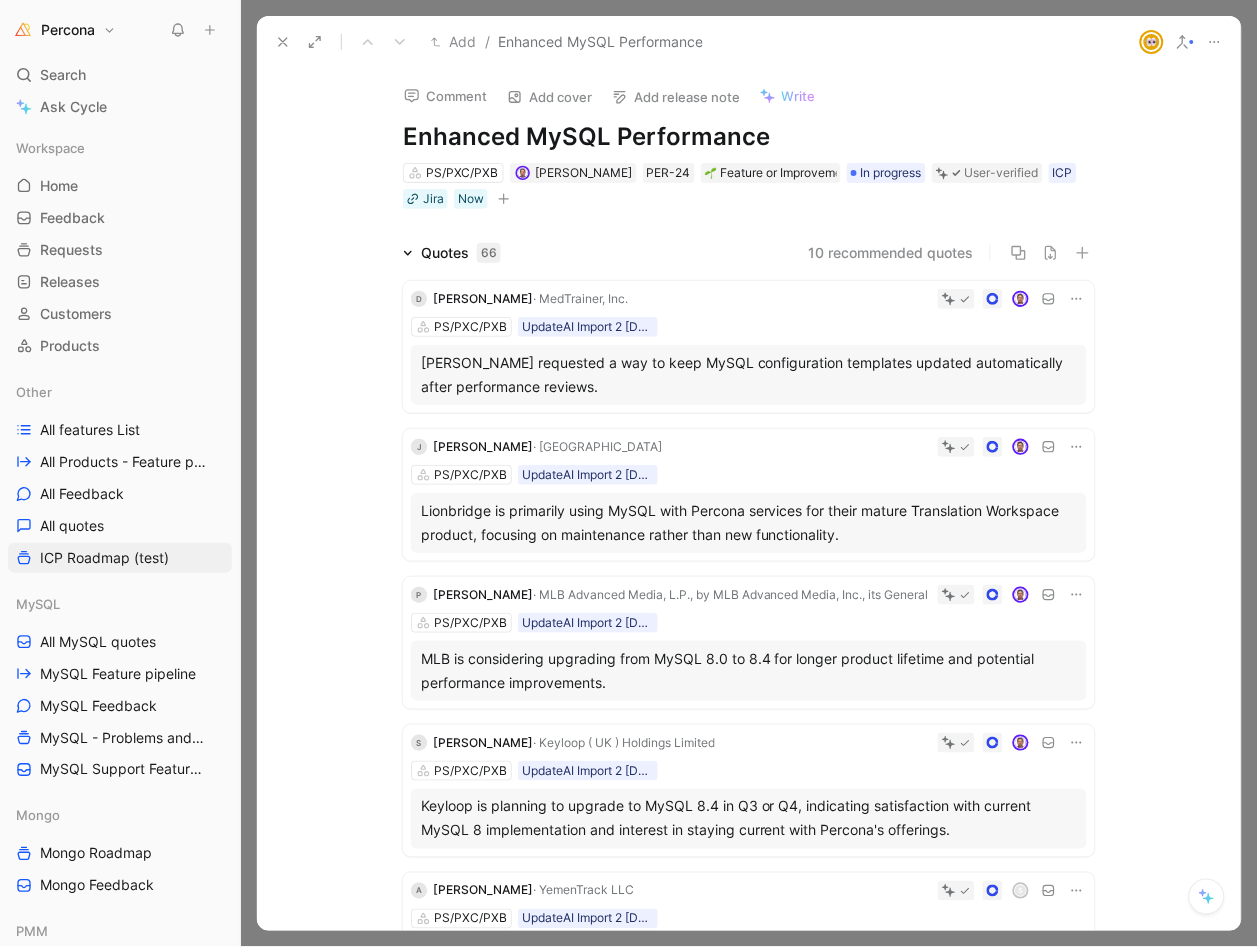click 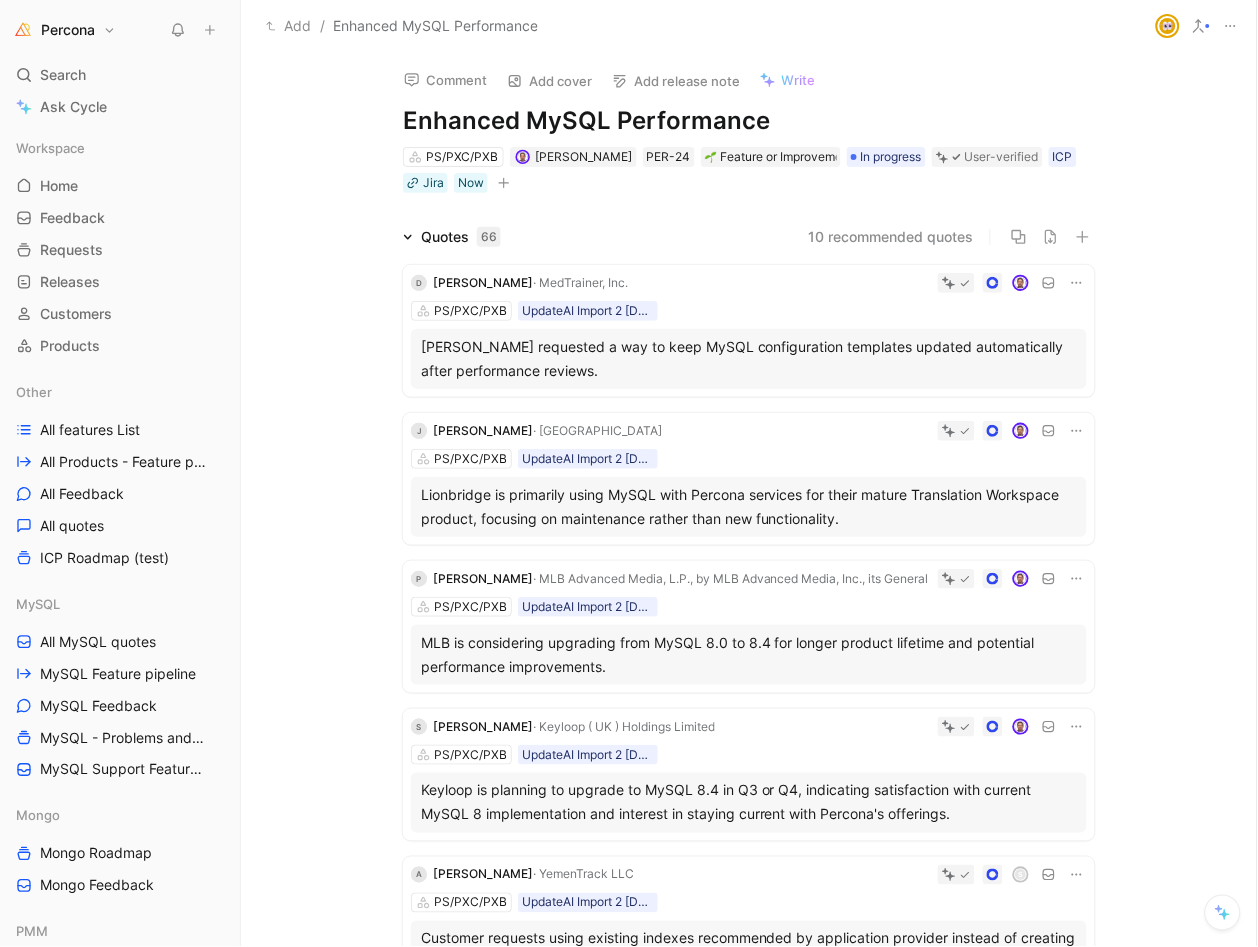 click on "Mariano requested a way to keep MySQL configuration templates updated automatically after performance reviews." at bounding box center (749, 359) 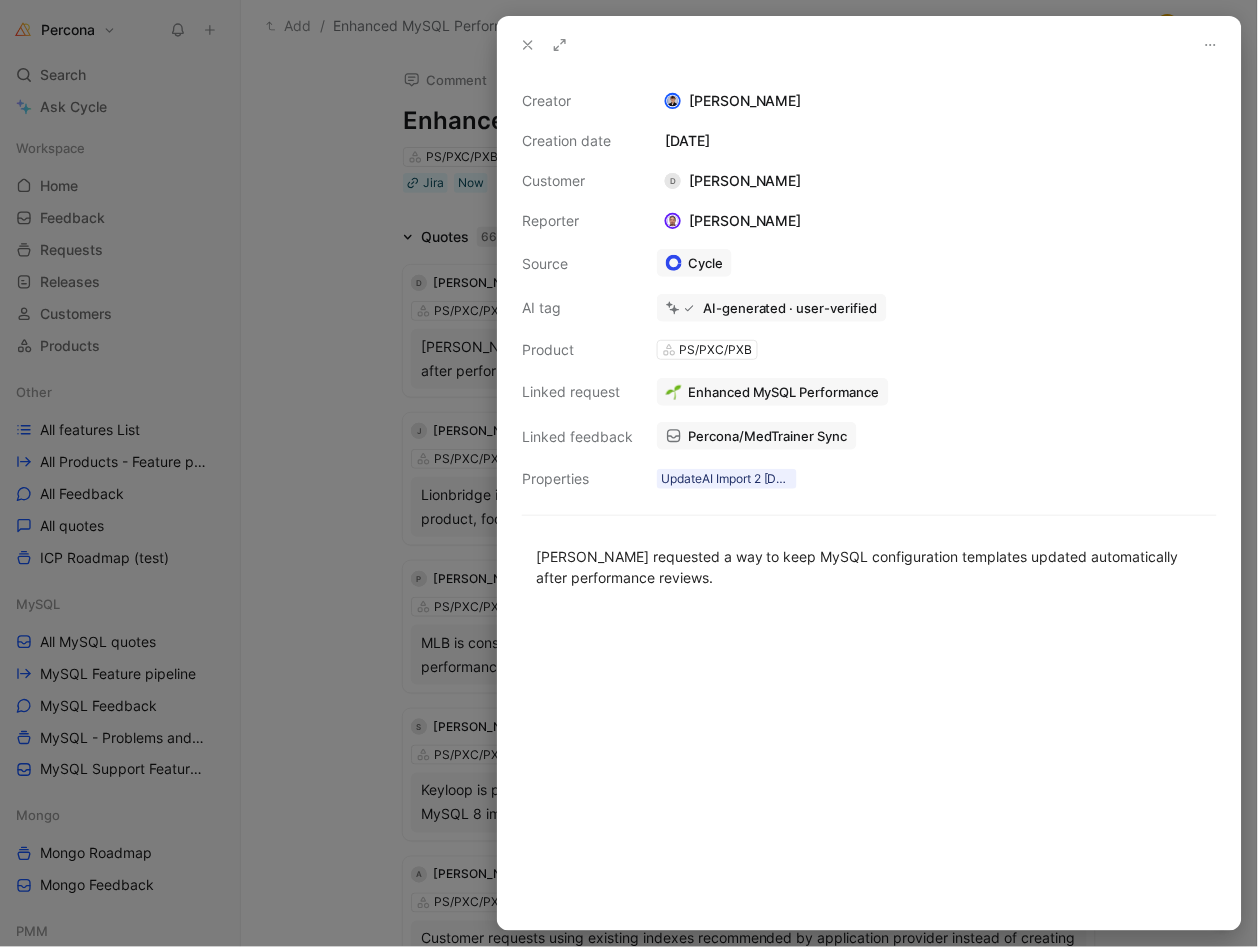 click at bounding box center (629, 473) 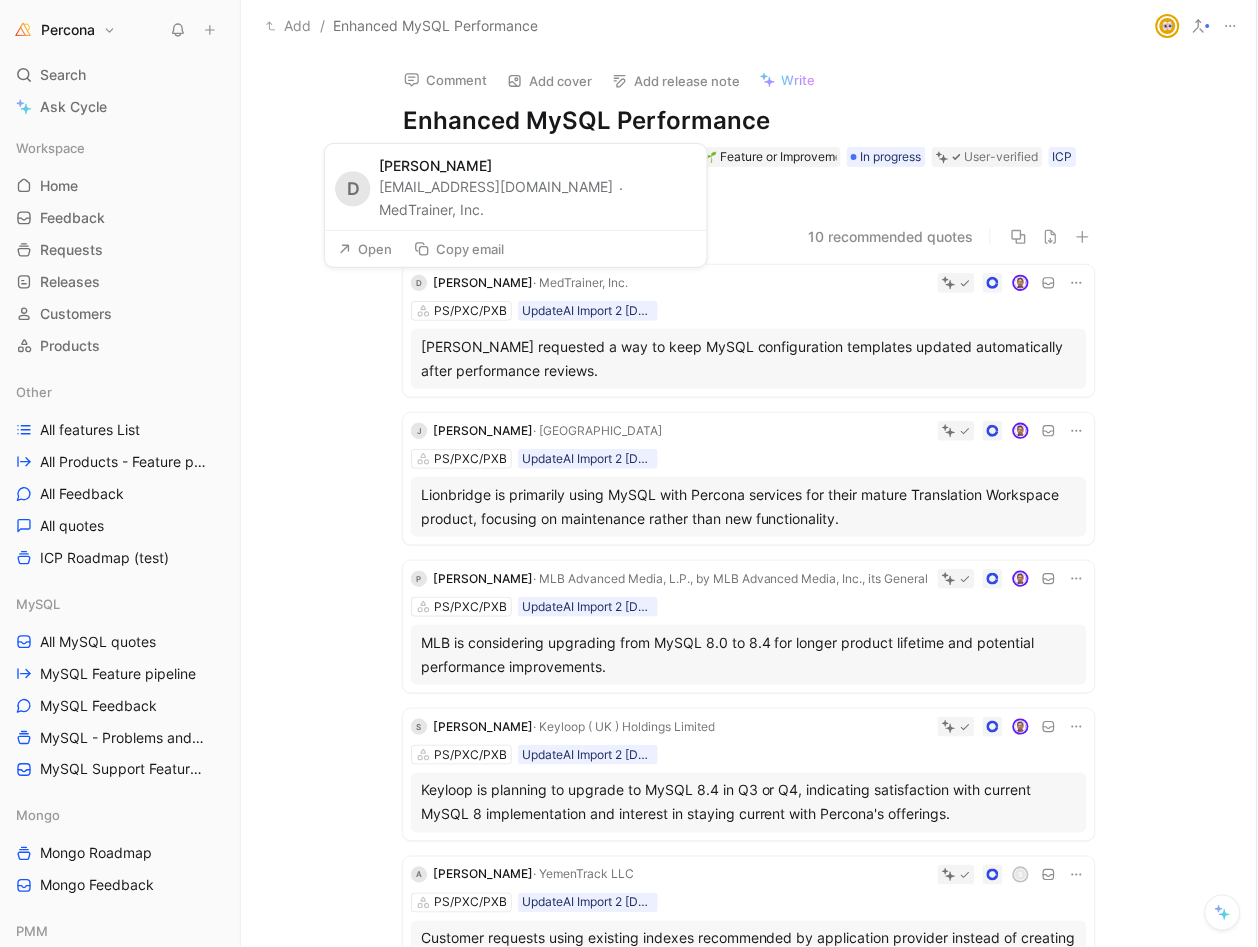 click on "Open" at bounding box center (365, 249) 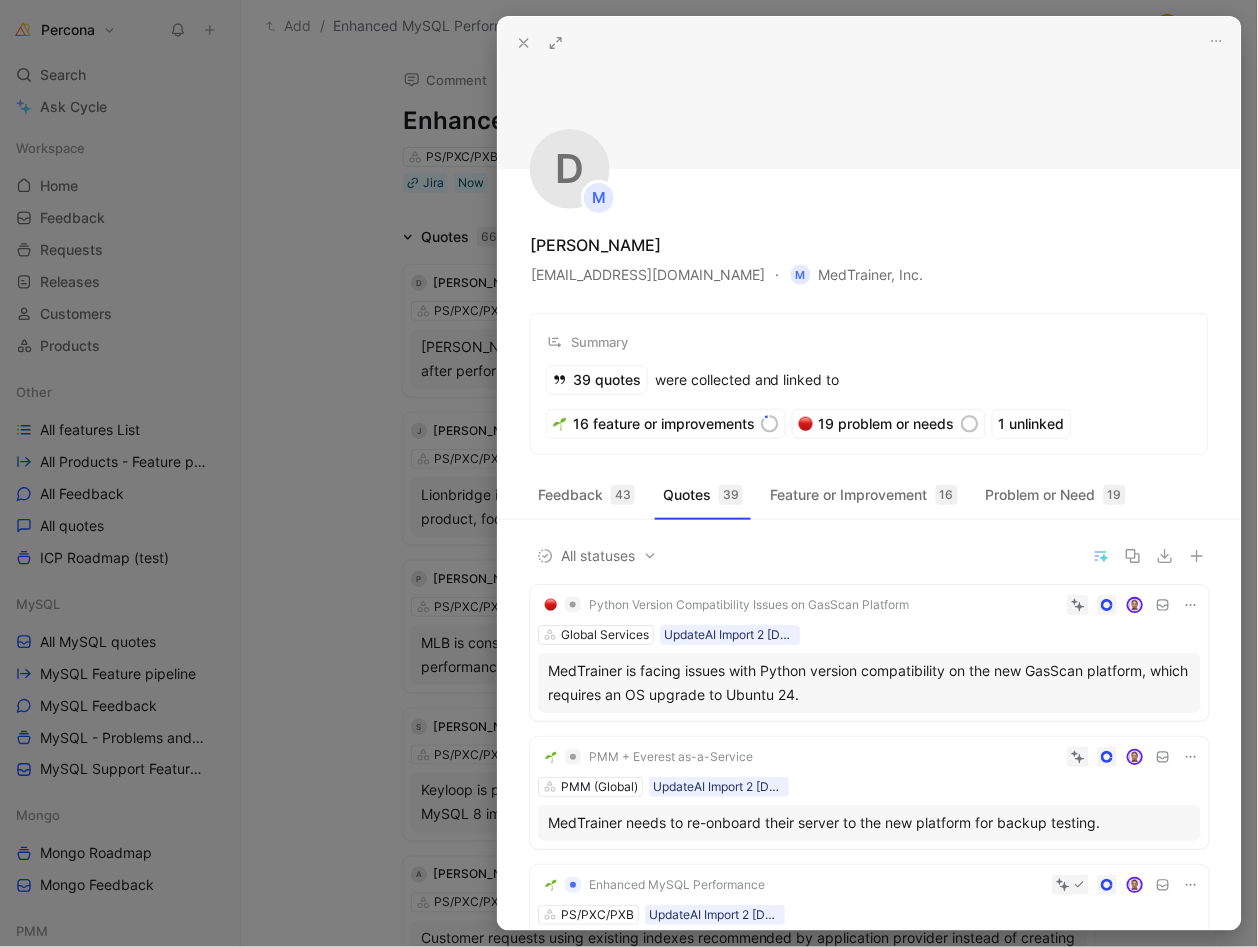 scroll, scrollTop: 10, scrollLeft: 0, axis: vertical 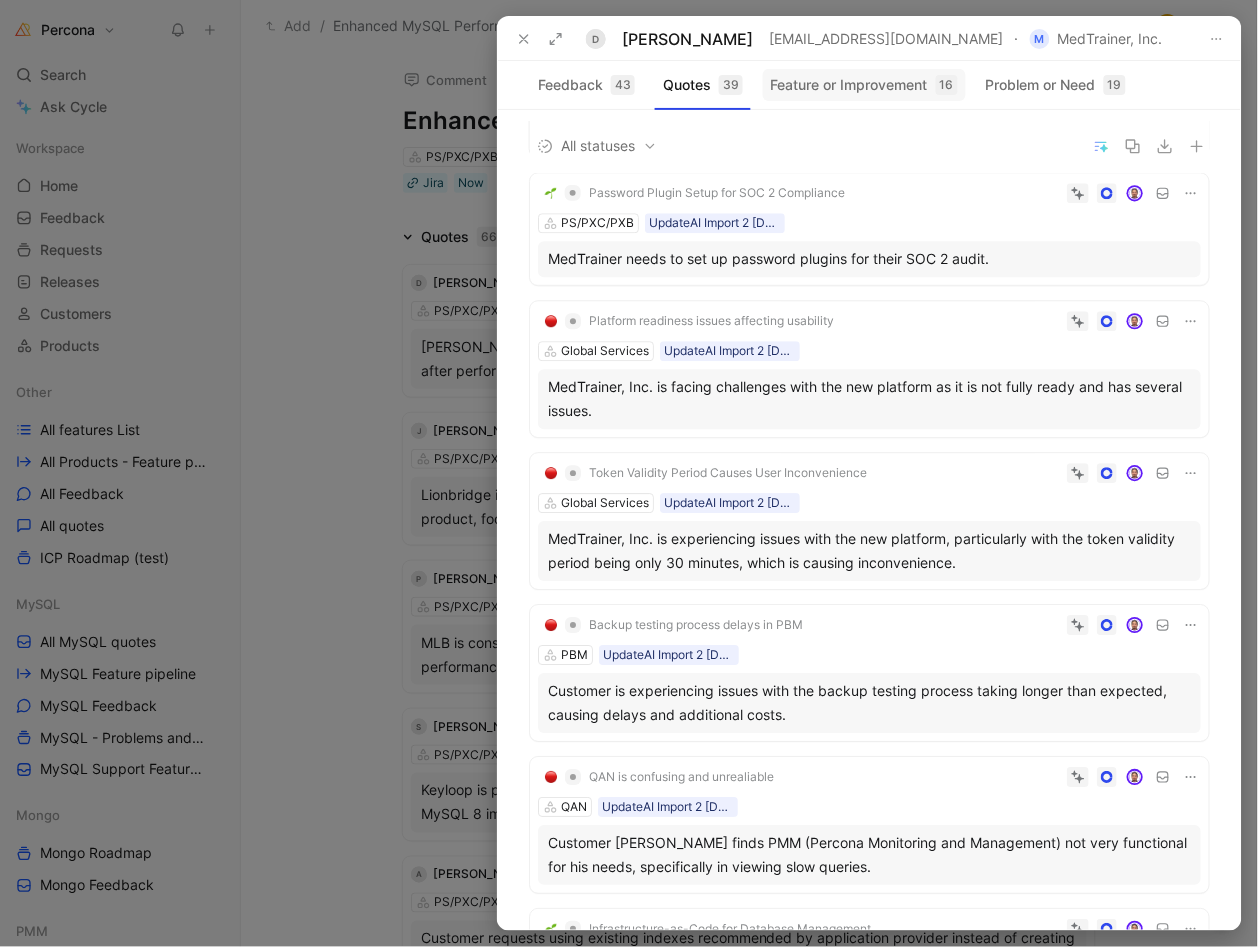 click on "Feature or Improvement 16" at bounding box center (864, 85) 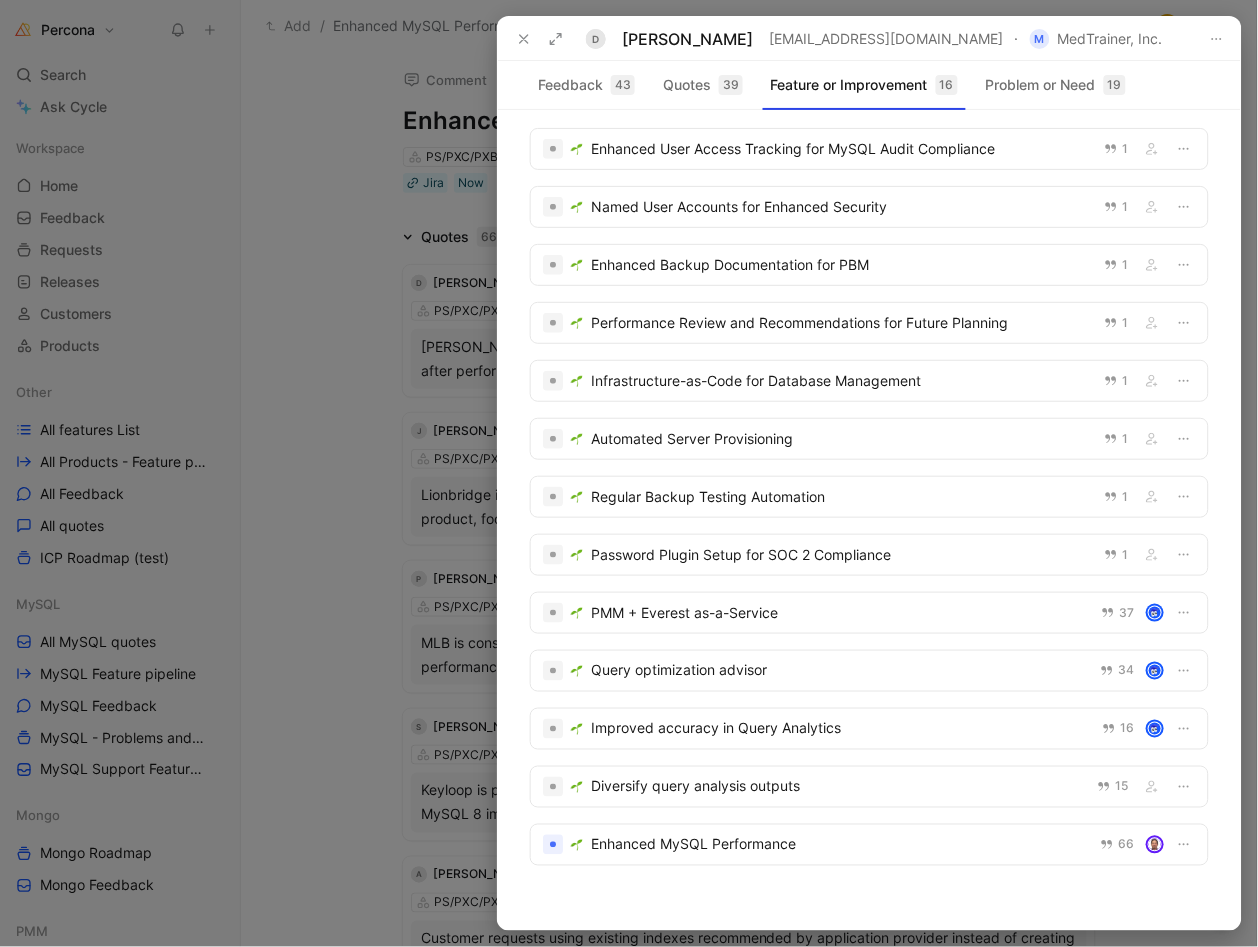 scroll, scrollTop: 243, scrollLeft: 0, axis: vertical 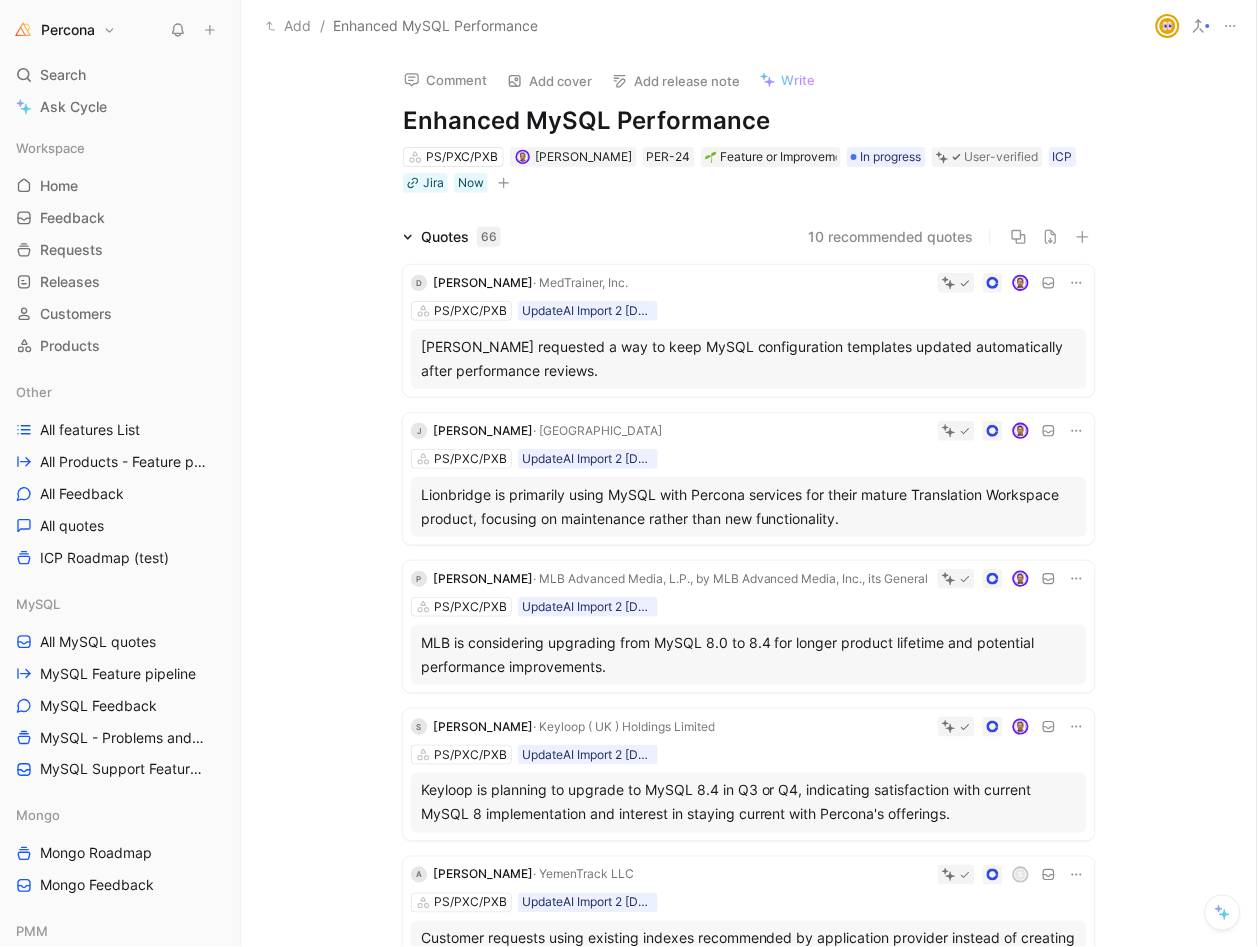 click on "Mariano requested a way to keep MySQL configuration templates updated automatically after performance reviews." at bounding box center [749, 359] 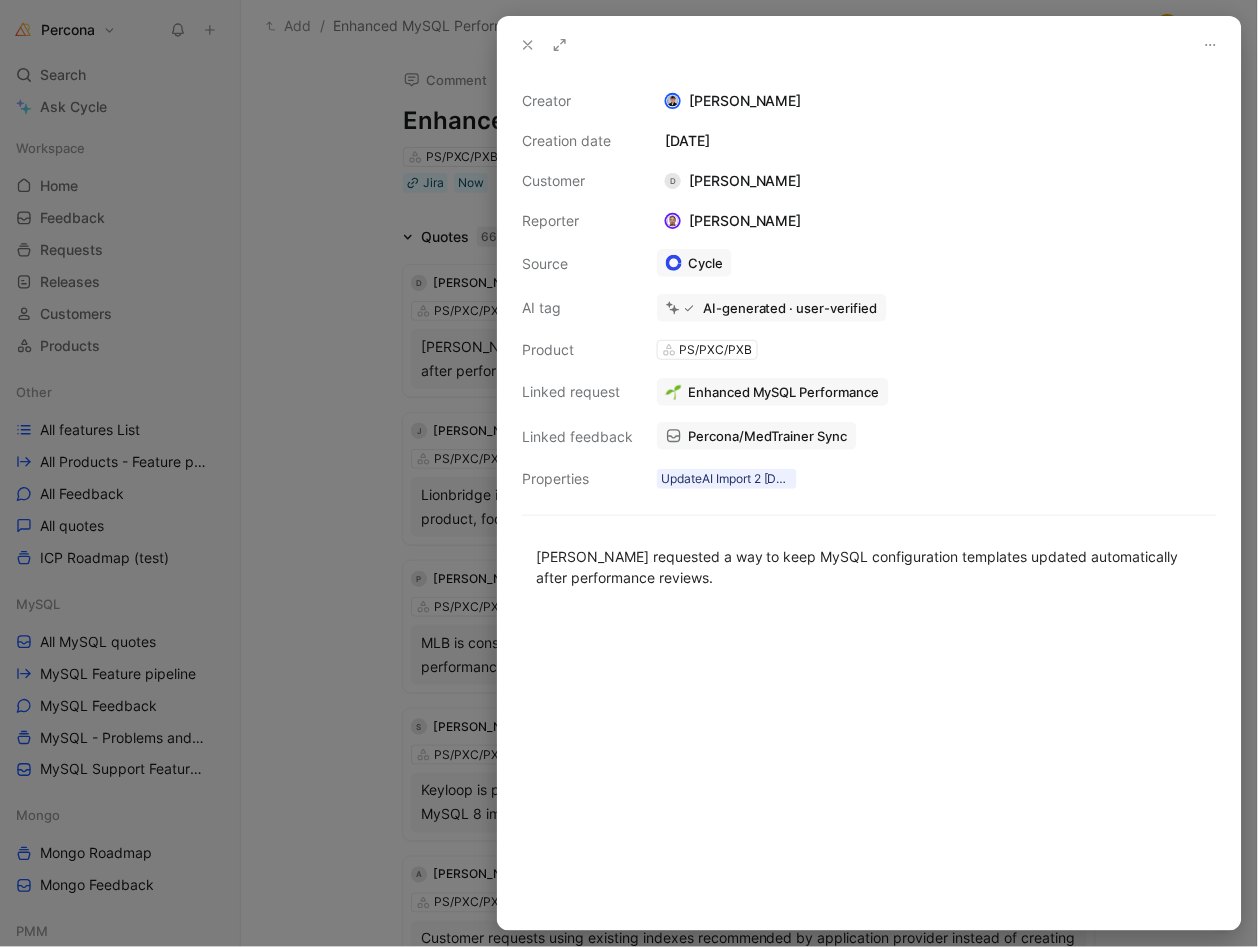 click at bounding box center (629, 473) 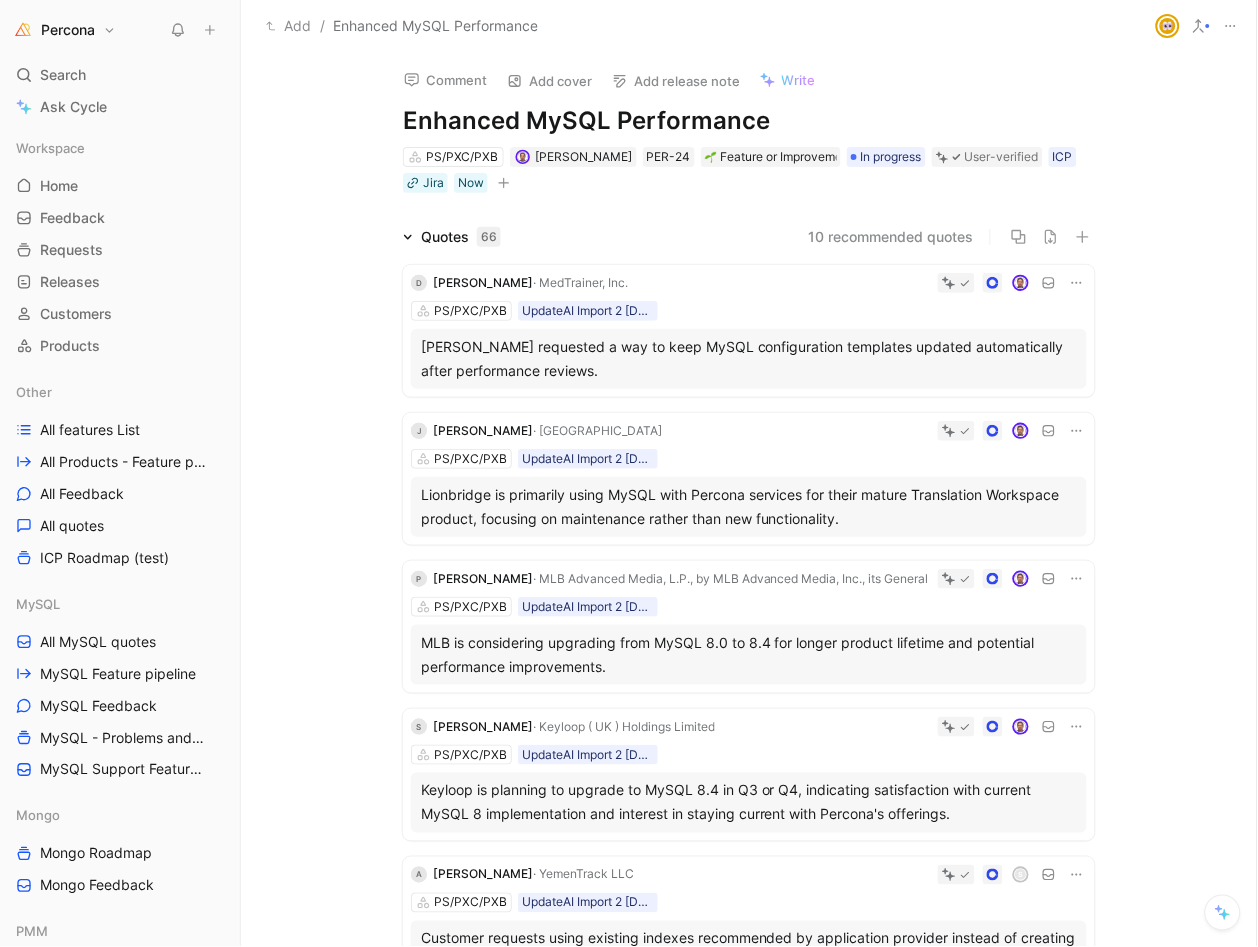 click on "D David Tovar  · MedTrainer, Inc. PS/PXC/PXB UpdateAI Import 2 02-07-2025 18:54 Mariano requested a way to keep MySQL configuration templates updated automatically after performance reviews." at bounding box center (749, 331) 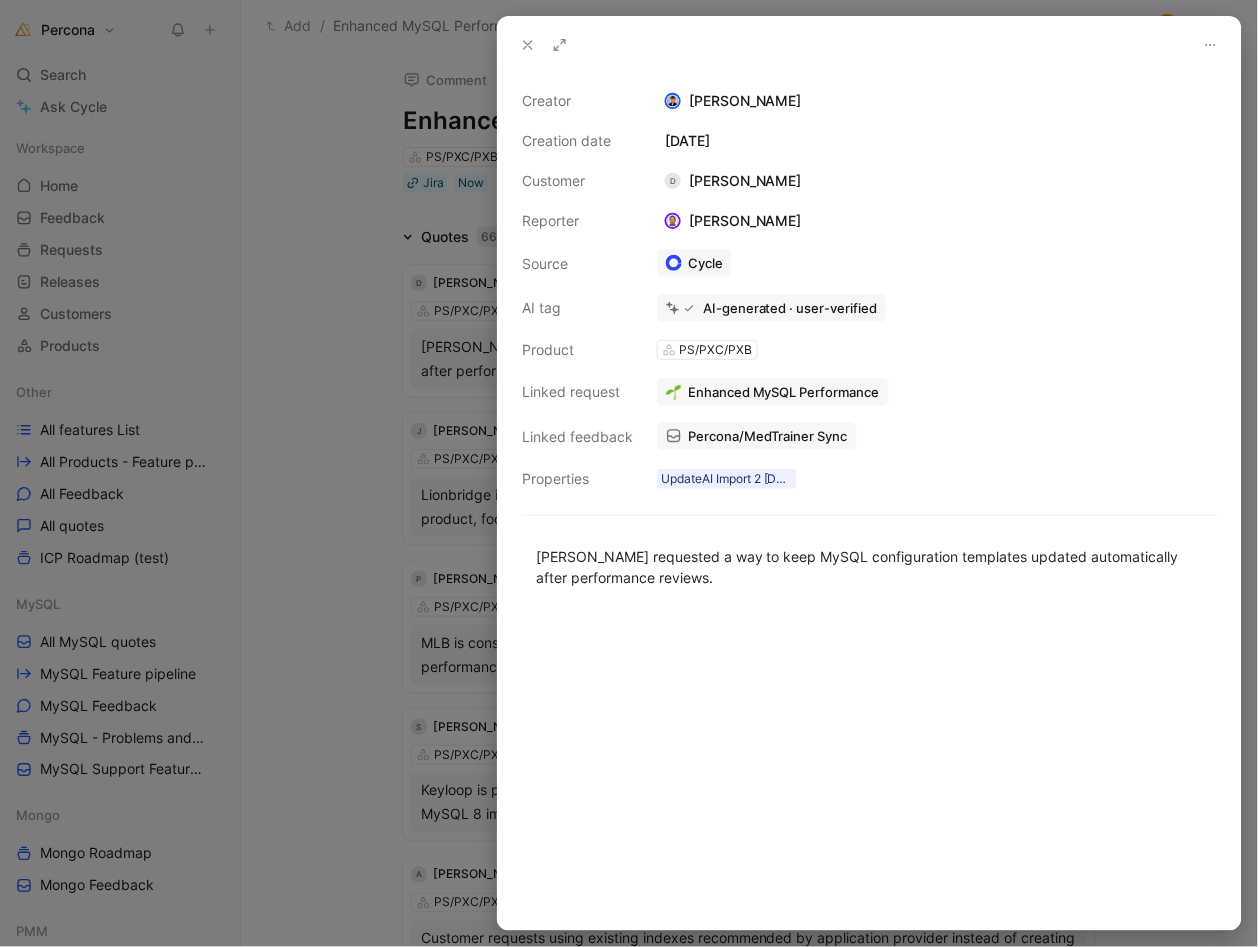 click at bounding box center [629, 473] 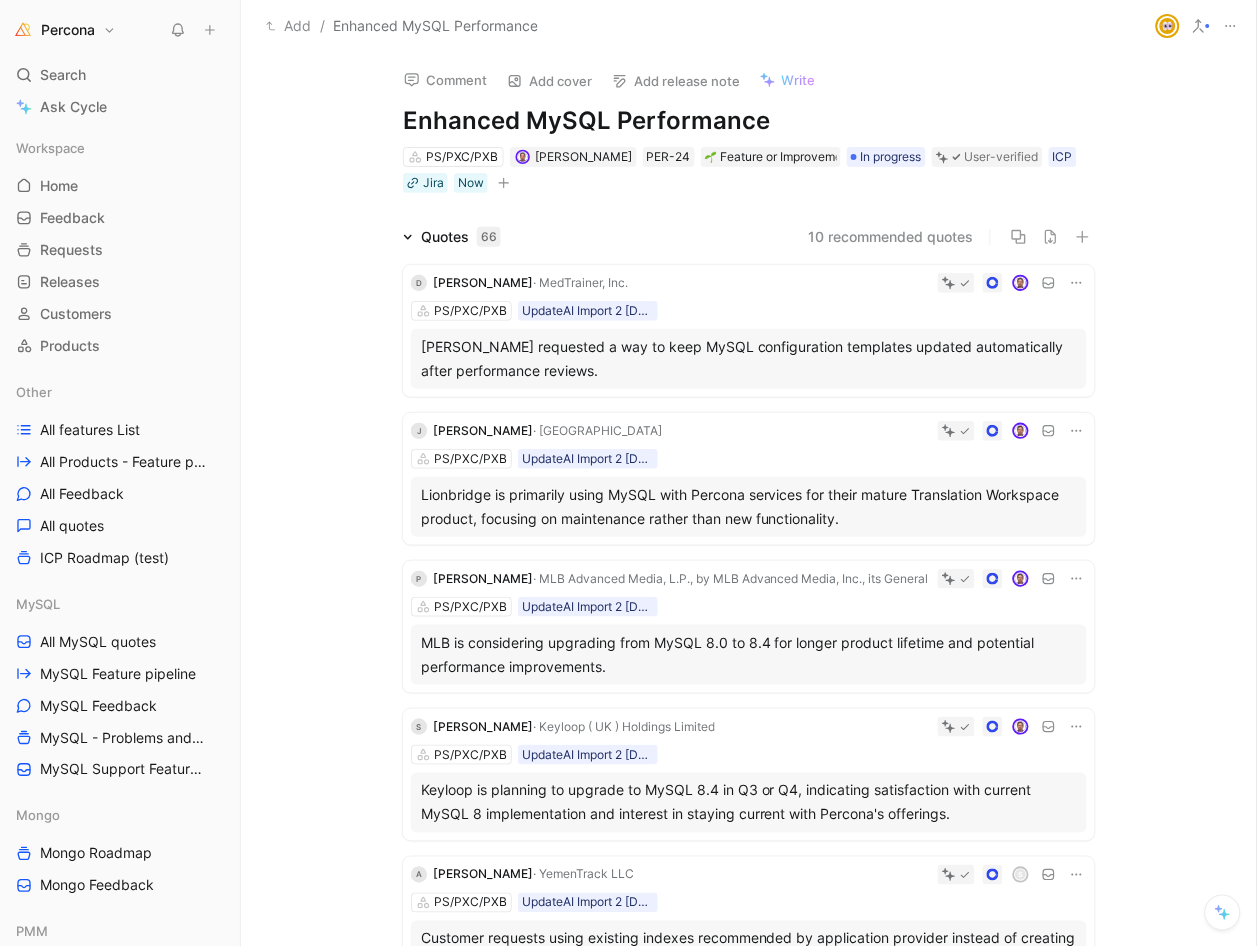 click 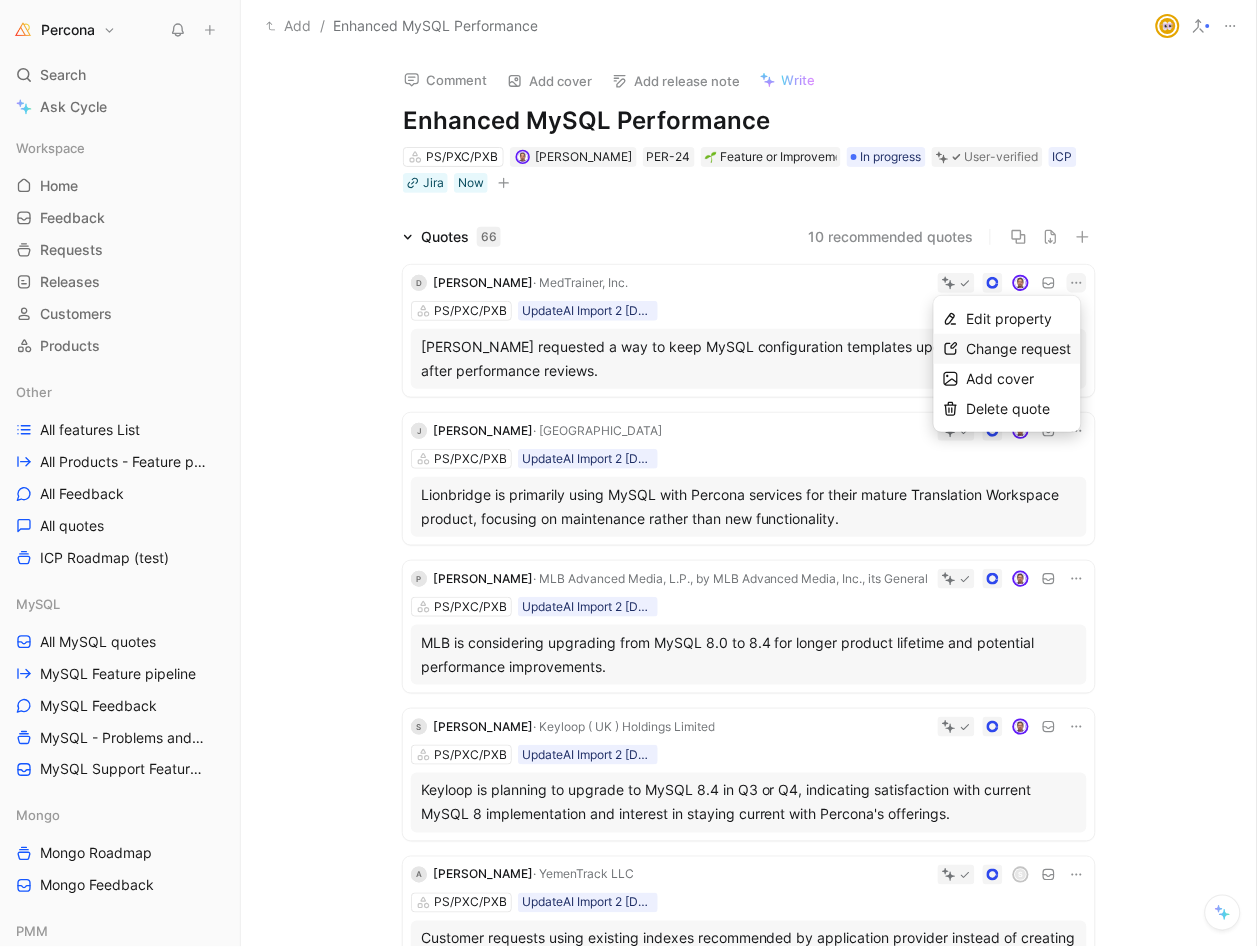 click on "Change request" at bounding box center [1019, 348] 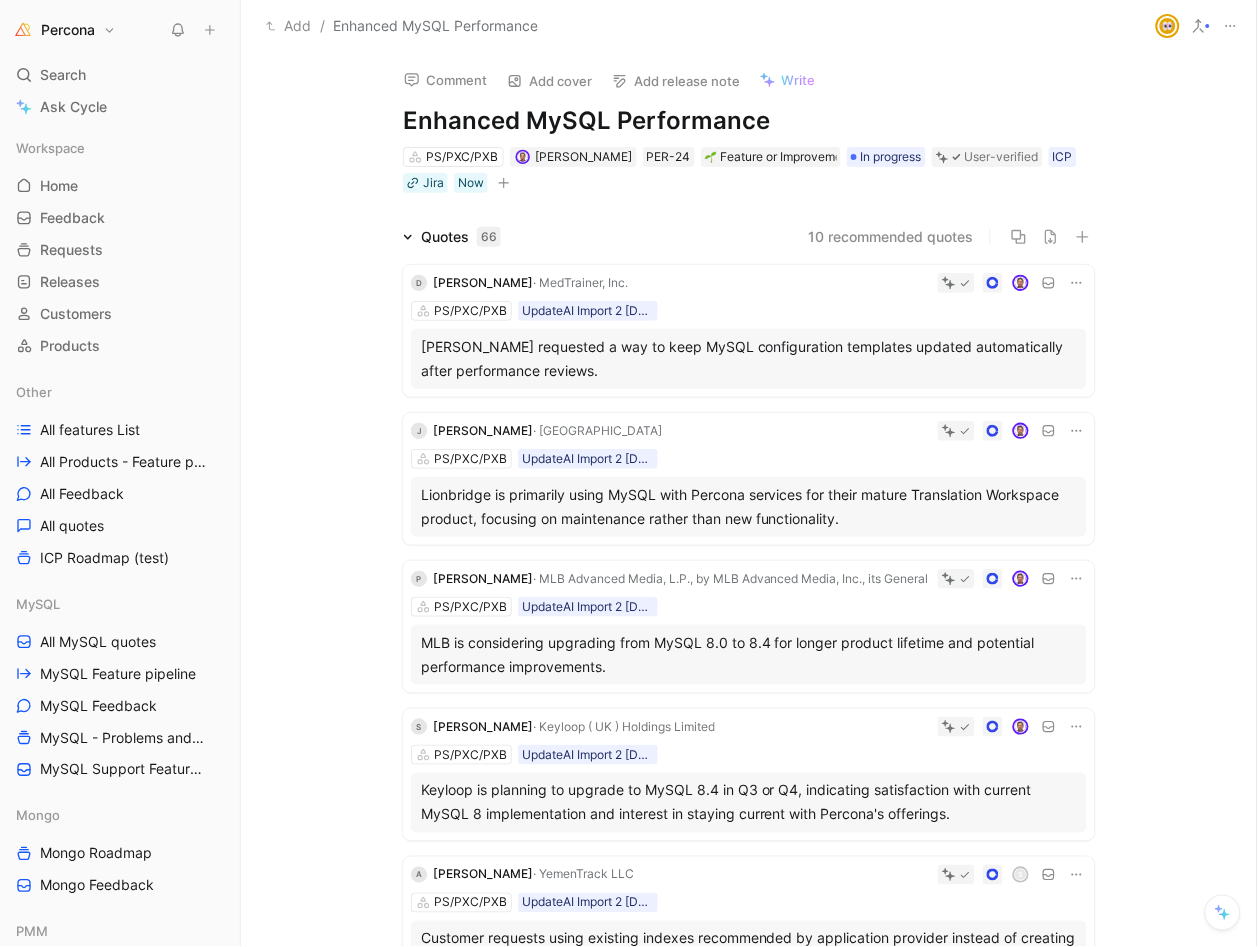 click 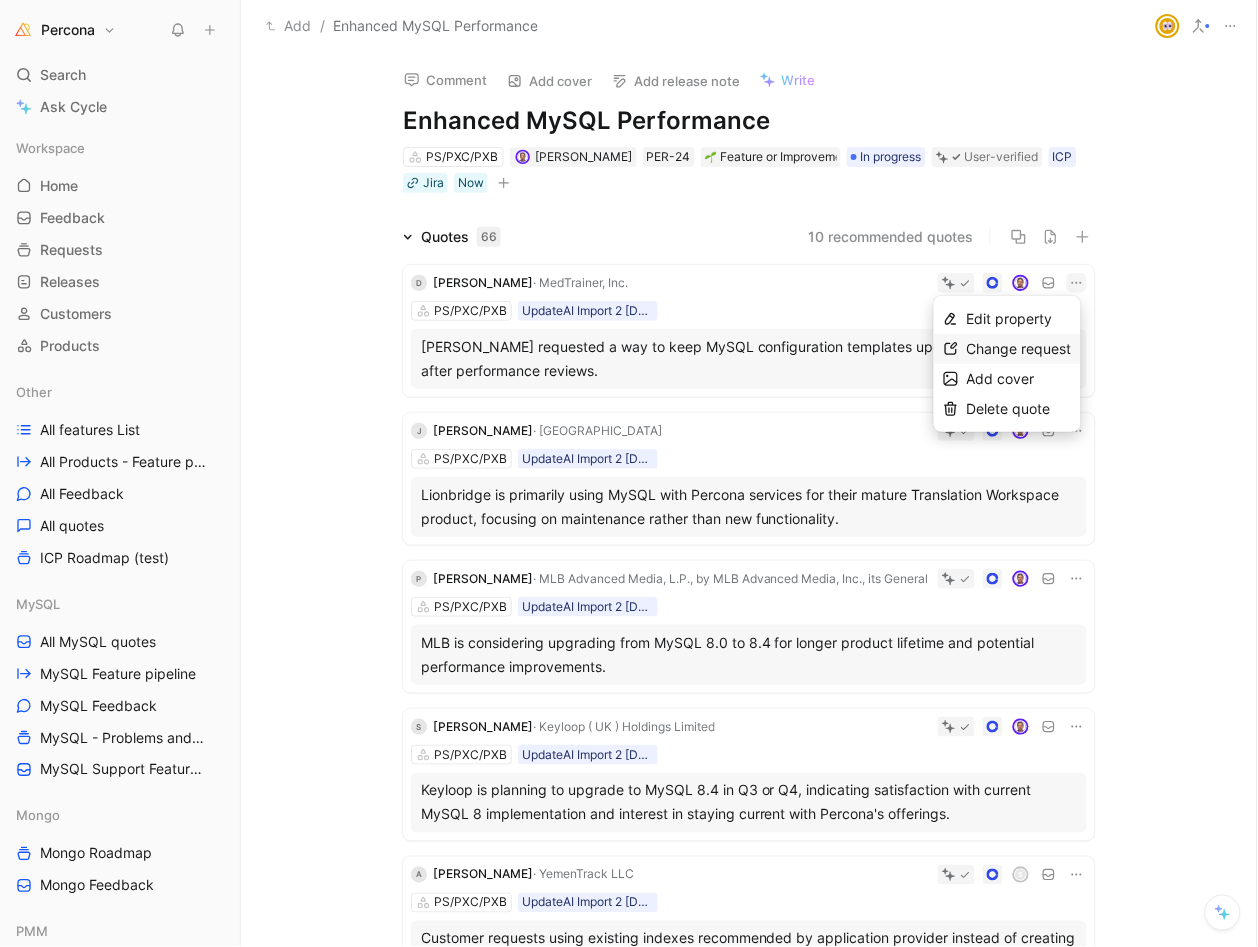 click on "Change request" at bounding box center (1019, 348) 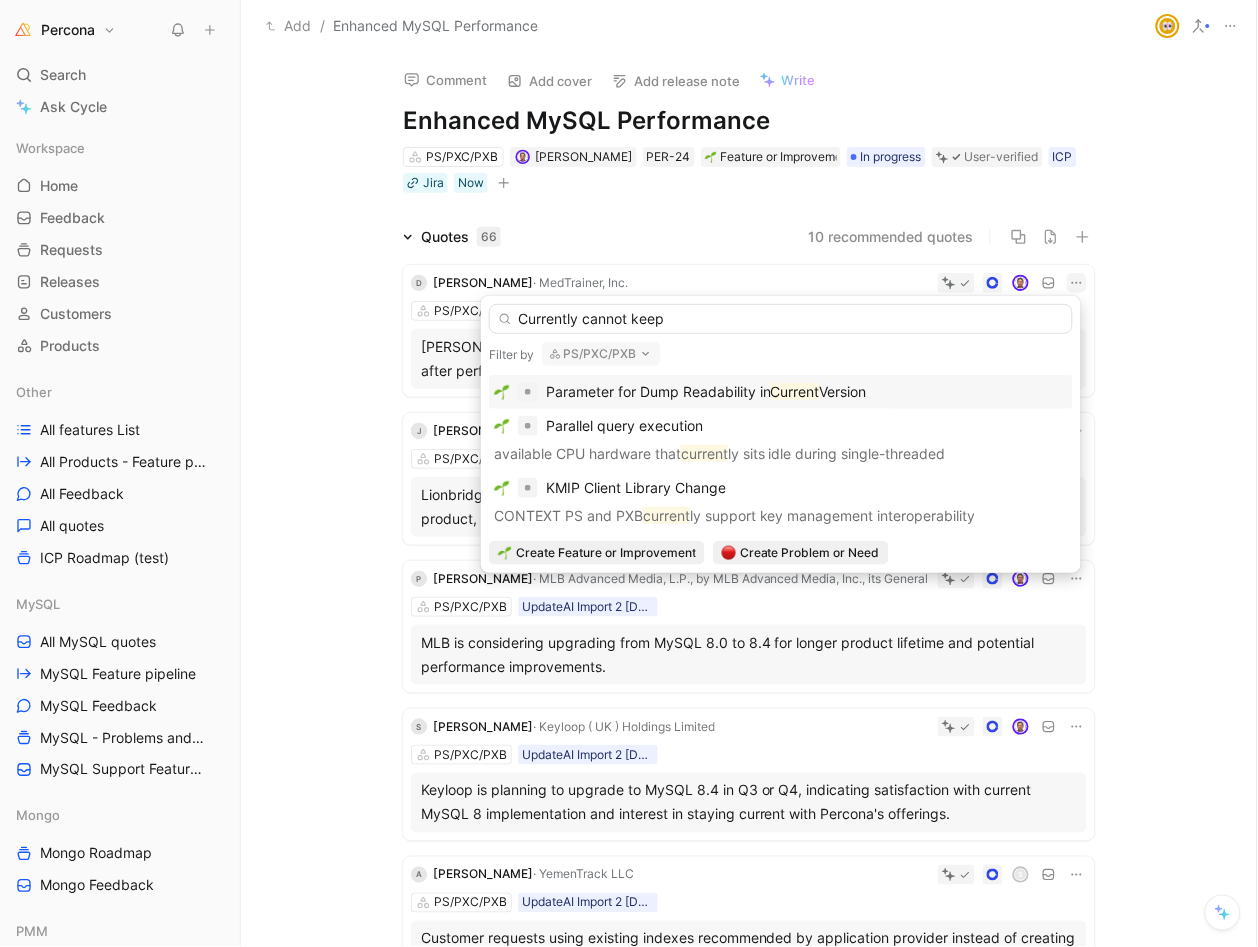 type on "Currently cannot keep" 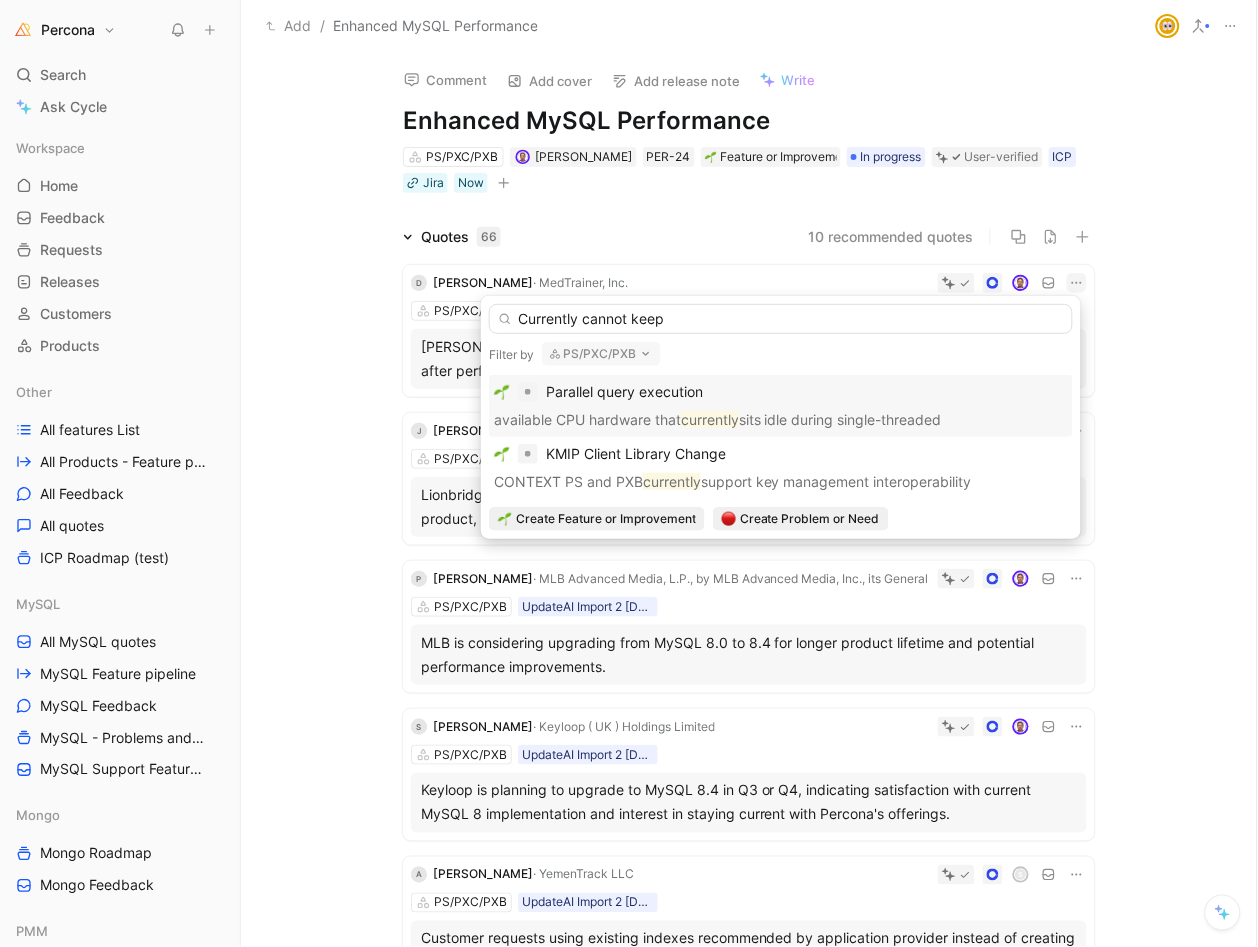type 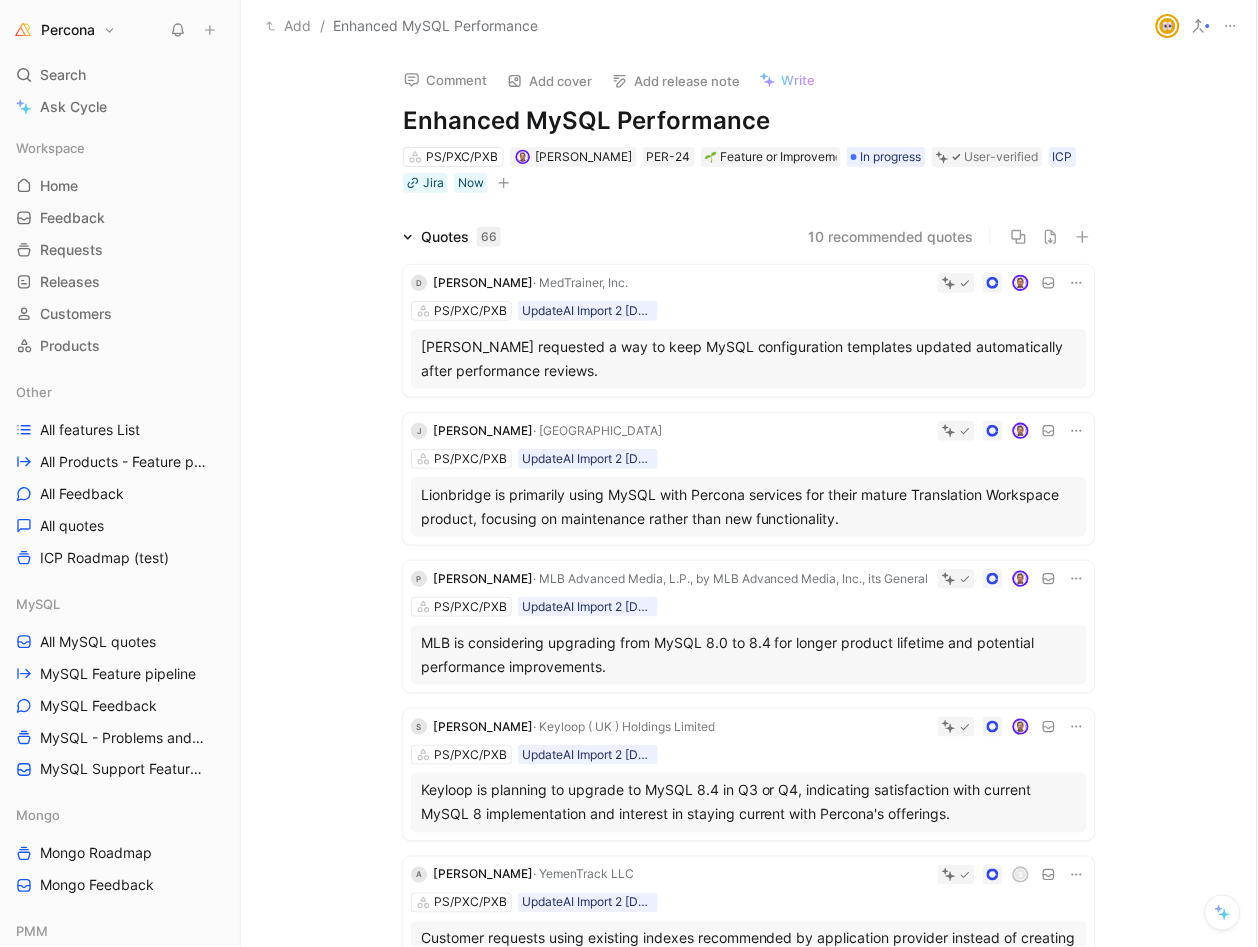 click on "Mariano requested a way to keep MySQL configuration templates updated automatically after performance reviews." at bounding box center [749, 359] 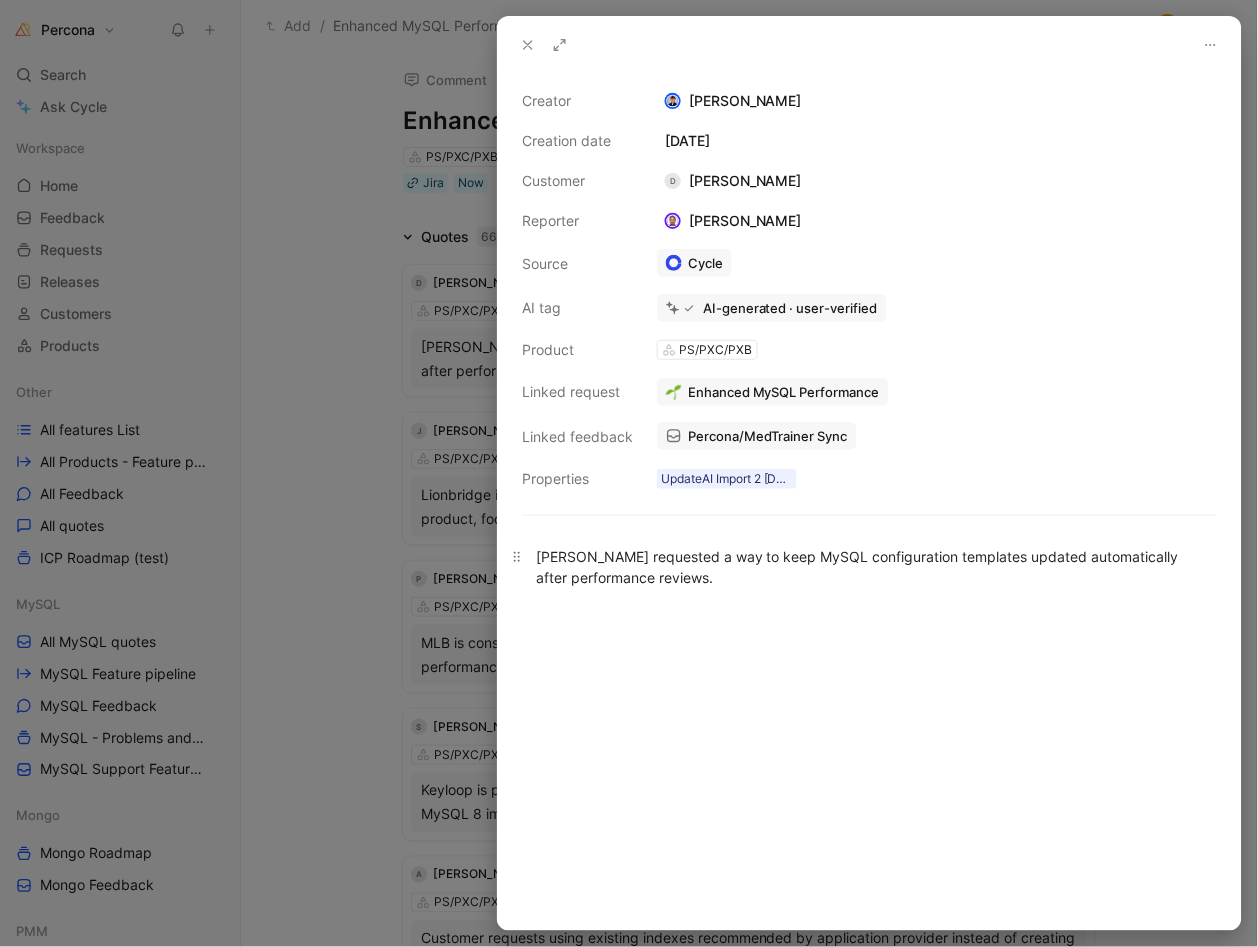 click on "Mariano requested a way to keep MySQL configuration templates updated automatically after performance reviews." at bounding box center [869, 567] 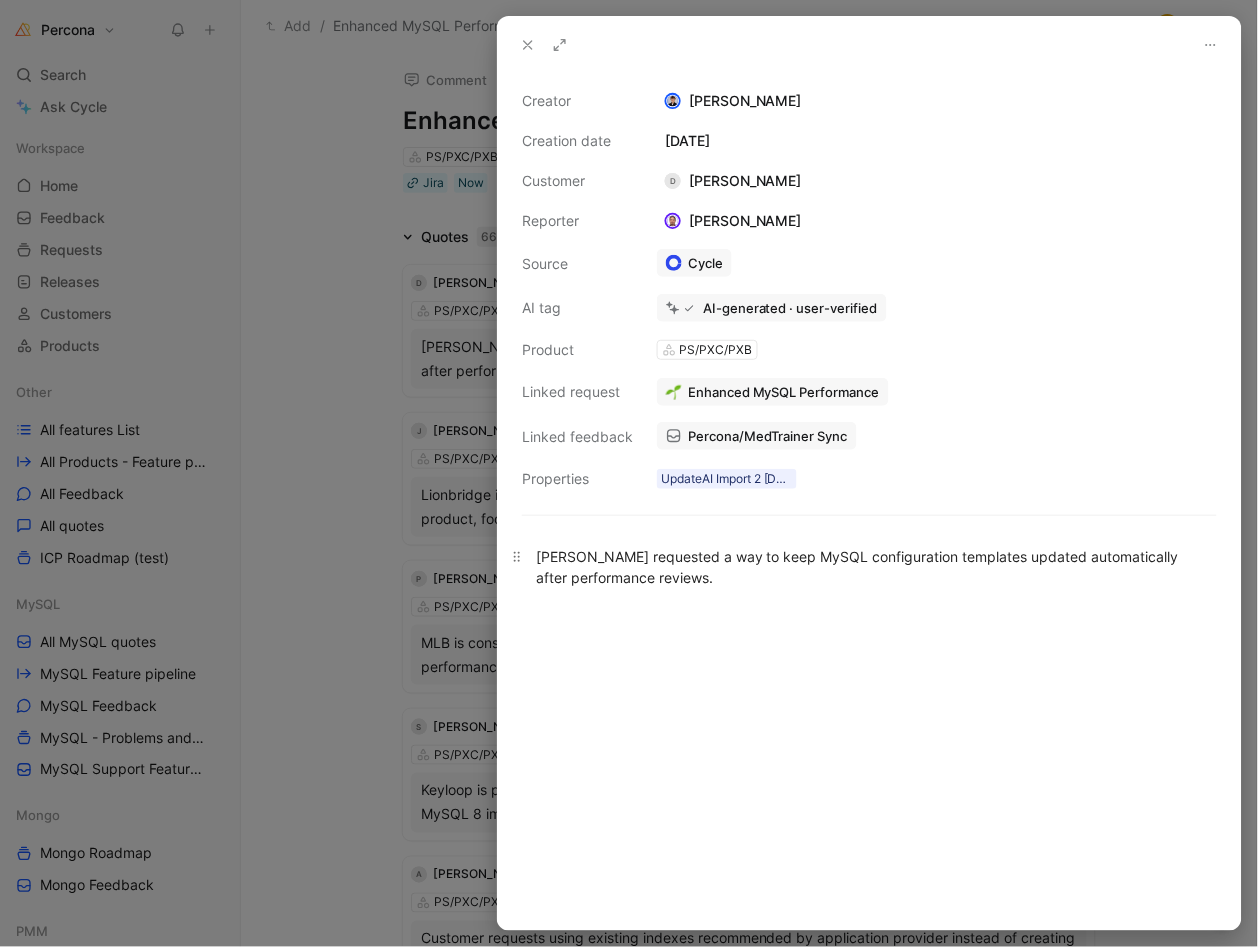 click on "Mariano requested a way to keep MySQL configuration templates updated automatically after performance reviews." at bounding box center [869, 567] 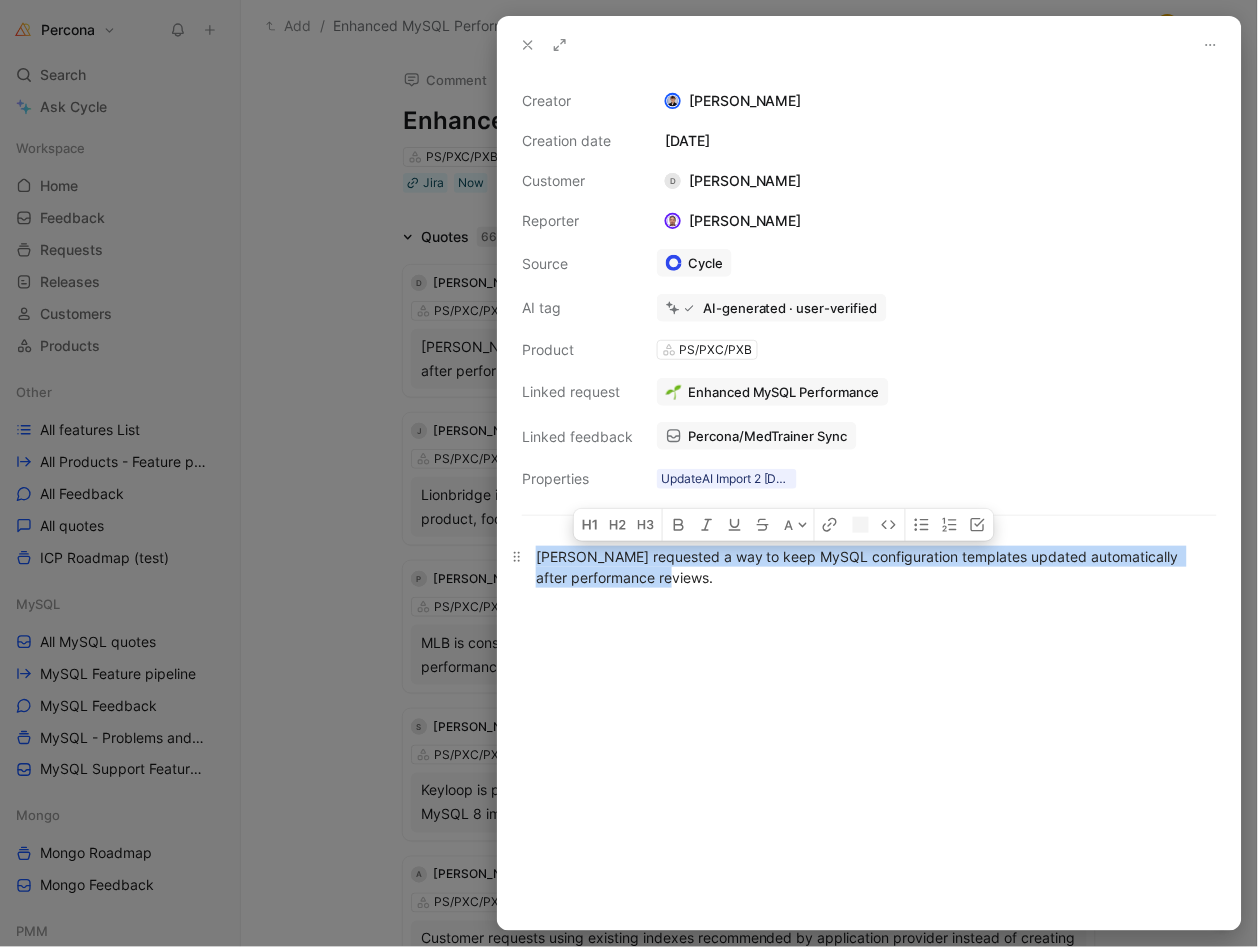 click on "Mariano requested a way to keep MySQL configuration templates updated automatically after performance reviews." at bounding box center [869, 567] 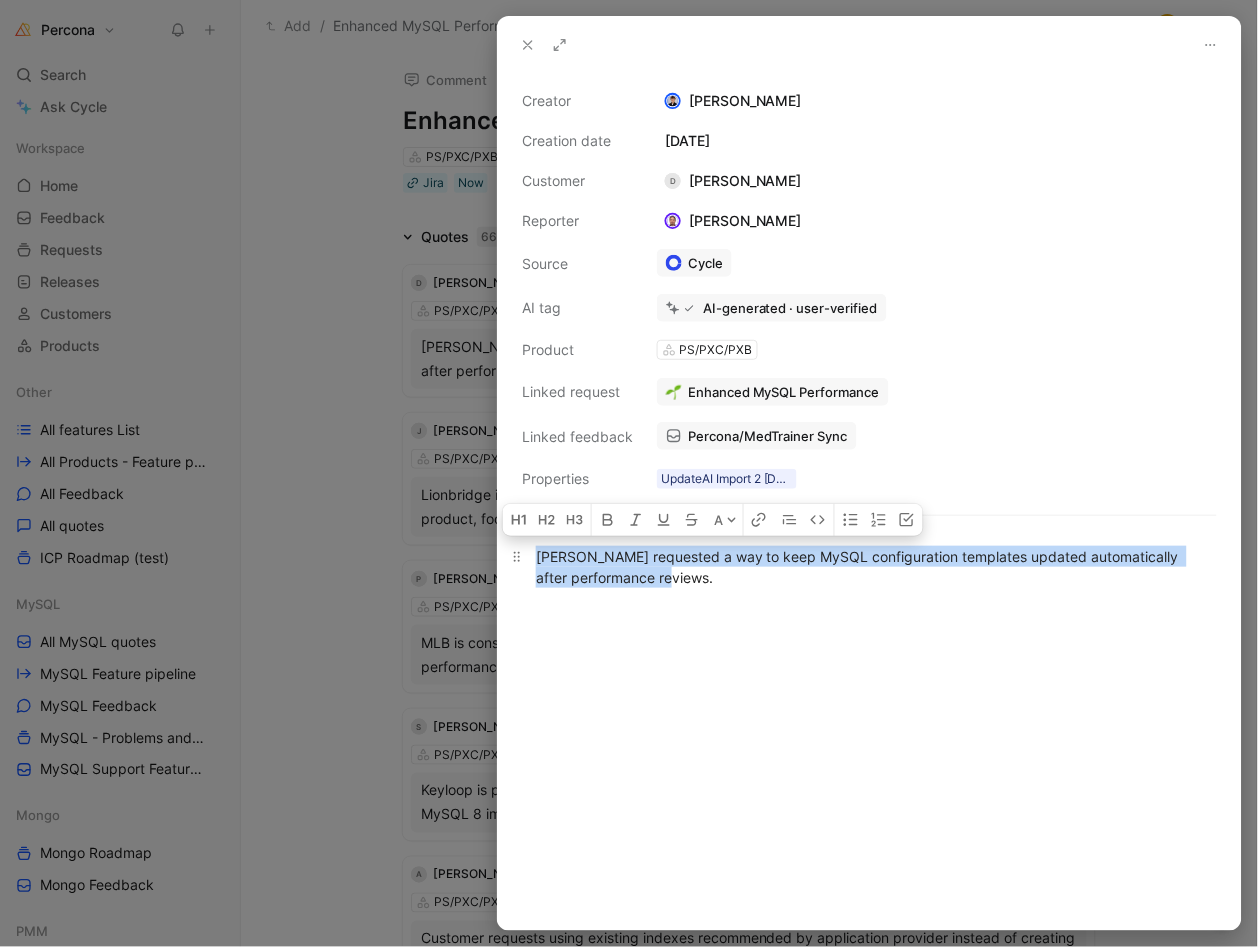 copy on "Mariano requested a way to keep MySQL configuration templates updated automatically after performance reviews." 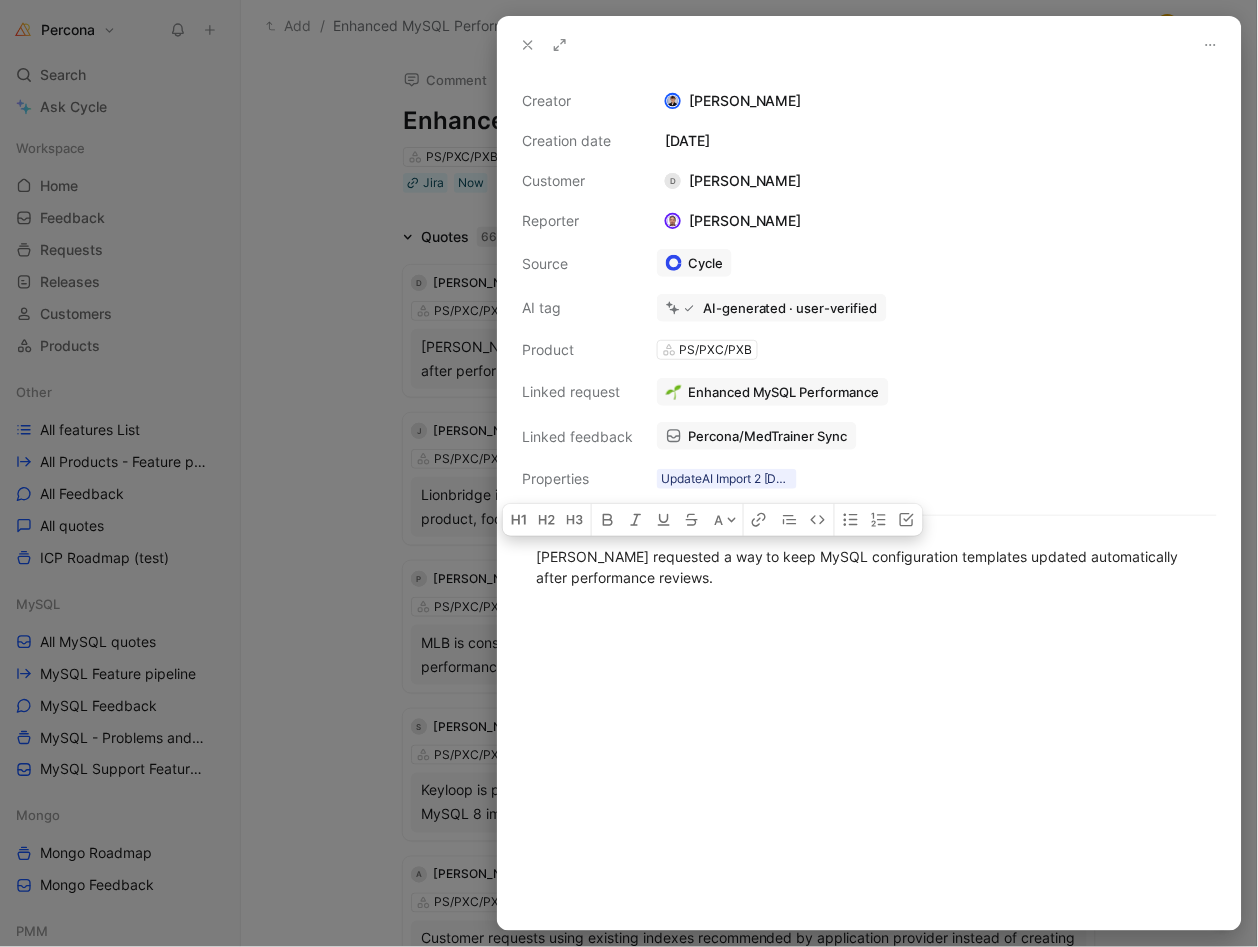 click at bounding box center [629, 473] 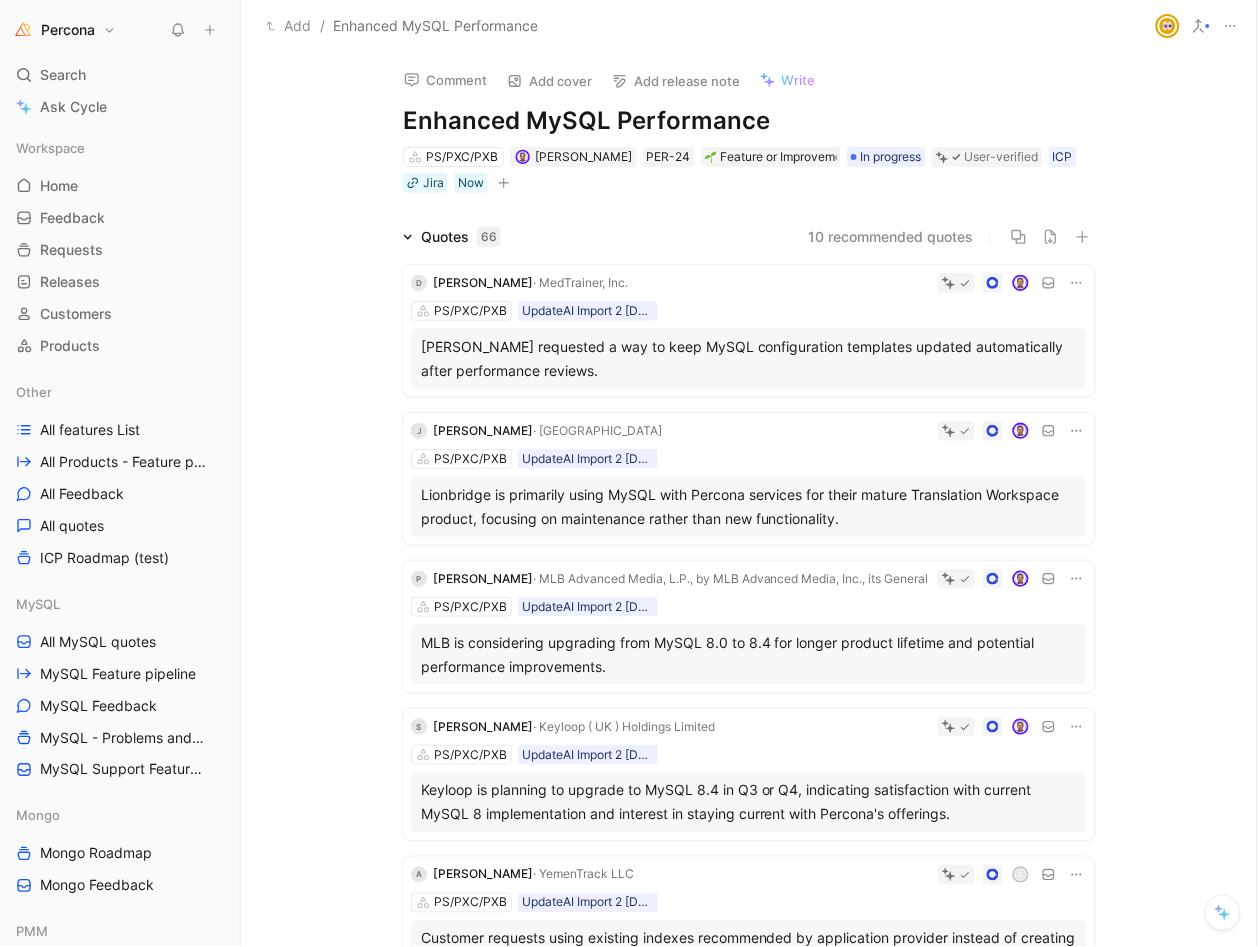 click 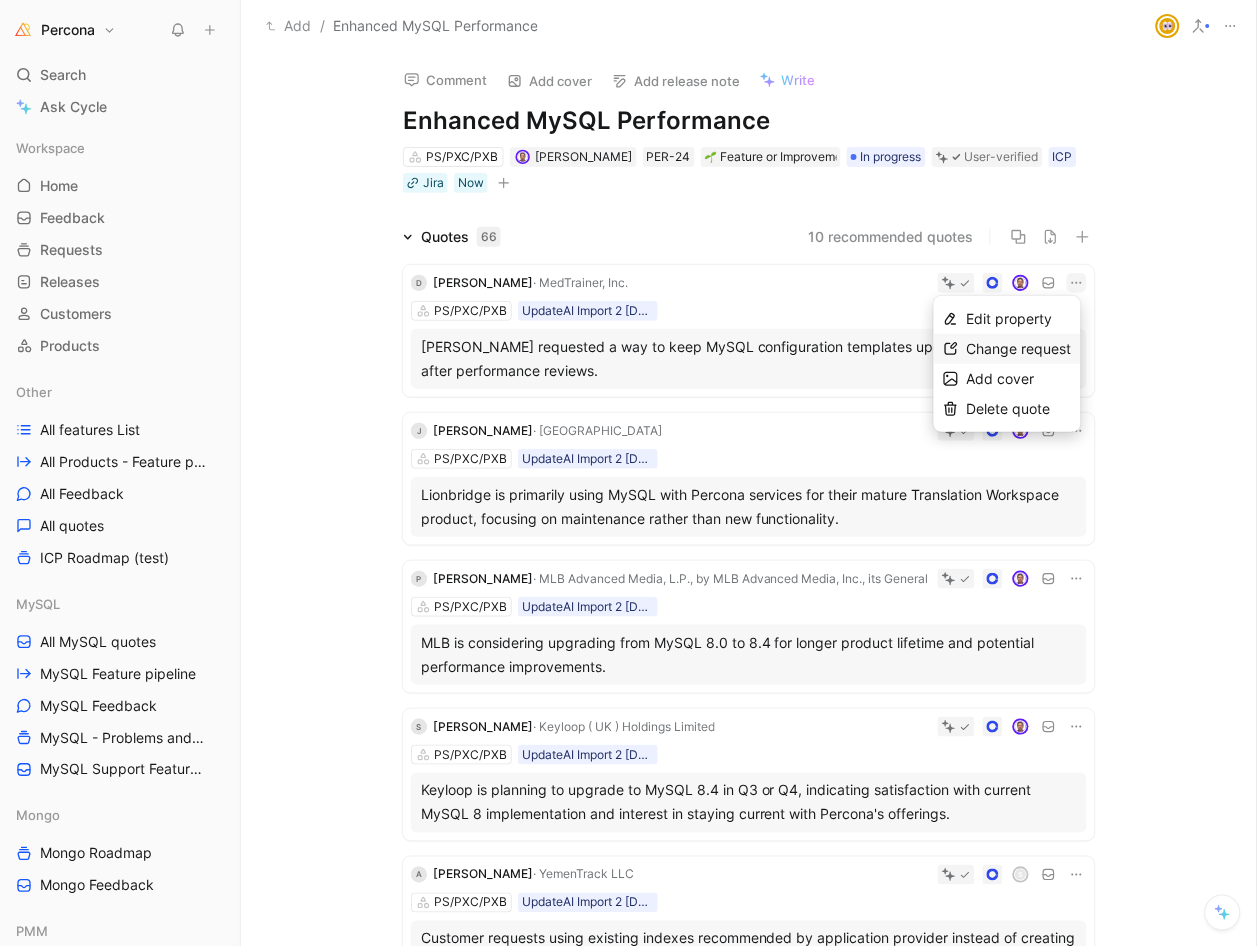 click on "Change request" at bounding box center (1019, 348) 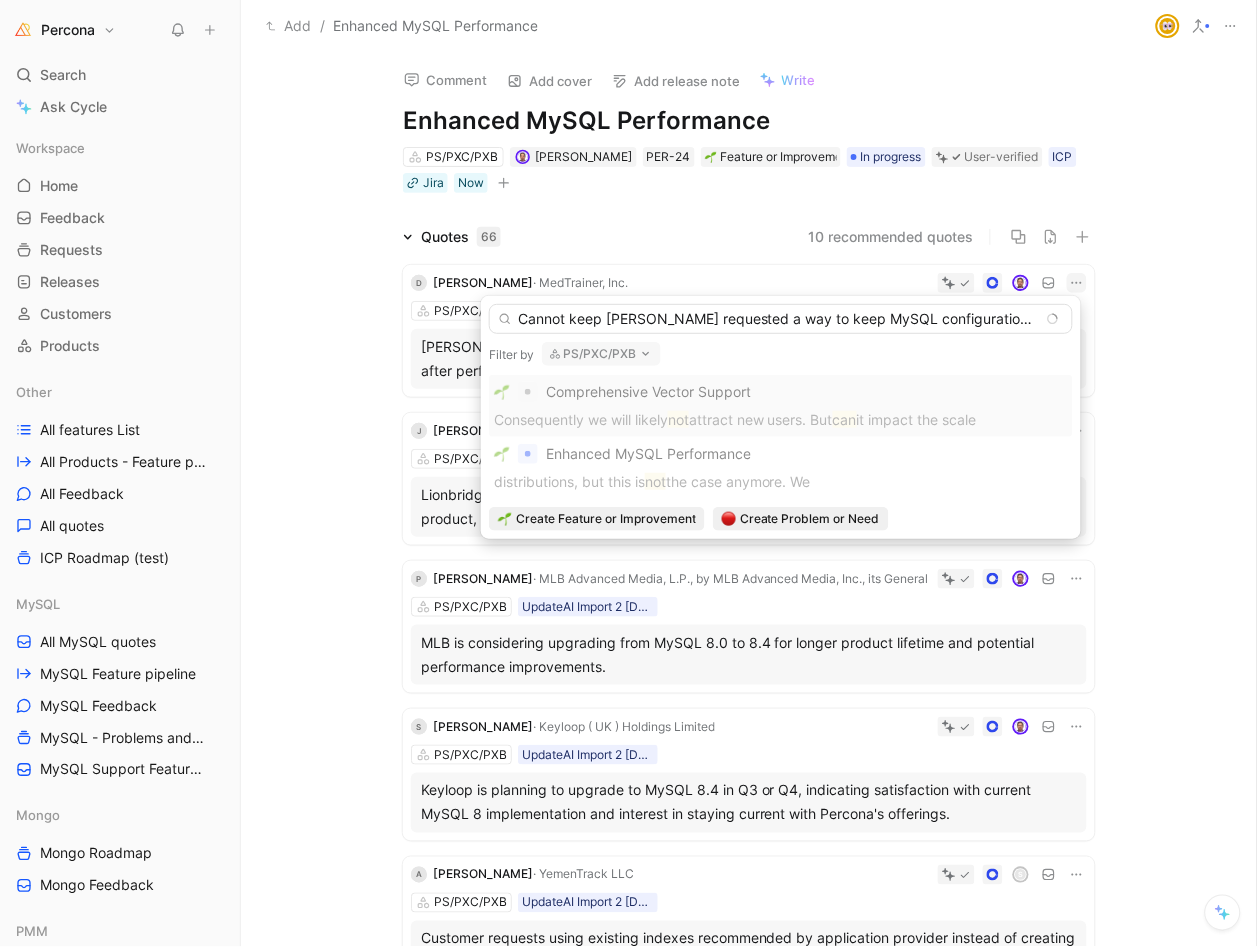 drag, startPoint x: 590, startPoint y: 307, endPoint x: 394, endPoint y: 322, distance: 196.57314 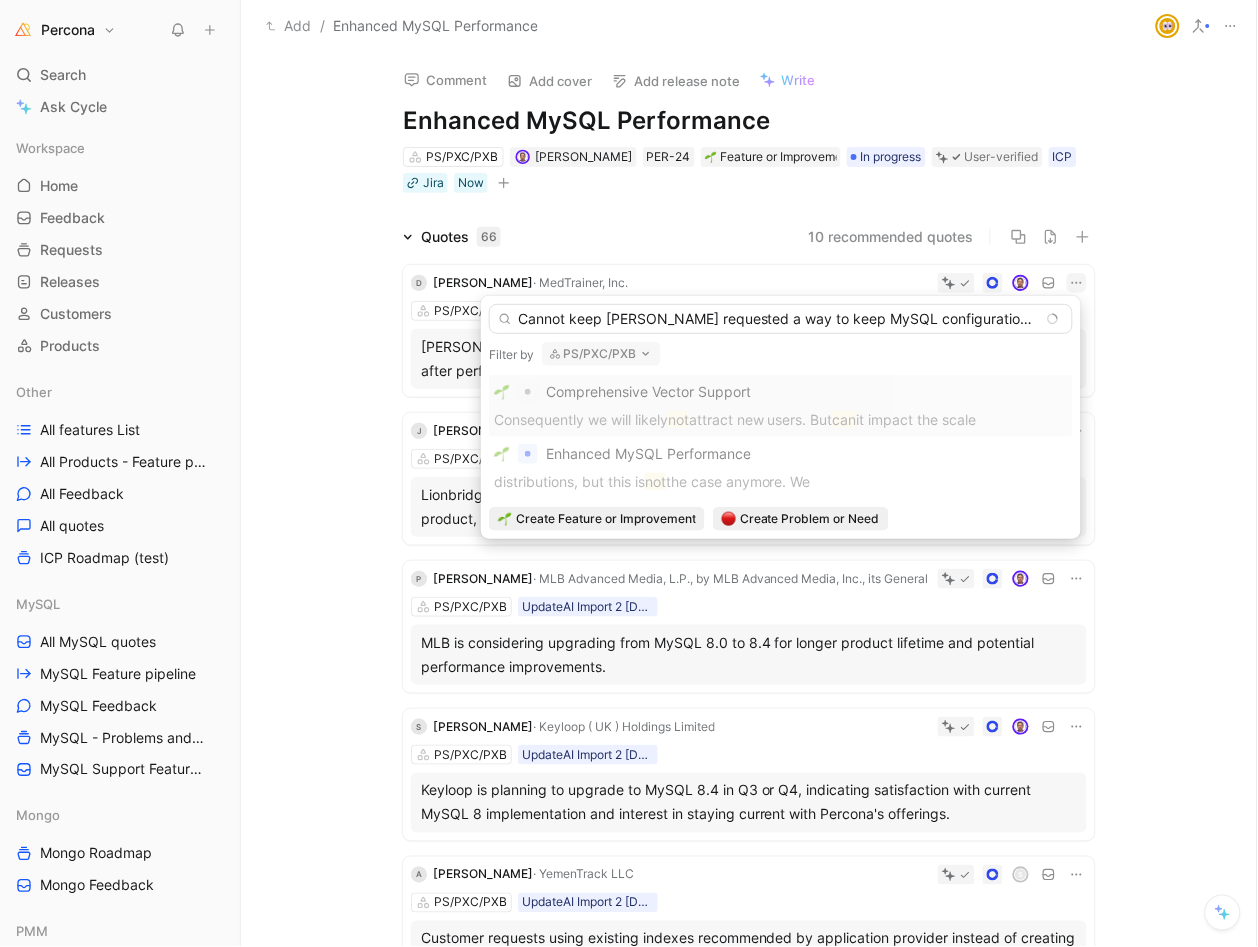 click on "Percona Search ⌘ K Ask Cycle Workspace Home G then H Feedback G then F Requests G then R Releases G then L Customers Products Other All features List All Products - Feature pipeline All Feedback All quotes ICP Roadmap (test) MySQL All MySQL quotes MySQL Feature pipeline MySQL Feedback MySQL - Problems and Needs MySQL Support Feature Requests Mongo Mongo Roadmap Mongo Feedback PMM PMM Roadmap PMM Requests PMM Quotes PMM Feedback Dashboards Feature view Product satisfaction VoC External Customer view VoC Internal Trends Shipped
To pick up a draggable item, press the space bar.
While dragging, use the arrow keys to move the item.
Press space again to drop the item in its new position, or press escape to cancel.
Introducing Changelog Enable now Help center Invite member Add / Enhanced MySQL Performance Comment Add cover Add release note Write Enhanced MySQL Performance PS/PXC/PXB Dennis Kittrell PER-24 Feature or Improvement In progress User-verified ICP Jira Now Quotes 66 D J P S A" at bounding box center (629, 473) 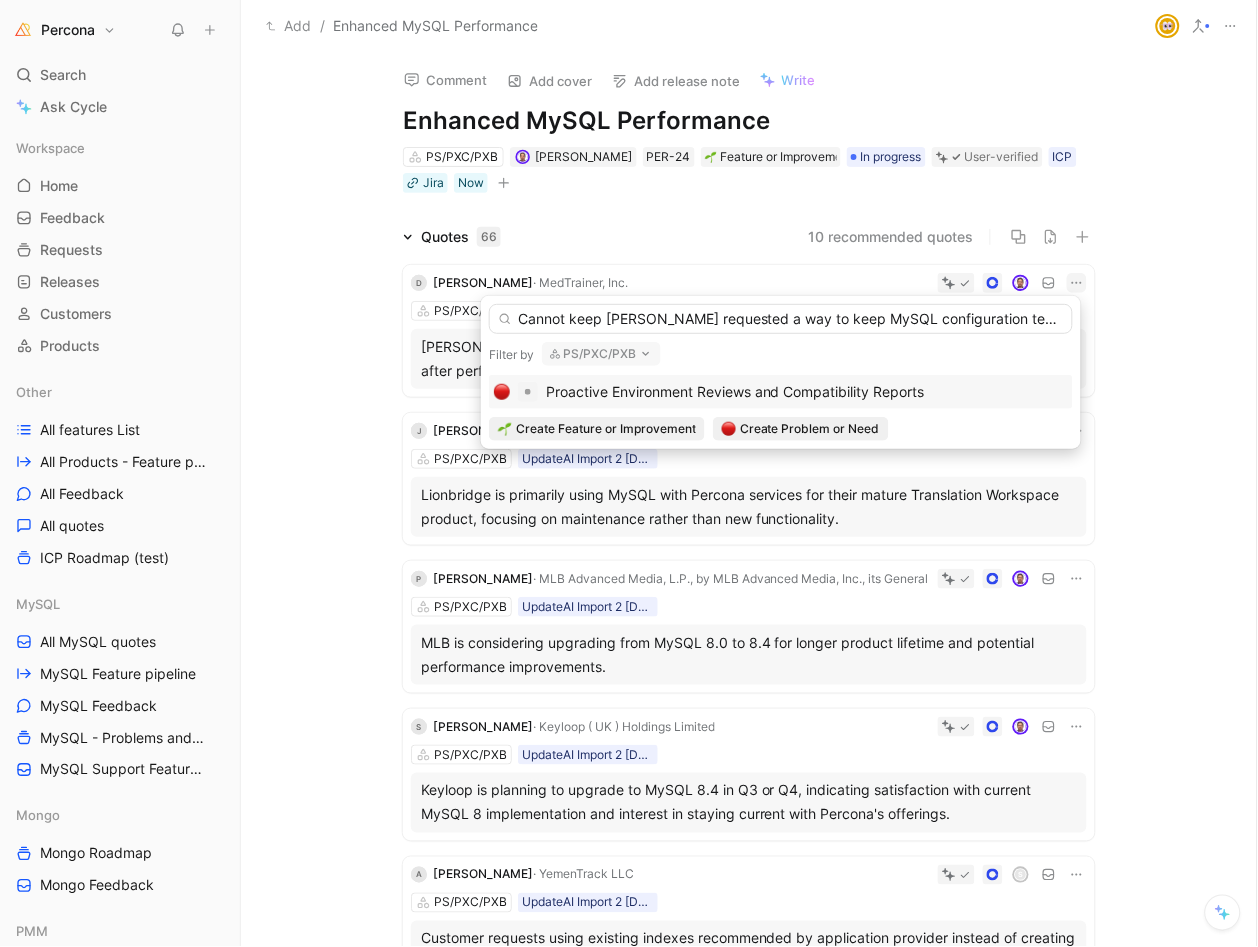 click on "Cannot keep Mariano requested a way to keep MySQL configuration templates updated automatically after performance reviews." at bounding box center (781, 319) 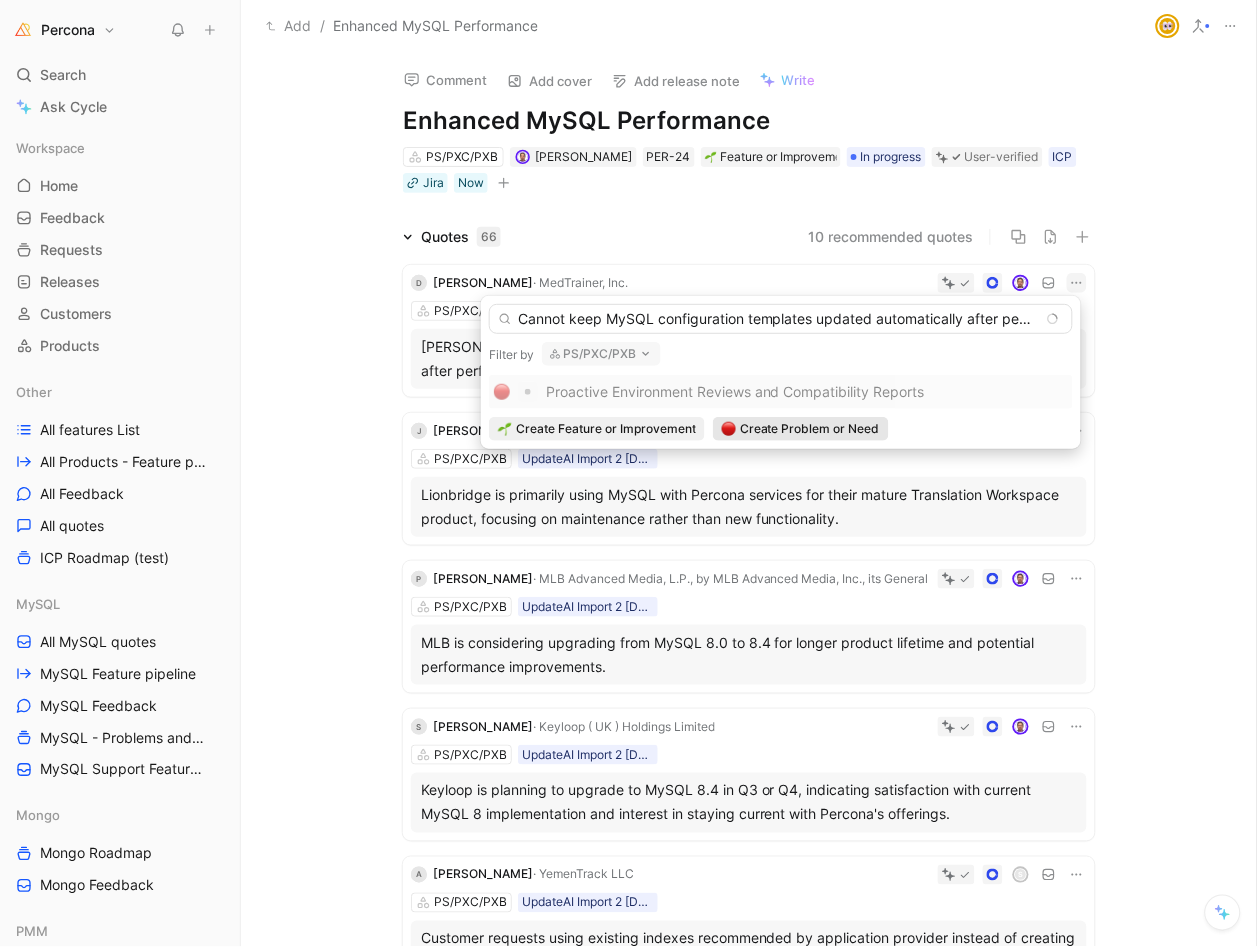 type on "Cannot keep MySQL configuration templates updated automatically after performance reviews." 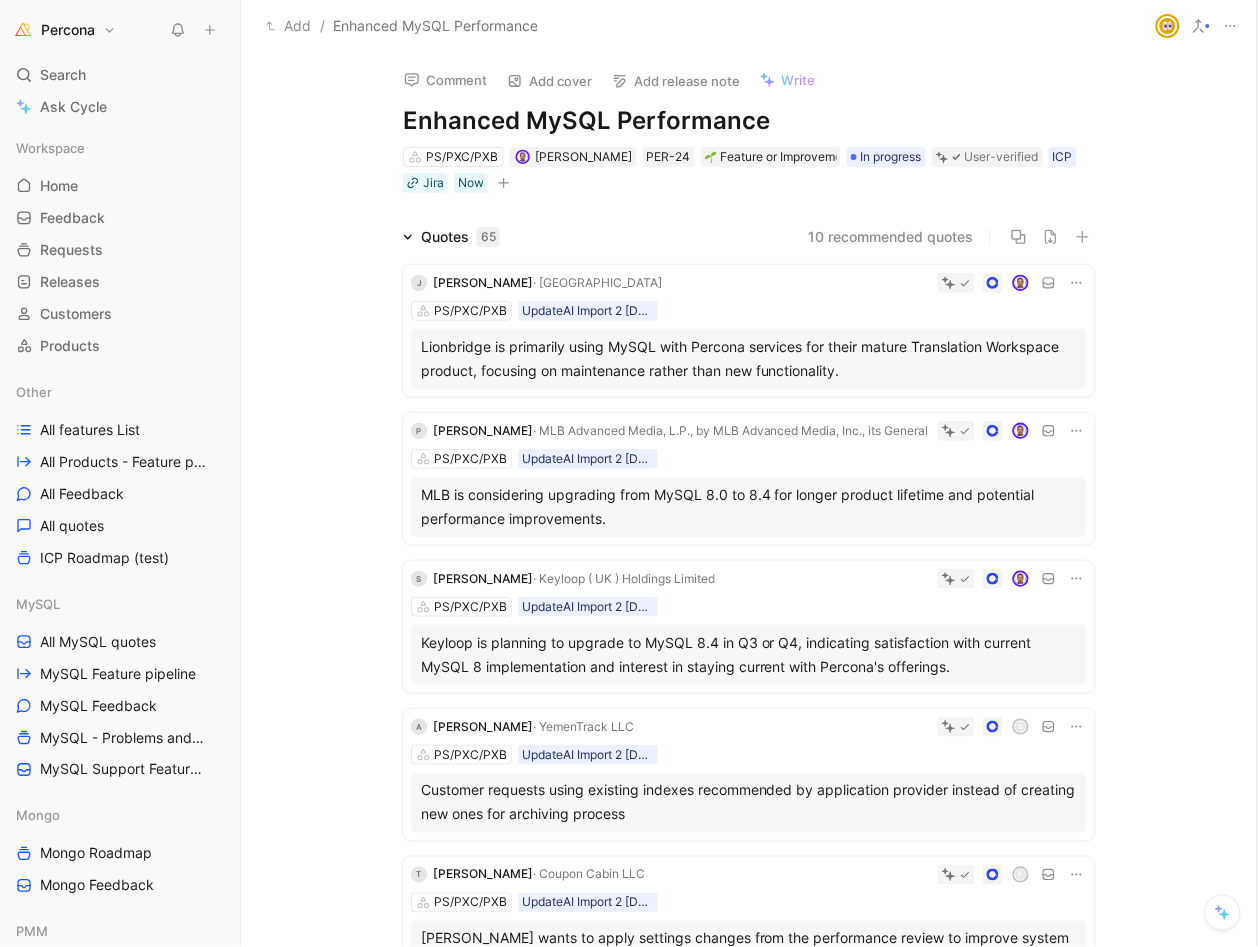 click 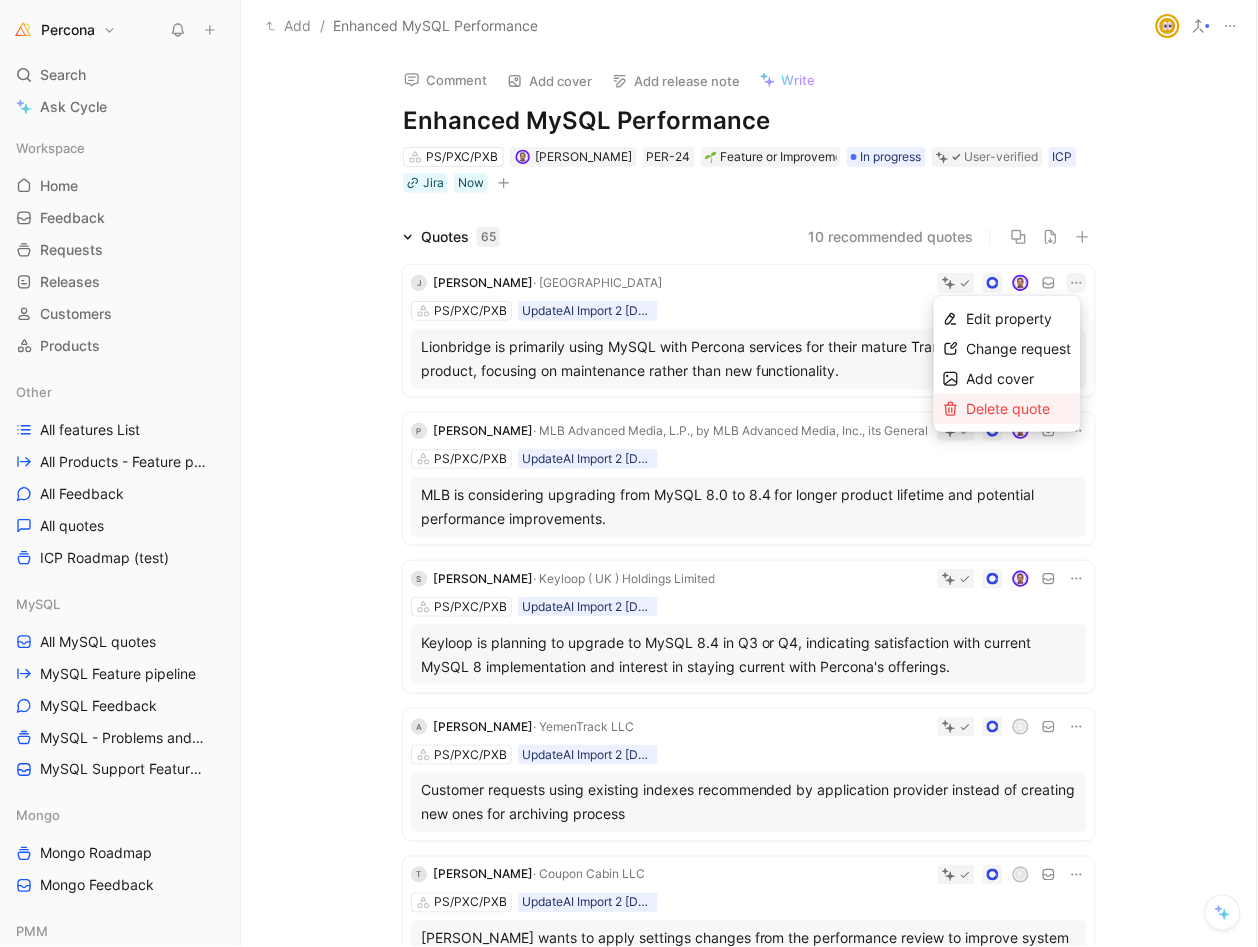 click on "Delete quote" at bounding box center (1009, 408) 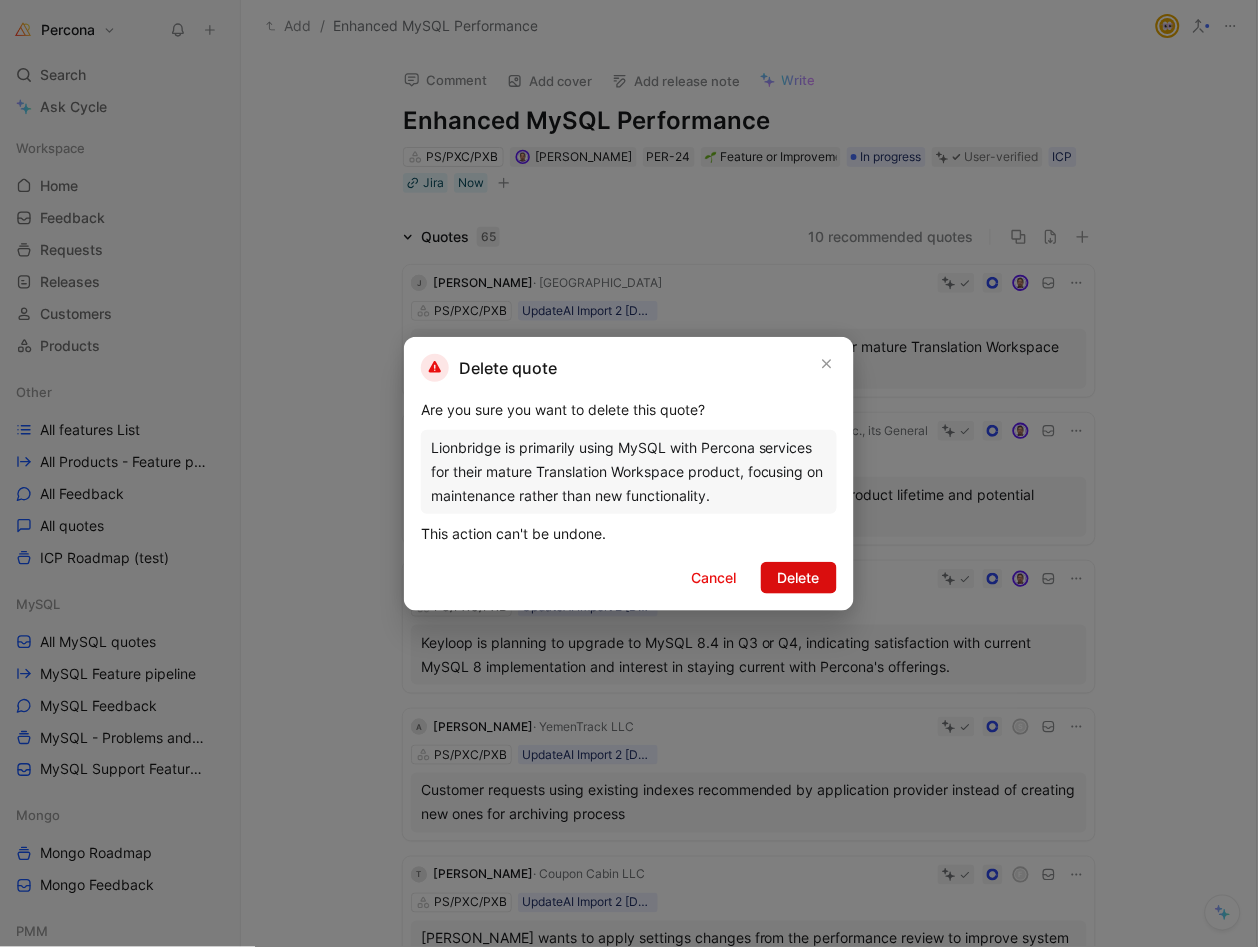 click on "Delete" at bounding box center [799, 578] 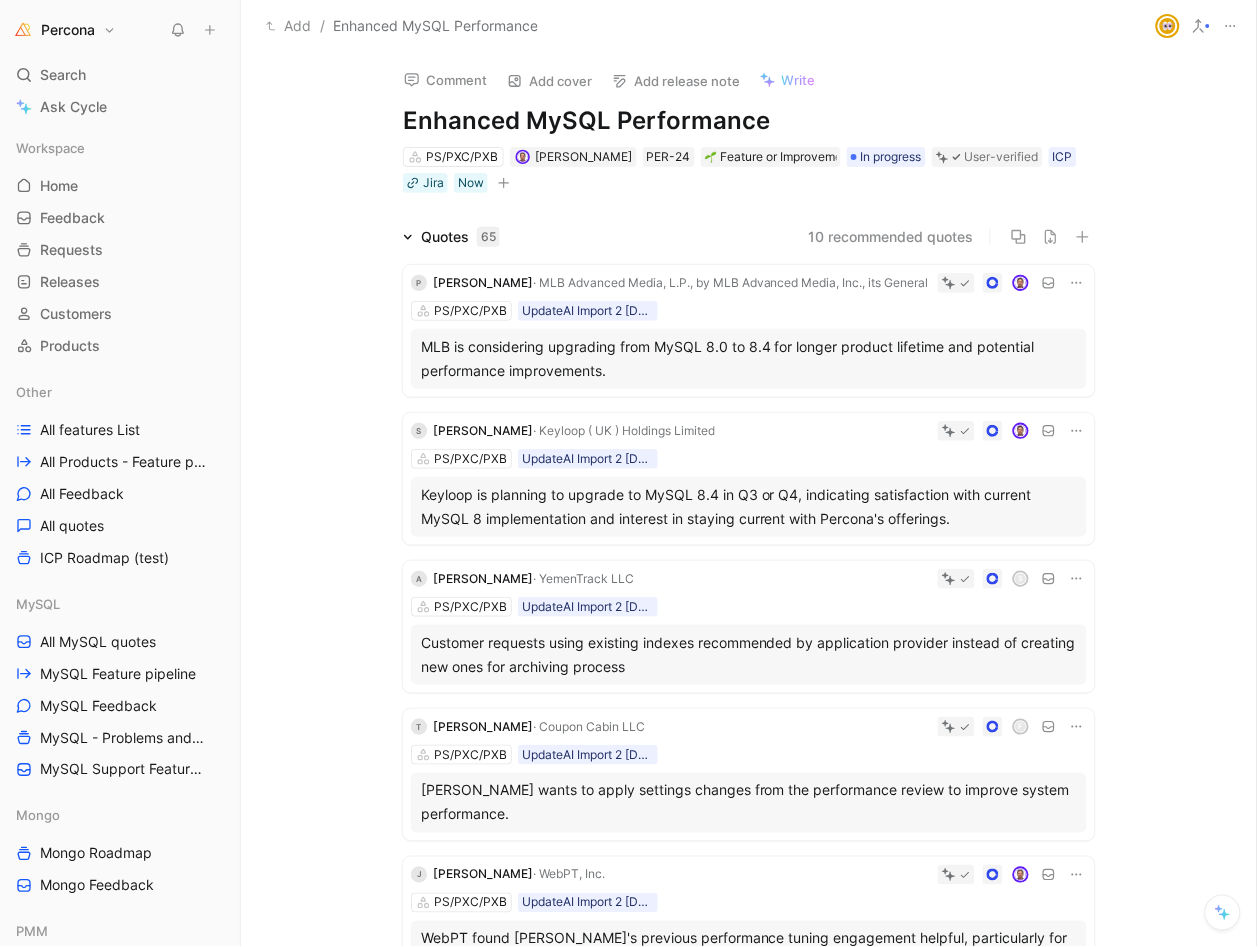 click 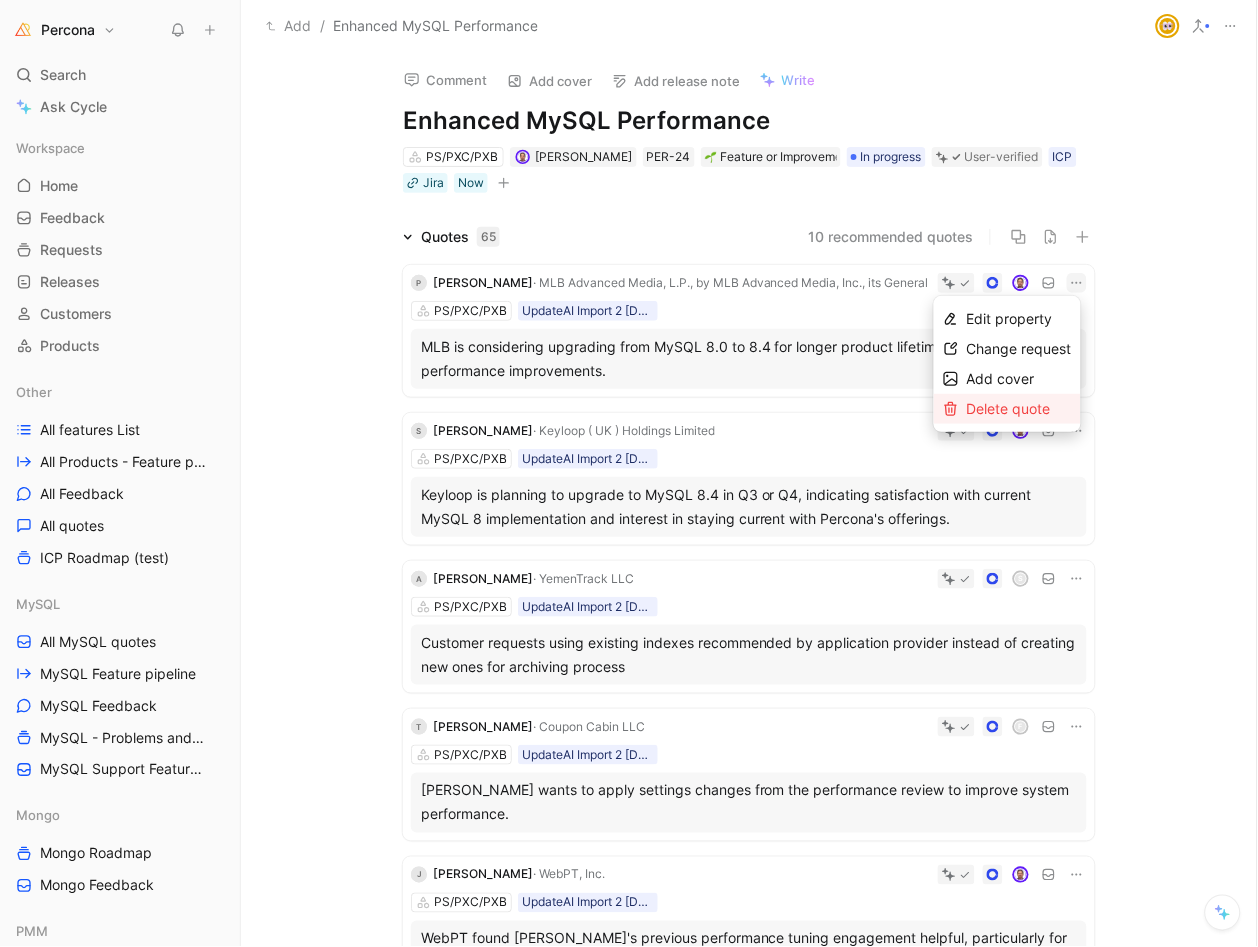 click on "Delete quote" at bounding box center (1009, 408) 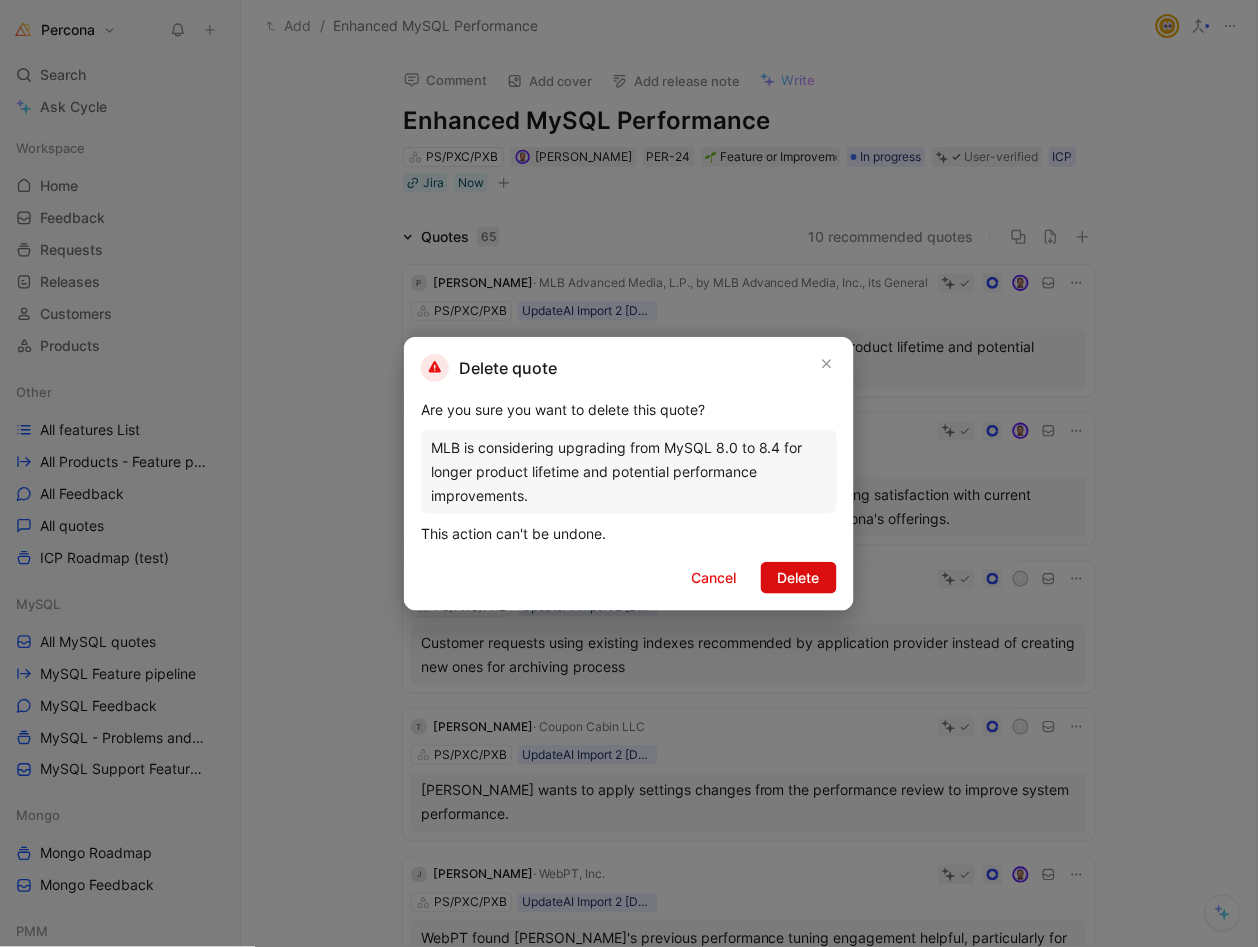 click on "Delete" at bounding box center [799, 578] 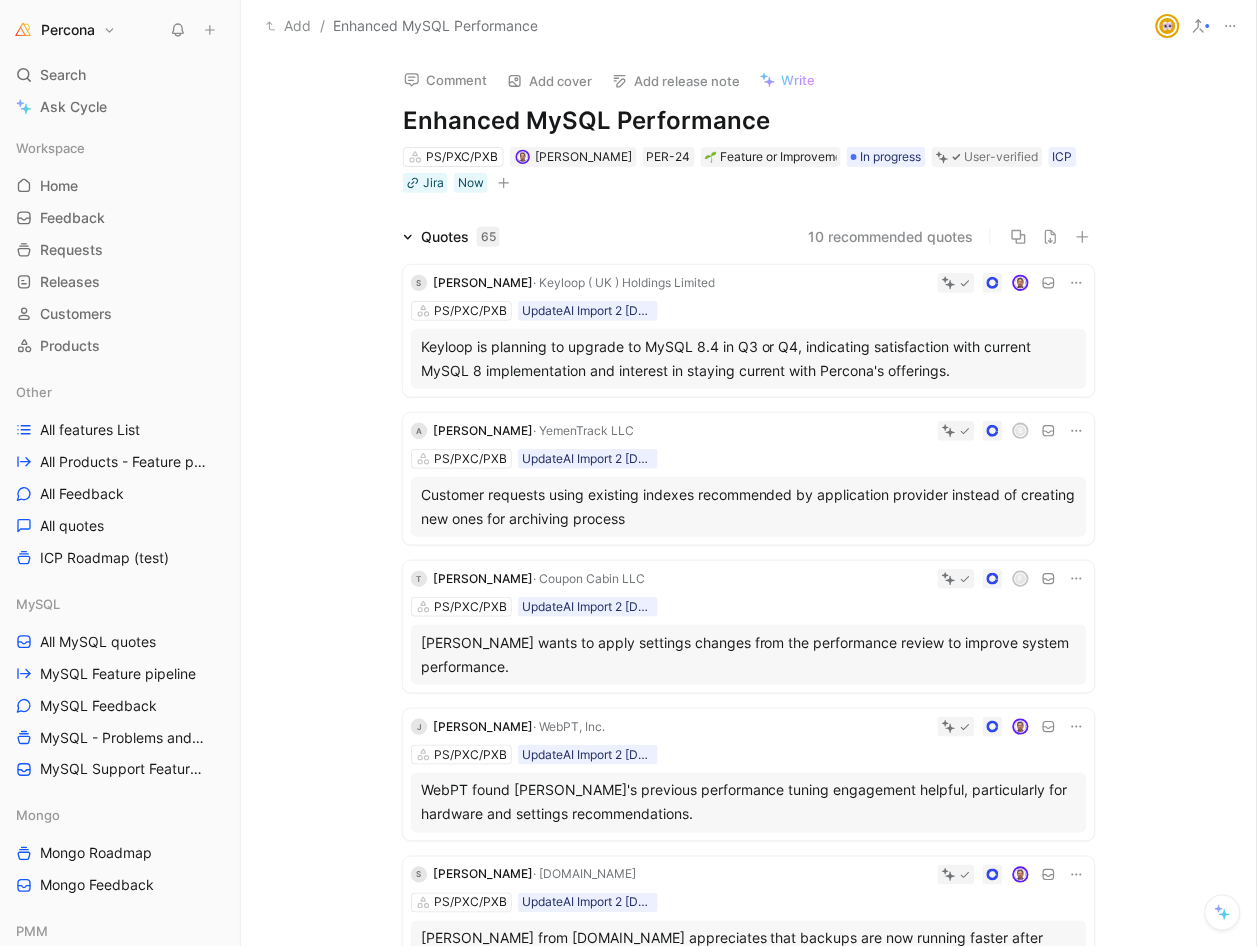 click 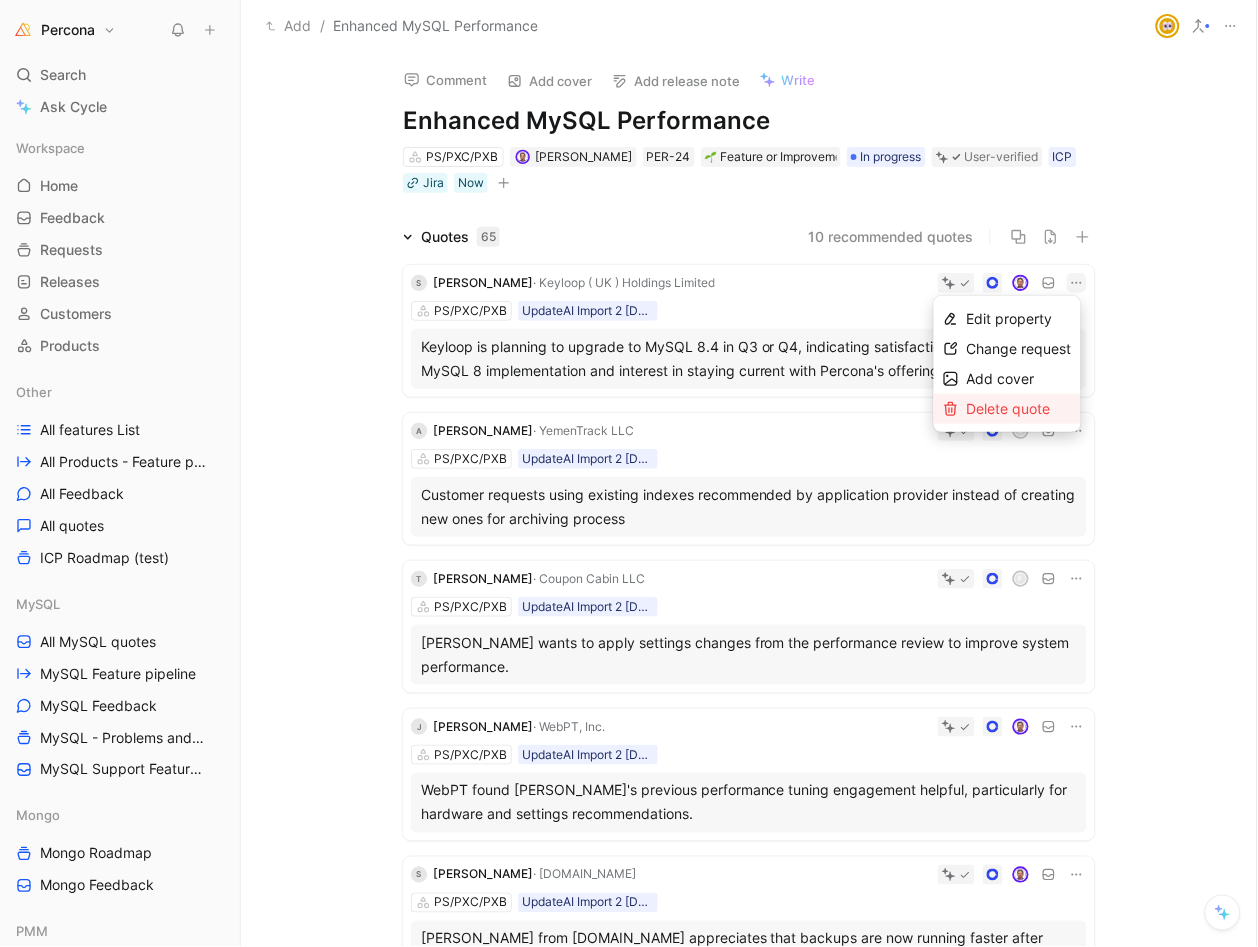click on "Delete quote" at bounding box center (1009, 408) 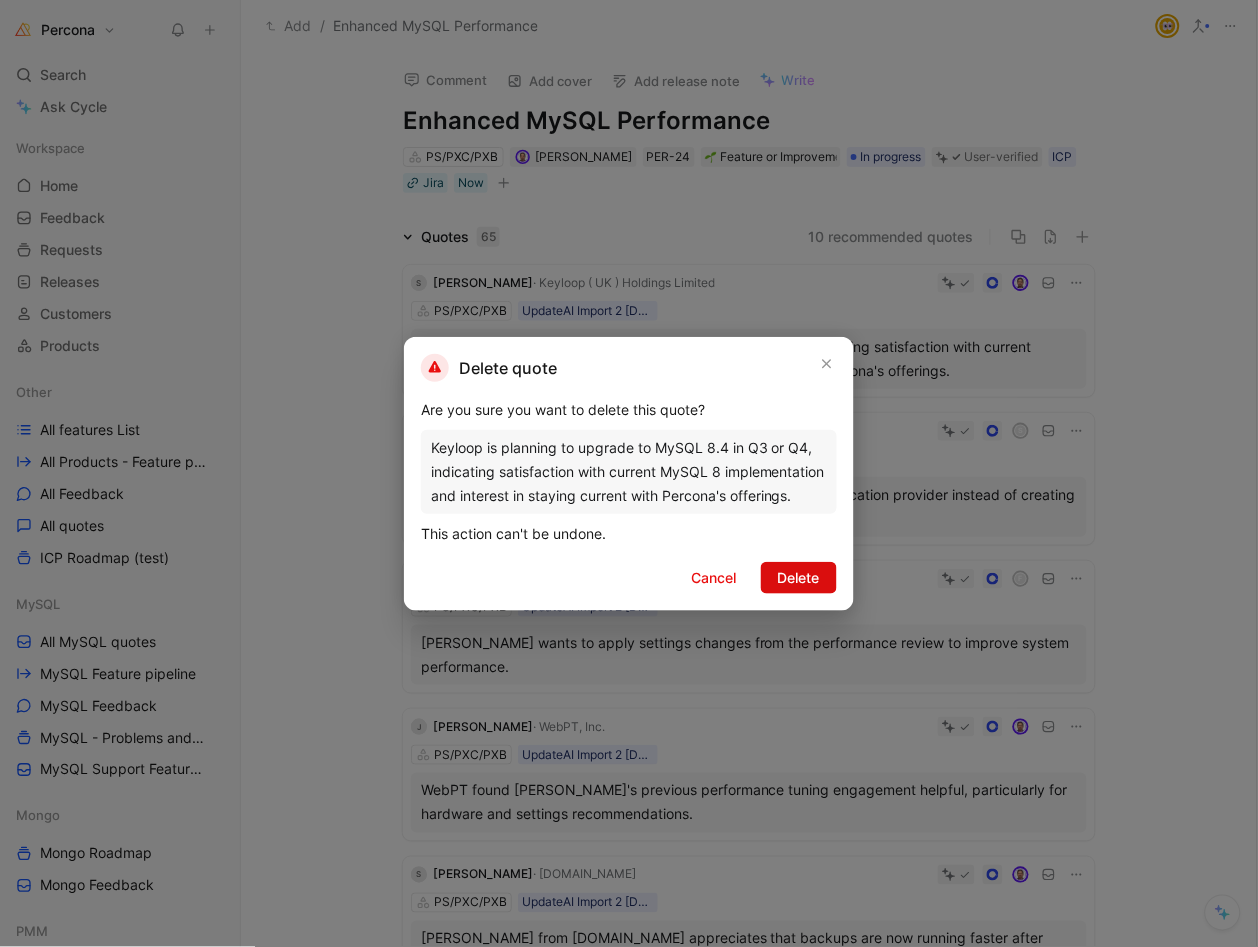 click on "Delete" at bounding box center [799, 578] 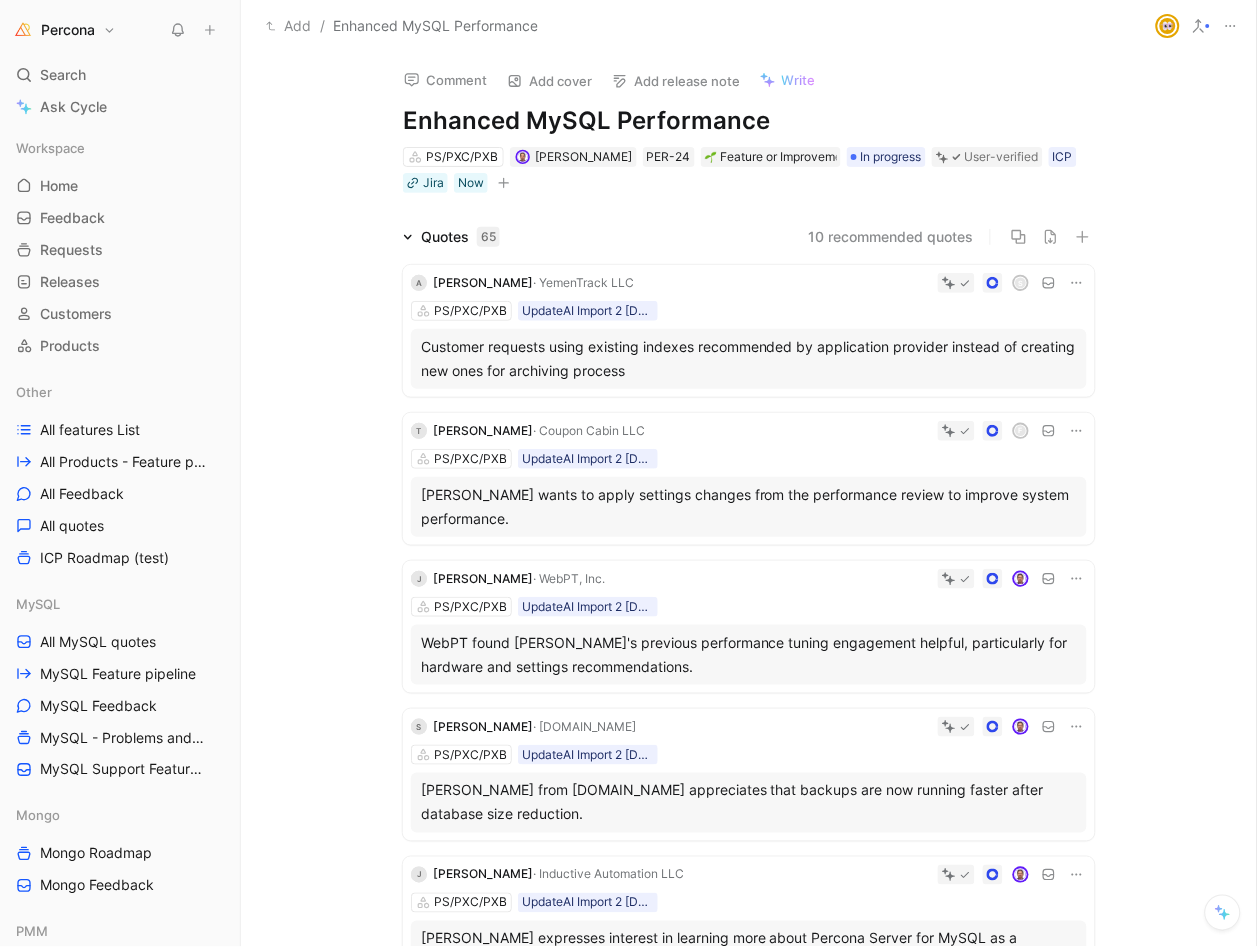 click on "Customer requests using existing indexes recommended by application provider instead of creating new ones for archiving process" at bounding box center (749, 359) 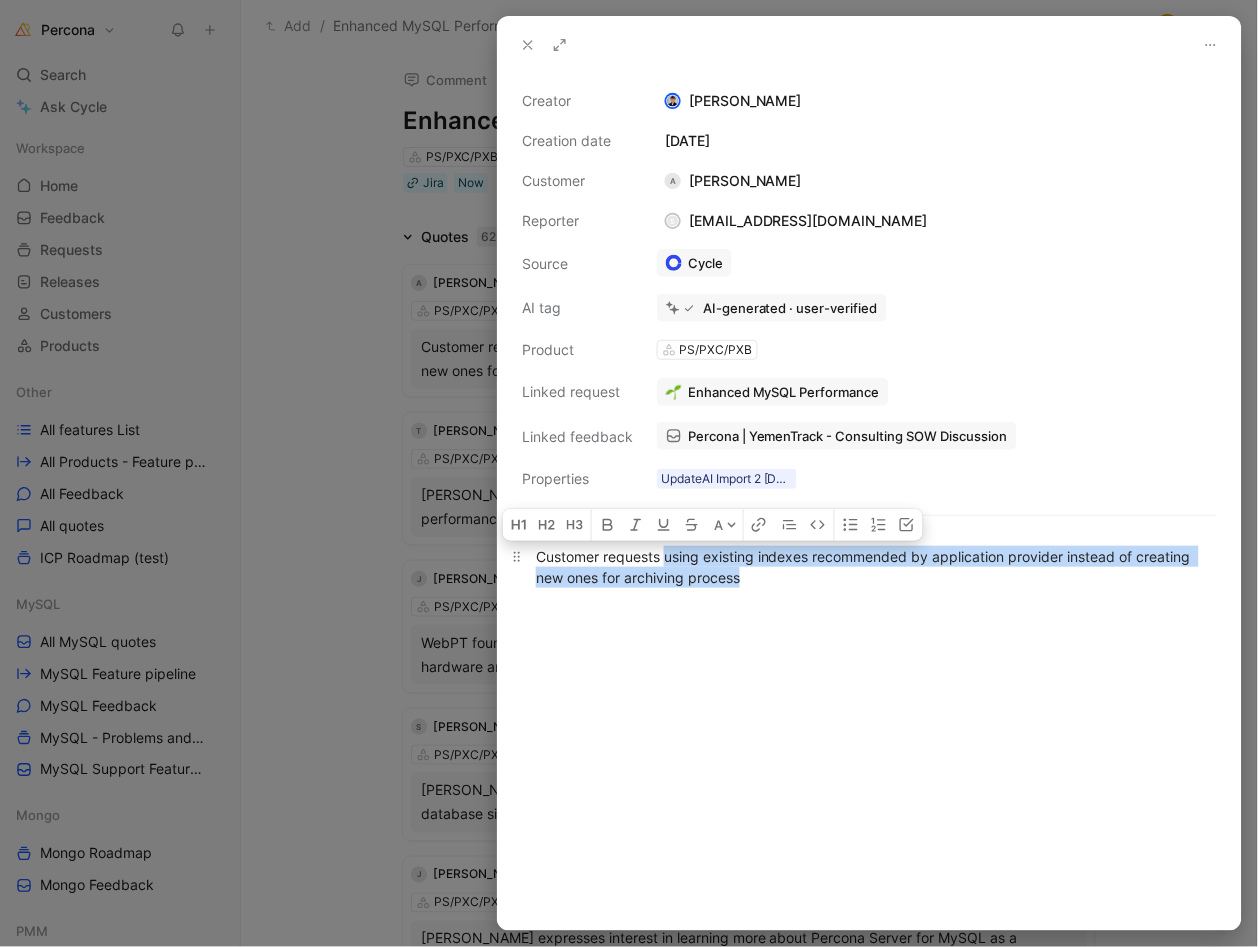 drag, startPoint x: 667, startPoint y: 558, endPoint x: 768, endPoint y: 581, distance: 103.58572 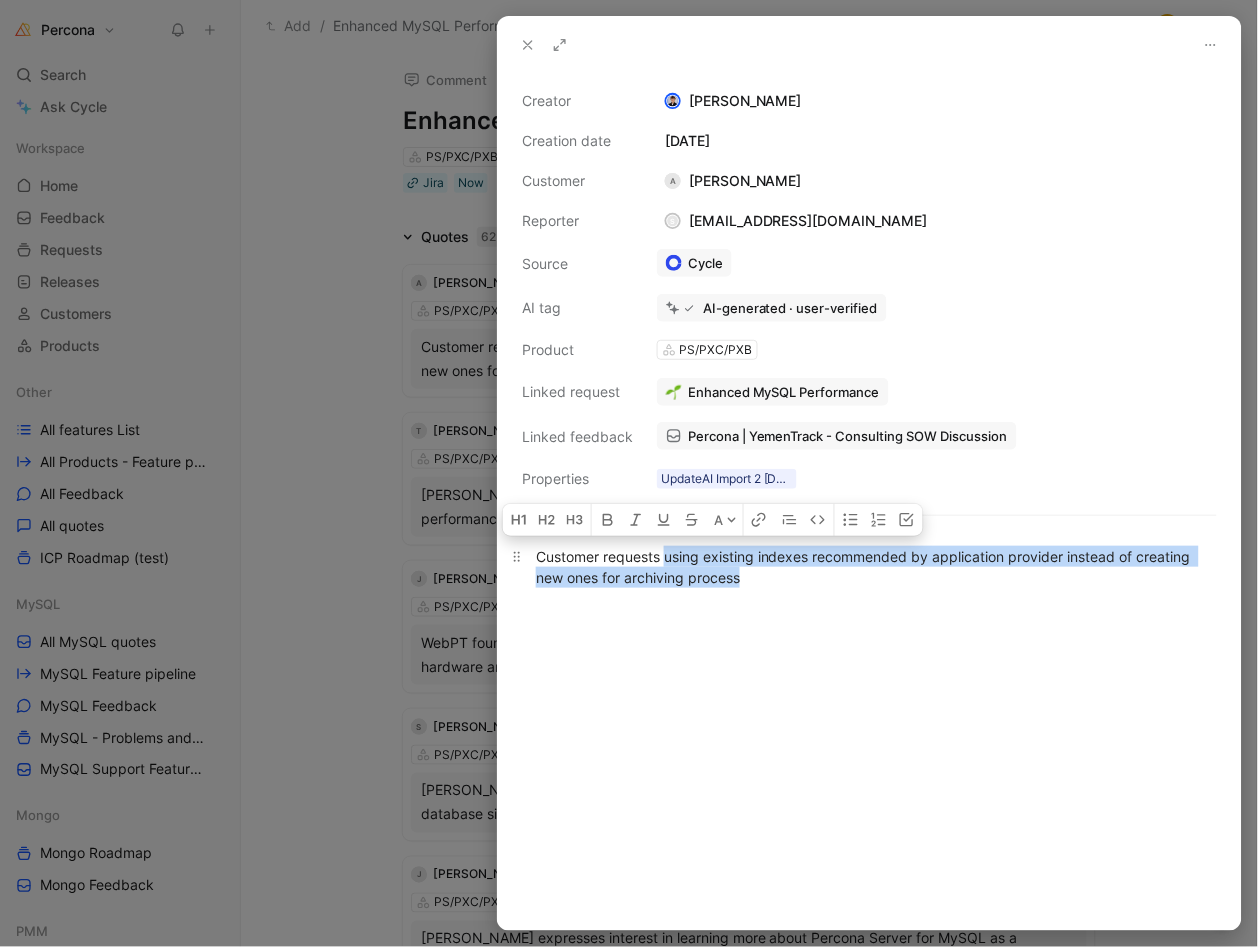 click on "Customer requests using existing indexes recommended by application provider instead of creating new ones for archiving process" at bounding box center [869, 567] 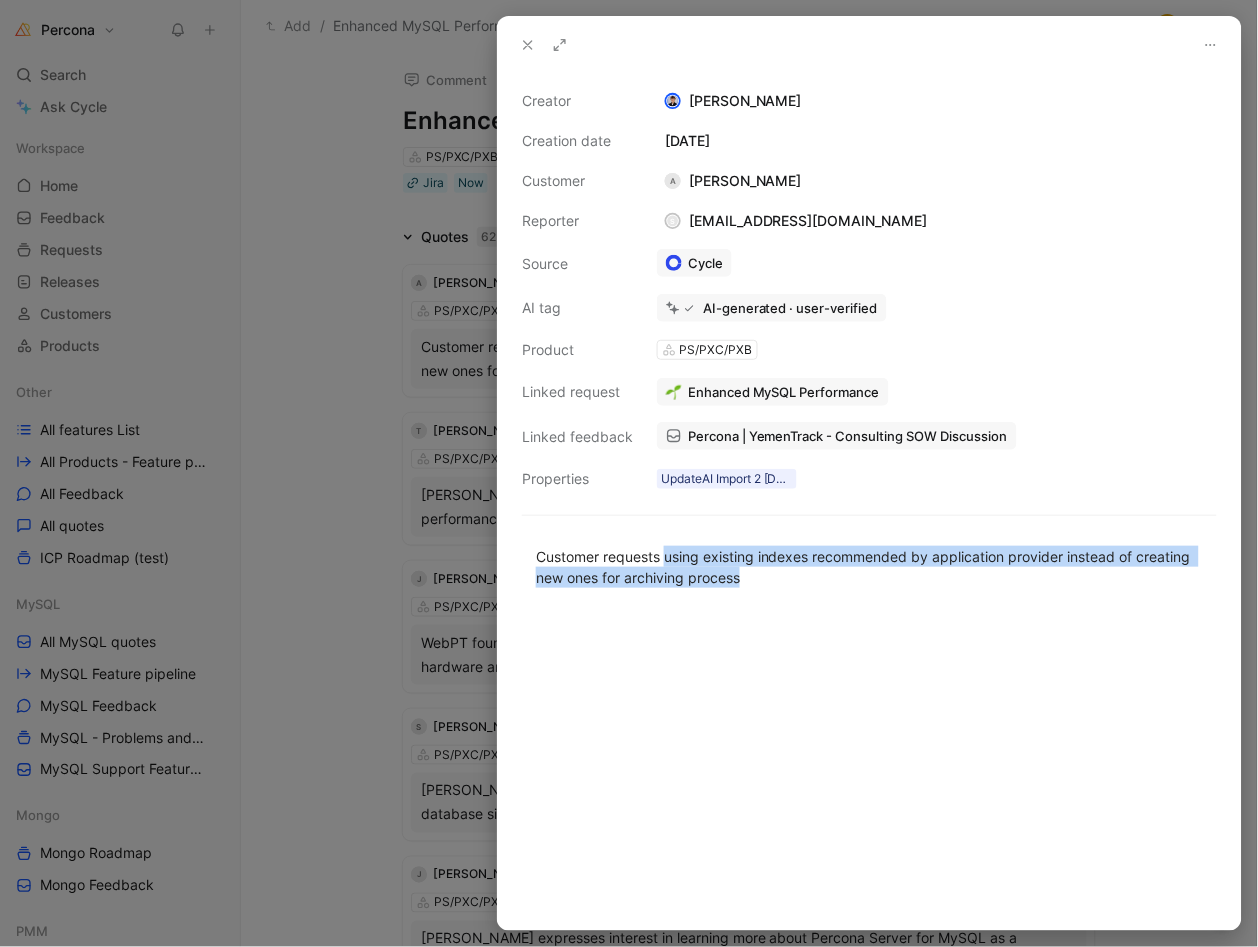 click 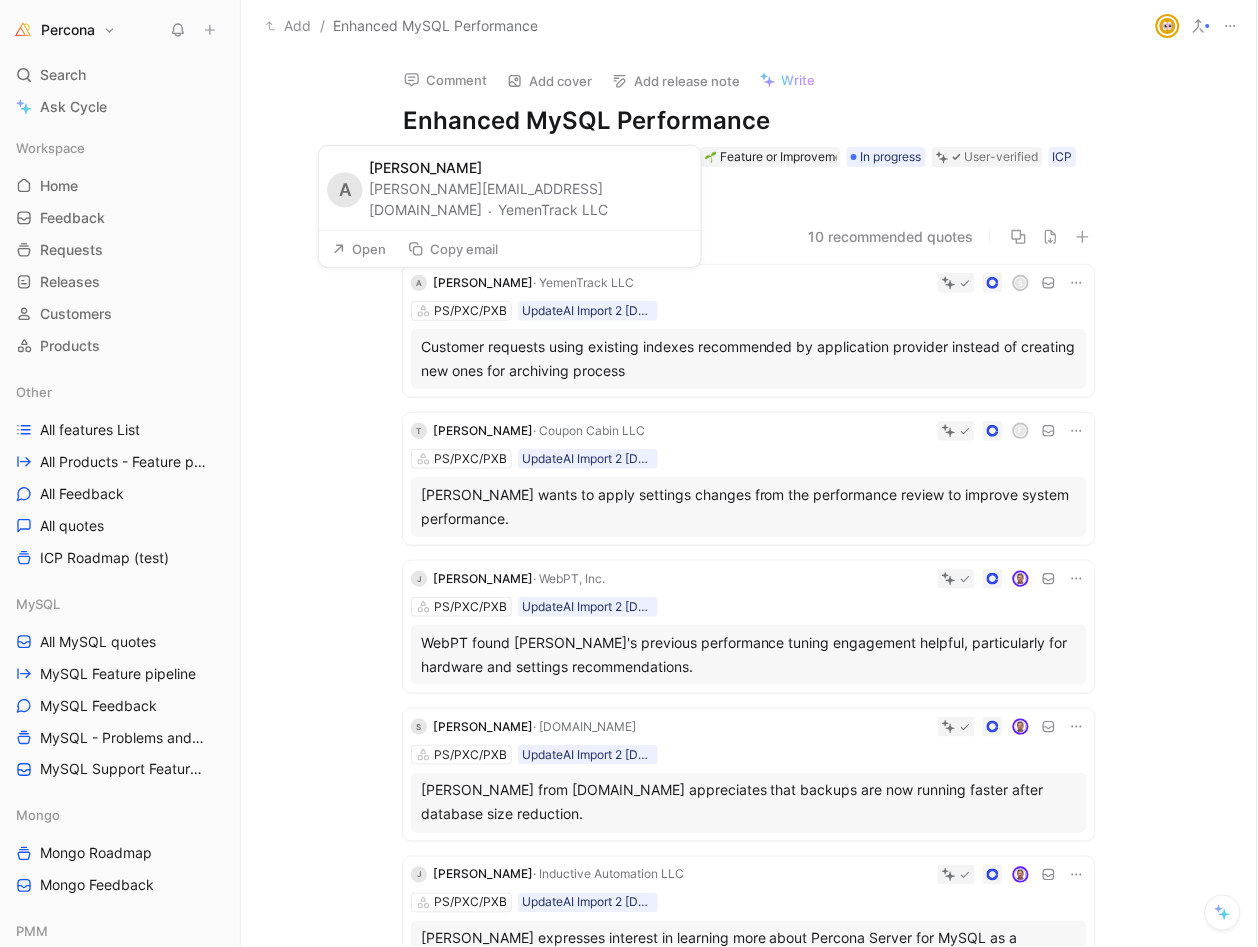 click on "Open" at bounding box center (359, 249) 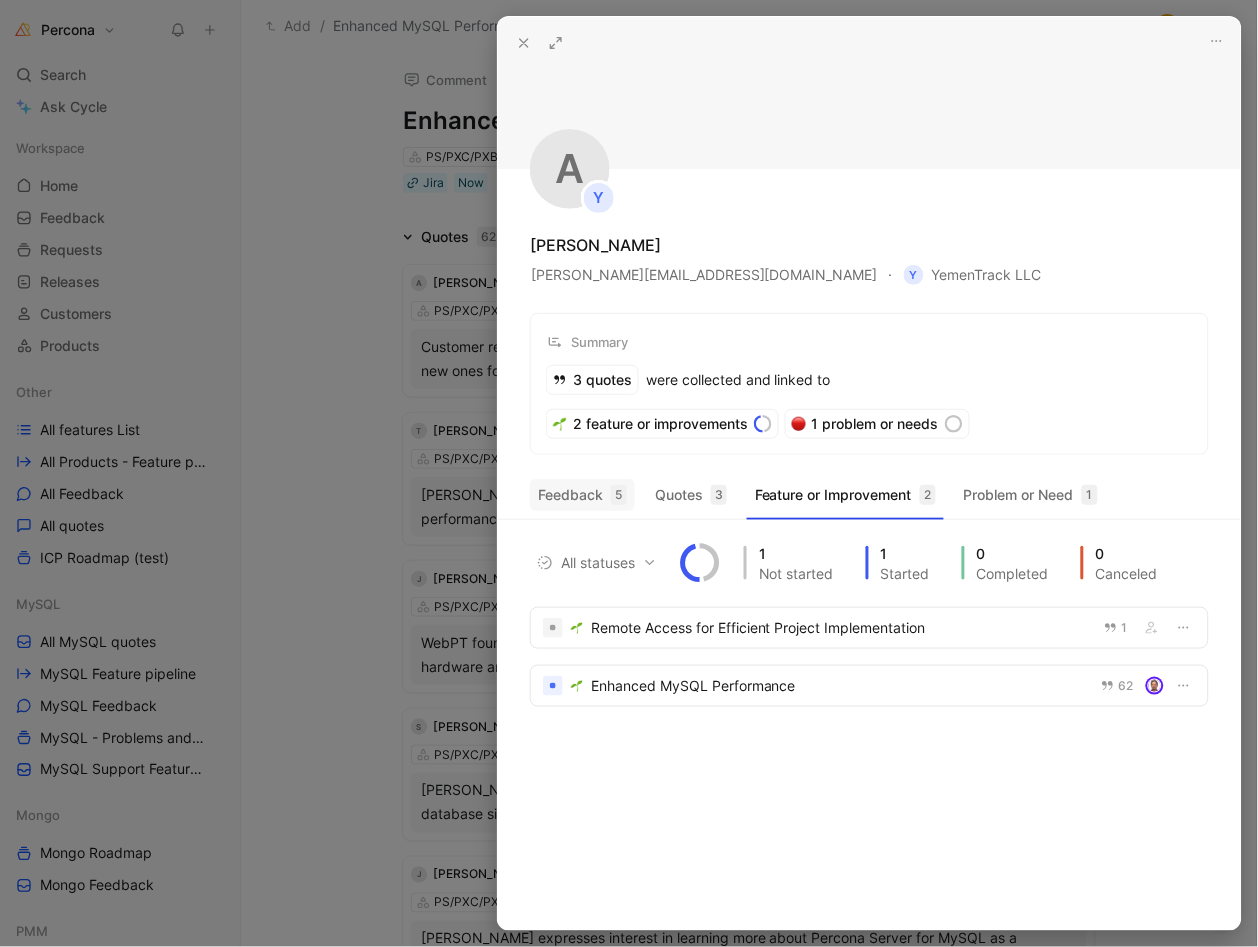 click on "Feedback 5" at bounding box center (582, 495) 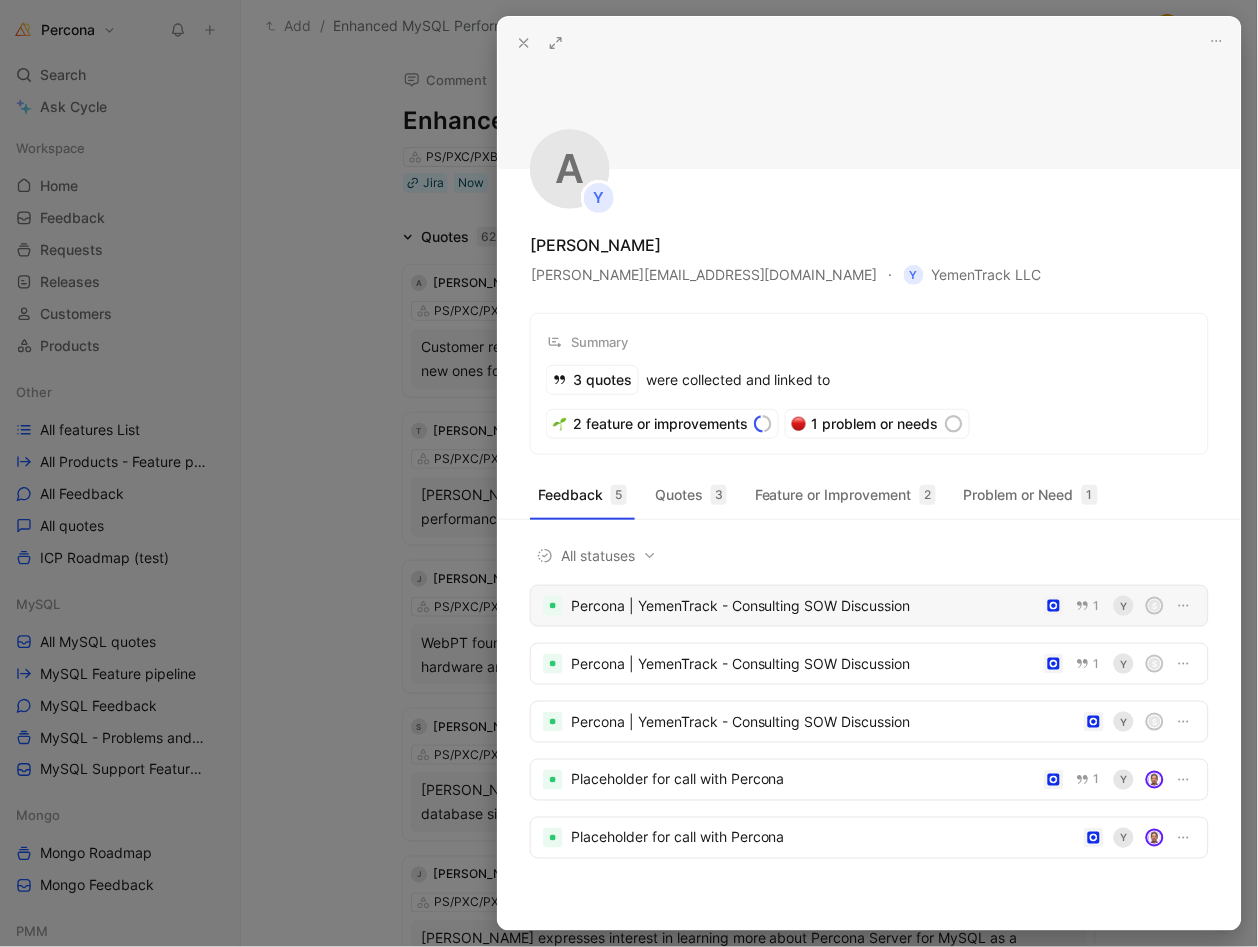 click on "Percona | YemenTrack - Consulting SOW Discussion" at bounding box center (803, 606) 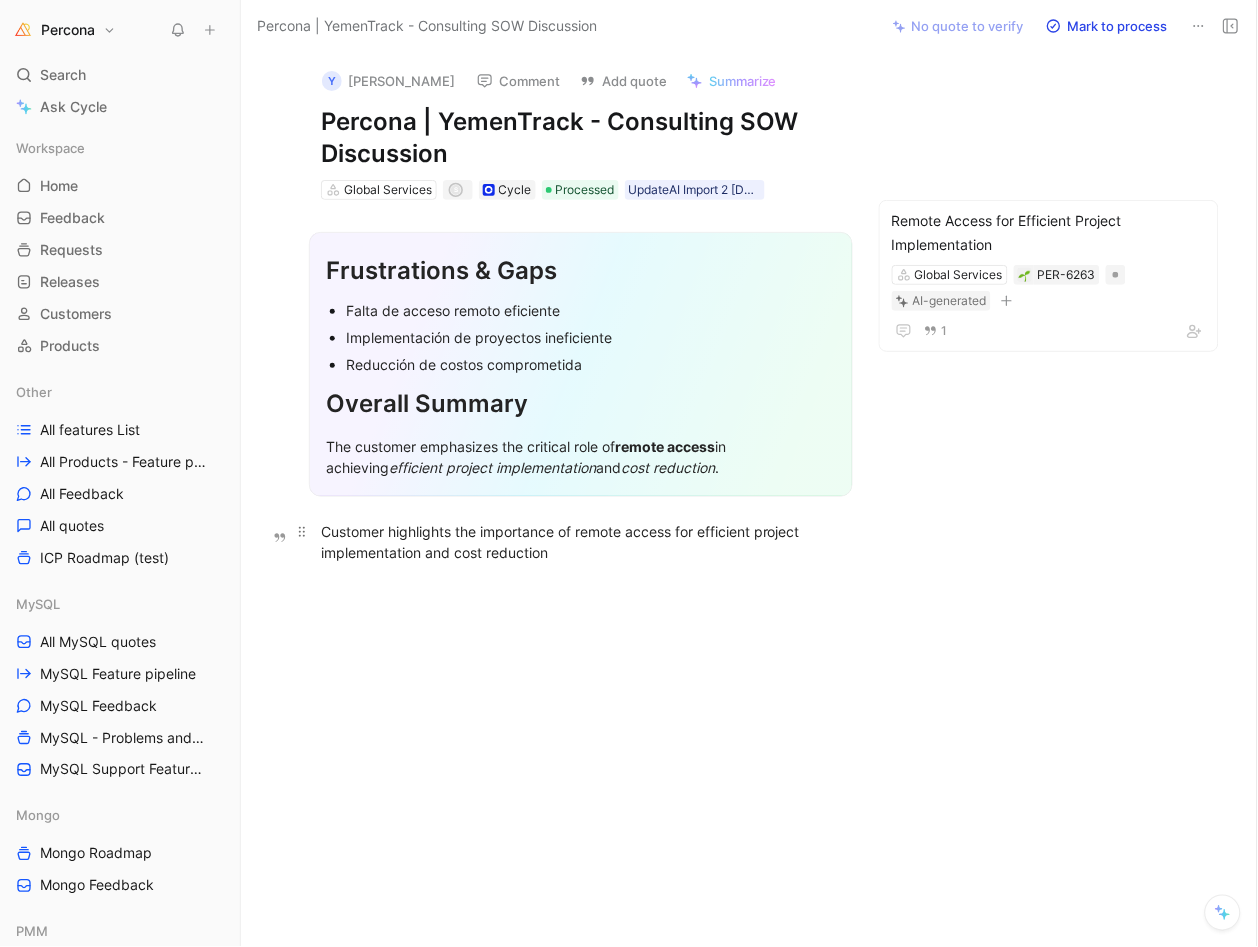 click on "Customer highlights the importance of remote access for efficient project implementation and cost reduction" at bounding box center (581, 542) 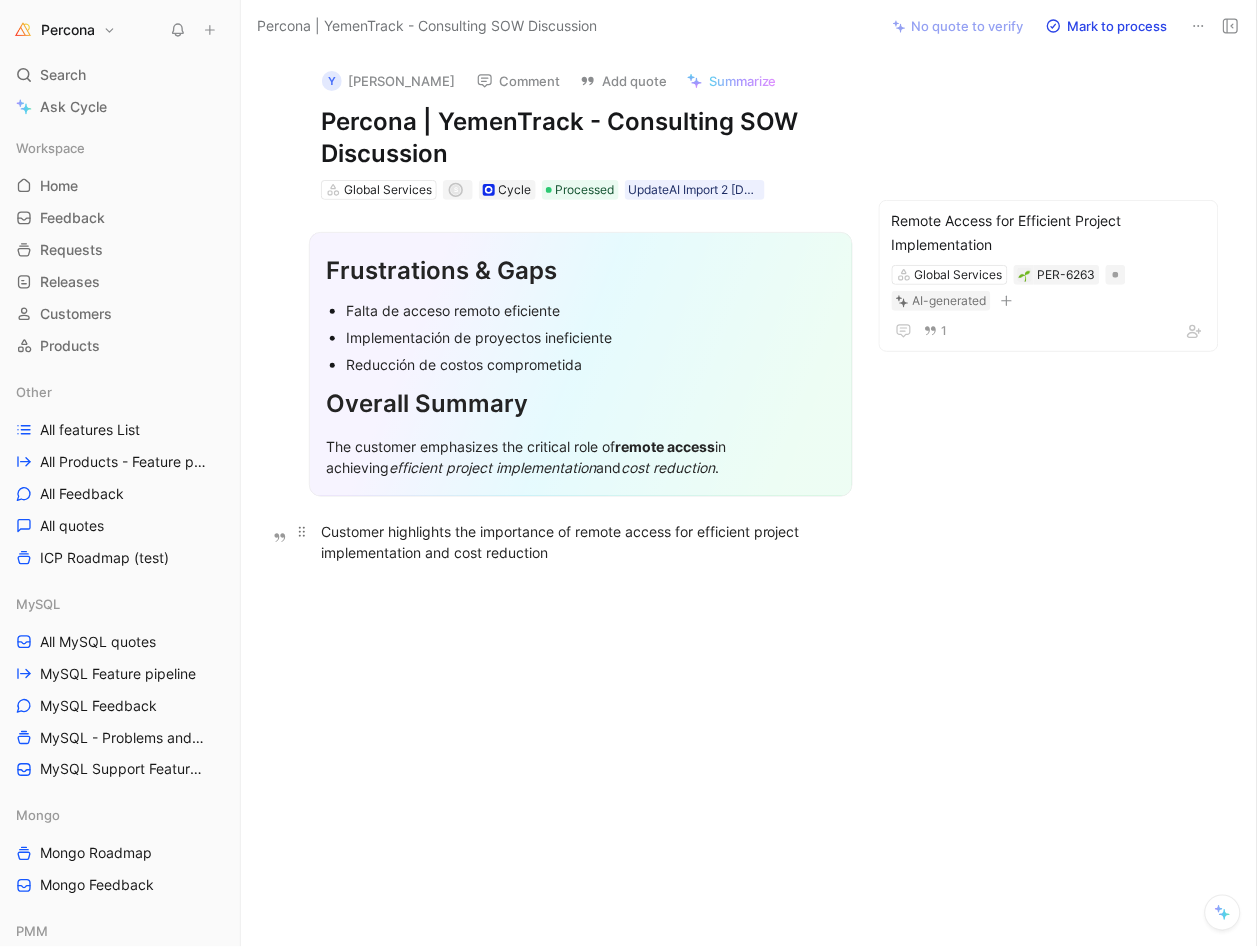 click on "Customer highlights the importance of remote access for efficient project implementation and cost reduction" at bounding box center [581, 542] 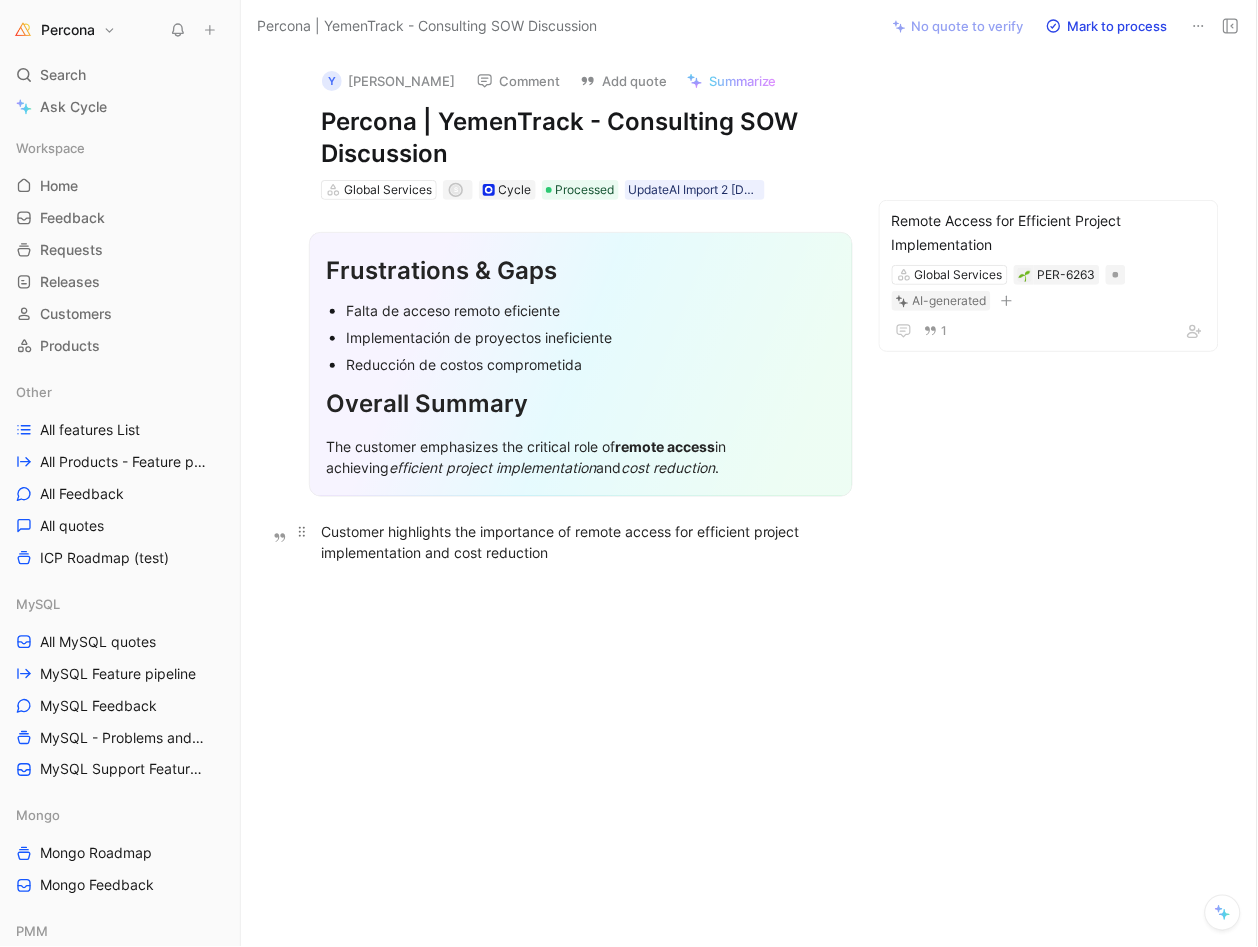 click on "Customer highlights the importance of remote access for efficient project implementation and cost reduction" at bounding box center [581, 542] 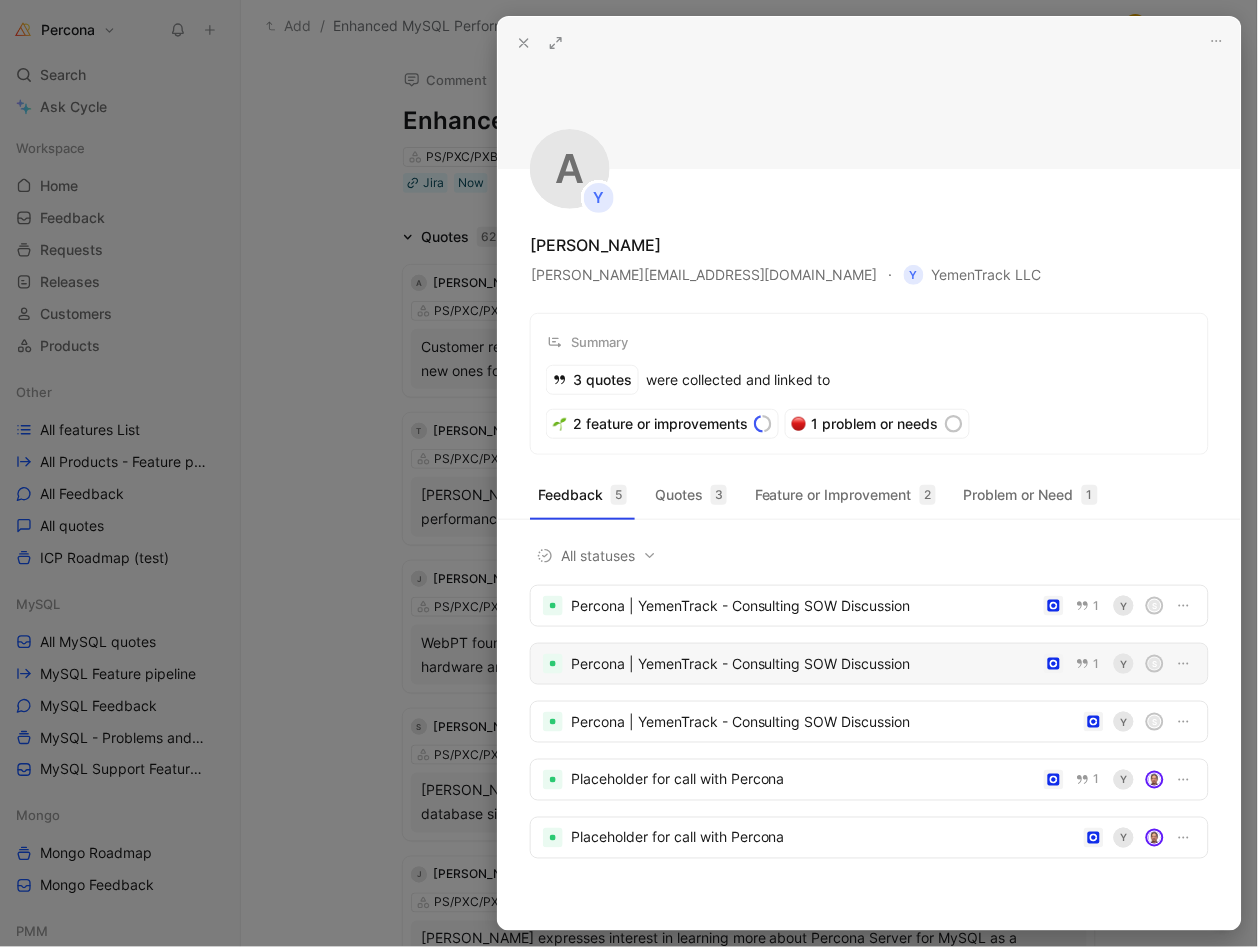 click on "Percona | YemenTrack - Consulting SOW Discussion" at bounding box center (803, 664) 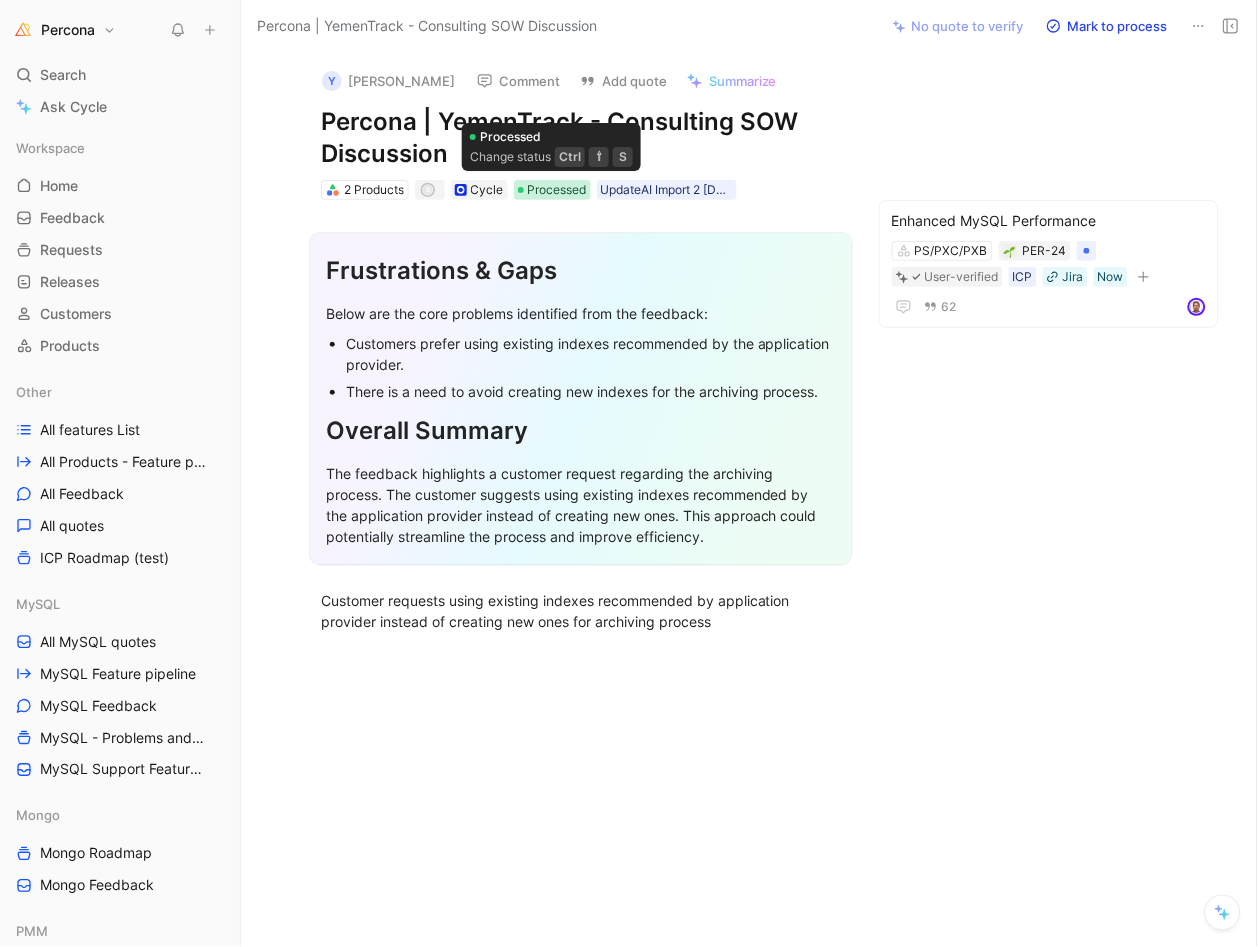 click on "Processed" at bounding box center [557, 190] 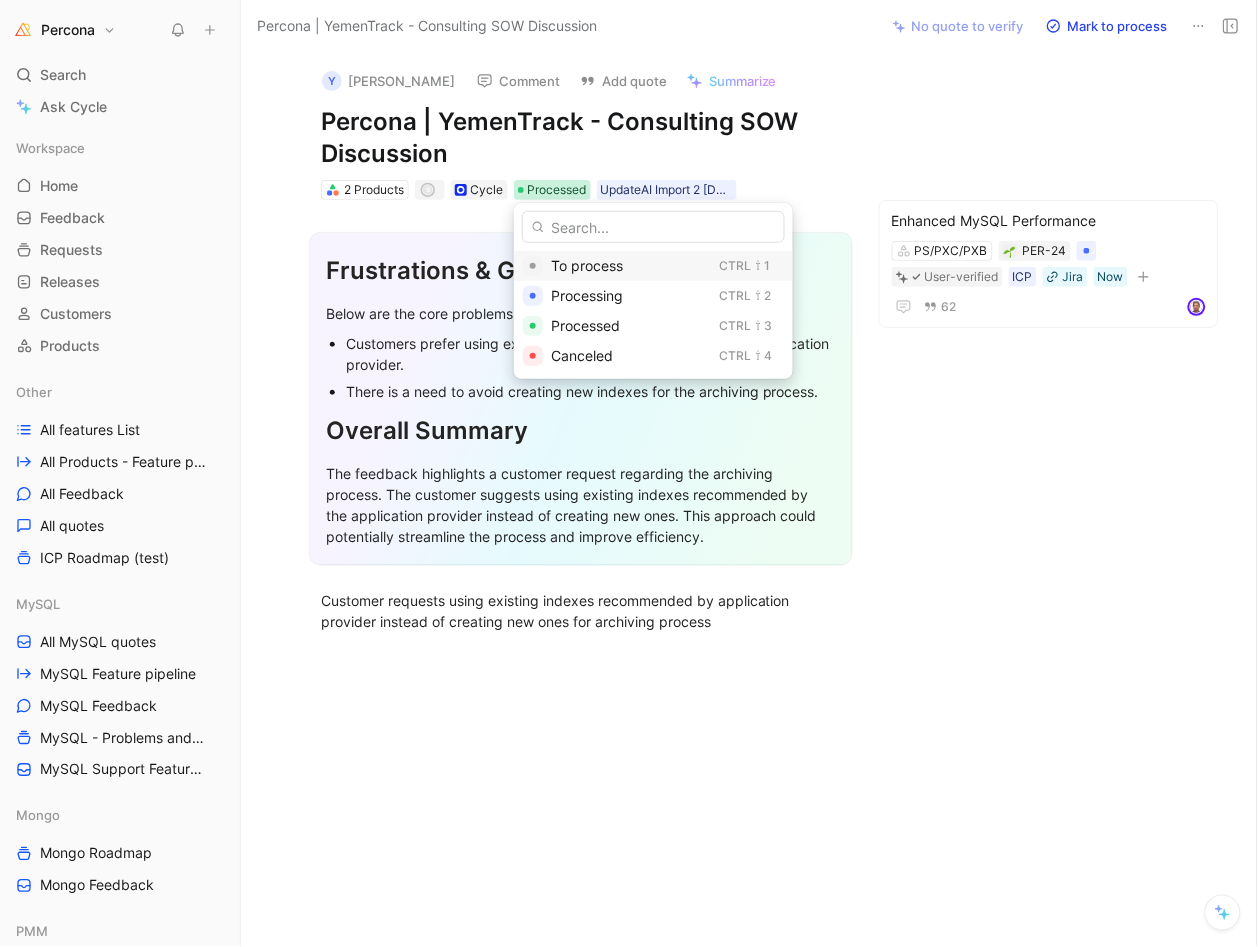 click on "To process" at bounding box center (587, 265) 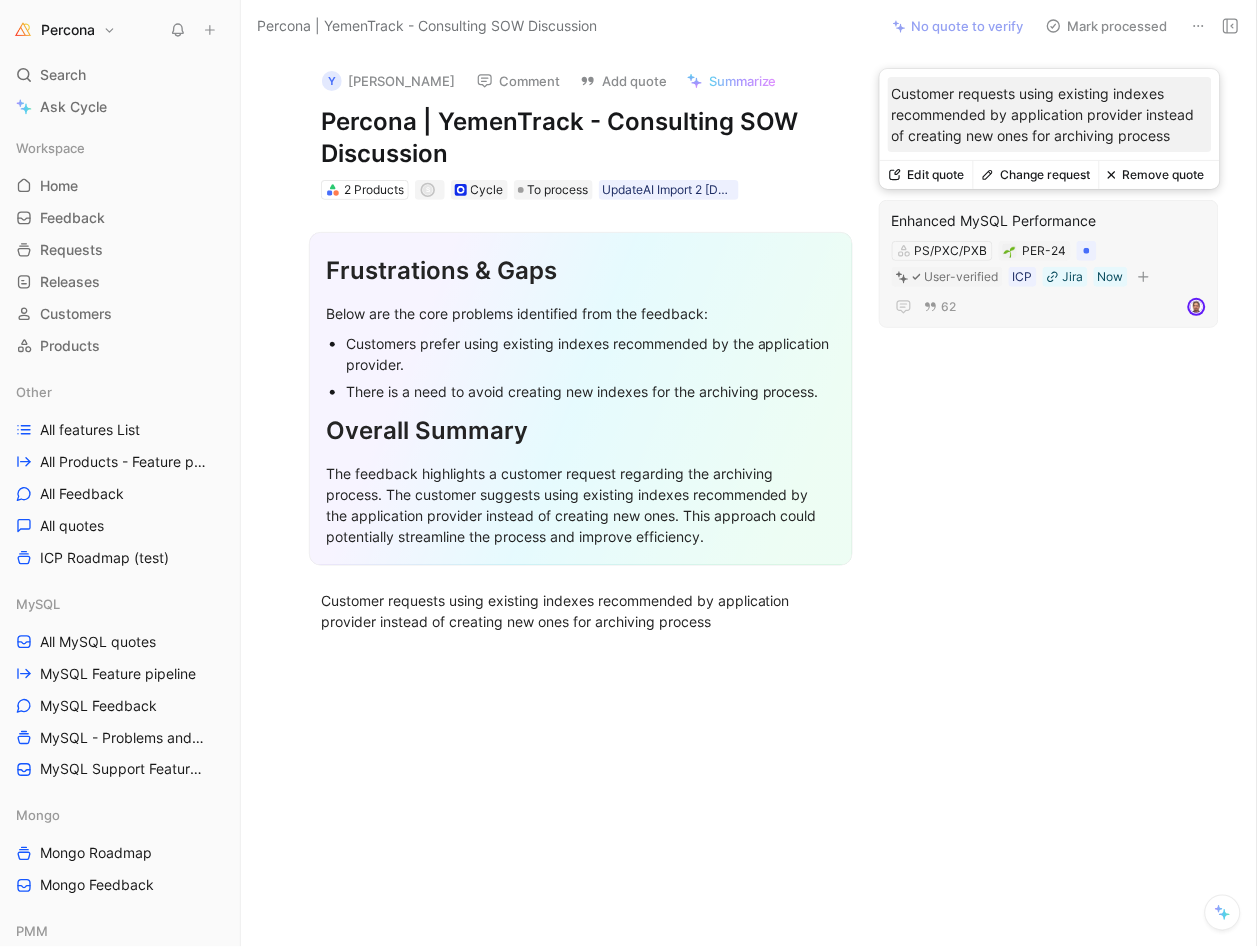 click on "Remove quote" at bounding box center [1156, 175] 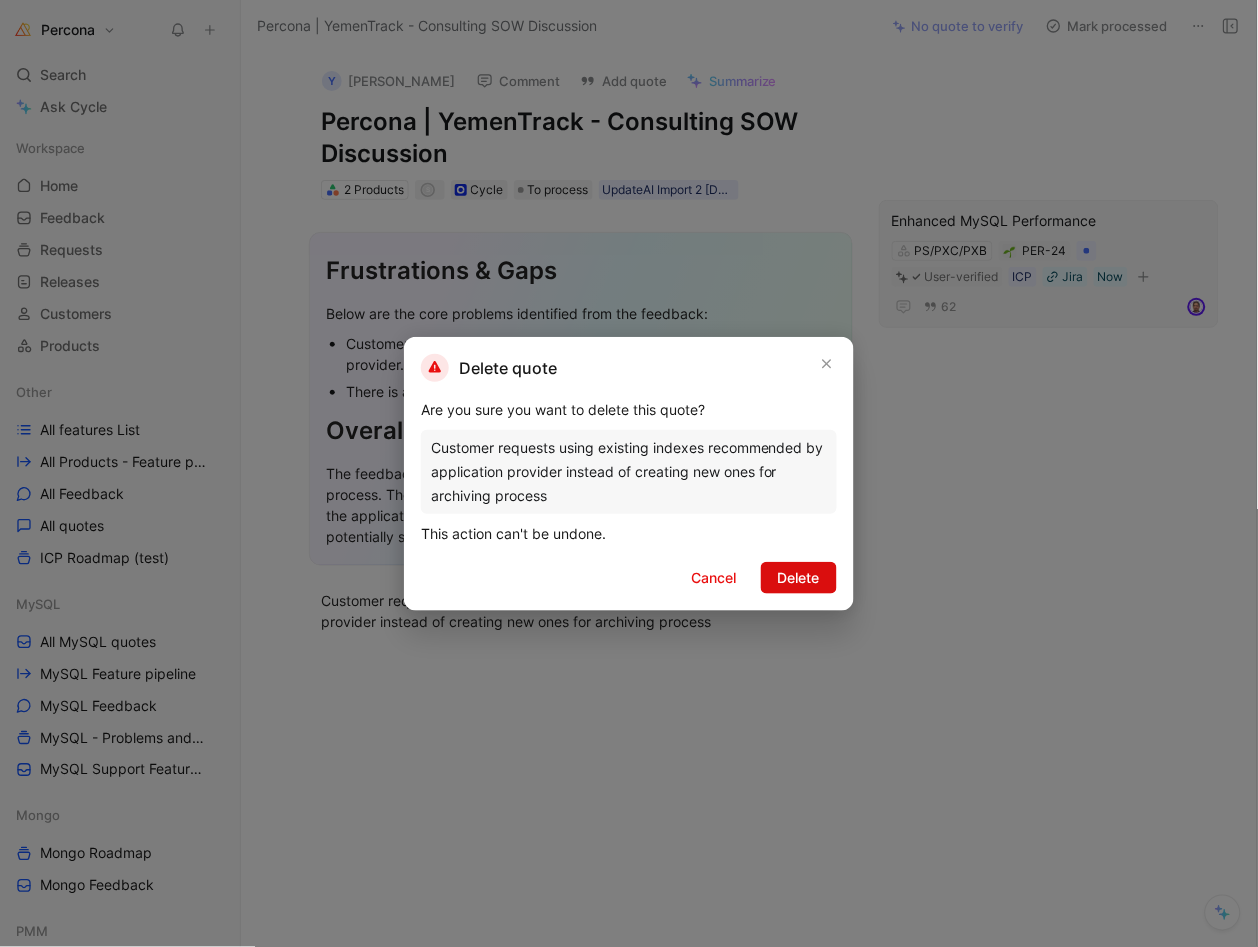 click on "Delete" at bounding box center [799, 578] 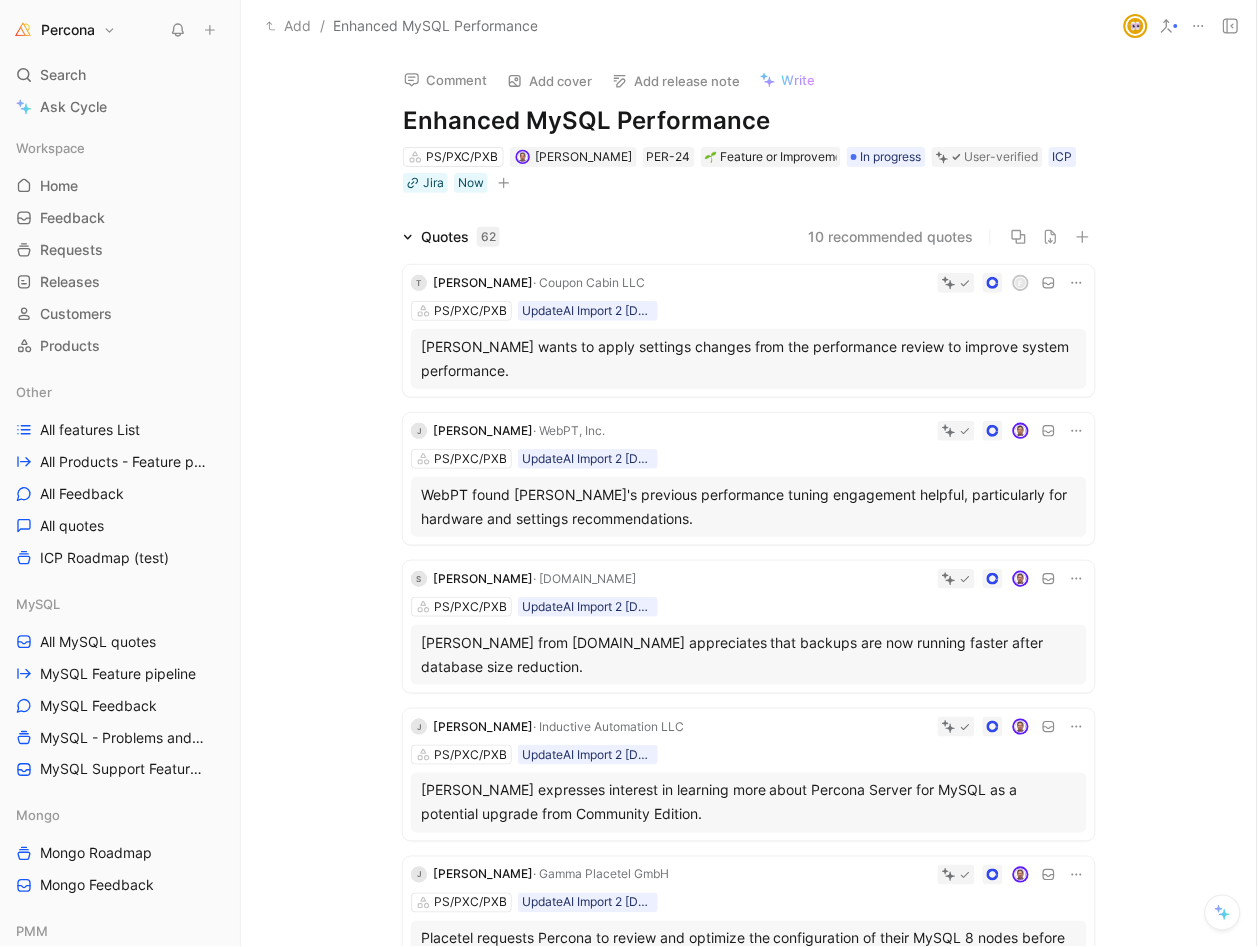 scroll, scrollTop: 0, scrollLeft: 0, axis: both 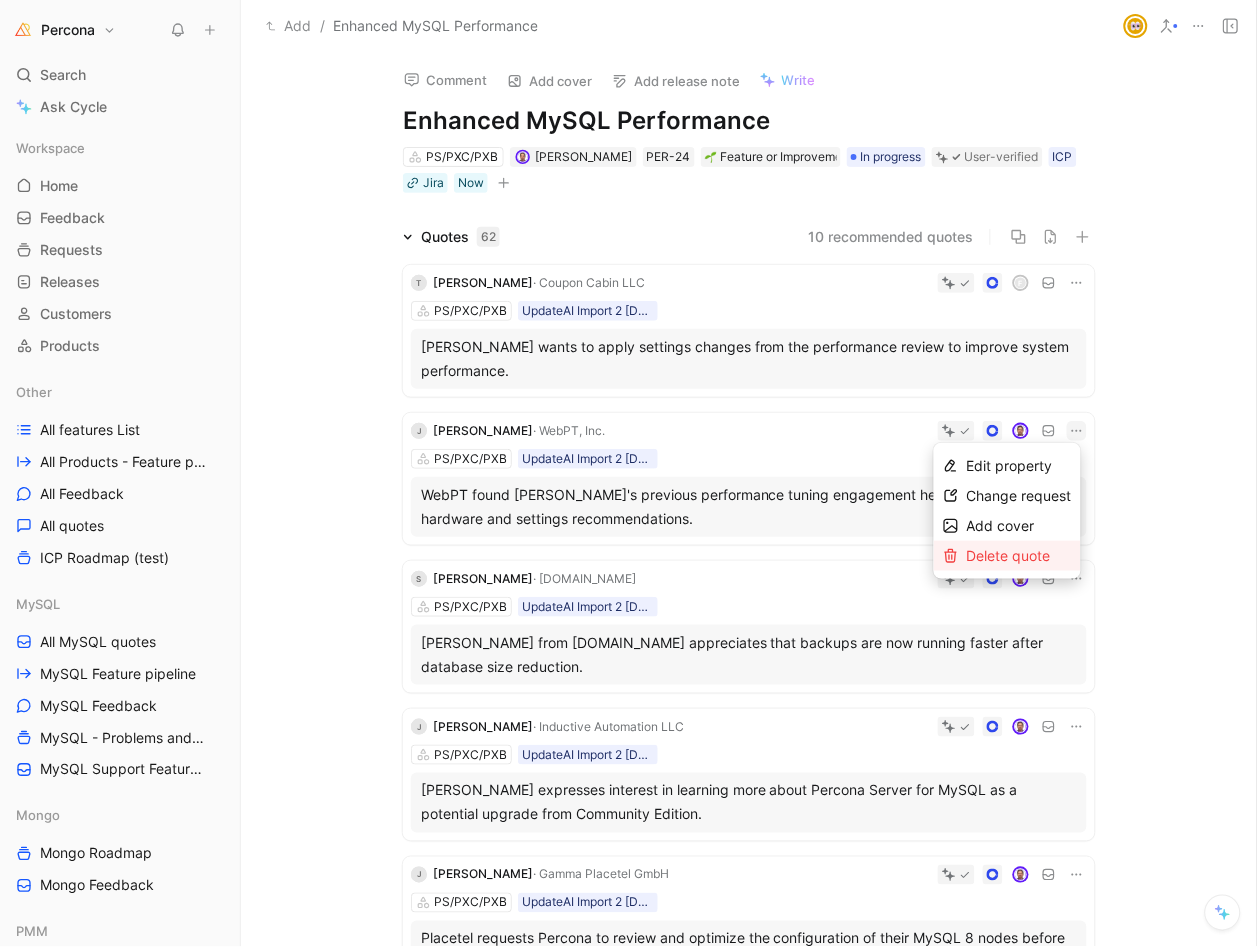 click on "Delete quote" at bounding box center [1009, 555] 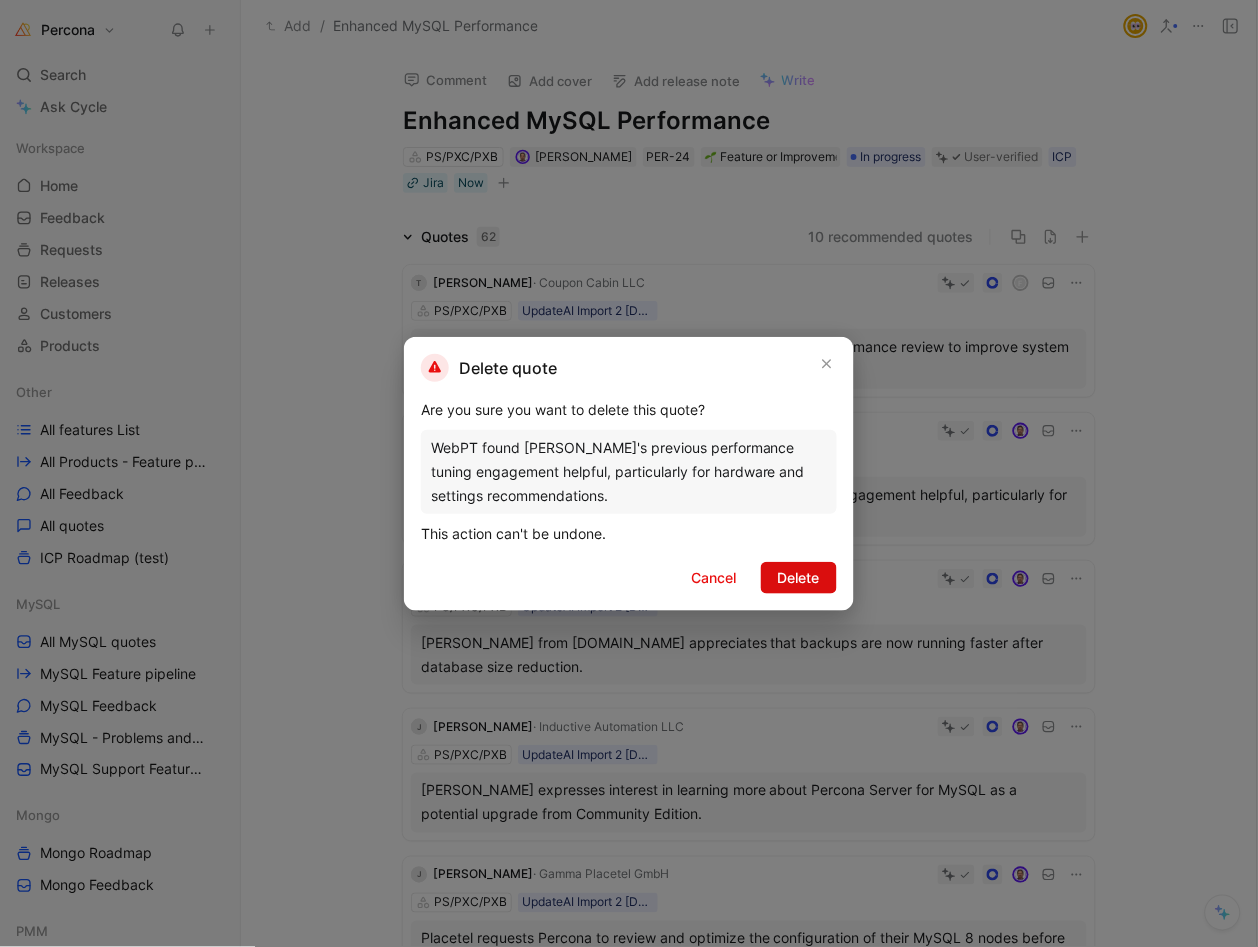 click on "Delete" at bounding box center (799, 578) 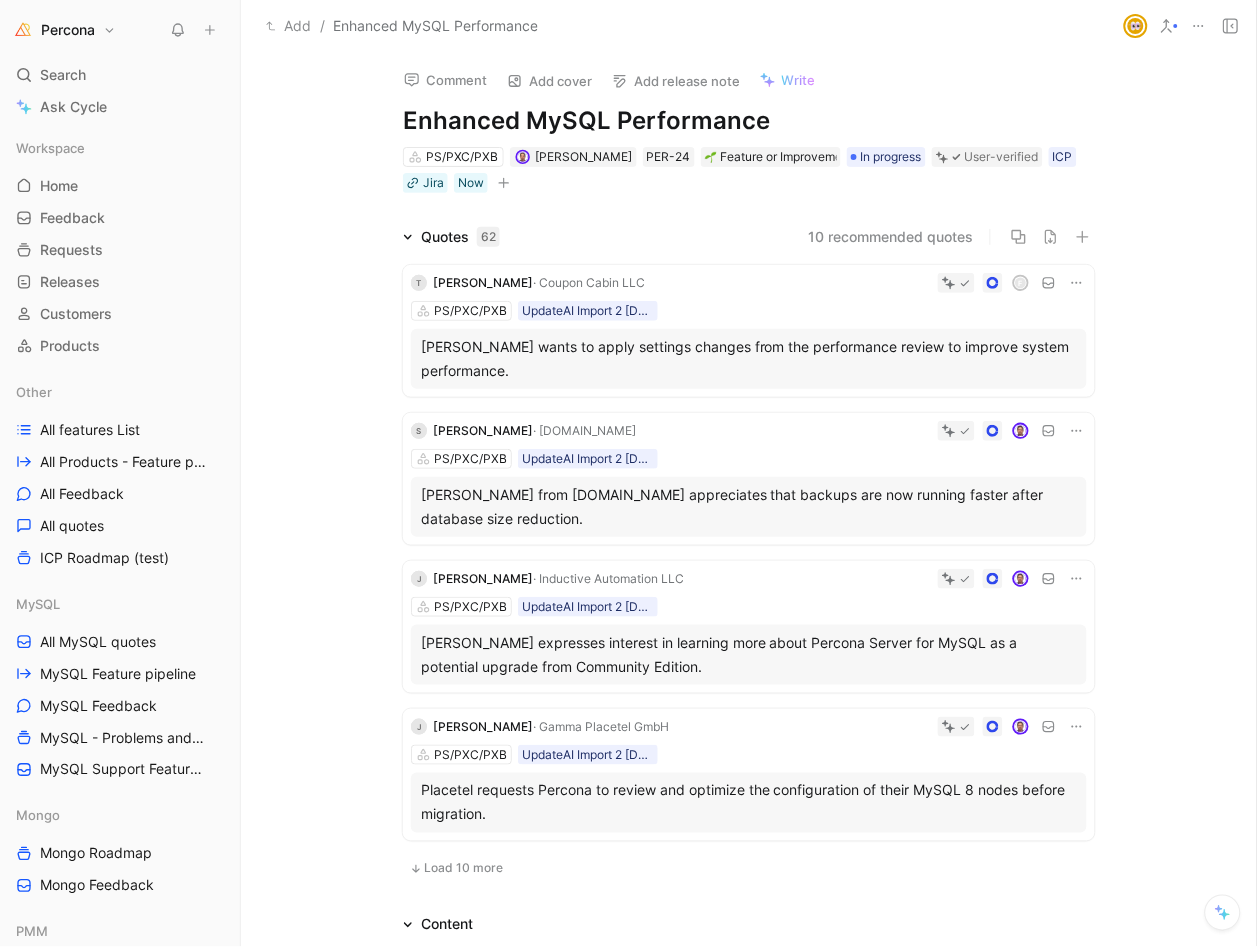 click 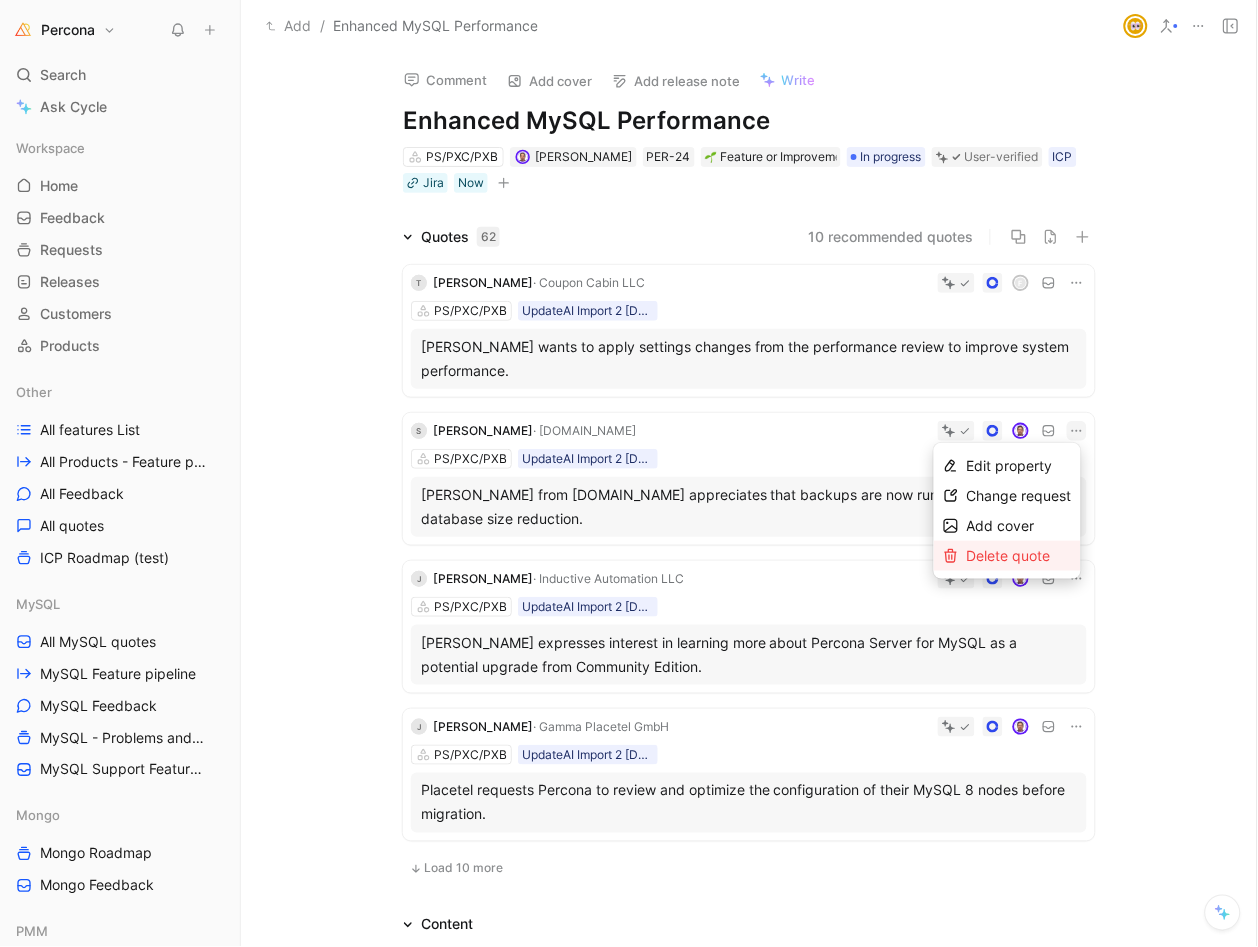 click on "Delete quote" at bounding box center [1009, 555] 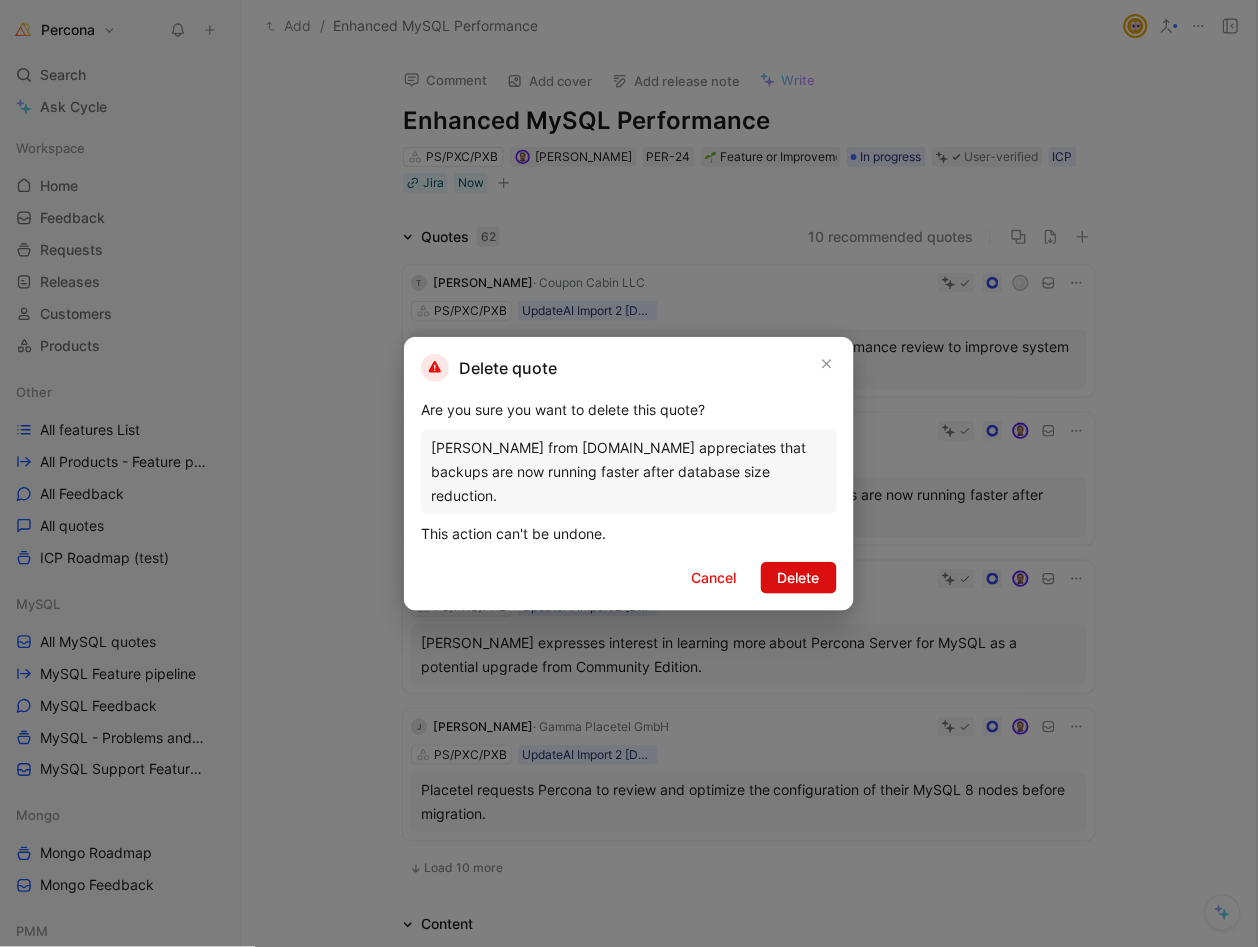 click on "Delete" at bounding box center (799, 578) 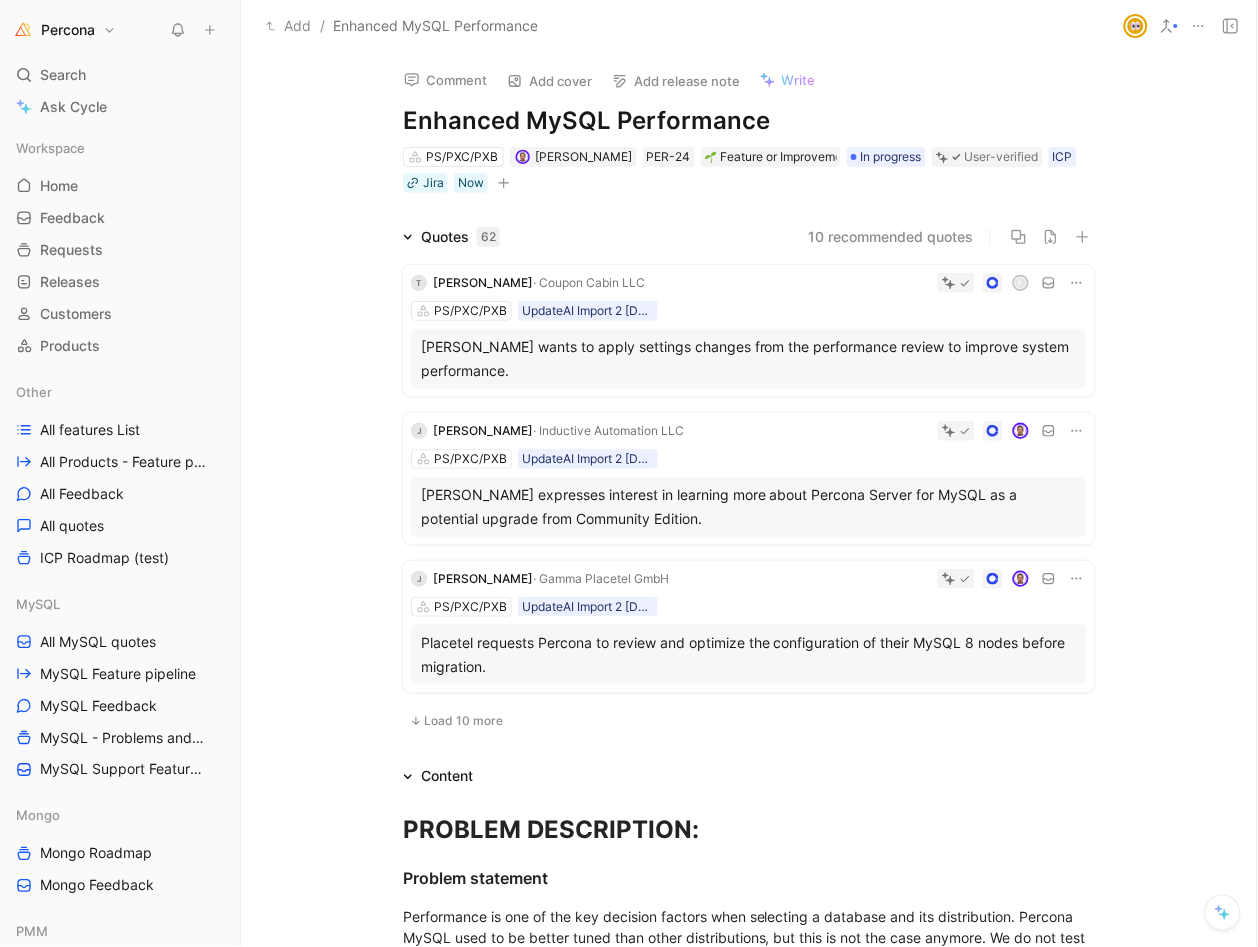 click 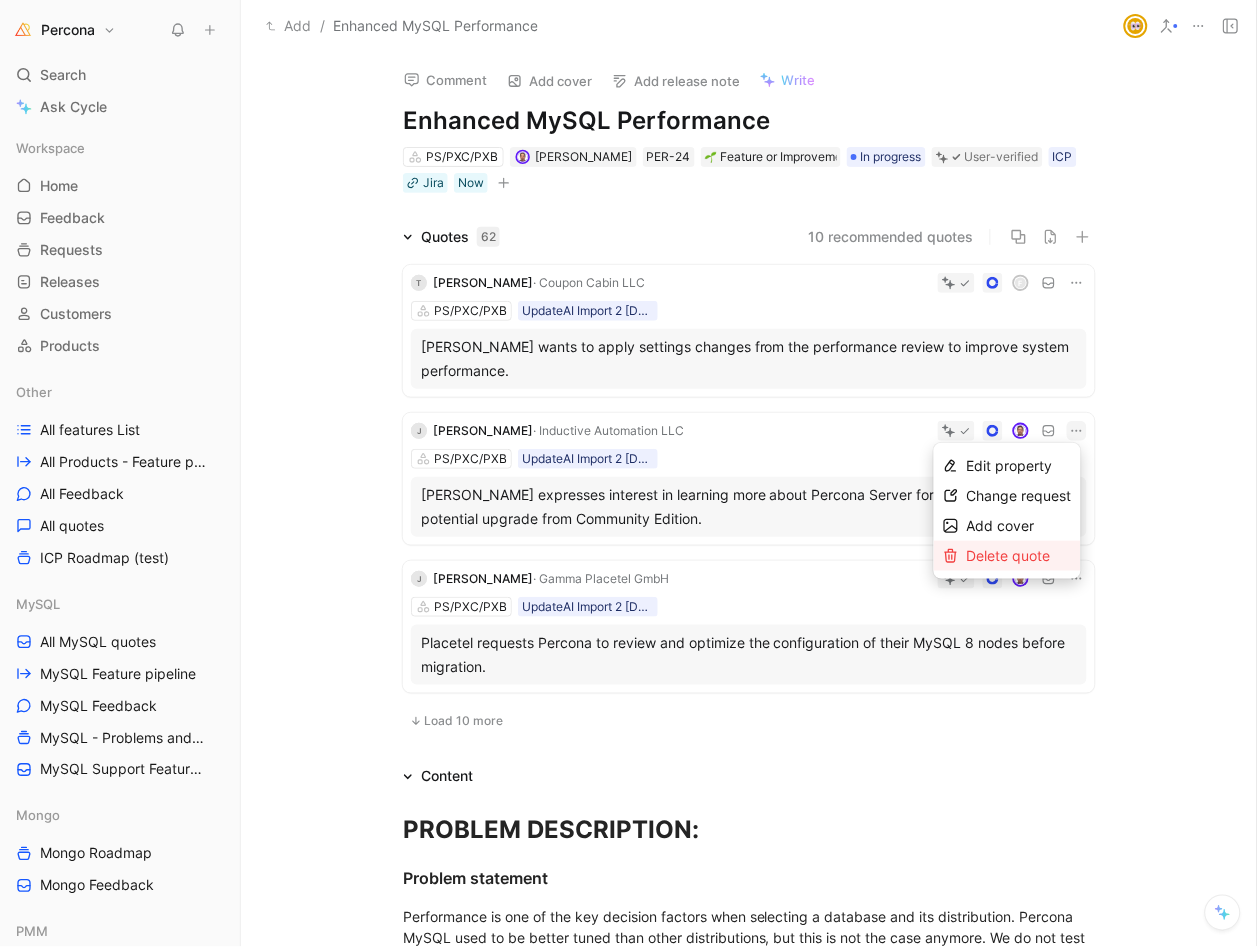 click on "Delete quote" at bounding box center [1009, 555] 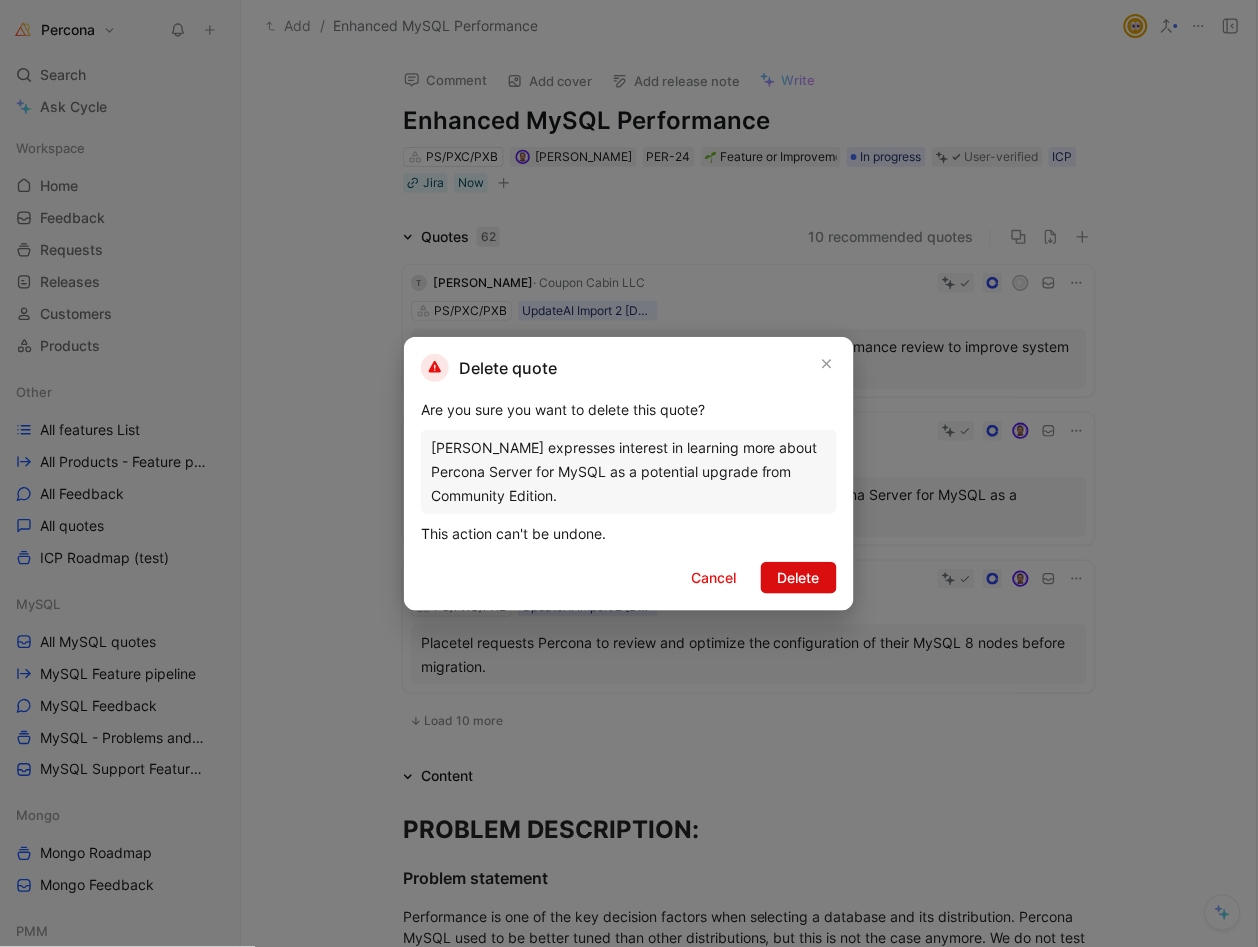 click on "Delete" at bounding box center (799, 578) 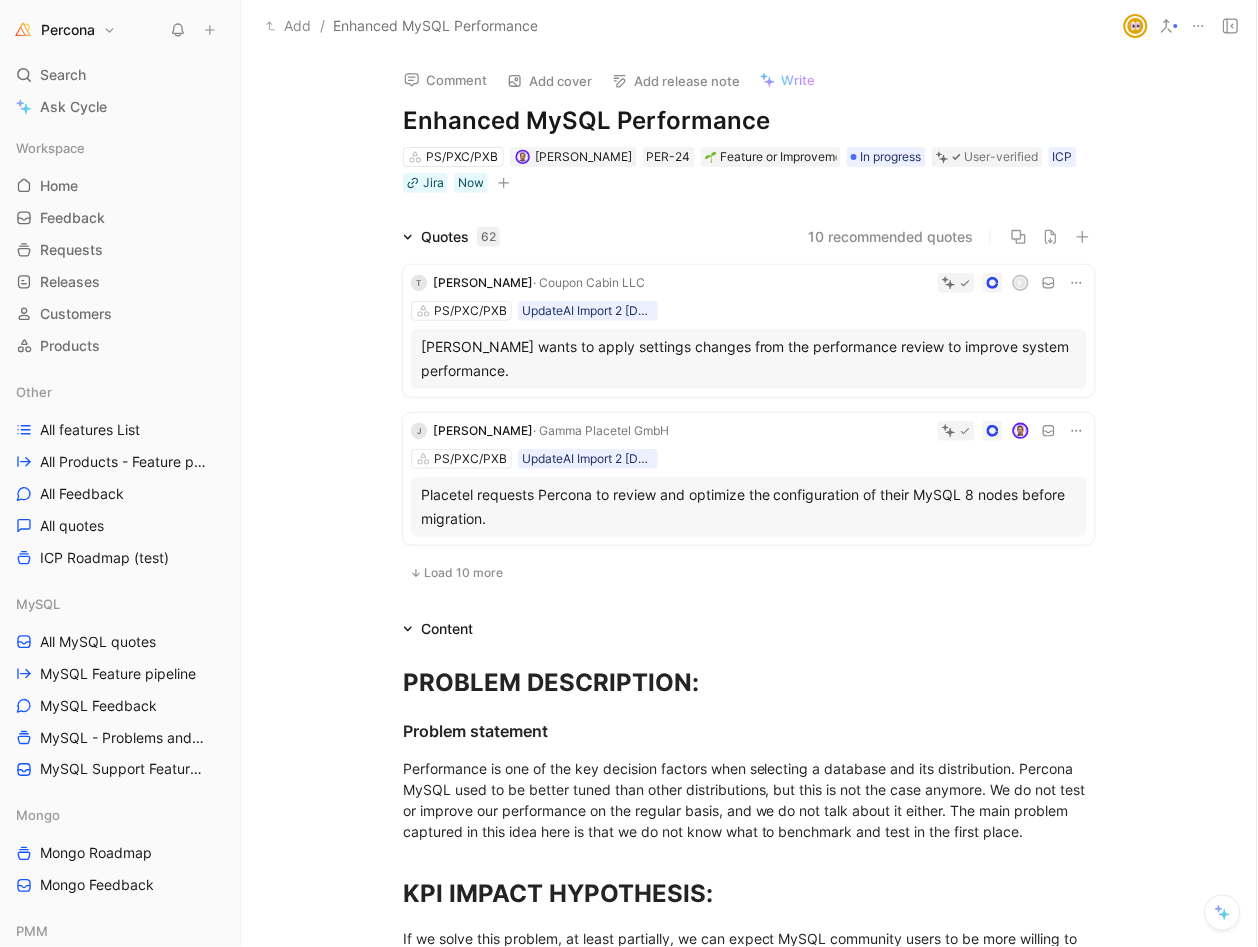 click 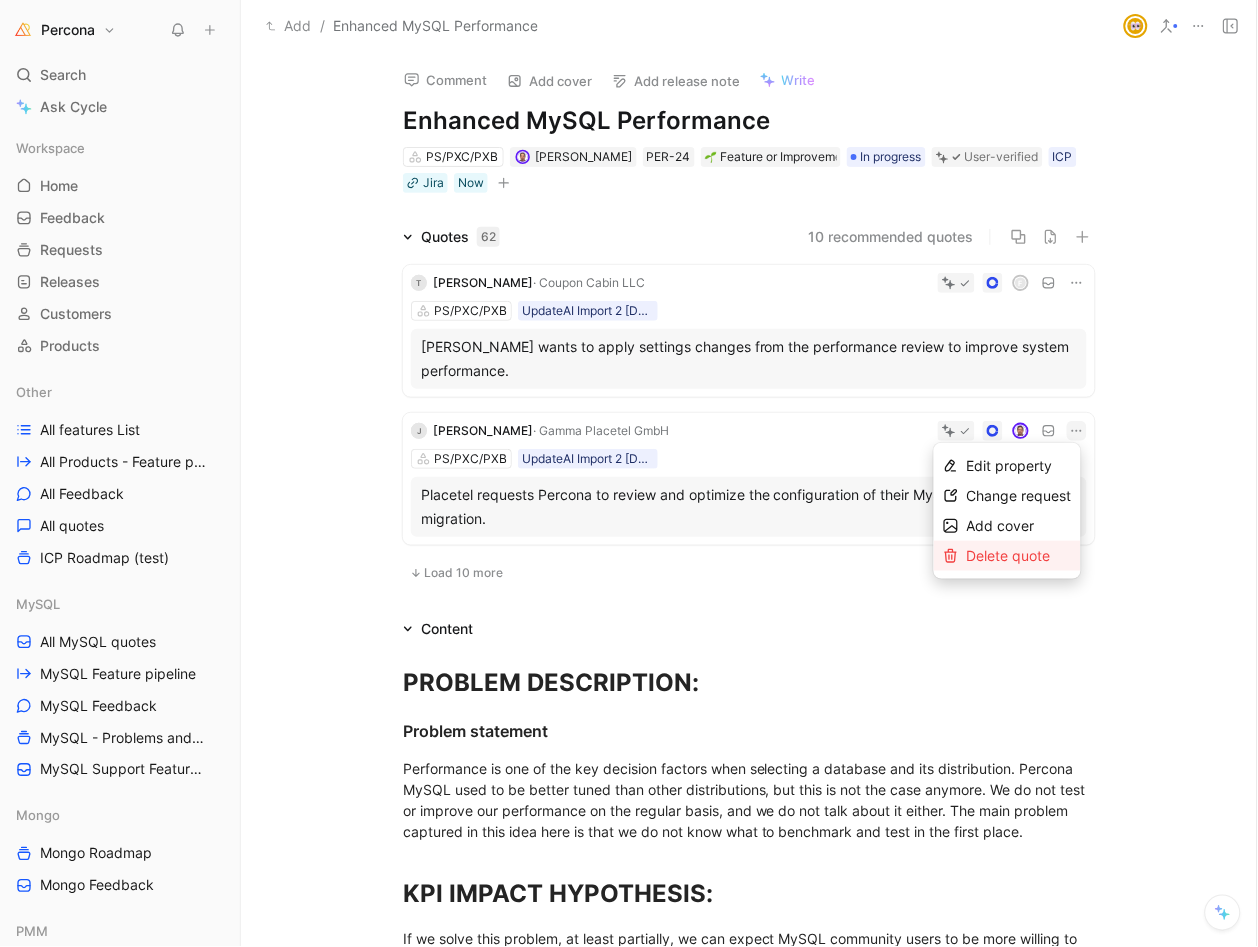click on "Delete quote" at bounding box center (1009, 555) 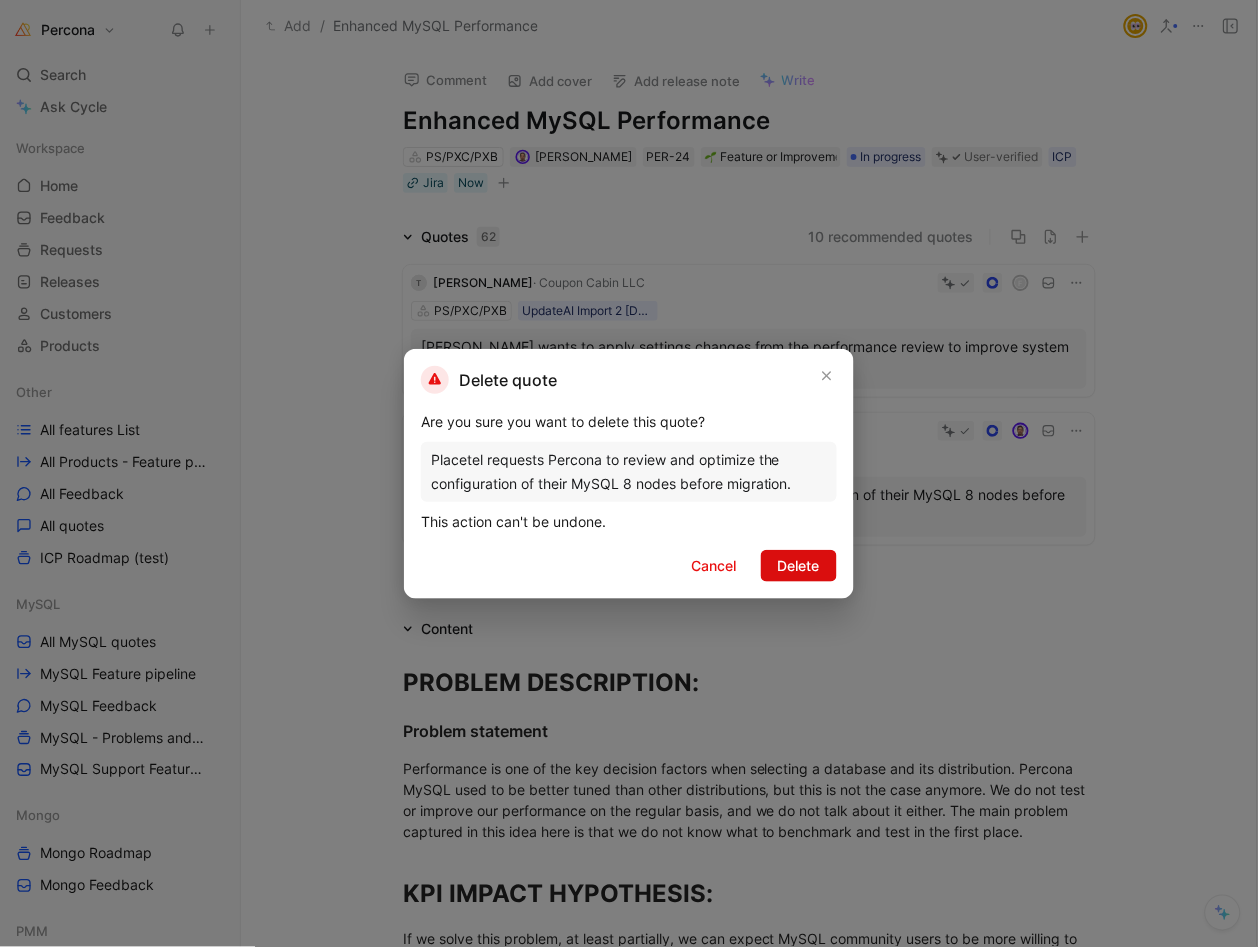 click on "Delete" at bounding box center [799, 566] 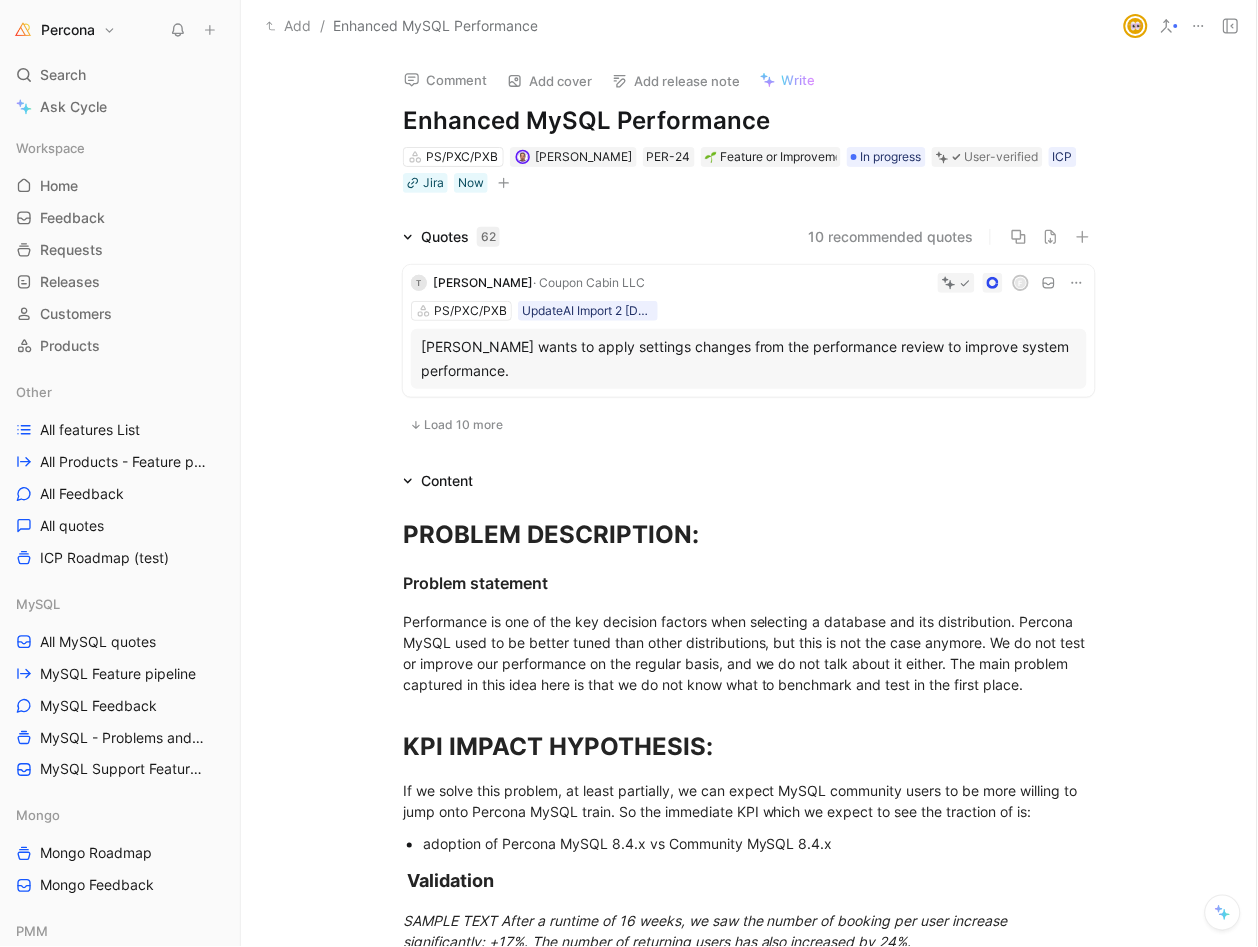 click on "Load 10 more" at bounding box center (463, 425) 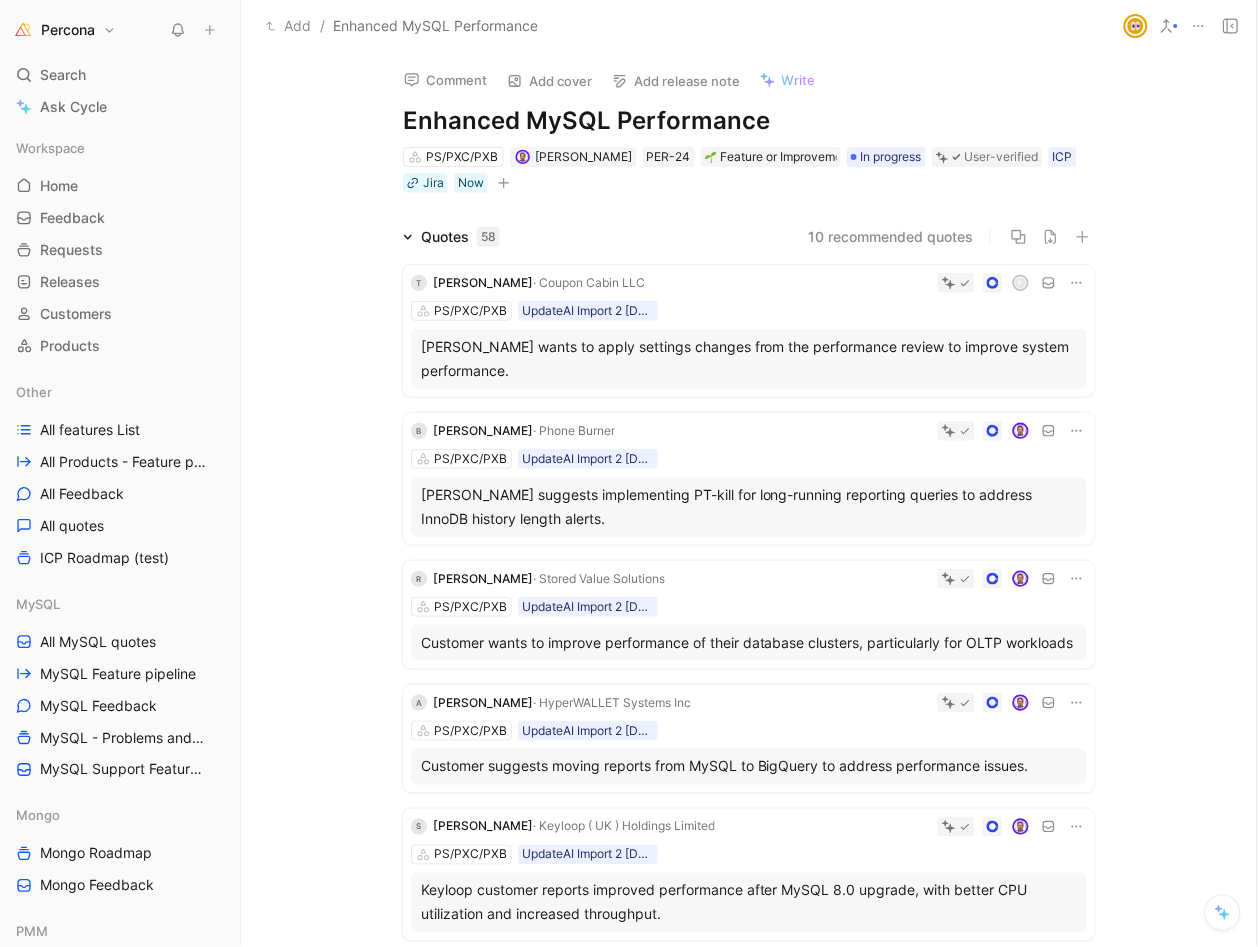 click 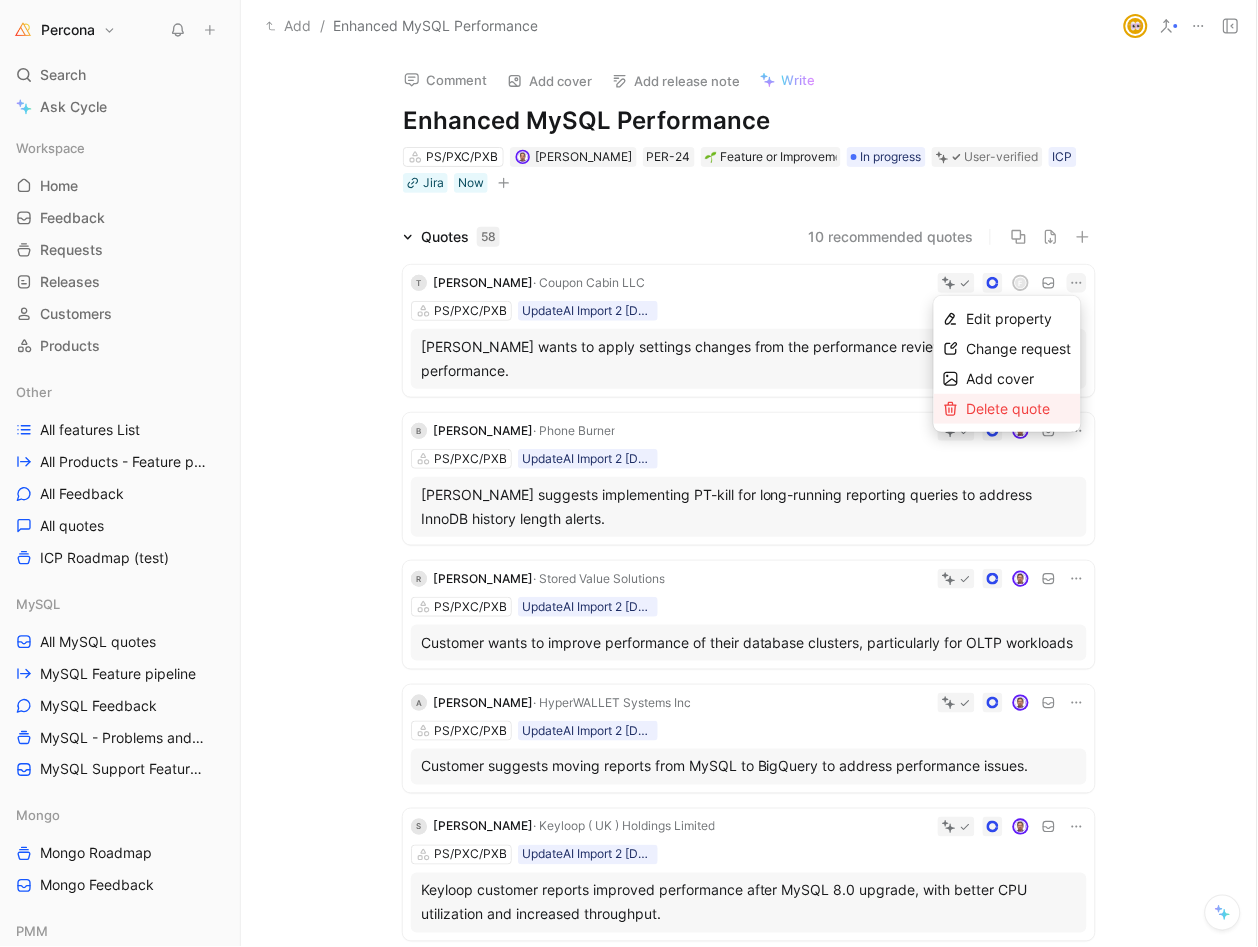 click on "Delete quote" at bounding box center (1009, 408) 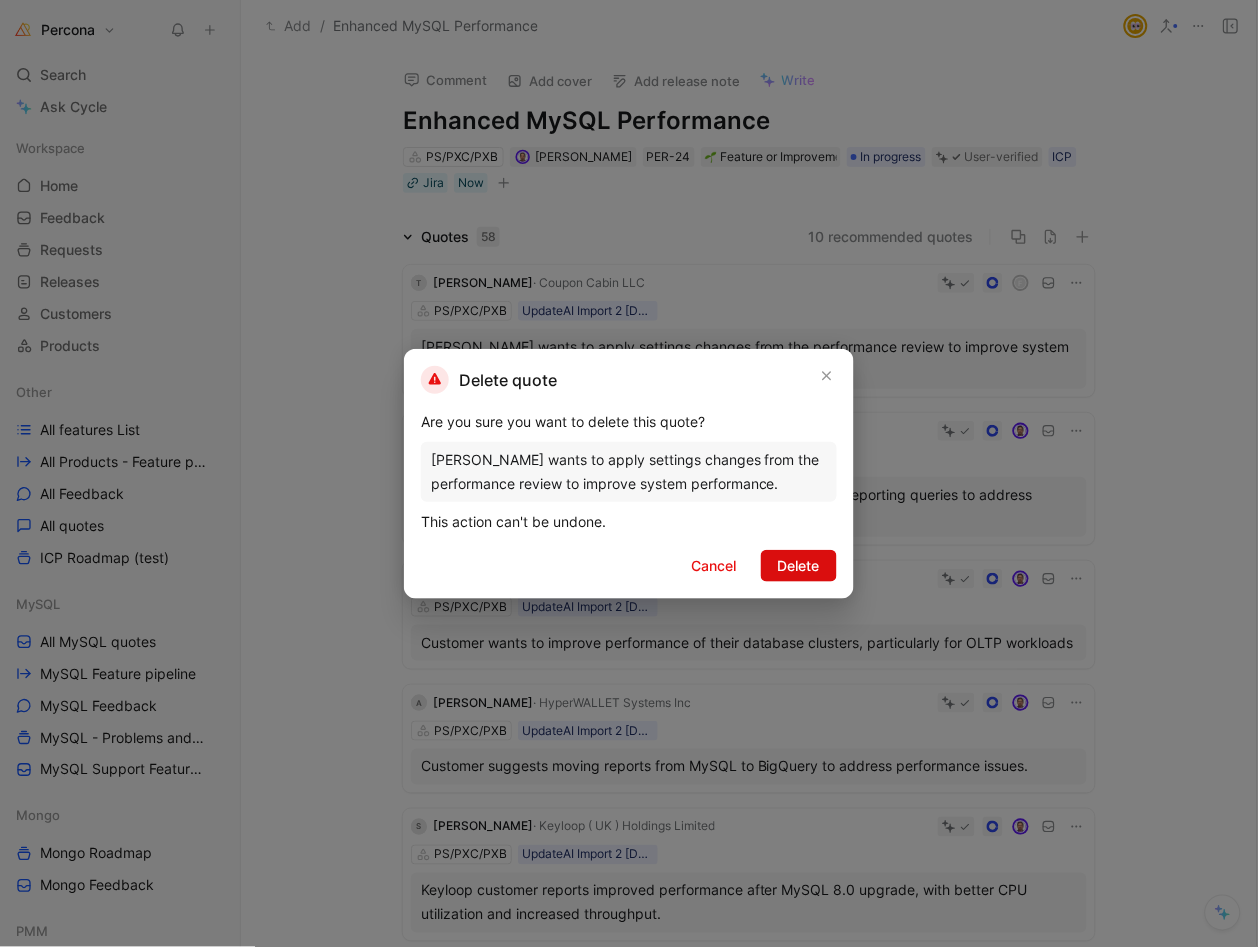 click on "Delete" at bounding box center [799, 566] 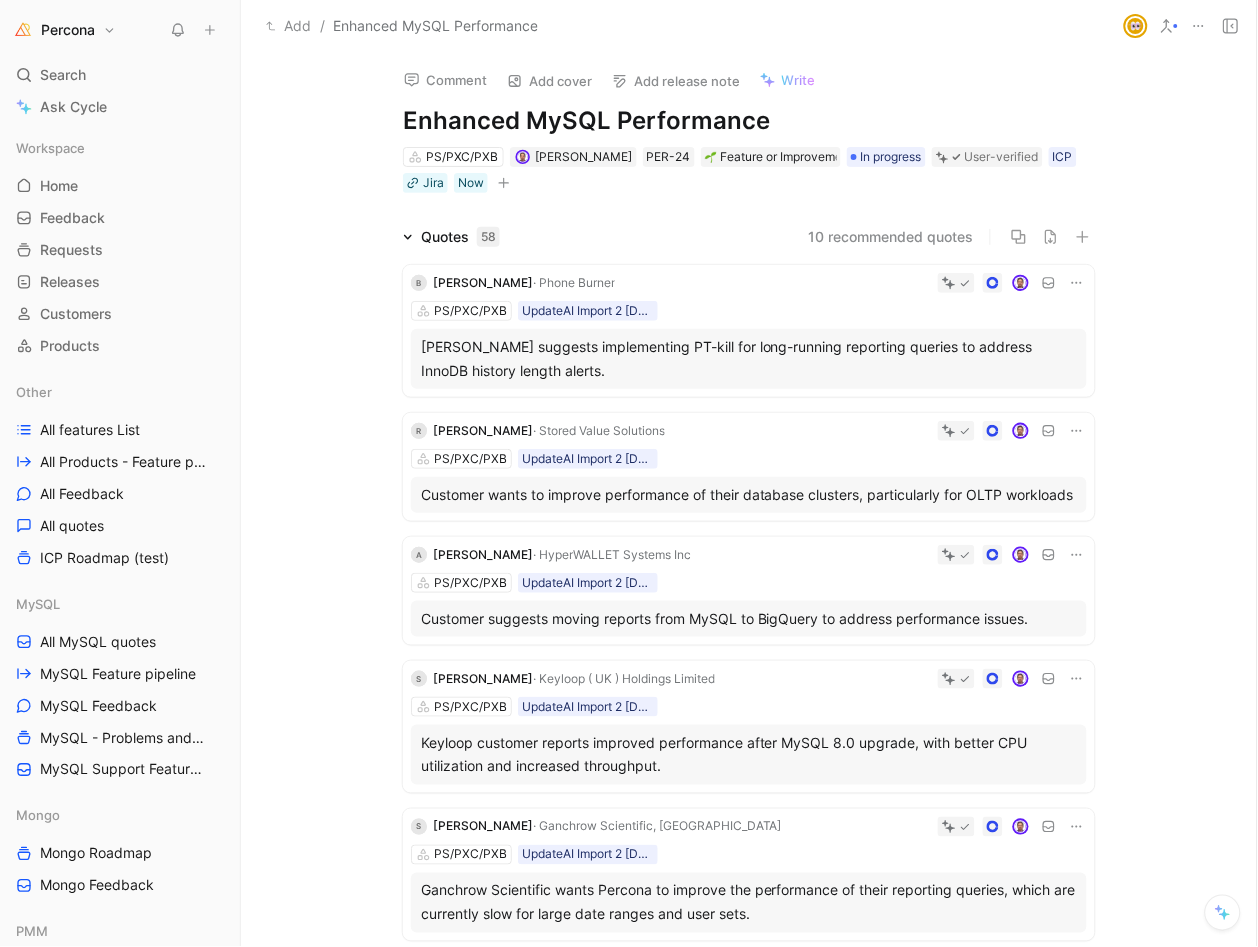 click on "[PERSON_NAME] suggests implementing PT-kill for long-running reporting queries to address InnoDB history length alerts." at bounding box center [749, 359] 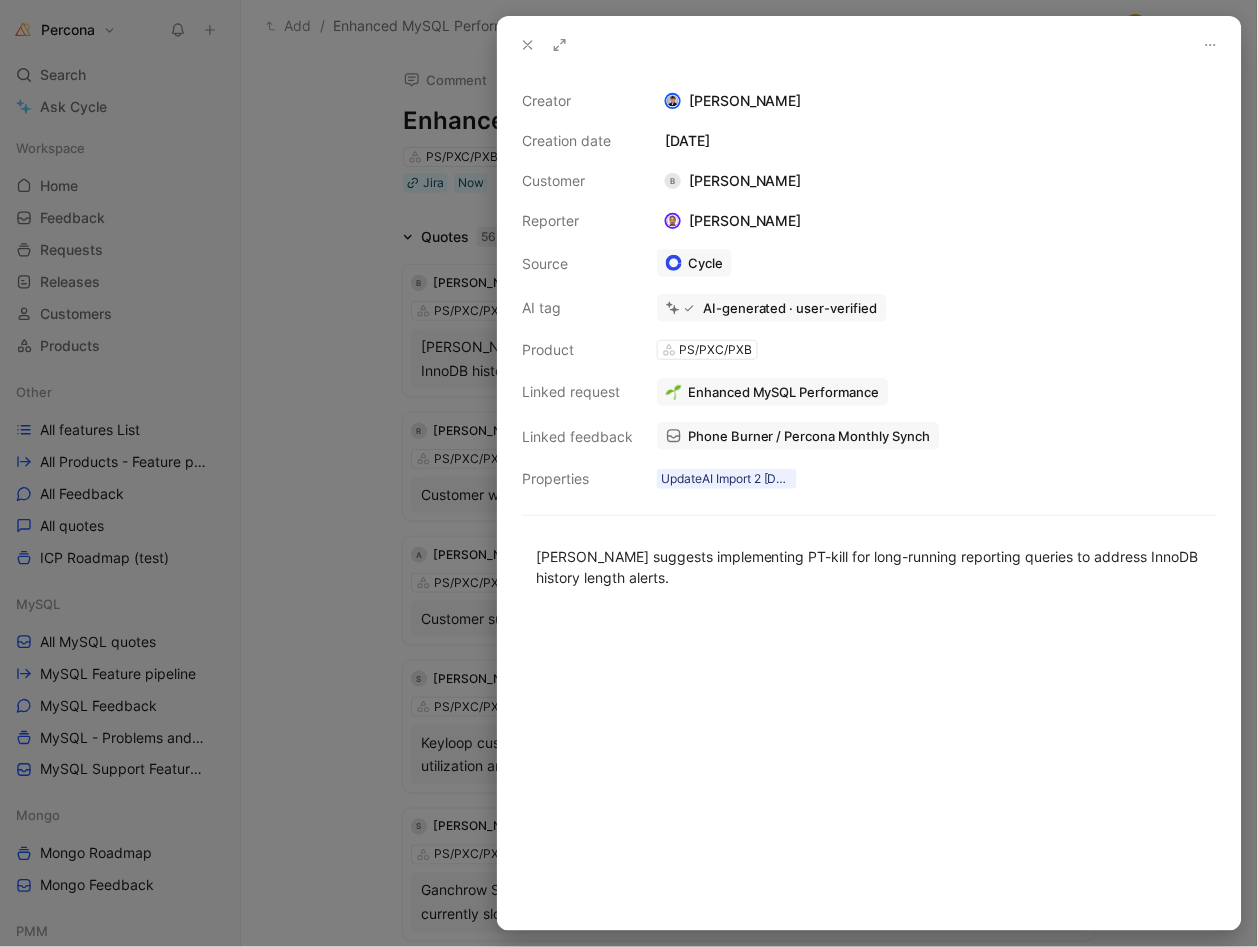 click 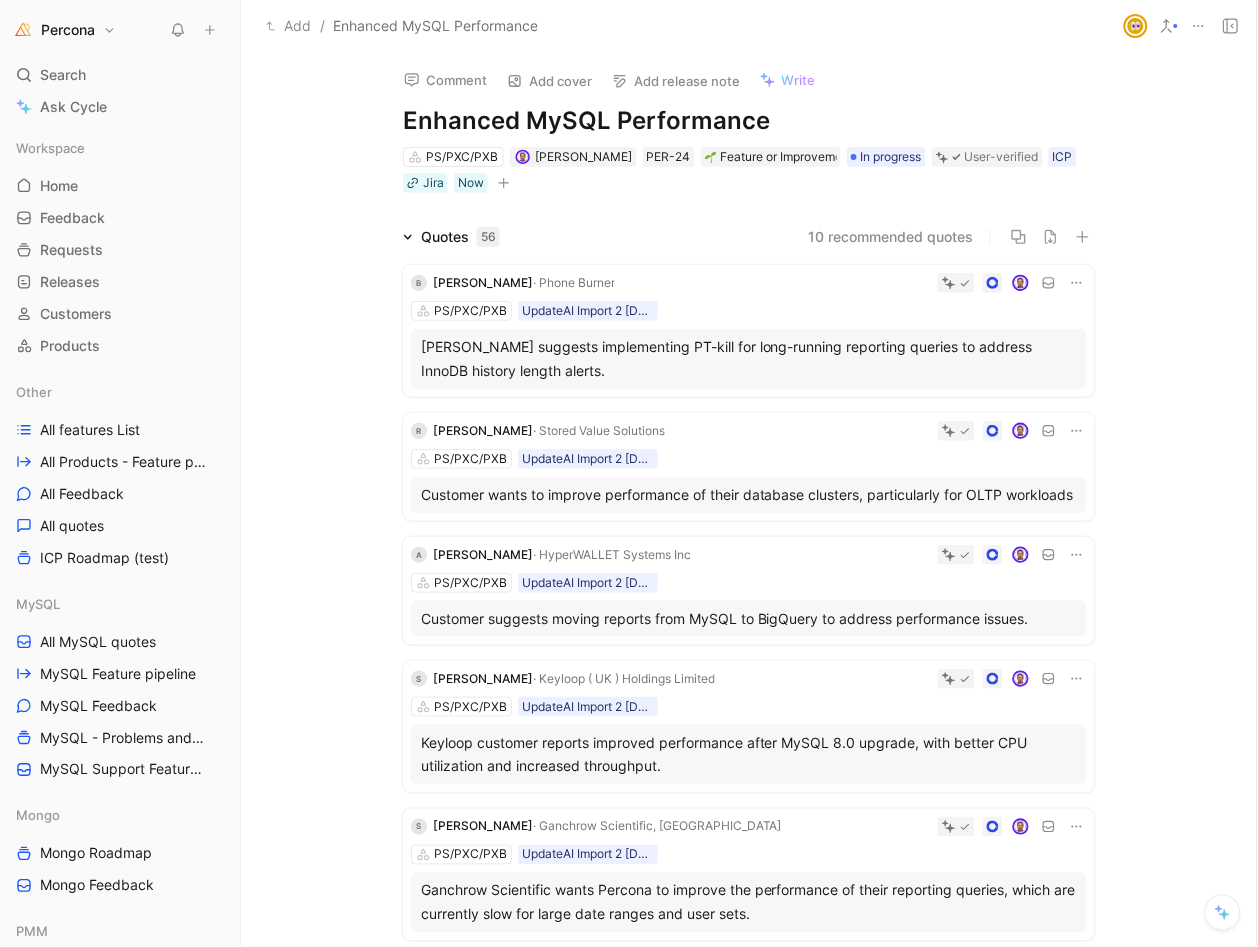 scroll, scrollTop: 0, scrollLeft: 0, axis: both 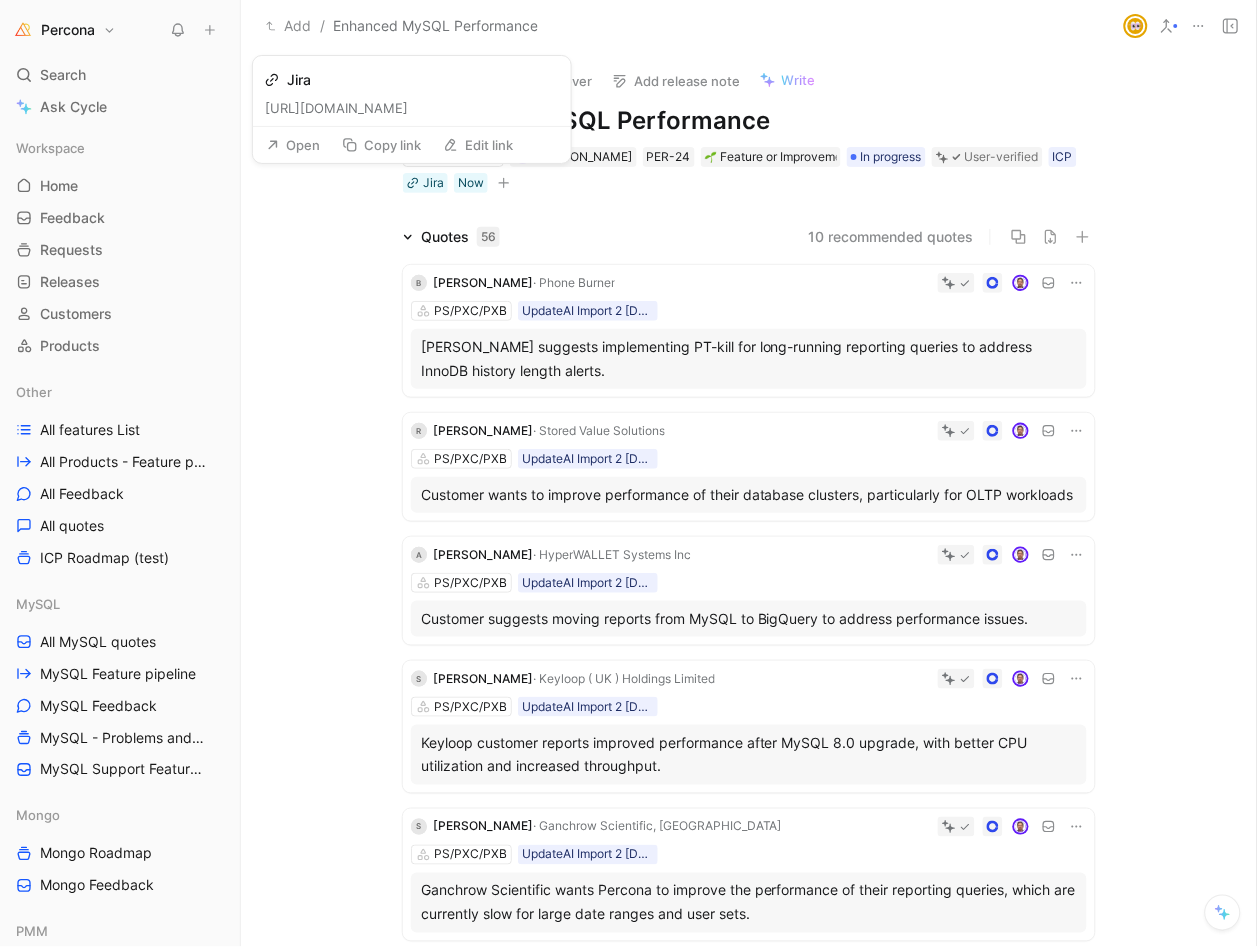 click on "Open" at bounding box center [293, 145] 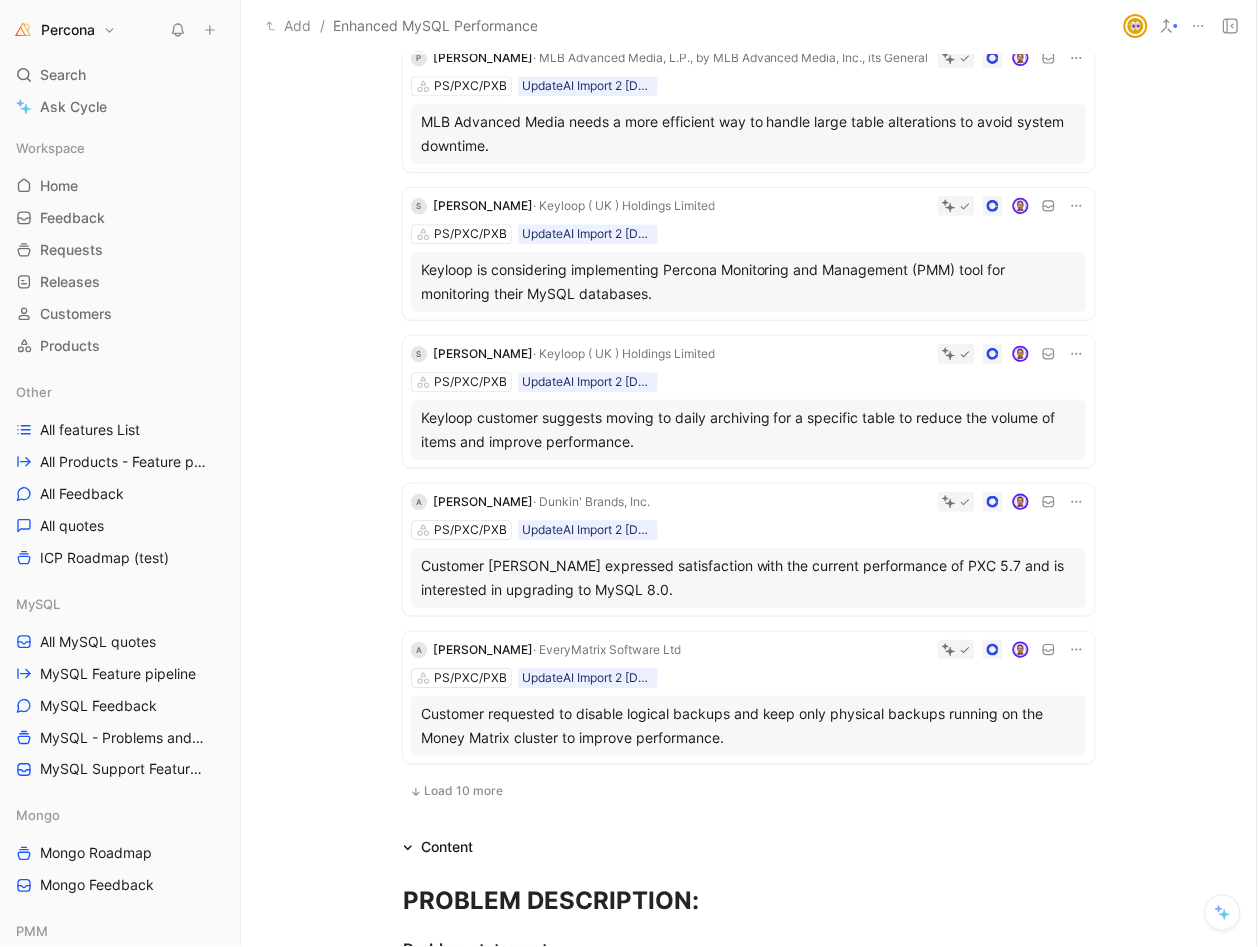 scroll, scrollTop: 918, scrollLeft: 0, axis: vertical 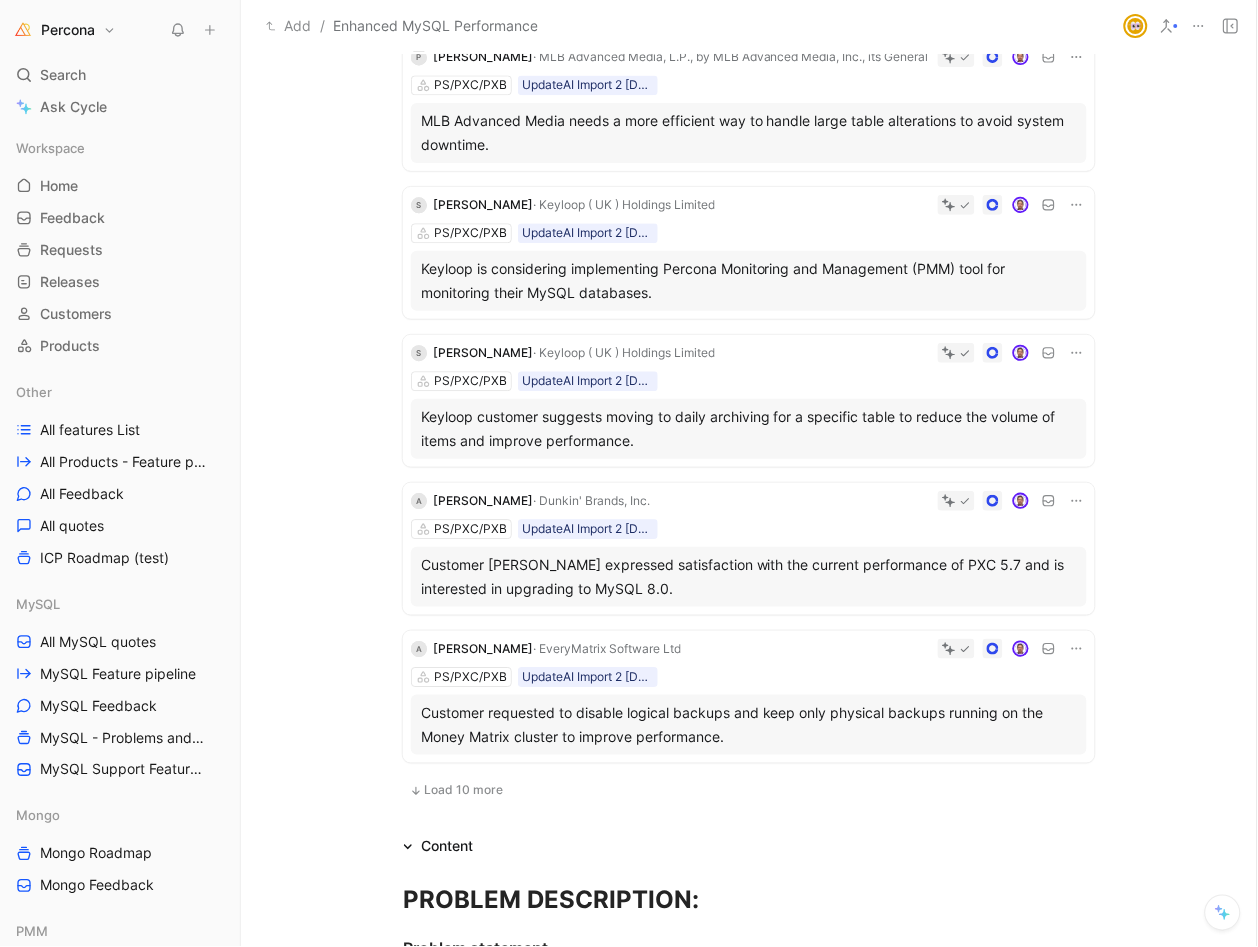 click 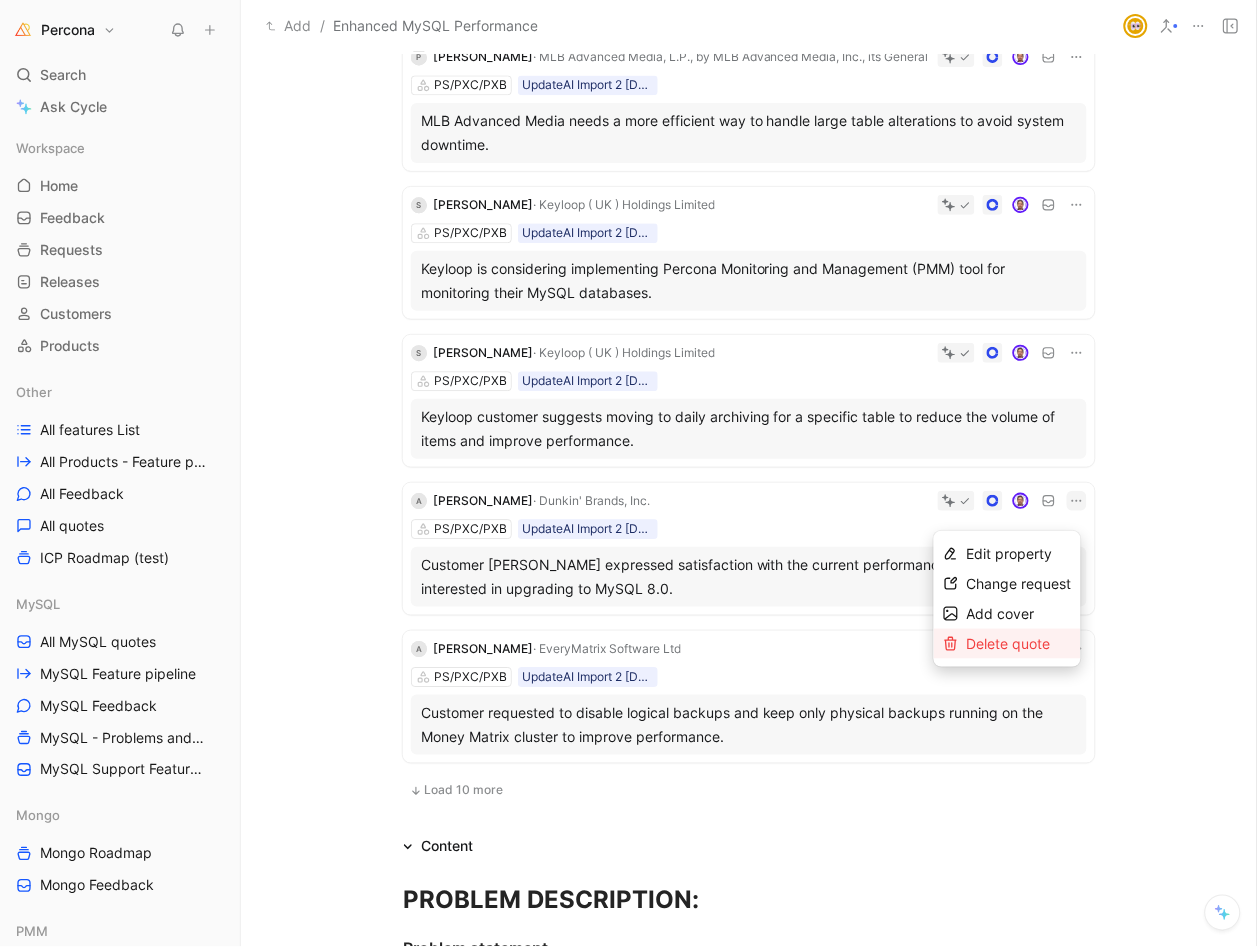 click on "Delete quote" at bounding box center (1009, 643) 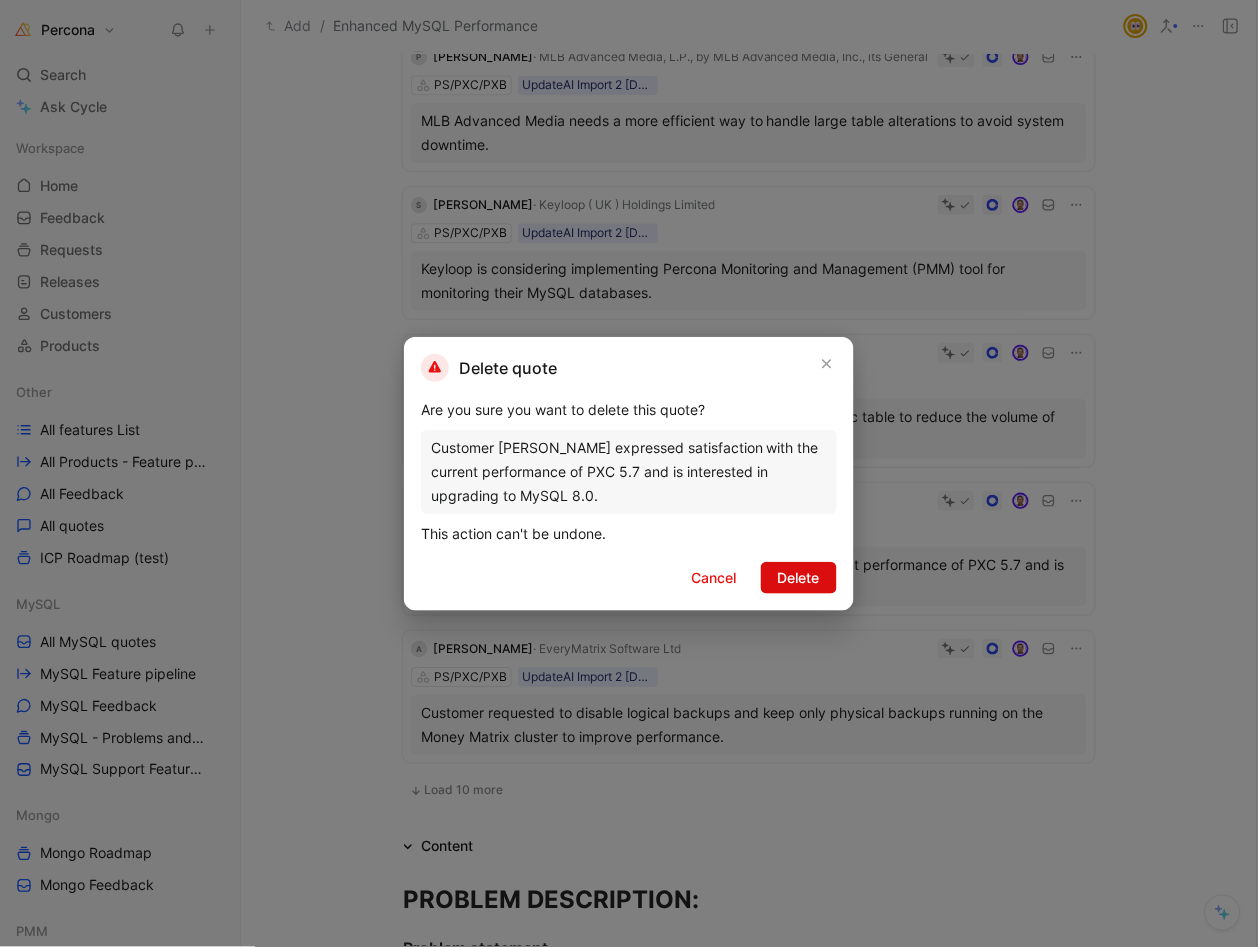 click on "Delete" at bounding box center [799, 578] 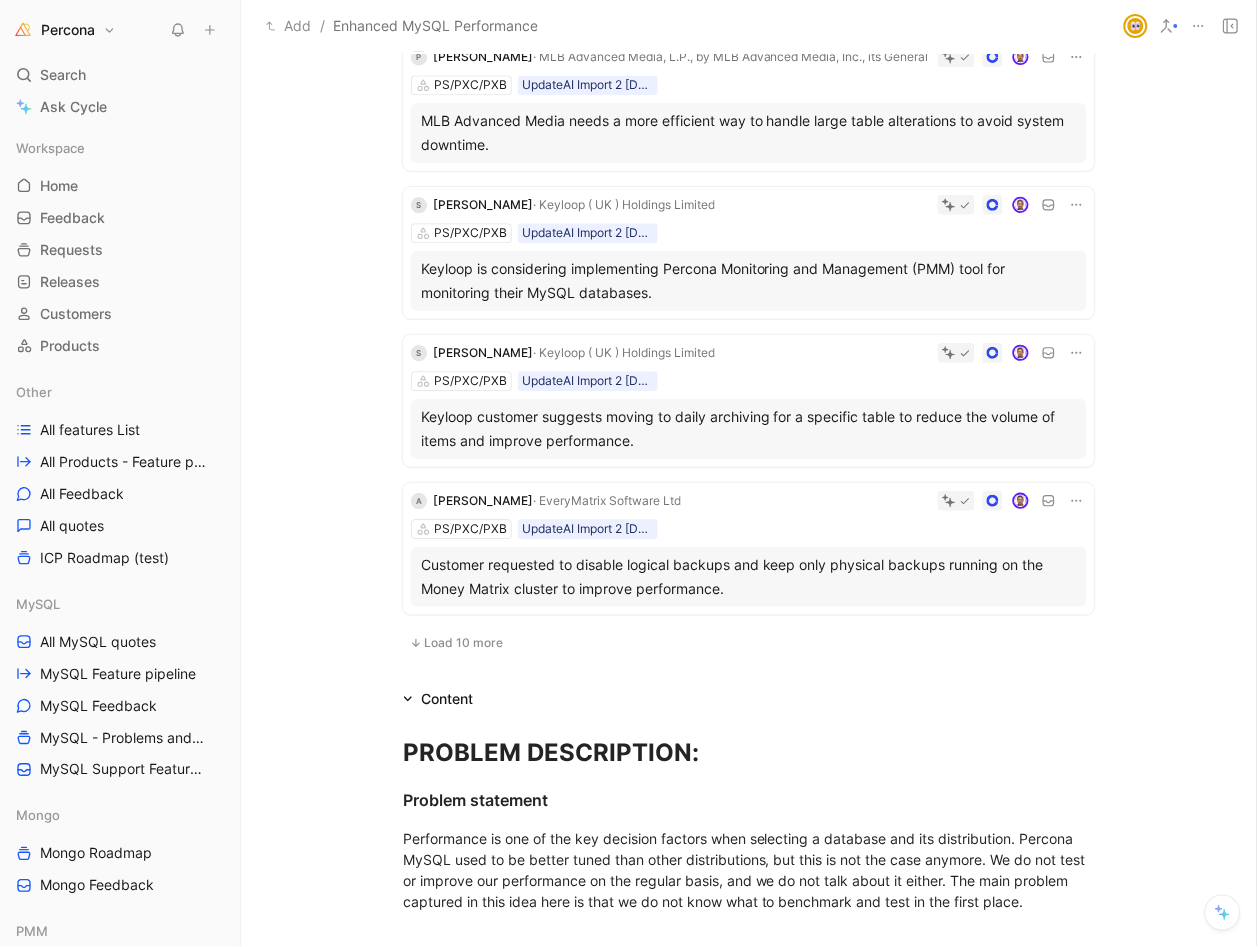 click 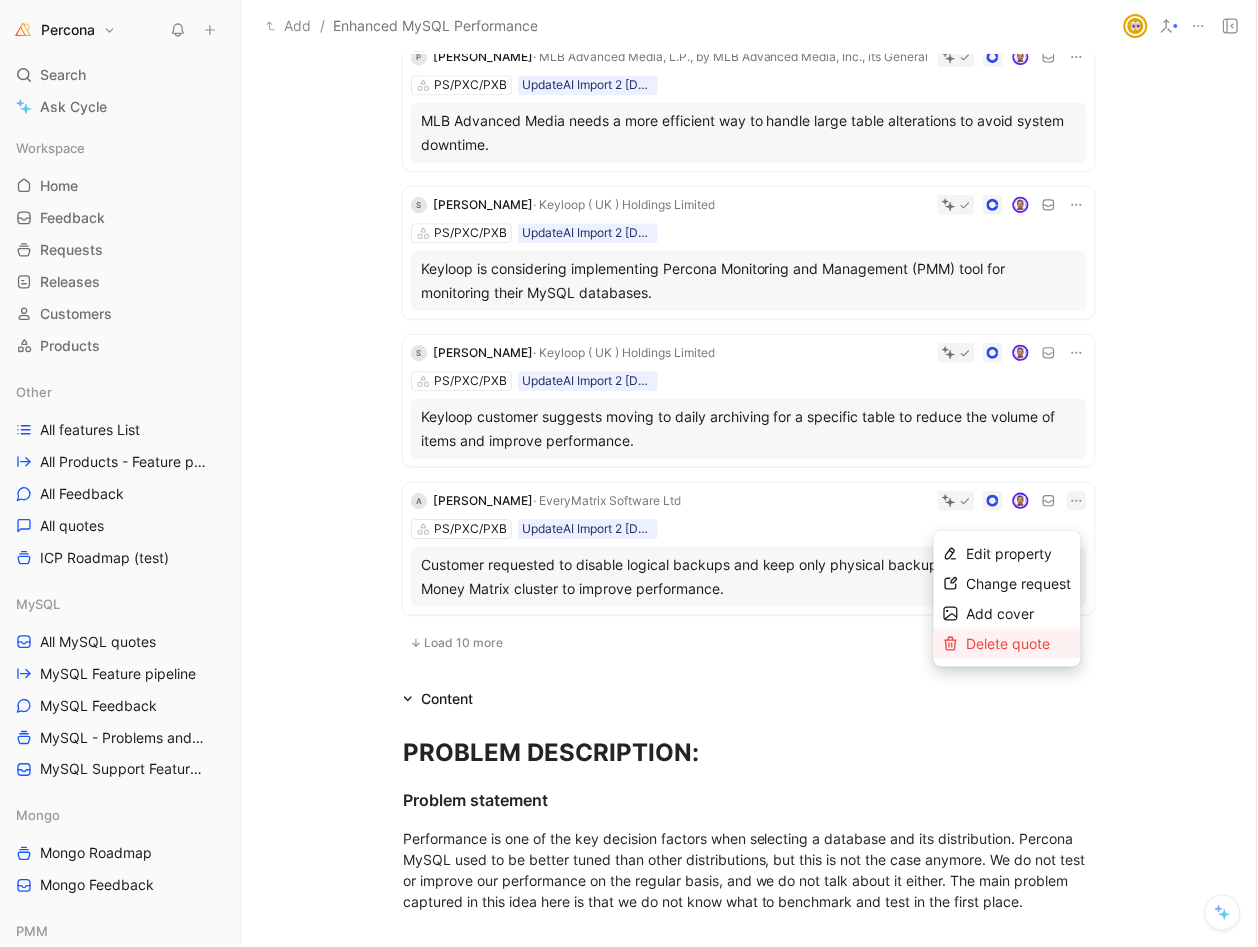 click on "Delete quote" at bounding box center (1009, 643) 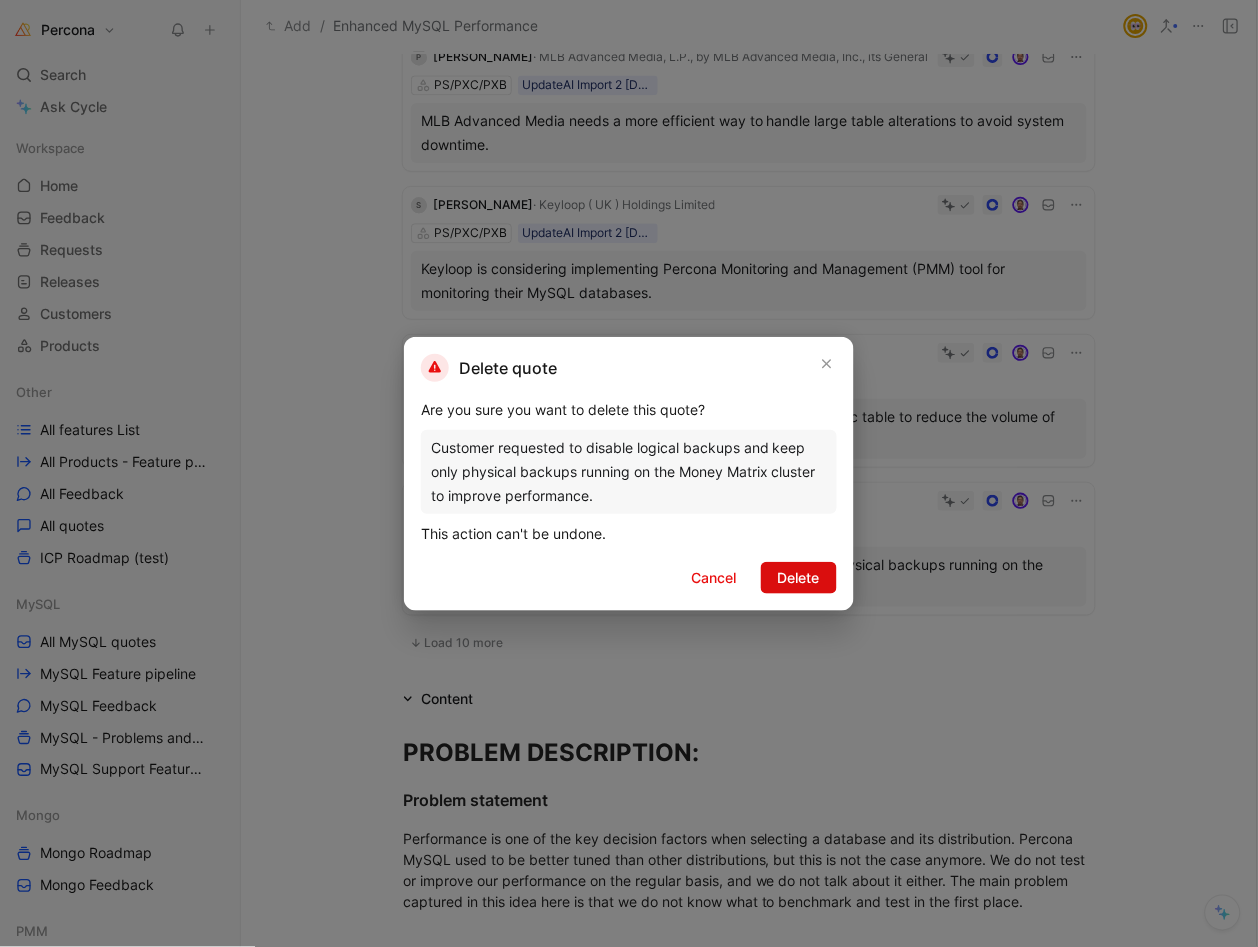 click on "Delete" at bounding box center (799, 578) 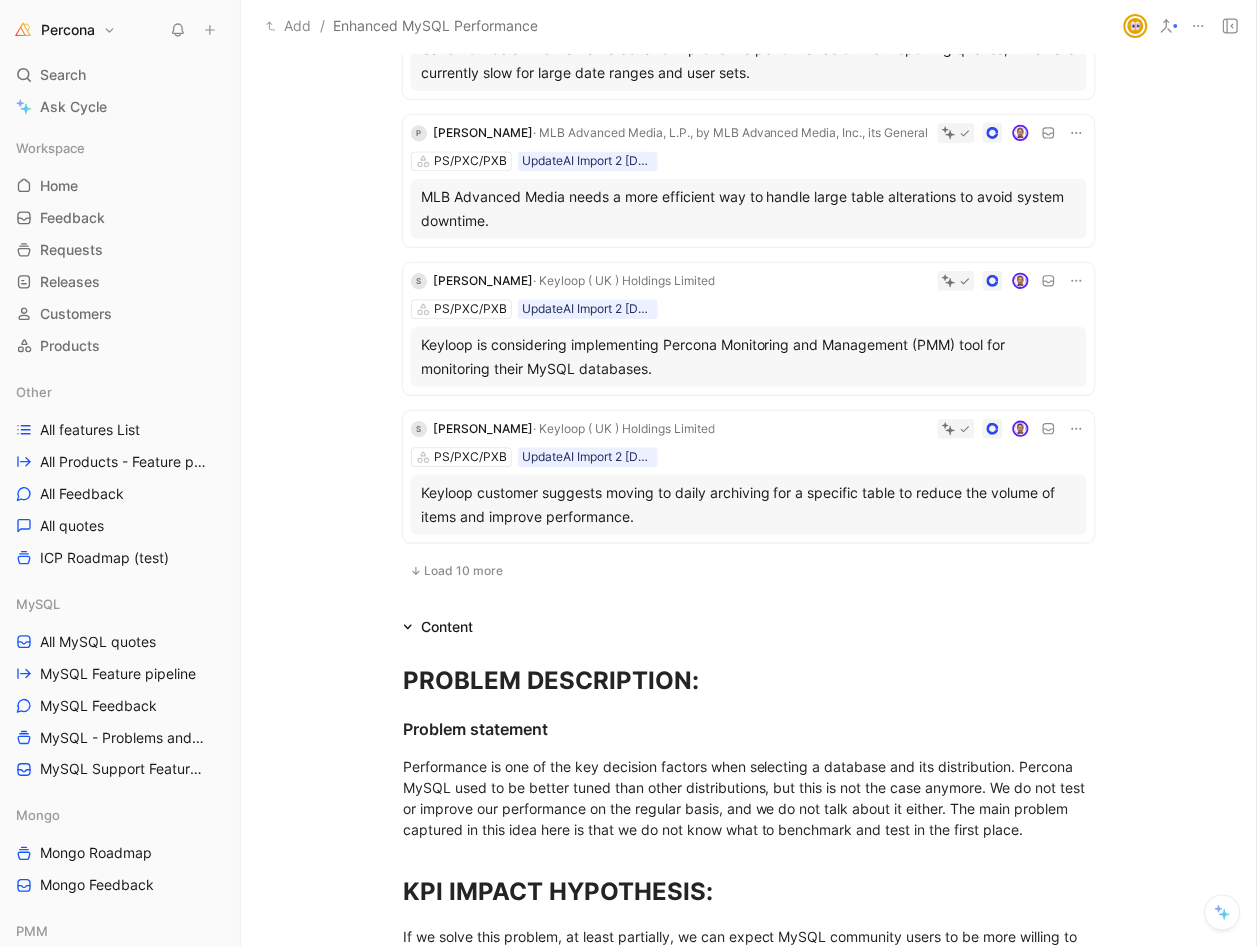 scroll, scrollTop: 835, scrollLeft: 0, axis: vertical 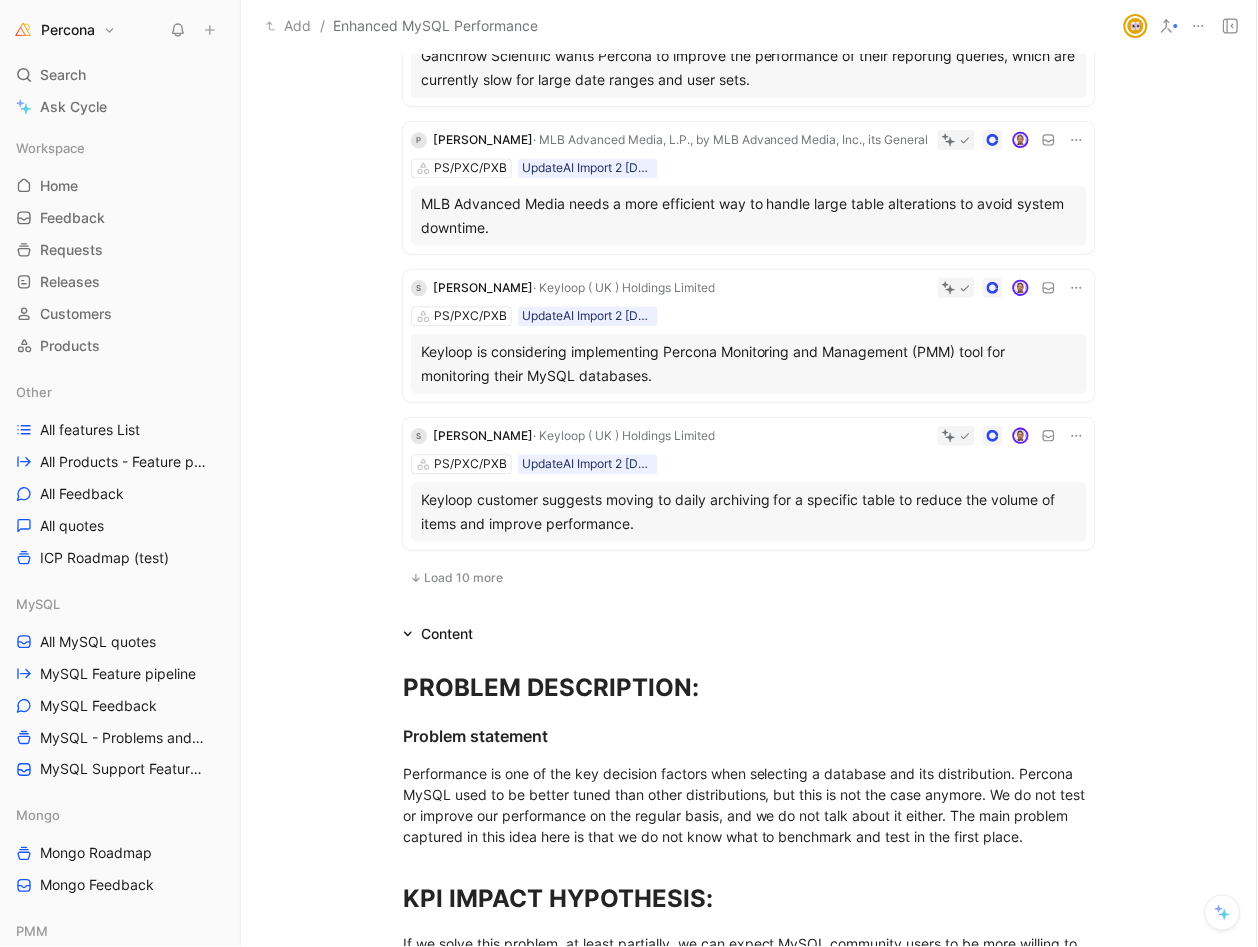 click 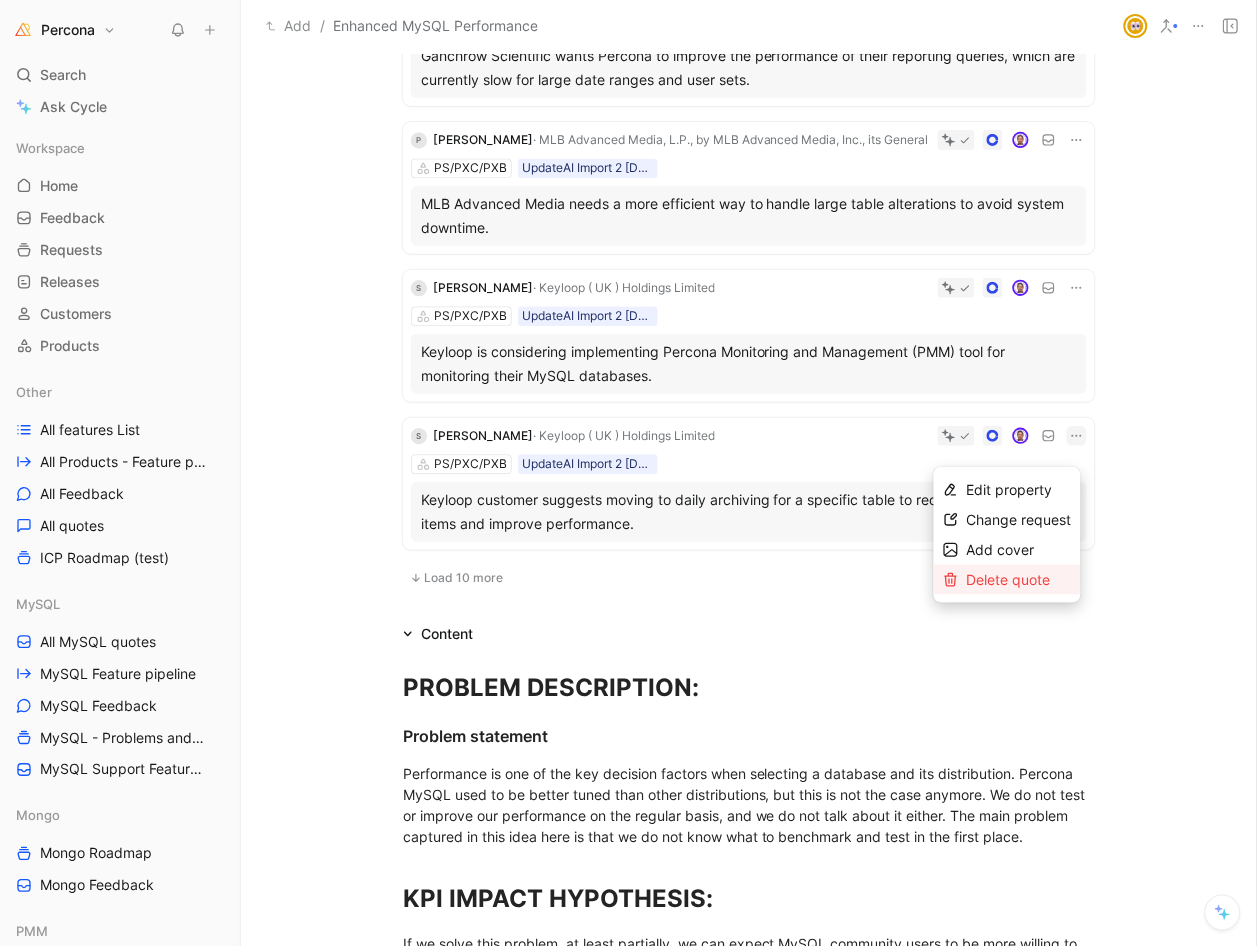 click on "Delete quote" at bounding box center (1007, 580) 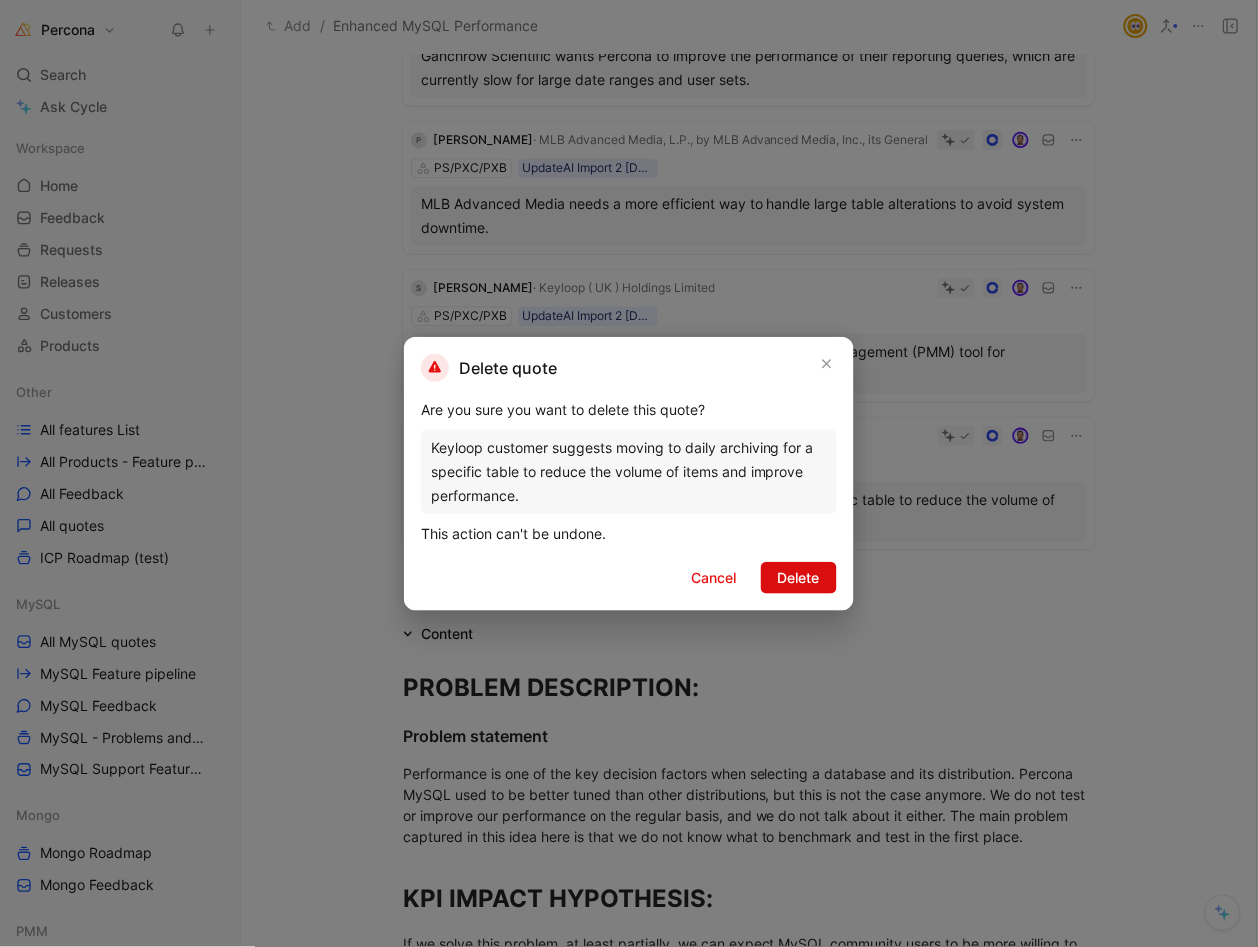 click on "Delete" at bounding box center [799, 578] 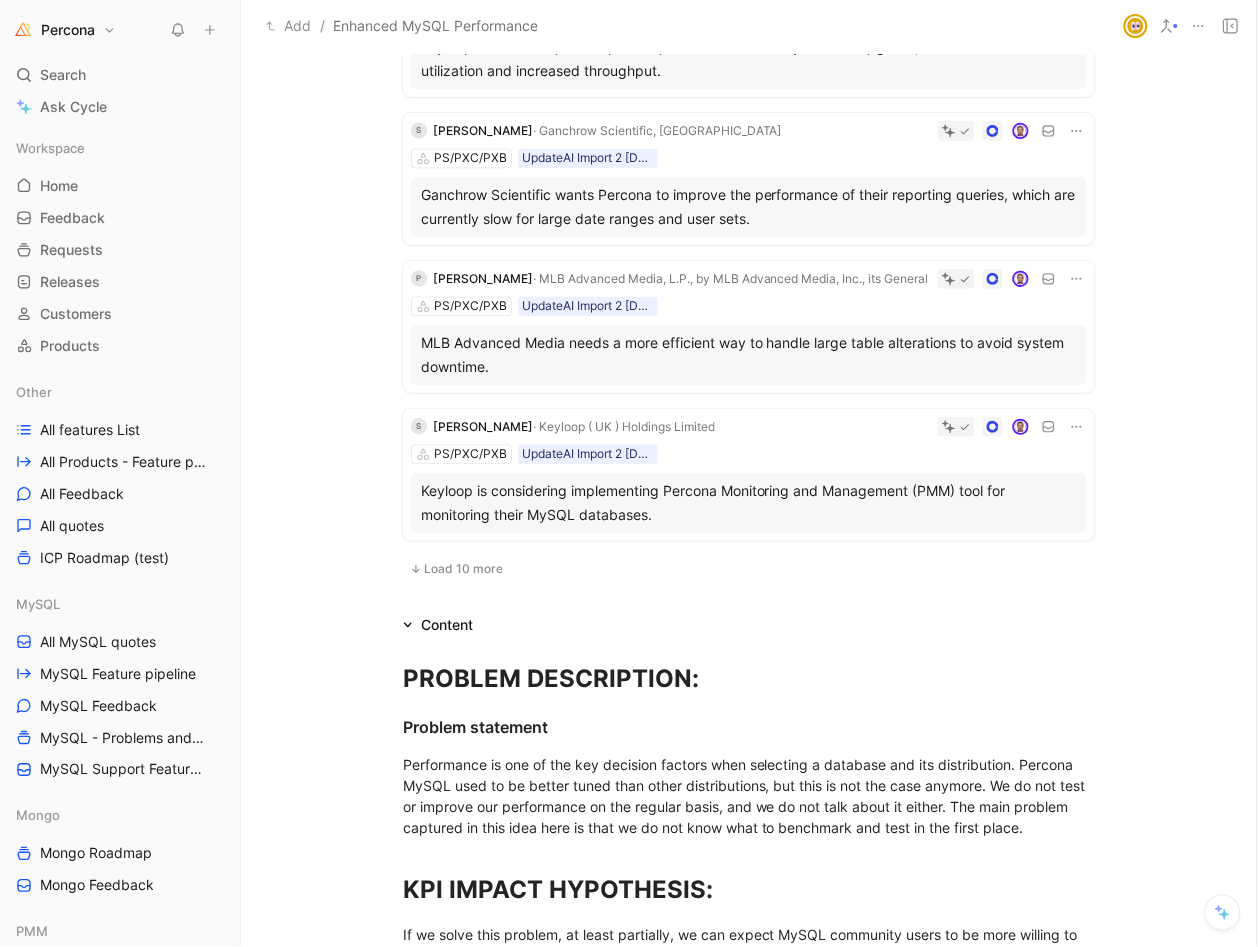 scroll, scrollTop: 662, scrollLeft: 0, axis: vertical 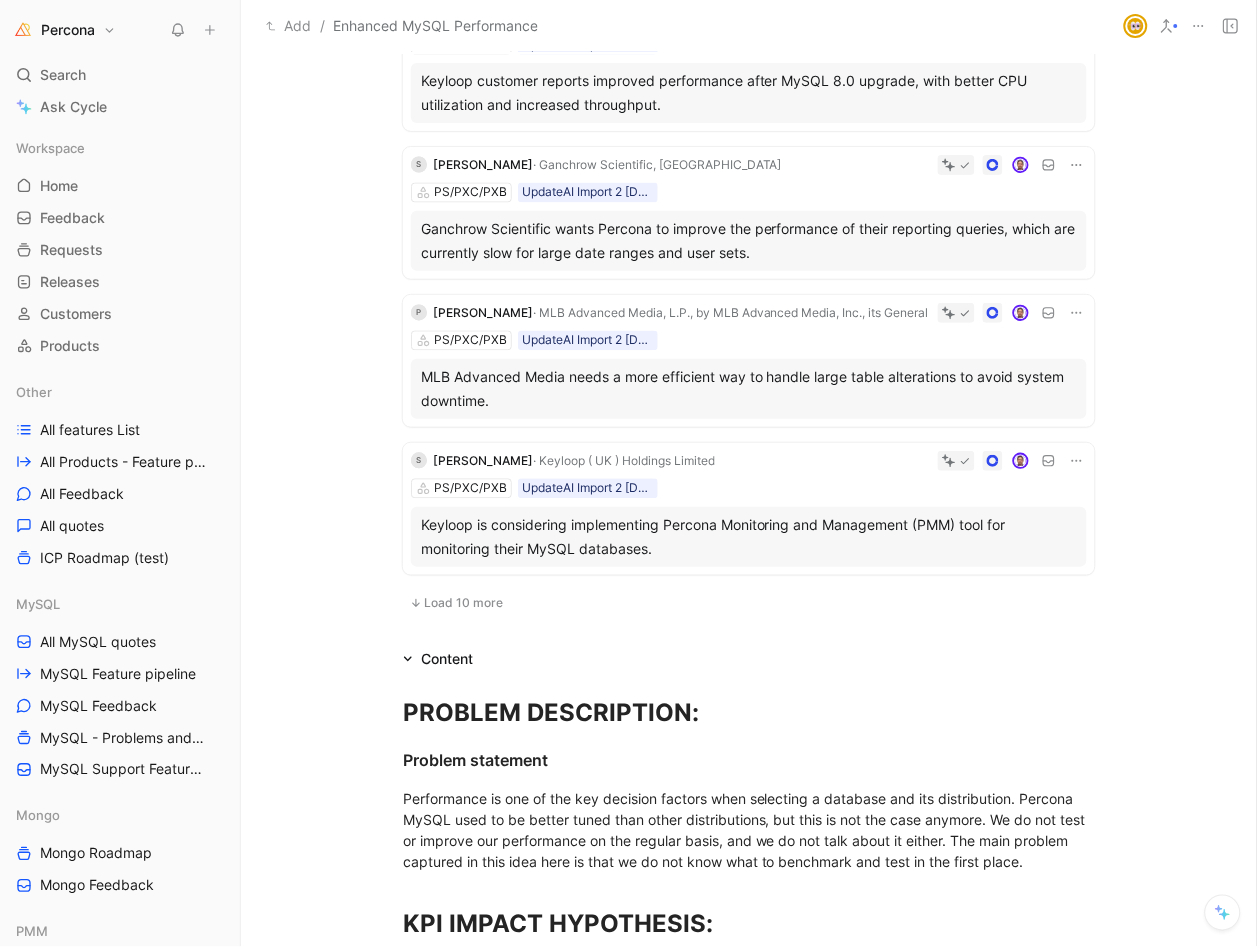 click 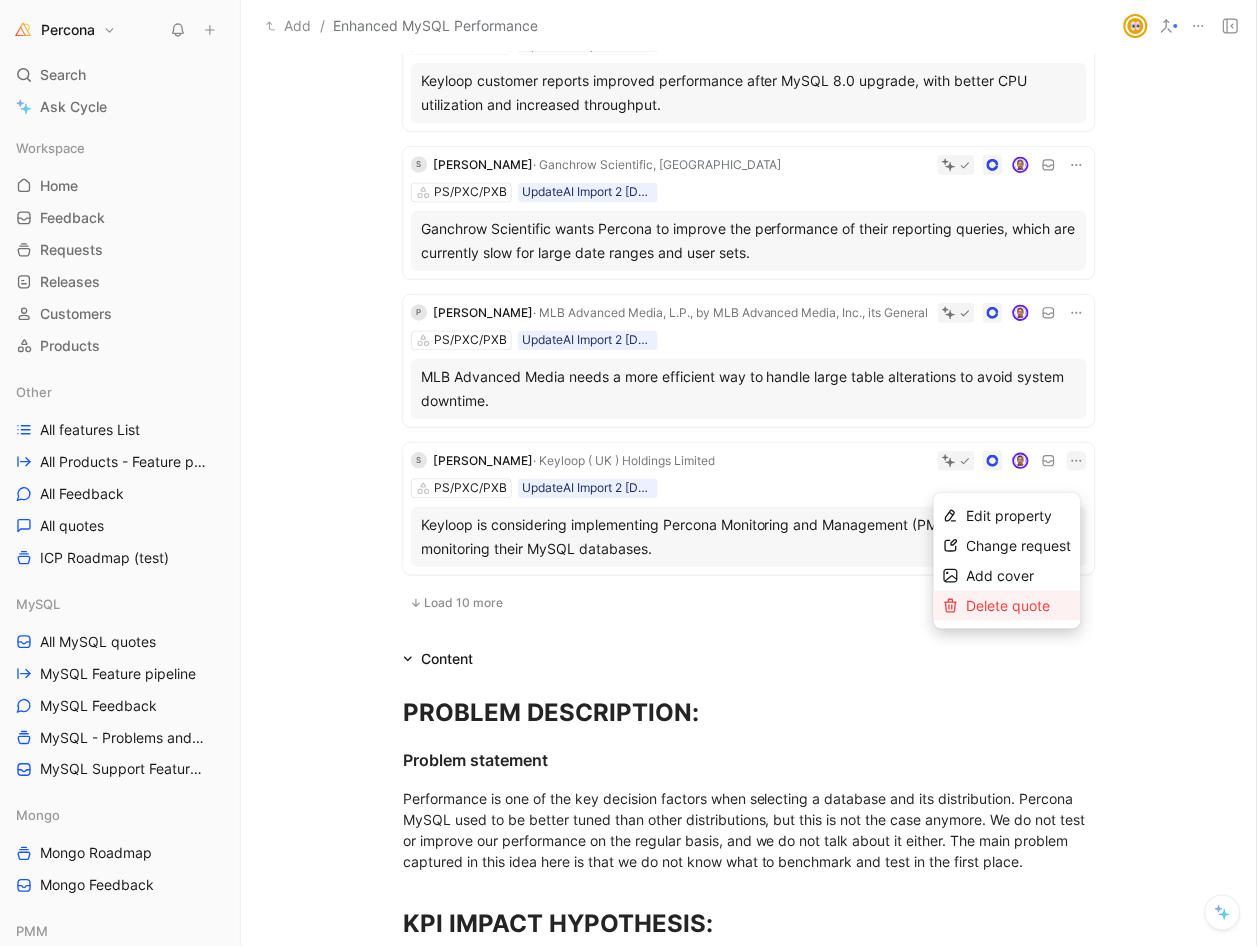 click on "Delete quote" at bounding box center [1009, 605] 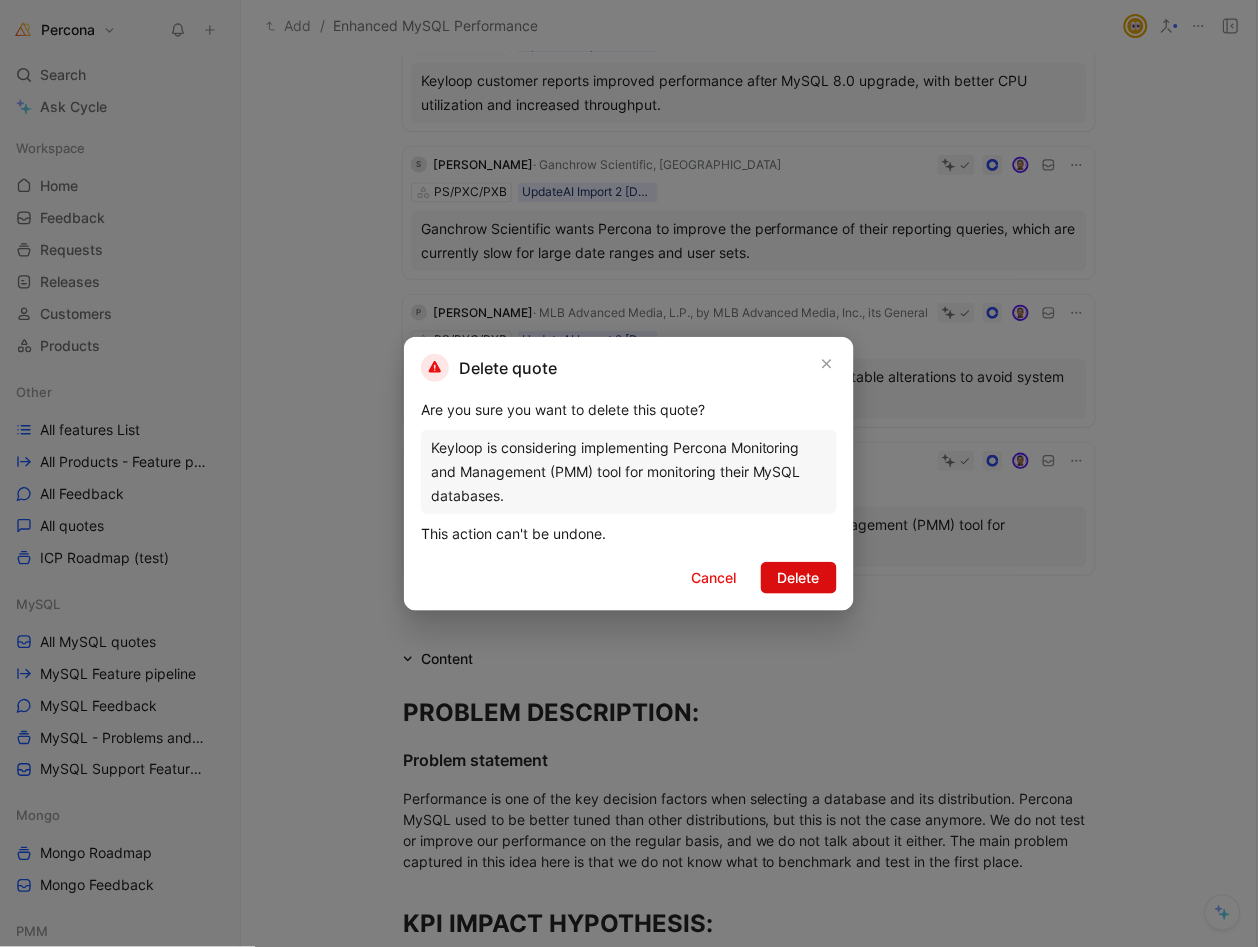 click on "Delete" at bounding box center [799, 578] 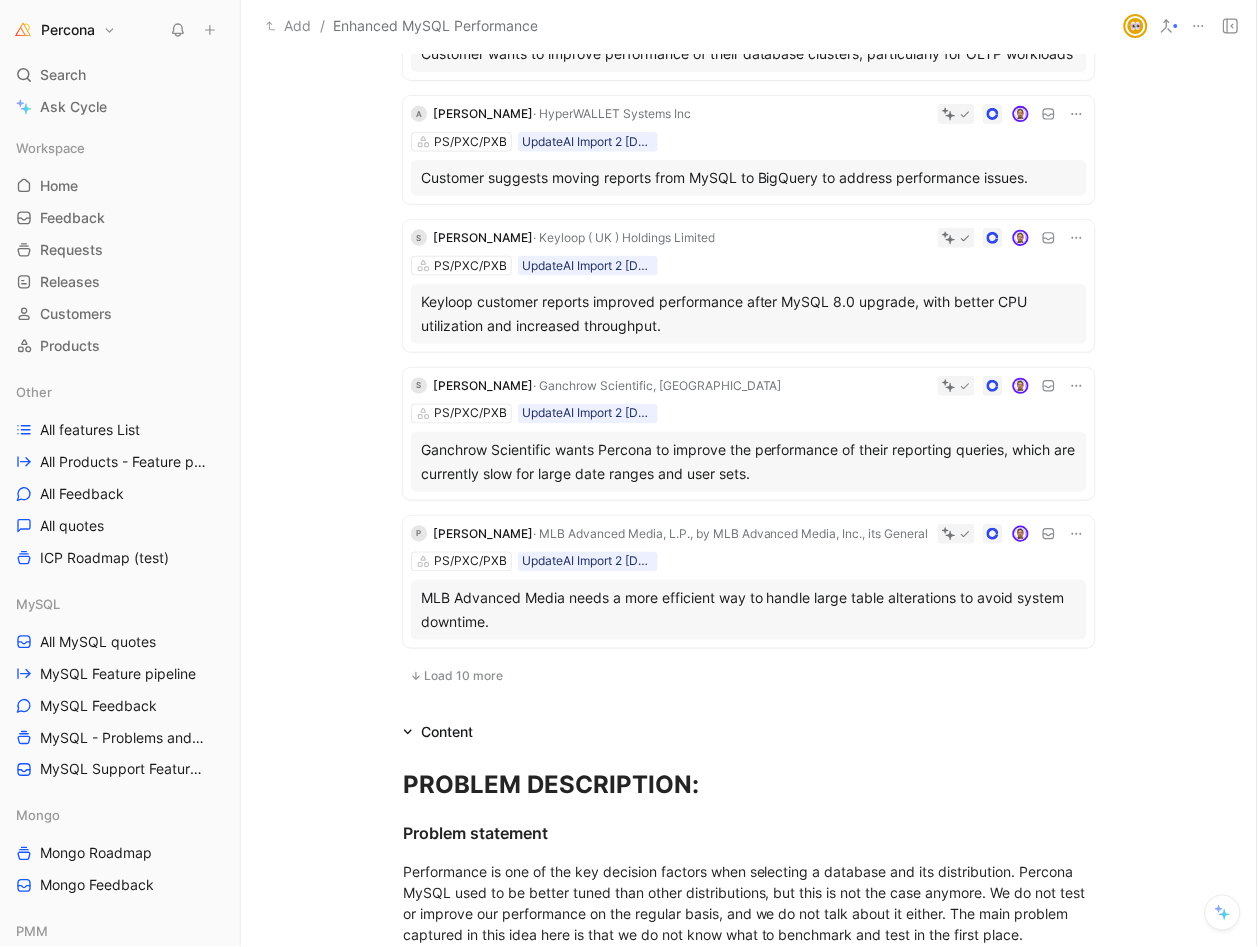 scroll, scrollTop: 440, scrollLeft: 0, axis: vertical 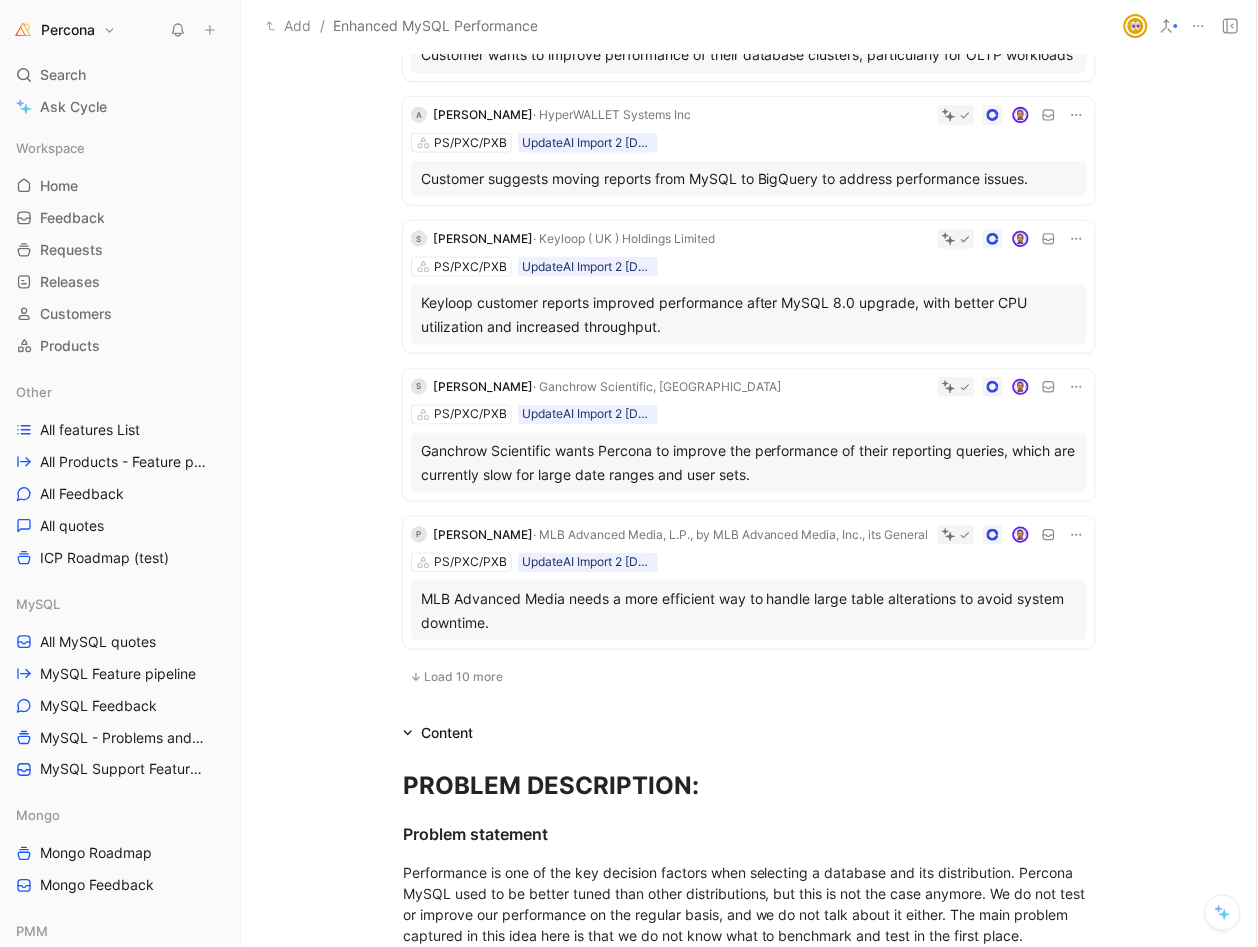click on "MLB Advanced Media needs a more efficient way to handle large table alterations to avoid system downtime." at bounding box center (749, 611) 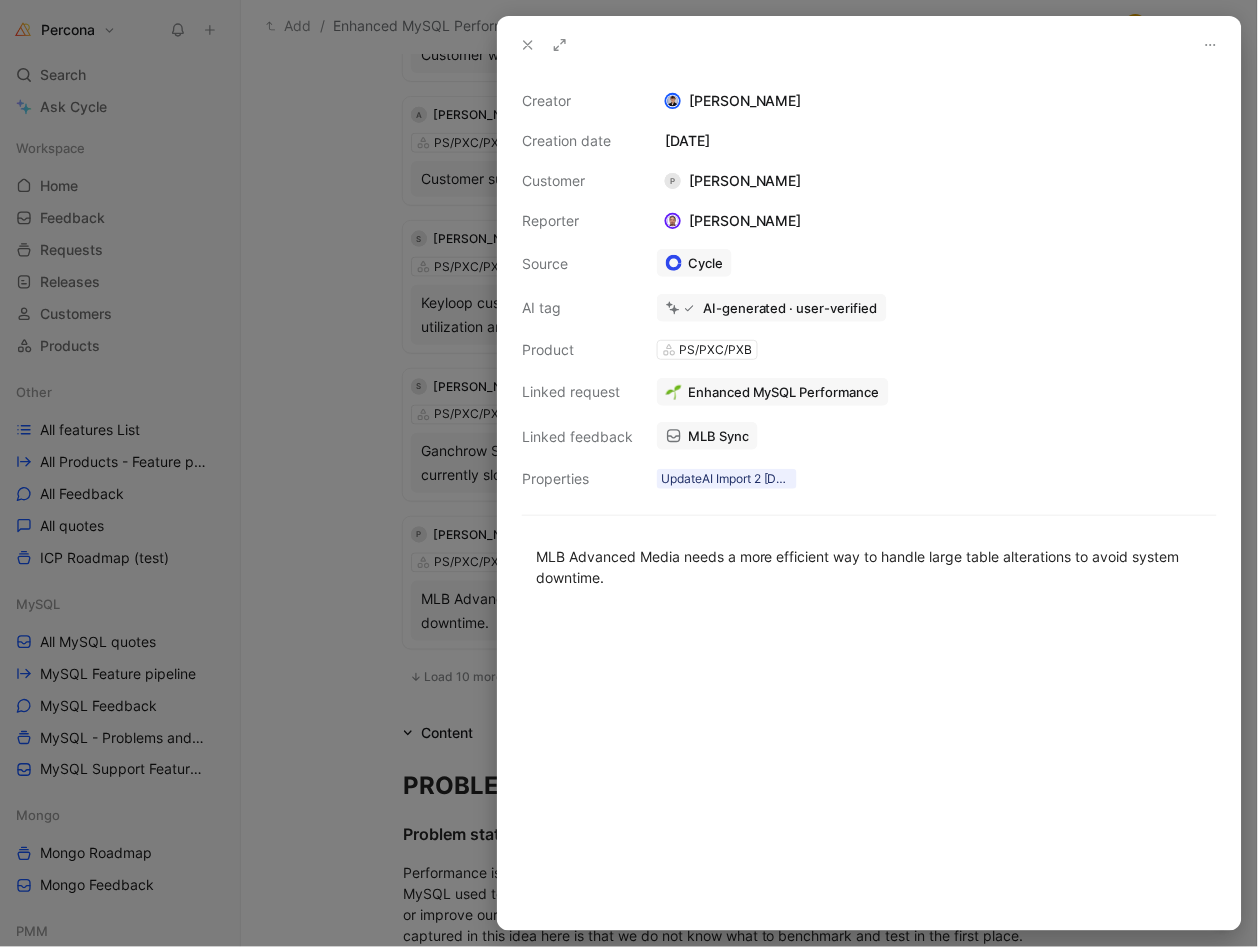 click at bounding box center [629, 473] 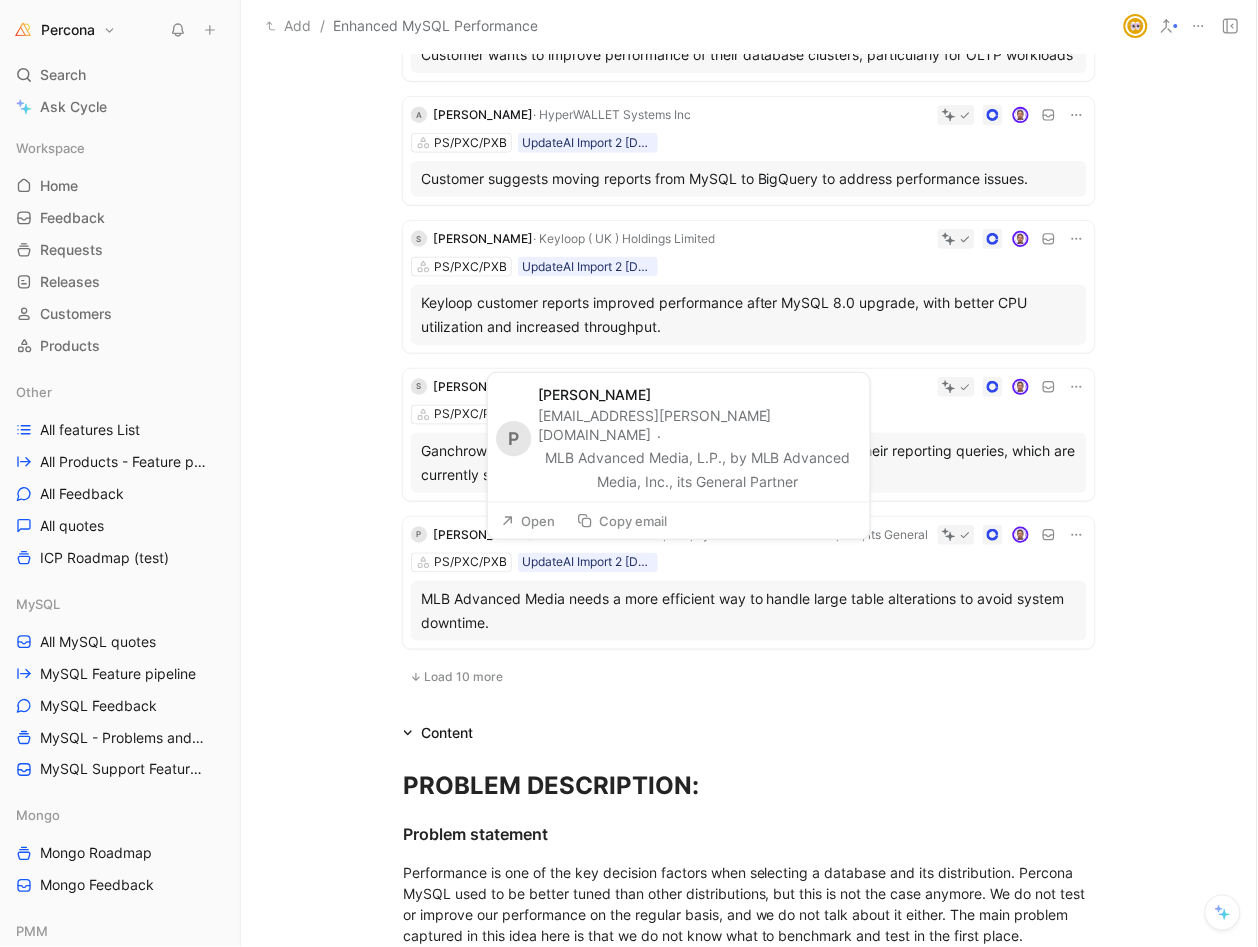 click on "Open" at bounding box center [528, 521] 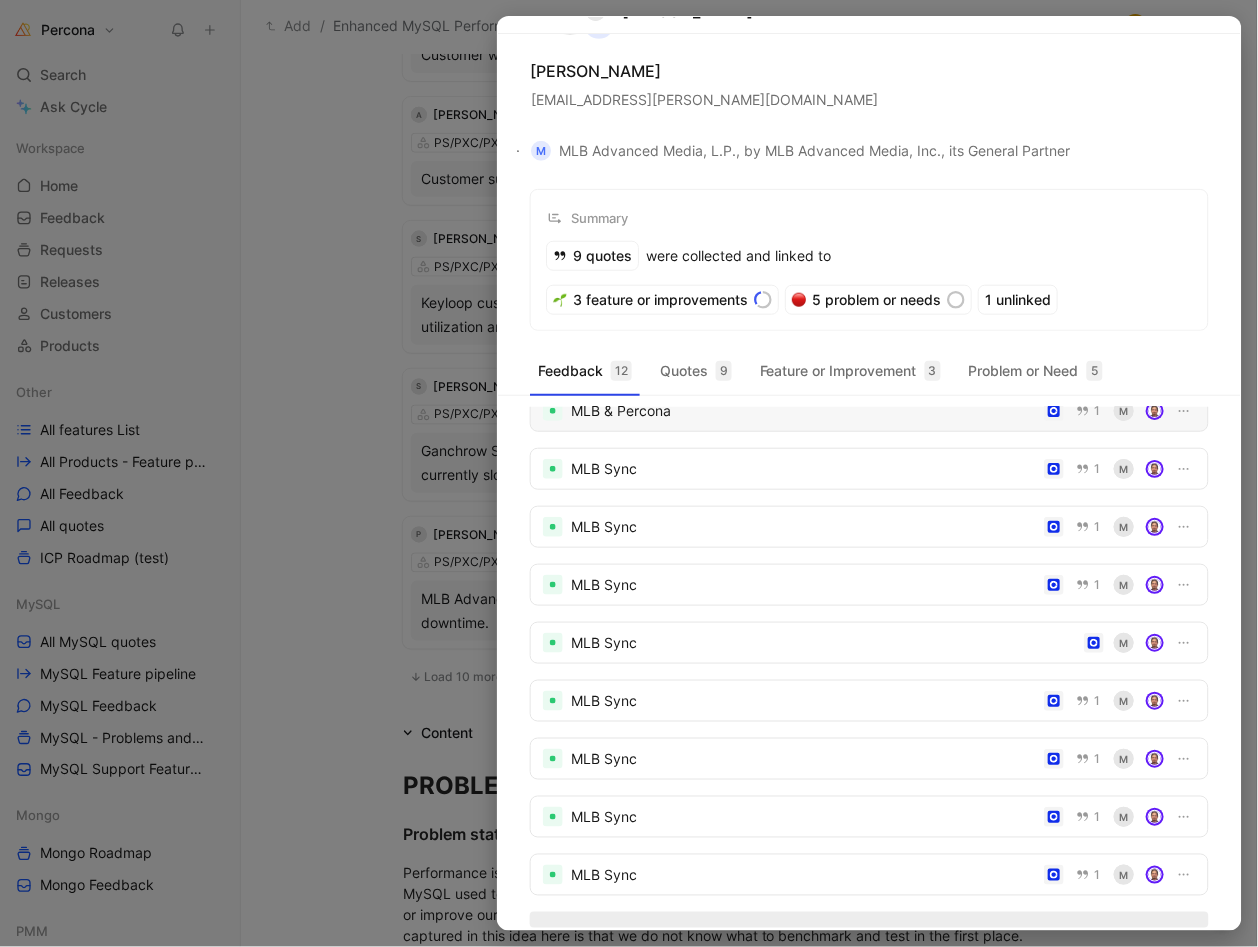 scroll, scrollTop: 58, scrollLeft: 0, axis: vertical 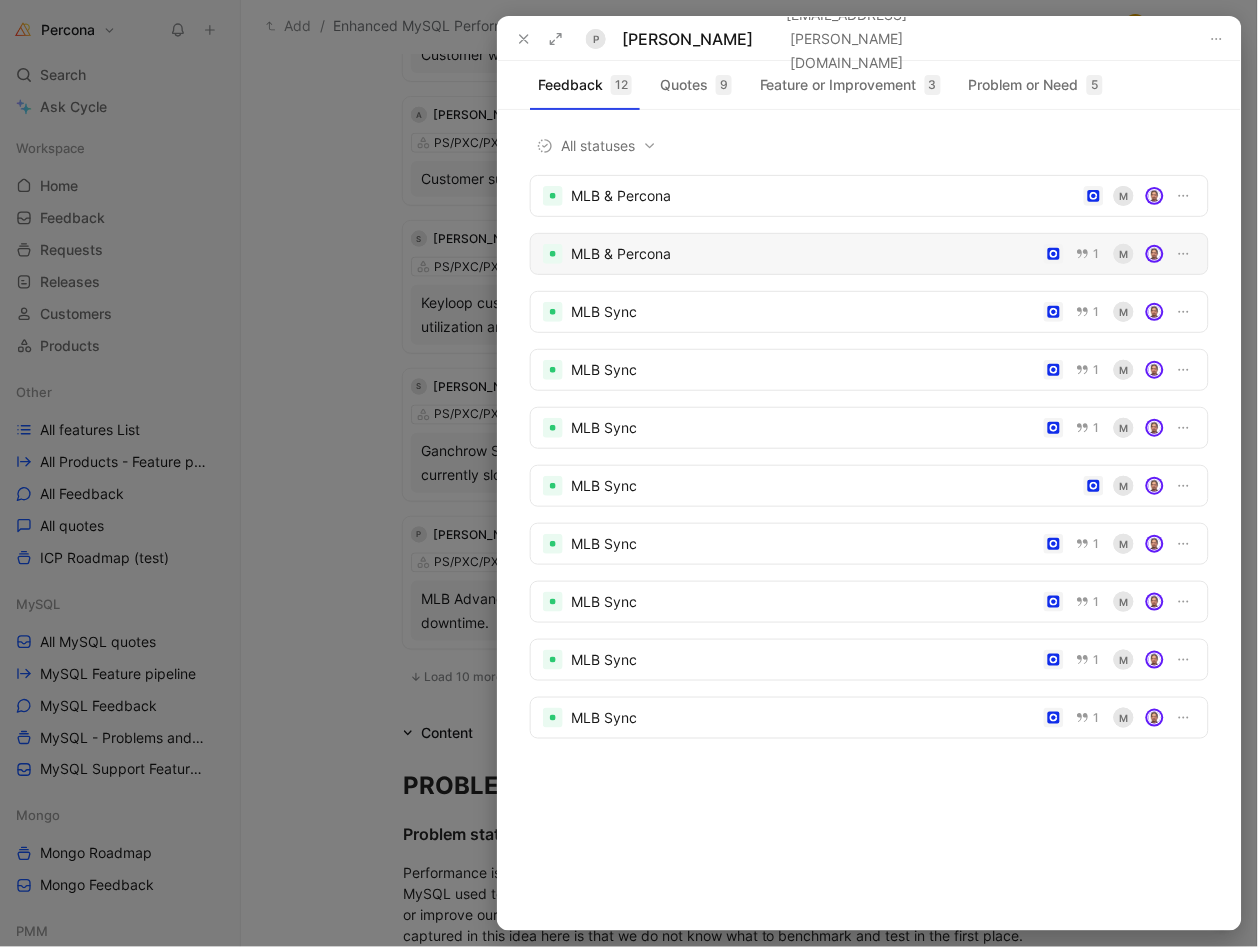 click on "MLB & Percona" at bounding box center [803, 254] 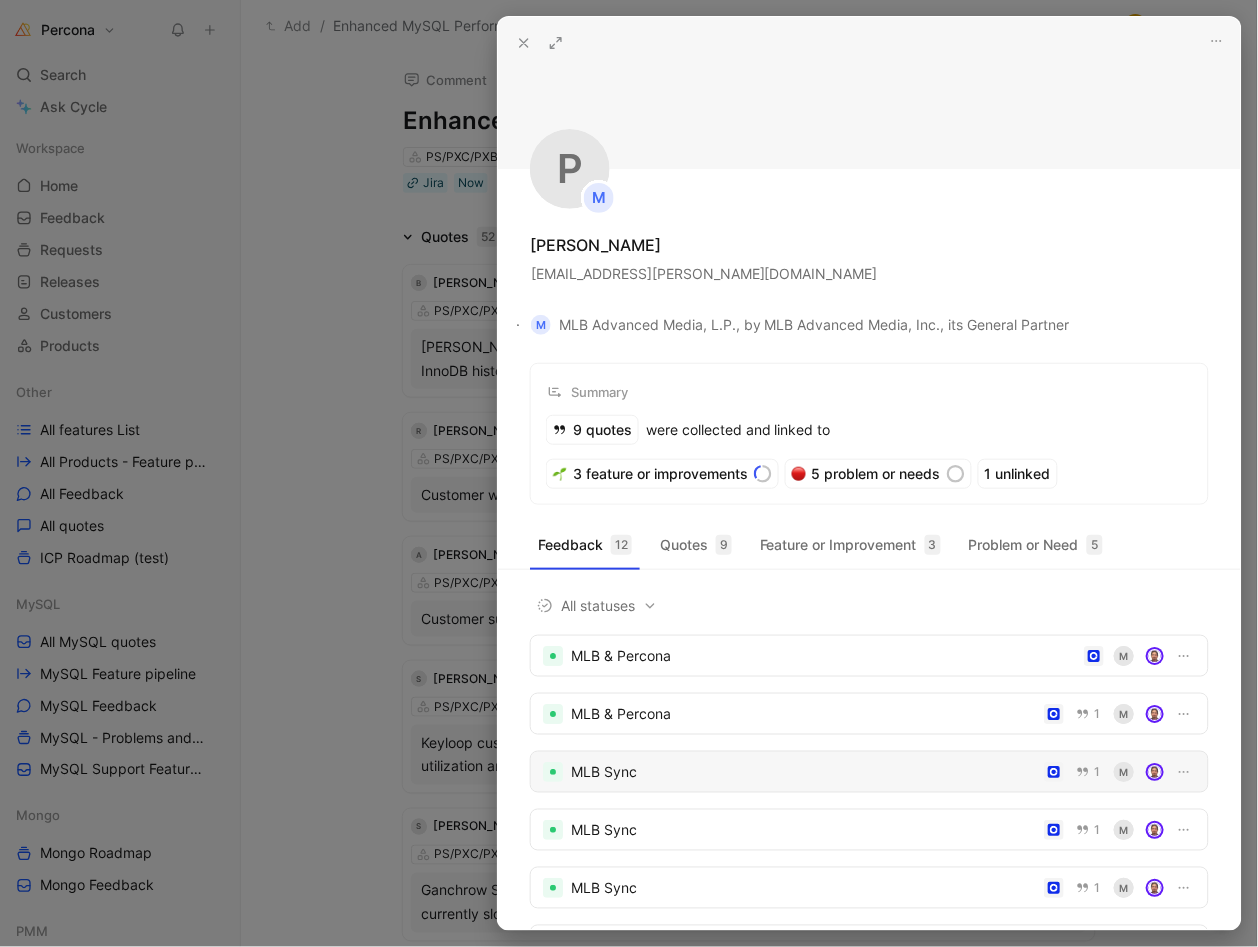 click on "MLB Sync" at bounding box center (803, 772) 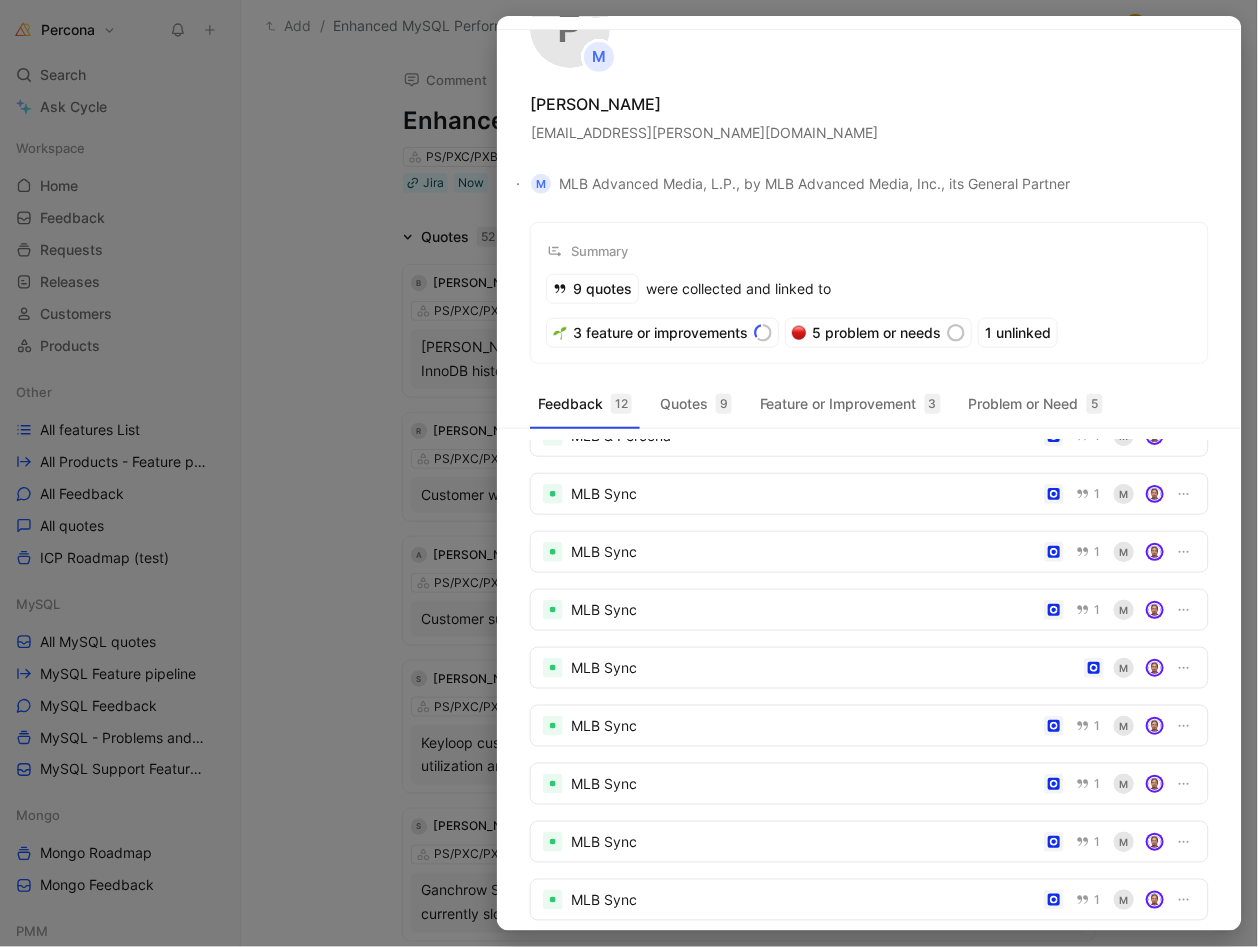 scroll, scrollTop: 75, scrollLeft: 0, axis: vertical 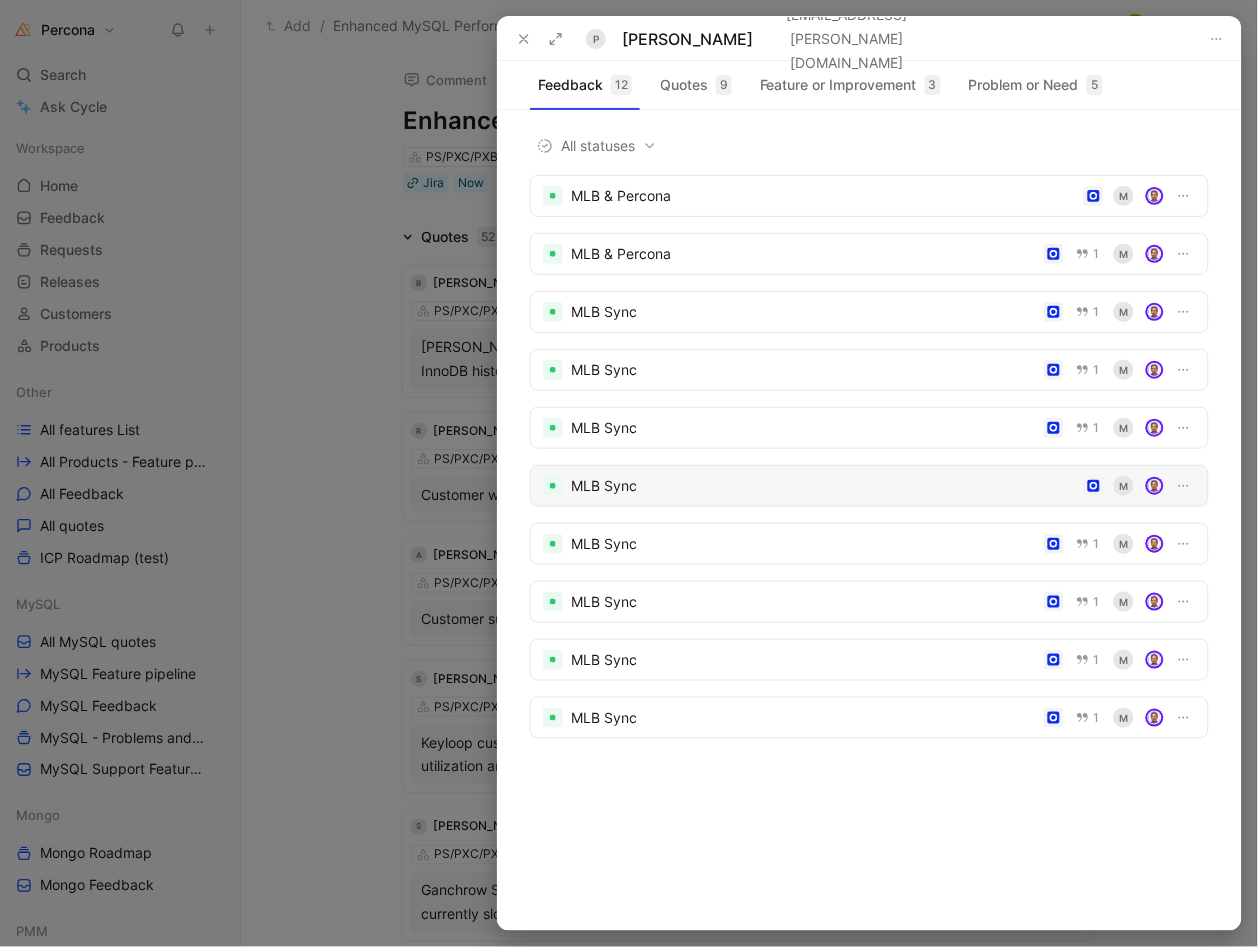 click on "MLB Sync" at bounding box center (823, 486) 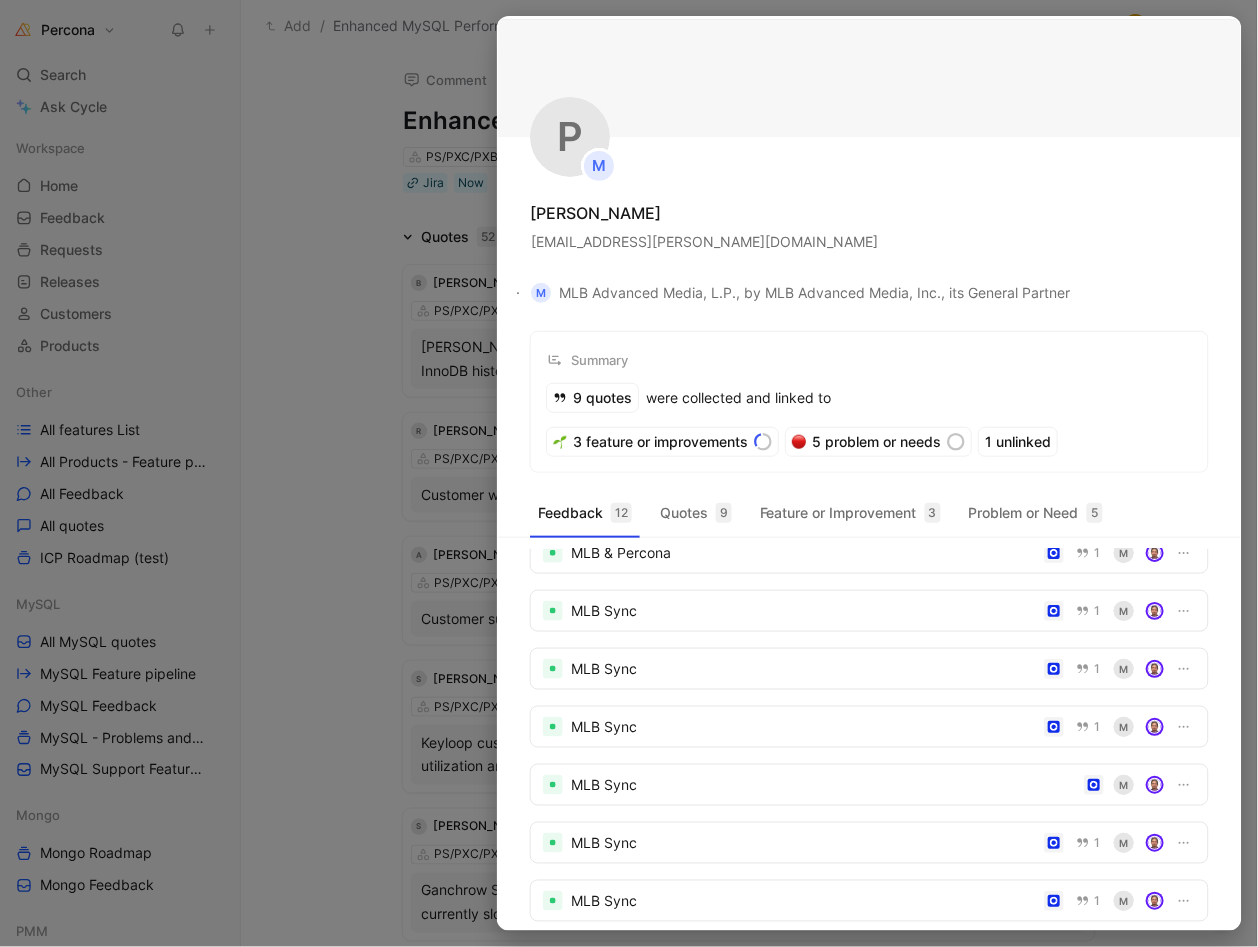 scroll, scrollTop: 0, scrollLeft: 0, axis: both 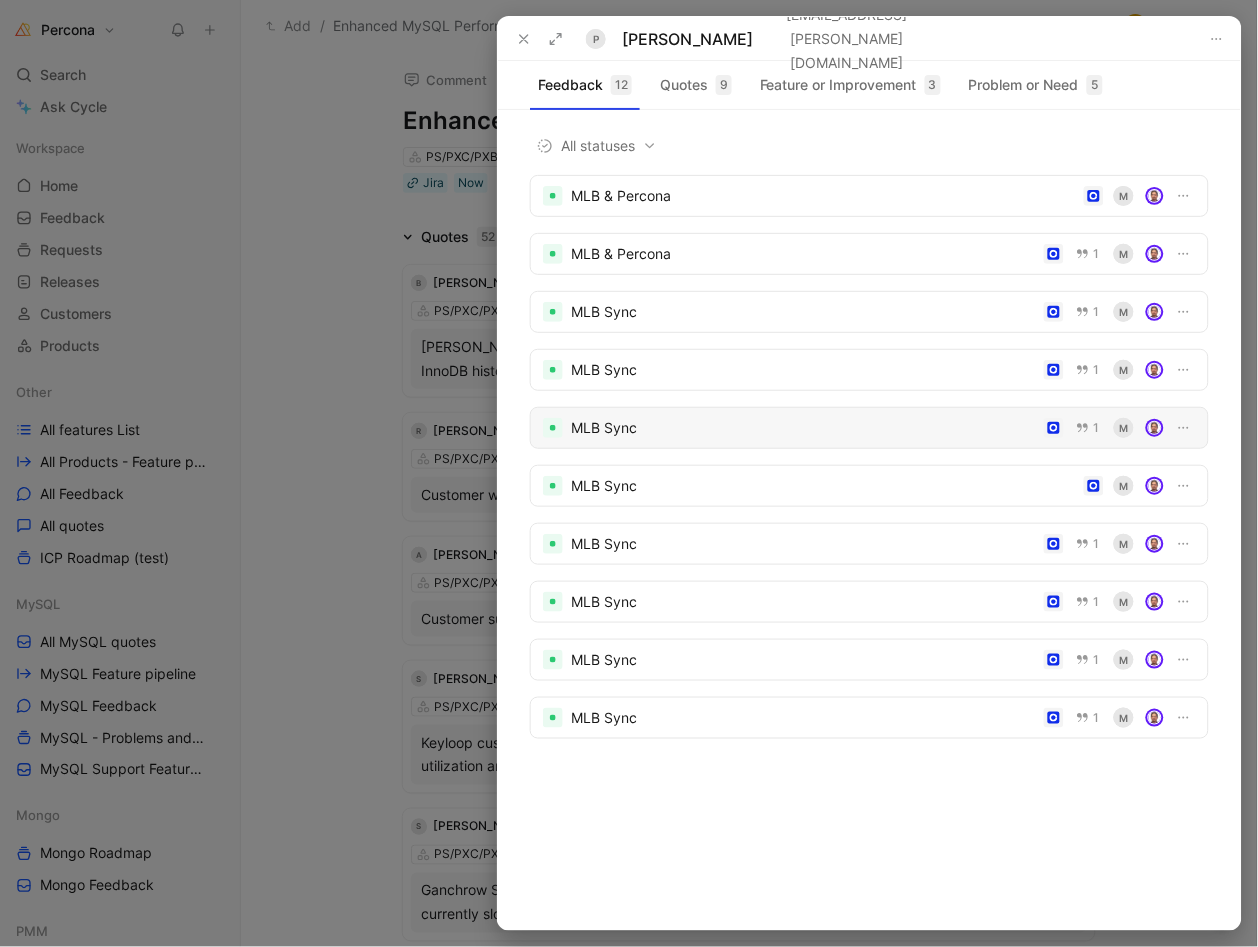 click on "MLB Sync" at bounding box center [803, 428] 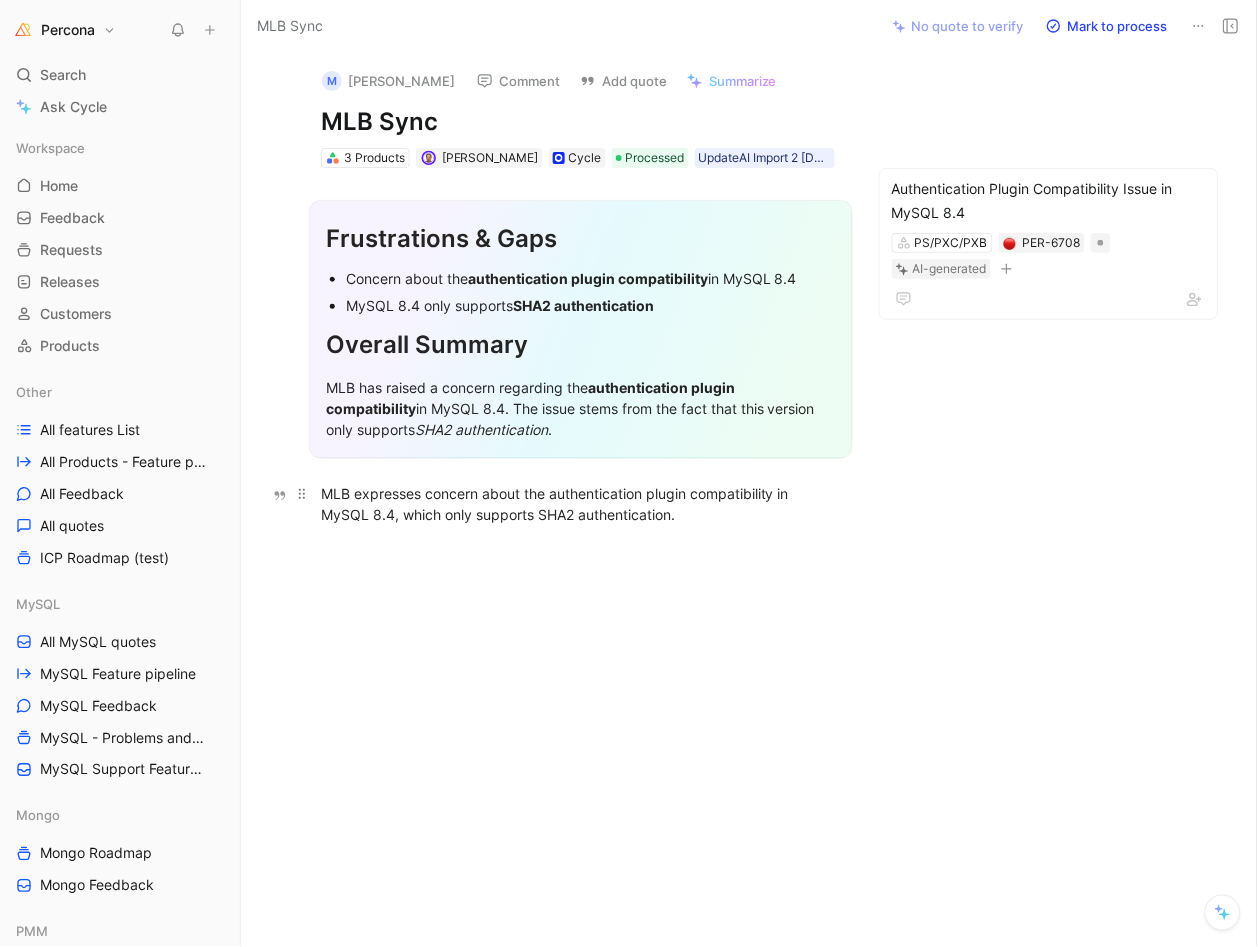 click on "MLB expresses concern about the authentication plugin compatibility in MySQL 8.4, which only supports SHA2 authentication." at bounding box center [581, 504] 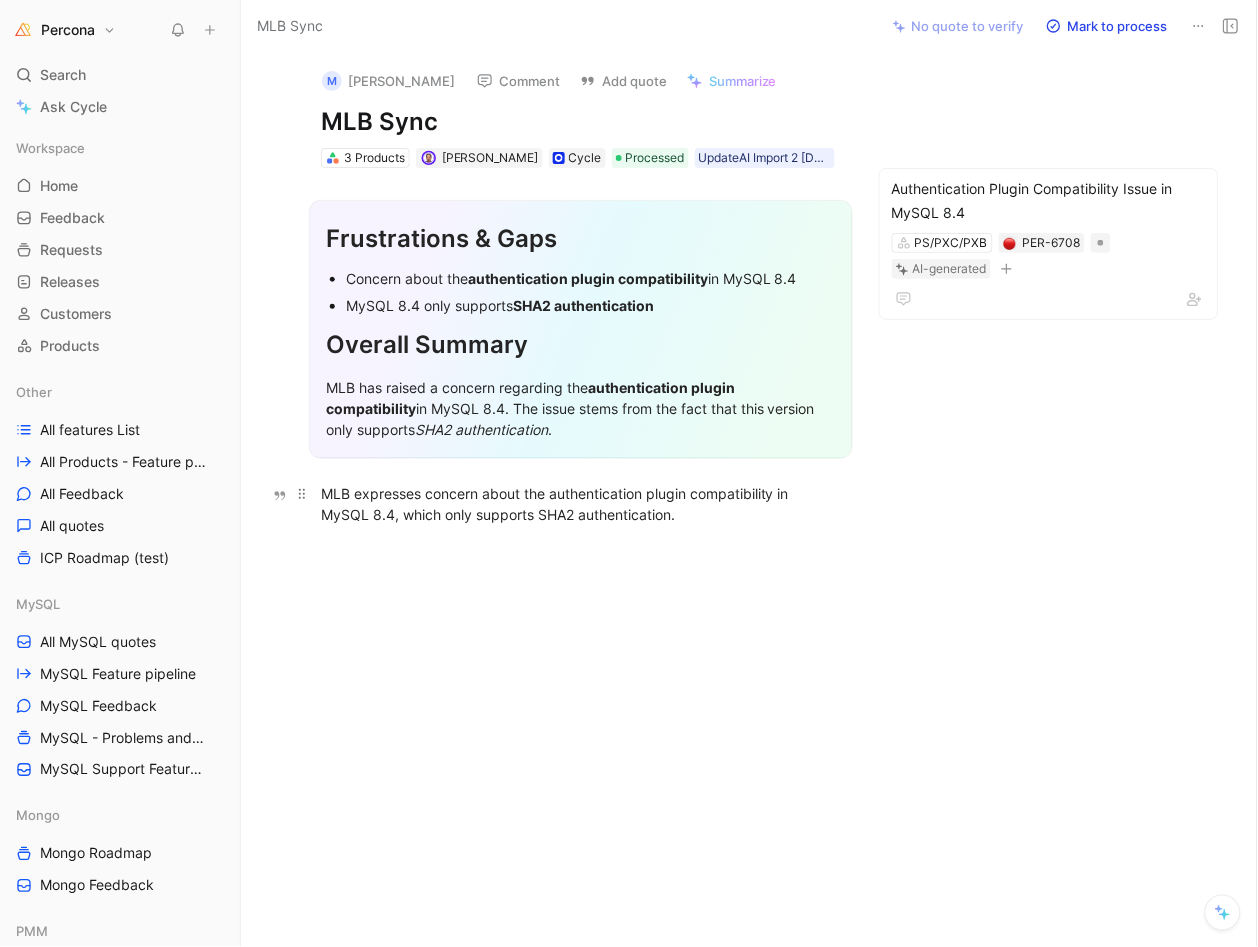 click on "MLB expresses concern about the authentication plugin compatibility in MySQL 8.4, which only supports SHA2 authentication." at bounding box center [581, 504] 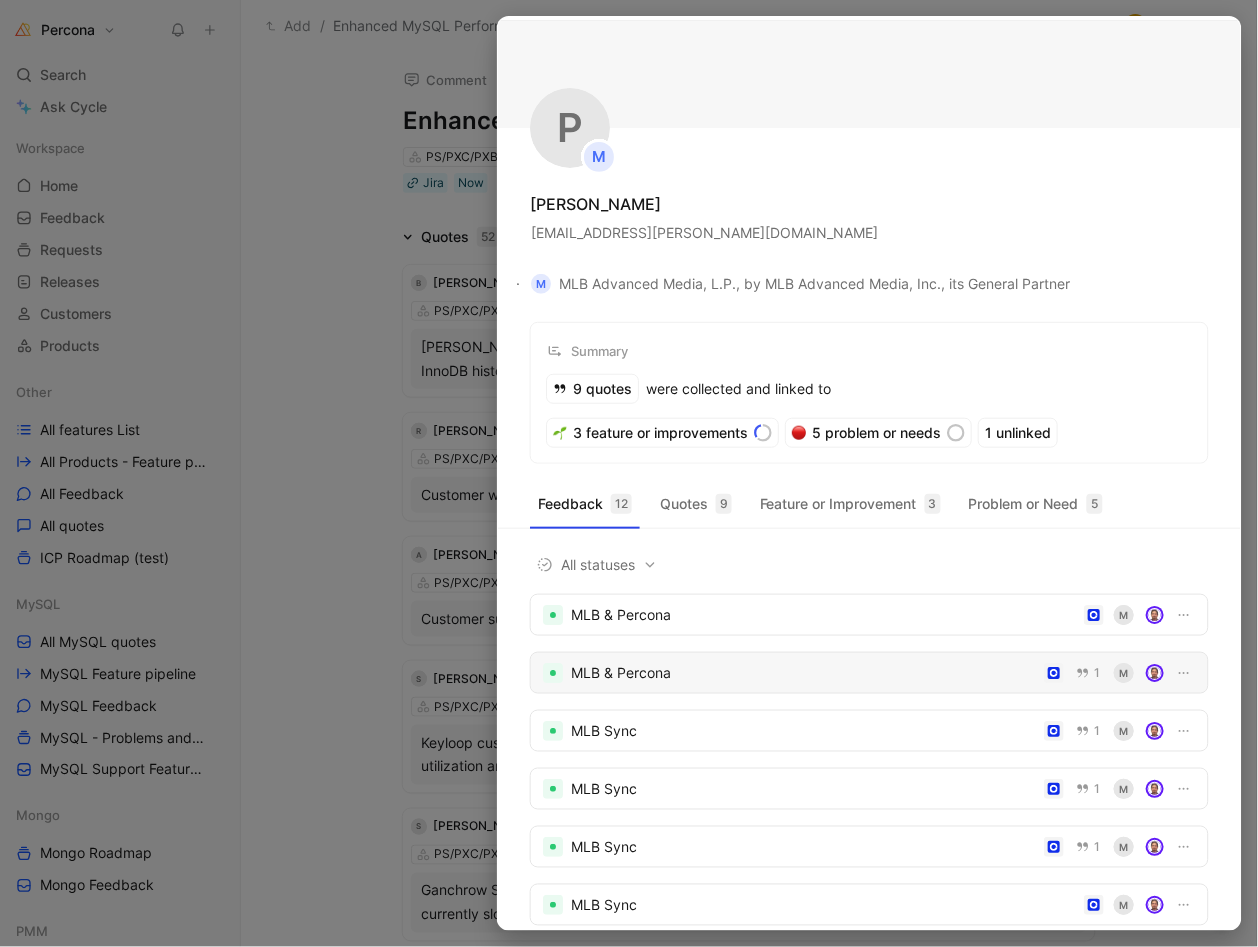 scroll, scrollTop: 129, scrollLeft: 0, axis: vertical 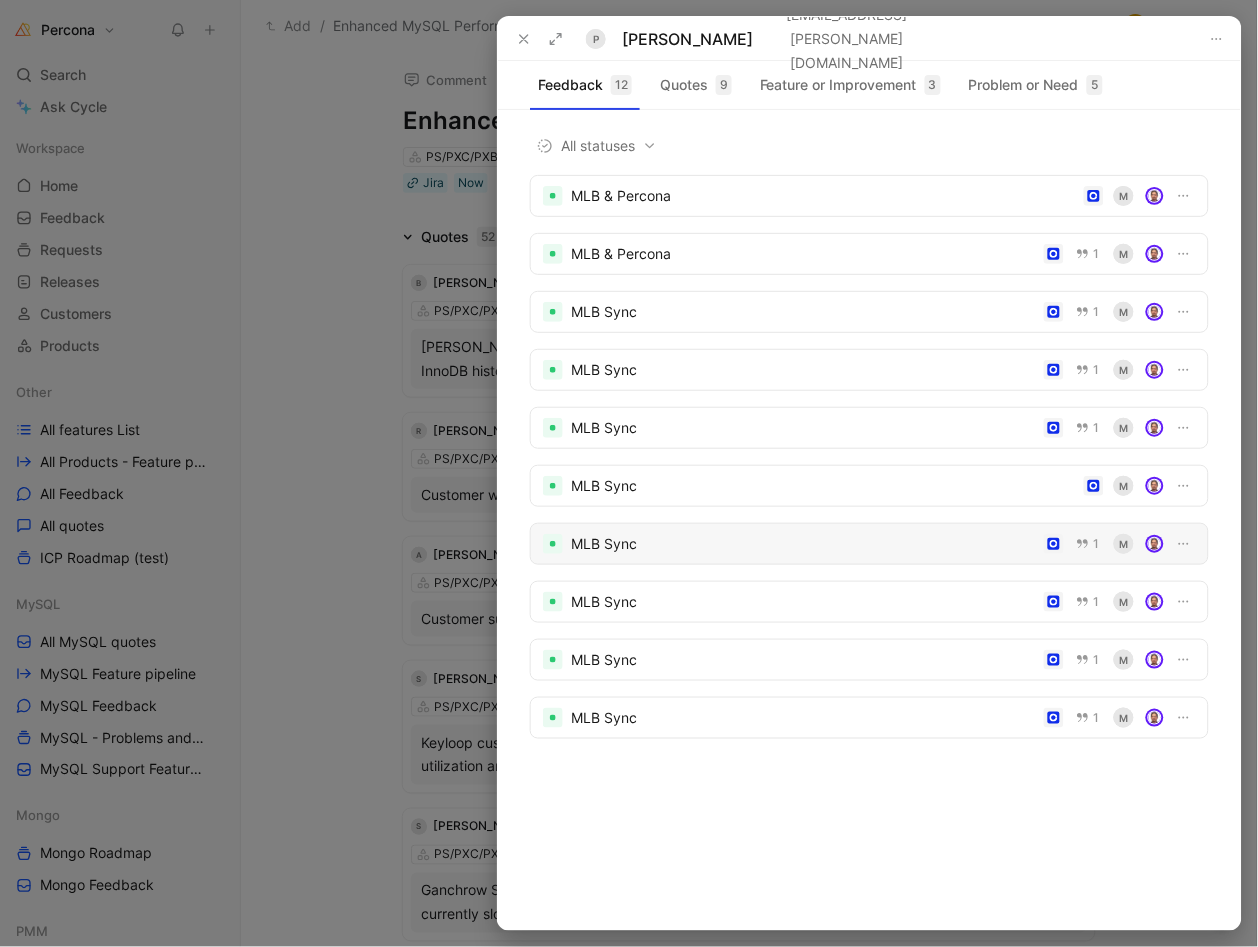 click on "MLB Sync" at bounding box center [803, 544] 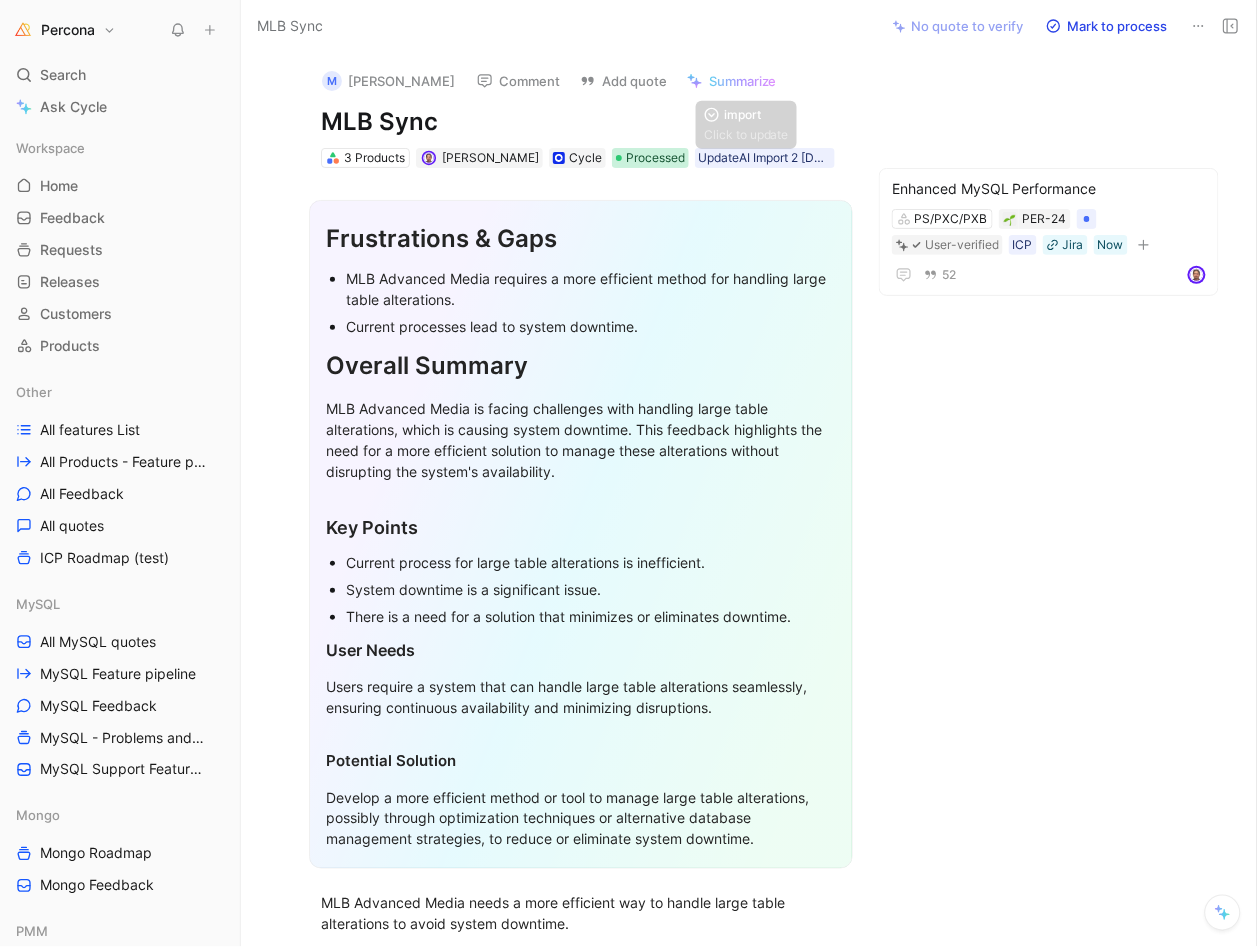 scroll, scrollTop: 0, scrollLeft: 0, axis: both 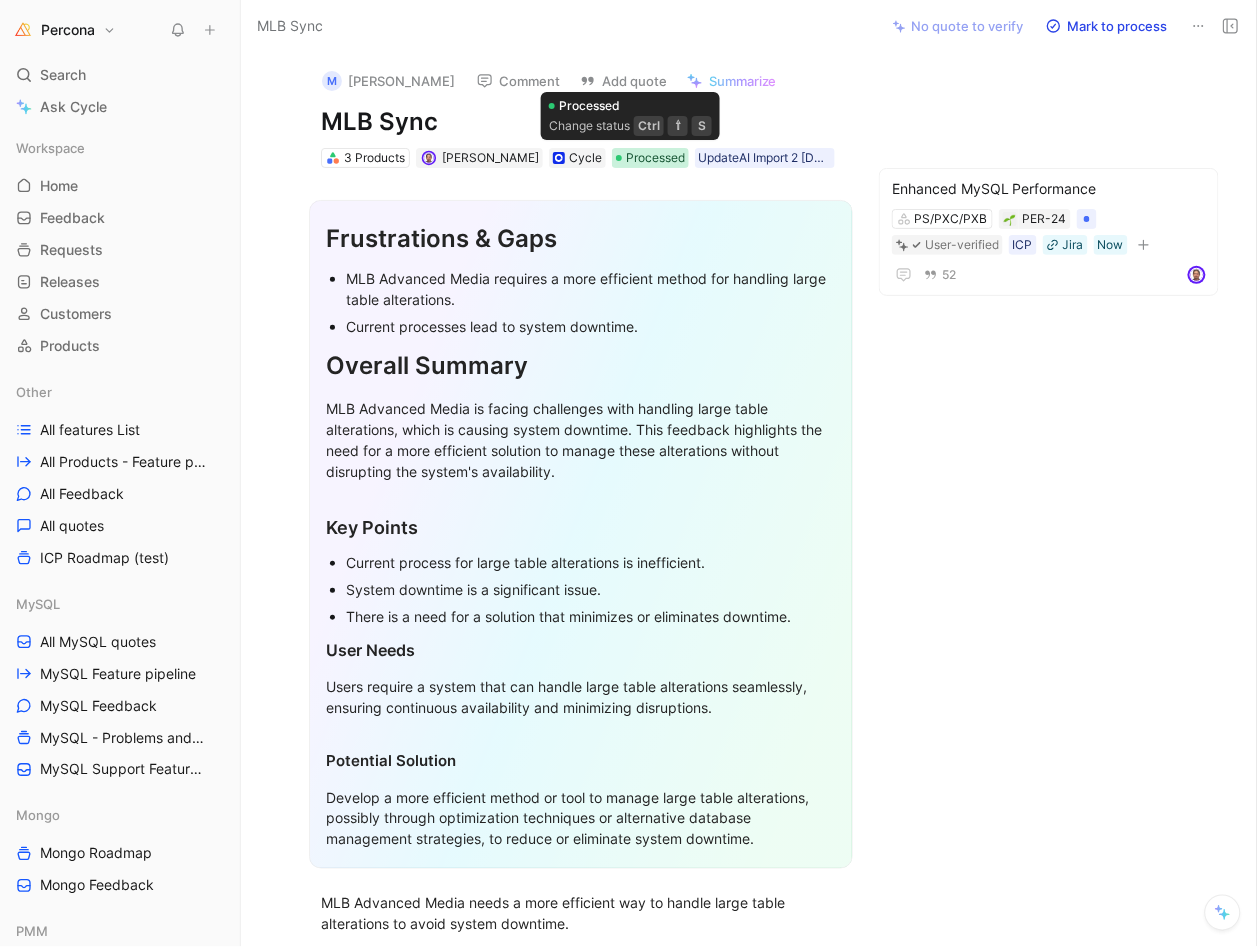 click on "Processed" at bounding box center [655, 158] 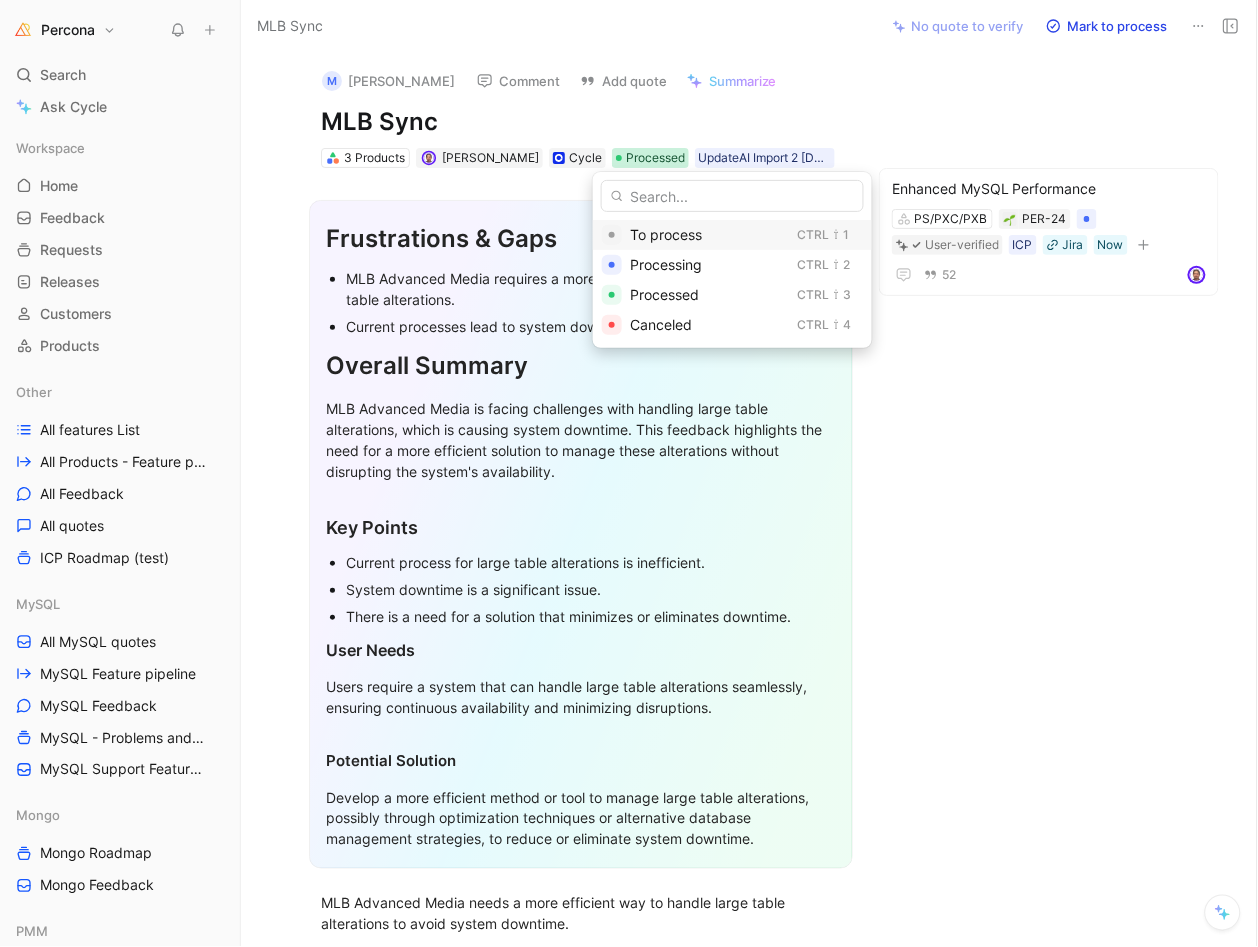 click on "To process" at bounding box center (666, 234) 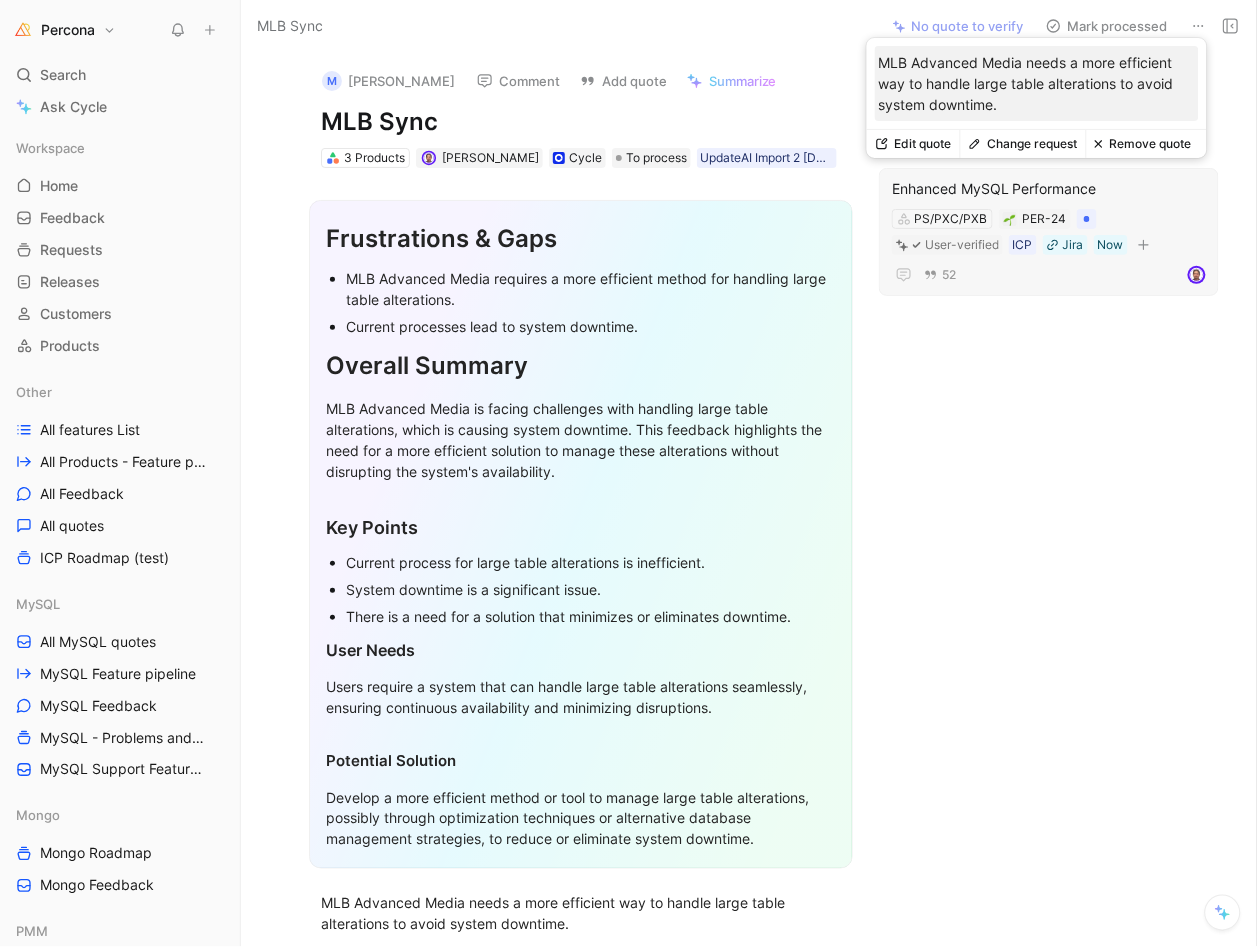 click on "Remove quote" at bounding box center (1143, 144) 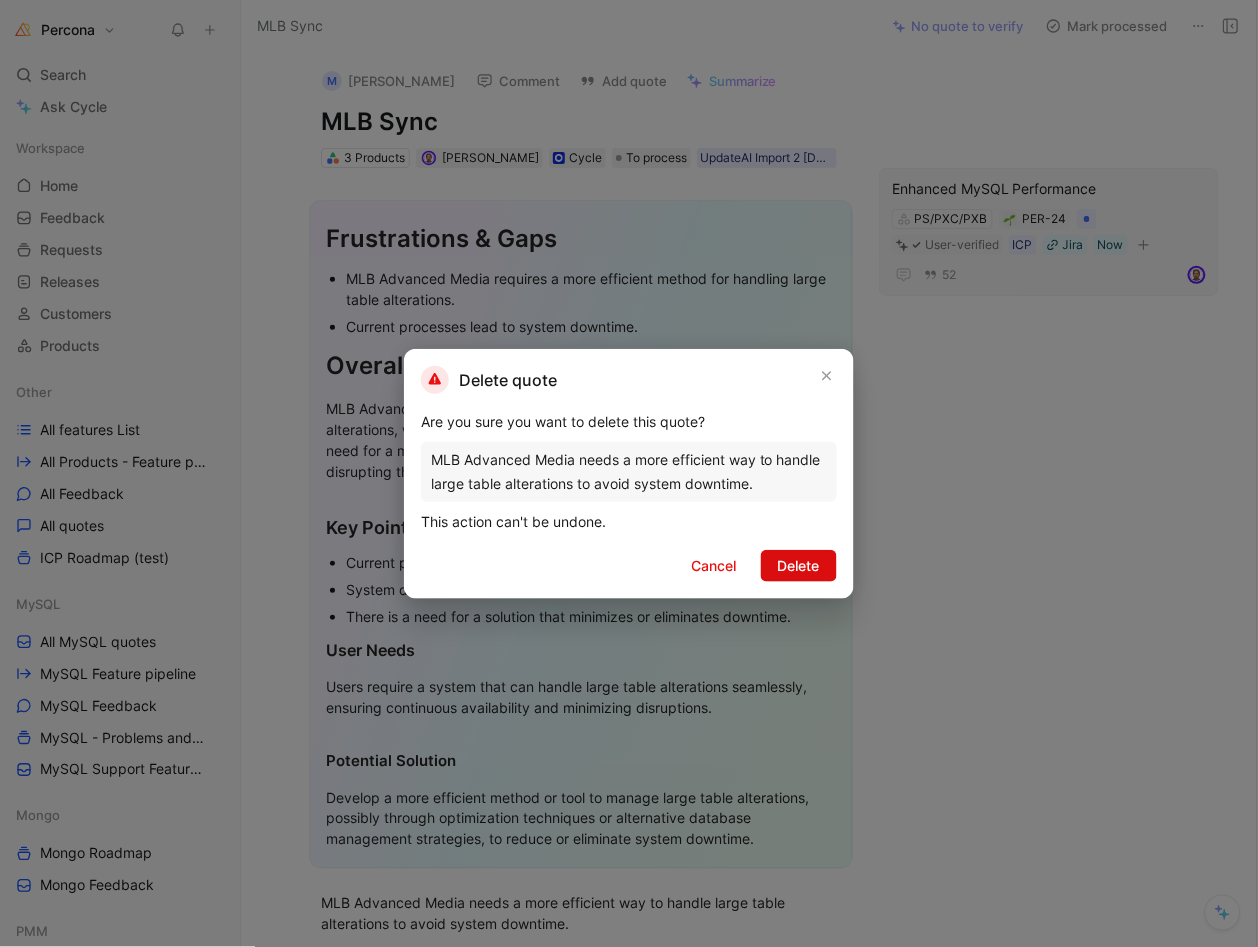 click on "Delete" at bounding box center (799, 566) 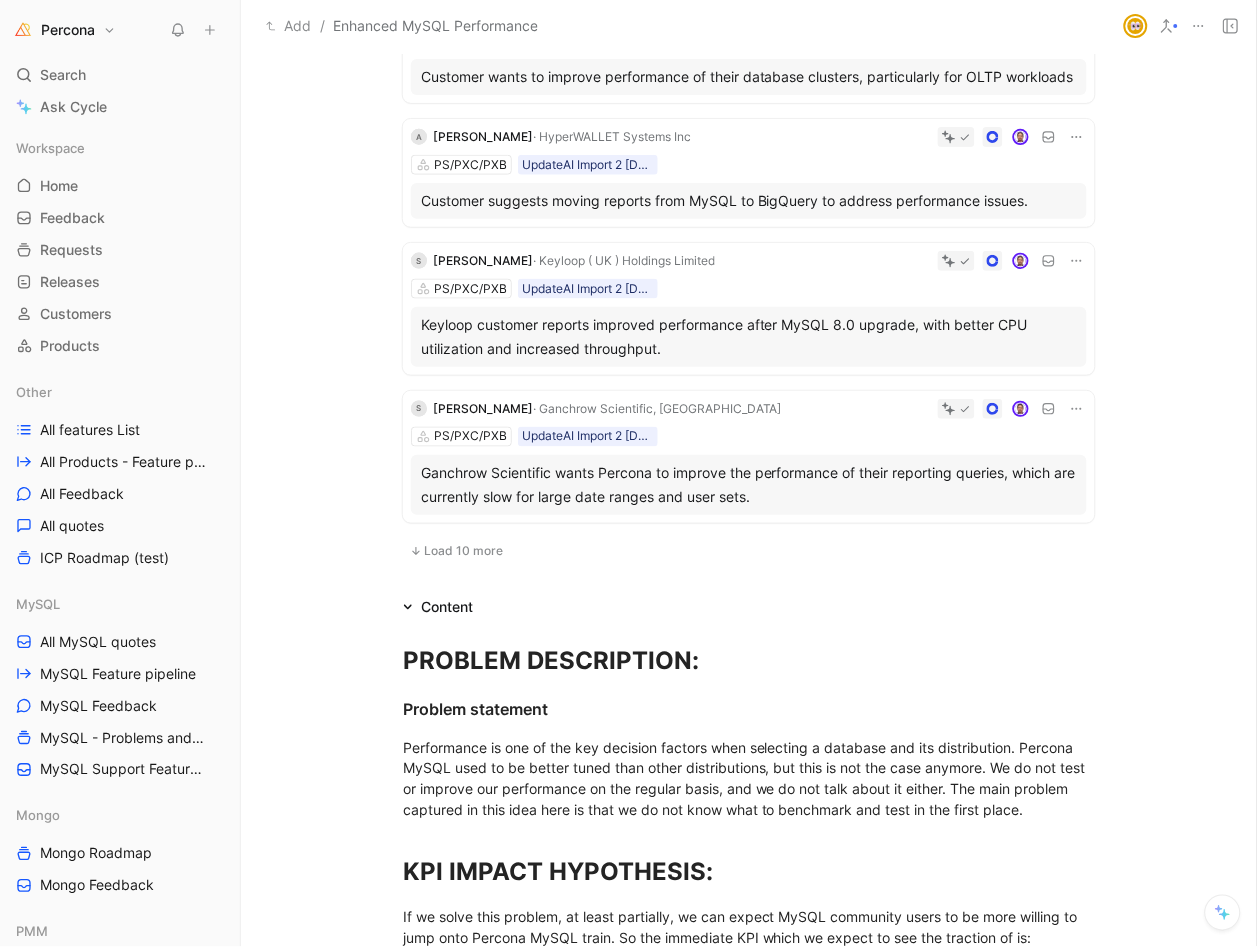 scroll, scrollTop: 442, scrollLeft: 0, axis: vertical 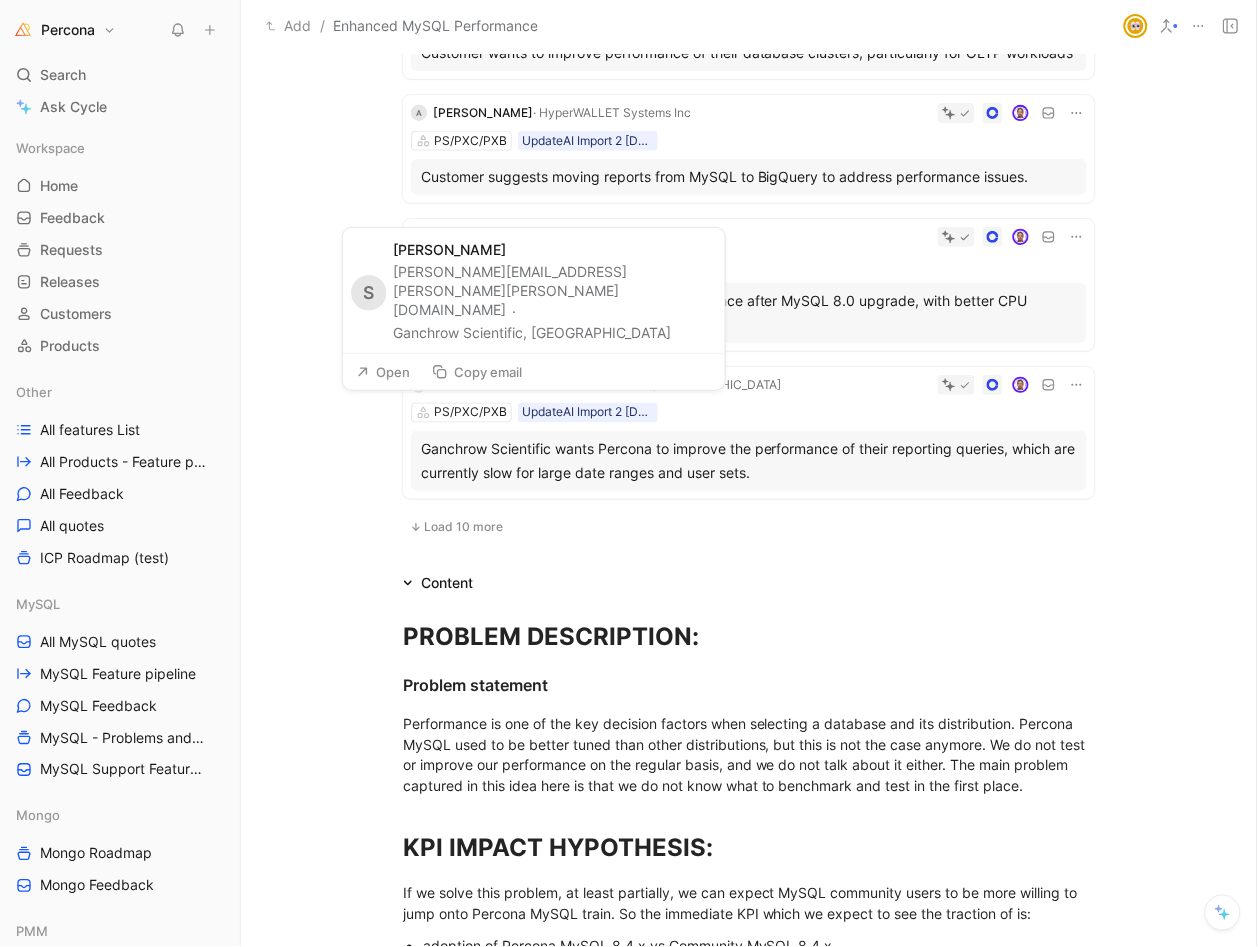 click on "Open" at bounding box center [383, 372] 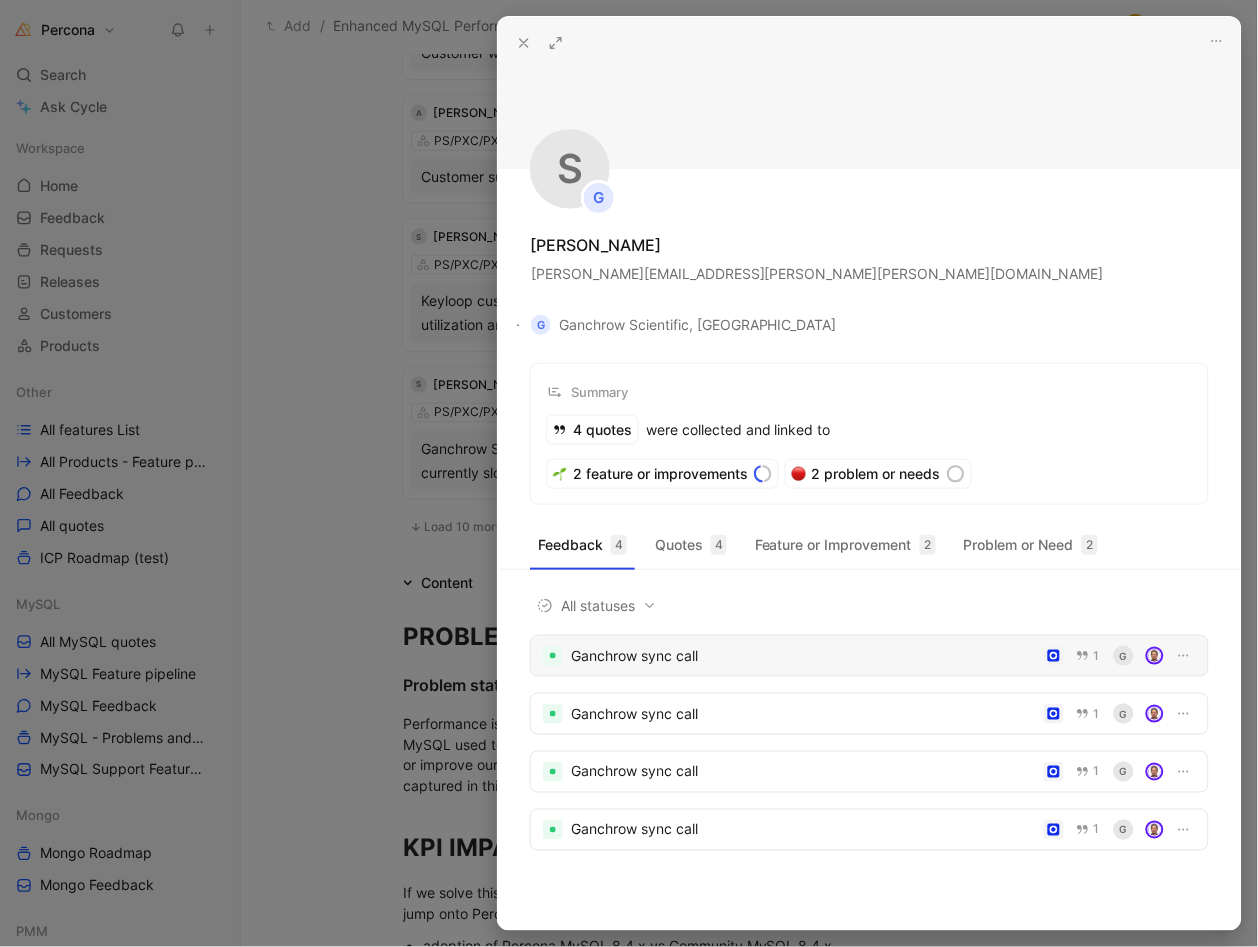 click on "Ganchrow sync call" at bounding box center (803, 656) 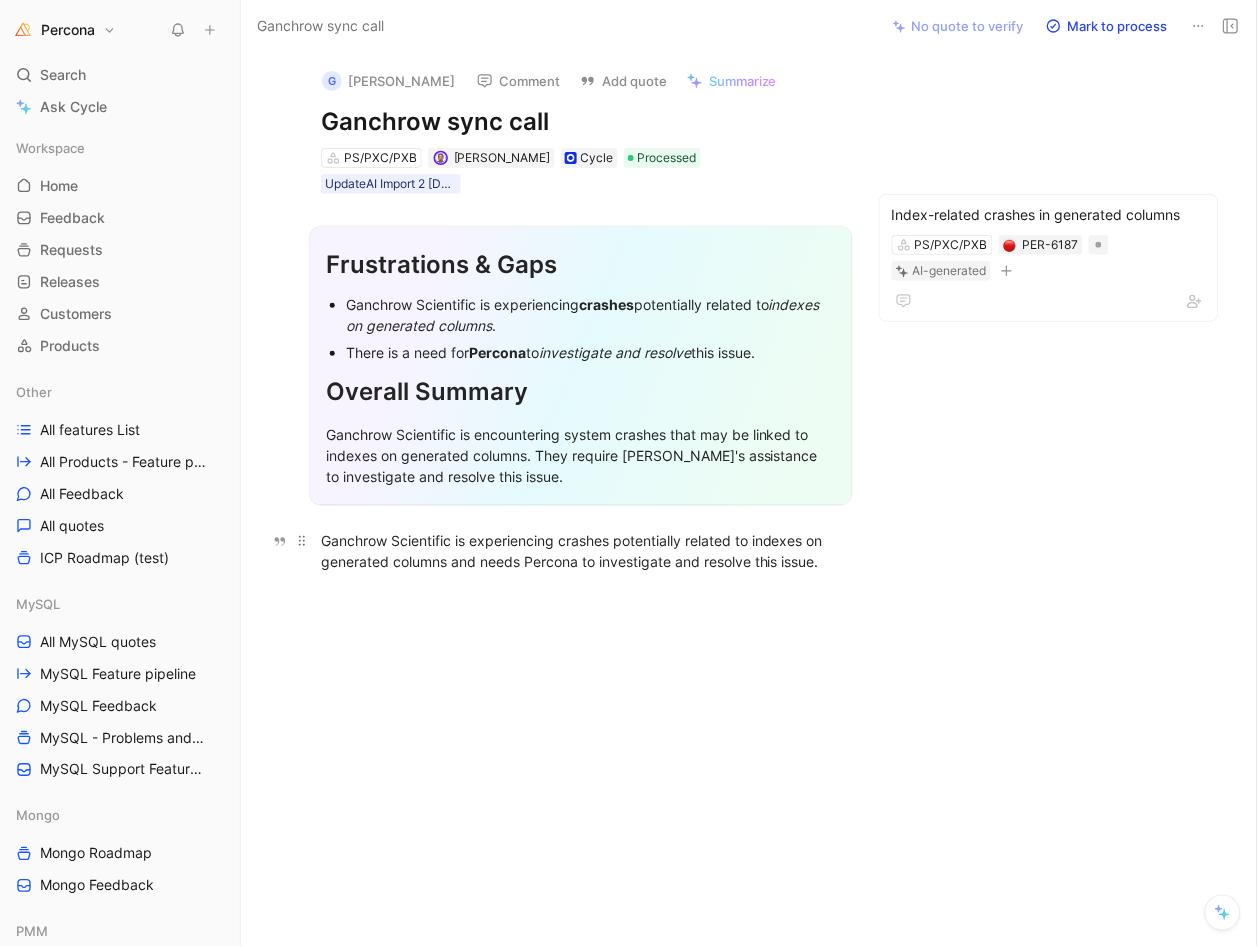 click on "Ganchrow Scientific is experiencing crashes potentially related to indexes on generated columns and needs Percona to investigate and resolve this issue." at bounding box center [581, 551] 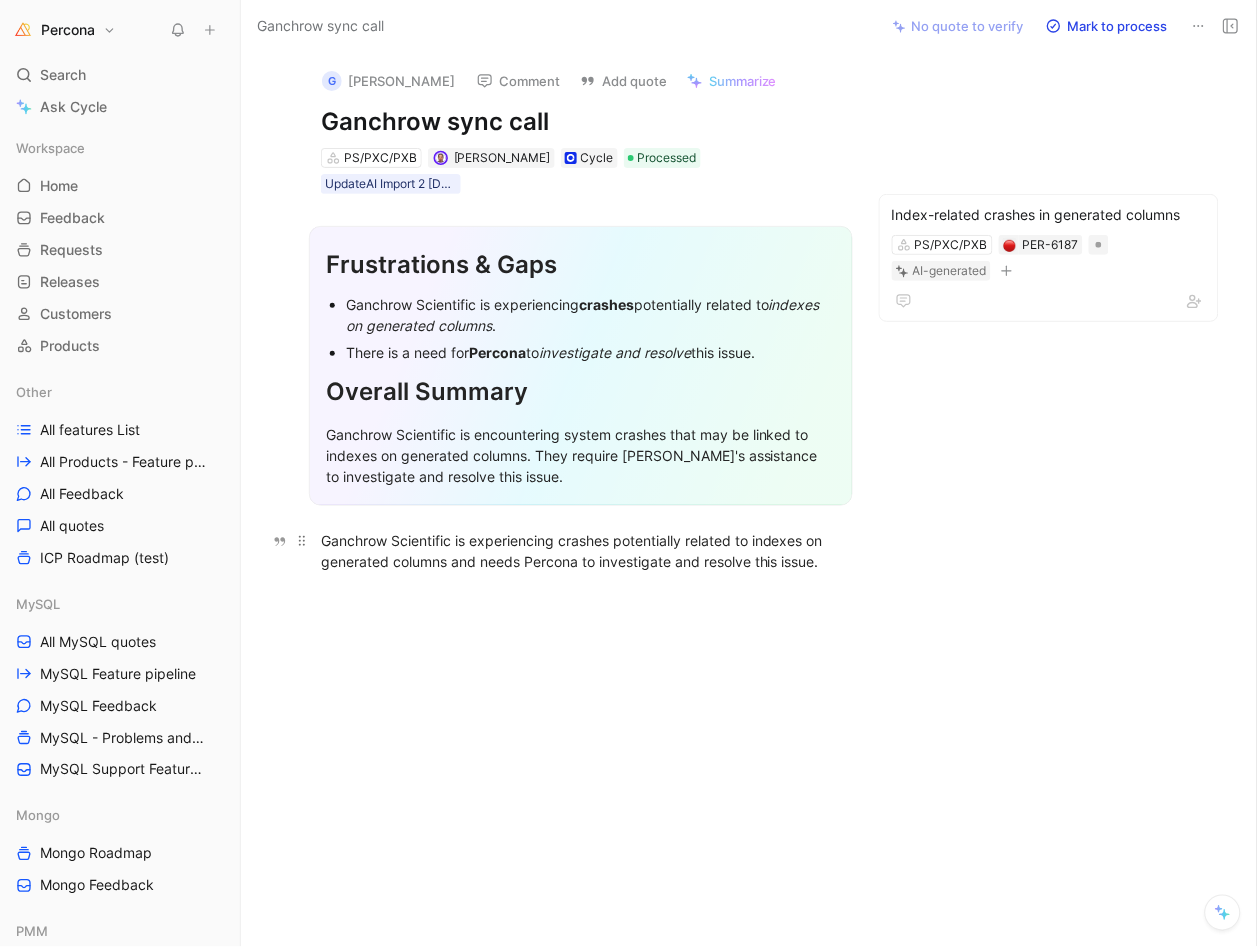 click on "Ganchrow Scientific is experiencing crashes potentially related to indexes on generated columns and needs Percona to investigate and resolve this issue." at bounding box center [581, 551] 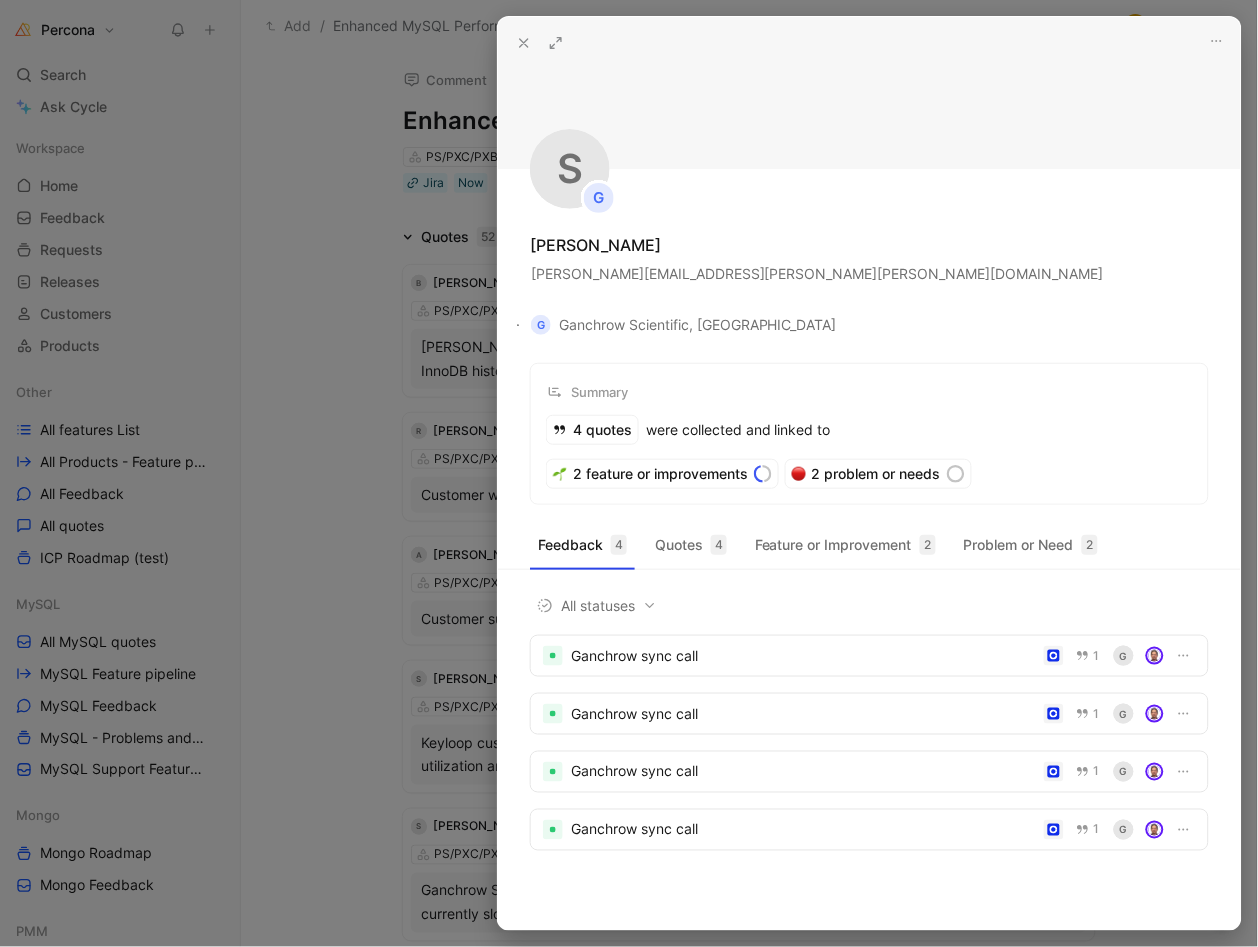 click on "Ganchrow sync call  1 G Ganchrow sync call  1 G Ganchrow sync call  1 G Ganchrow sync call  1 G" at bounding box center (869, 743) 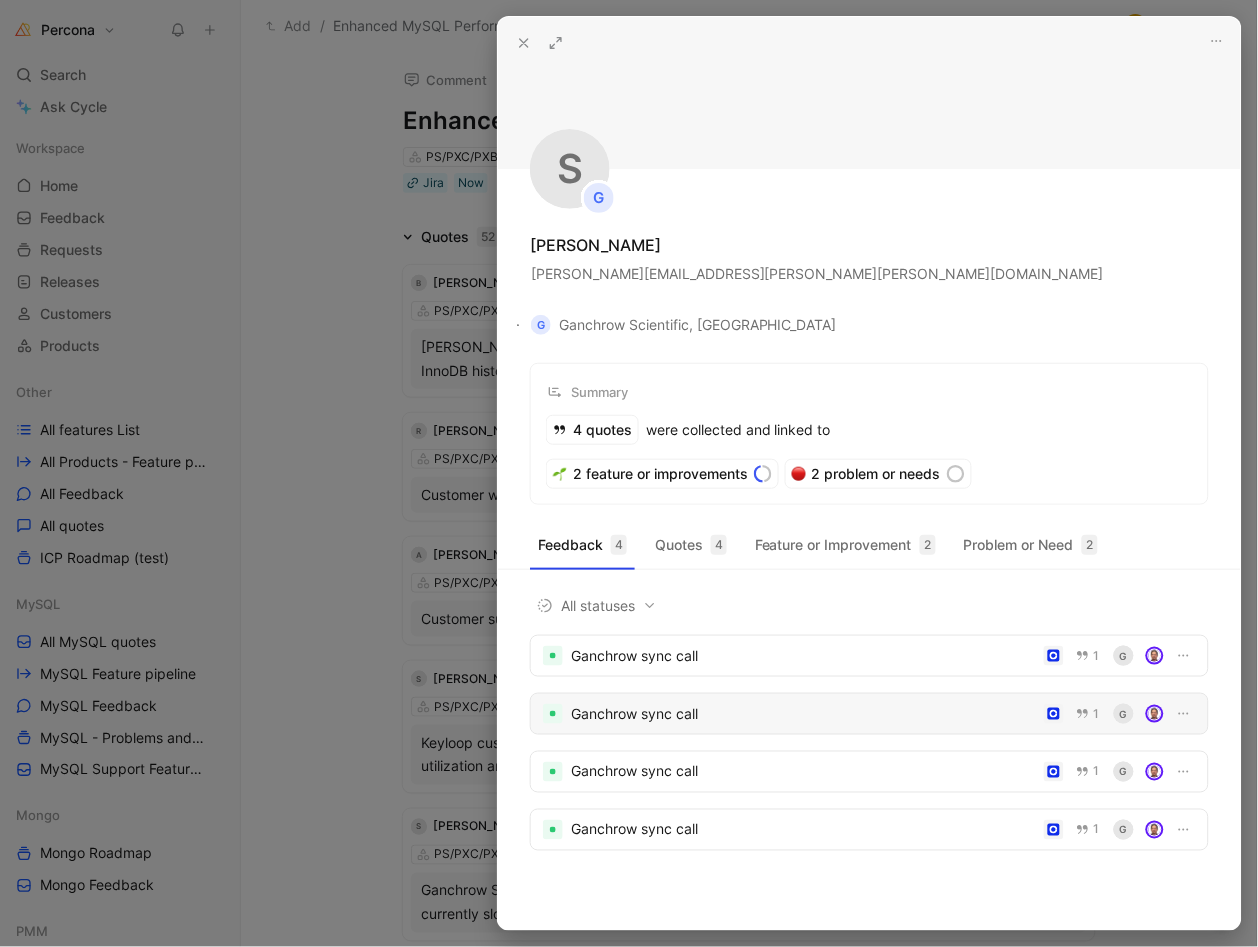 click on "Ganchrow sync call" at bounding box center [803, 714] 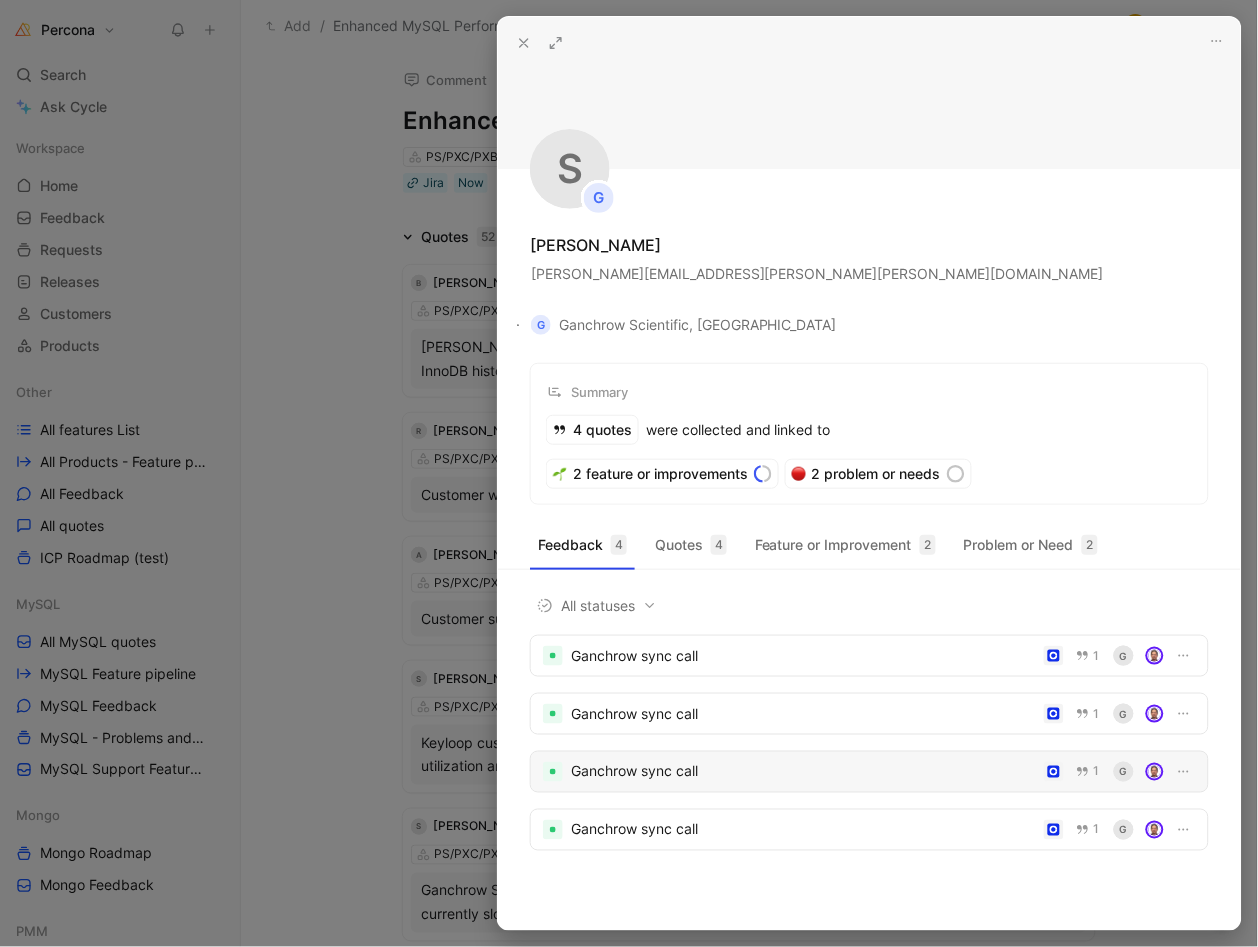click on "Ganchrow sync call" at bounding box center [803, 772] 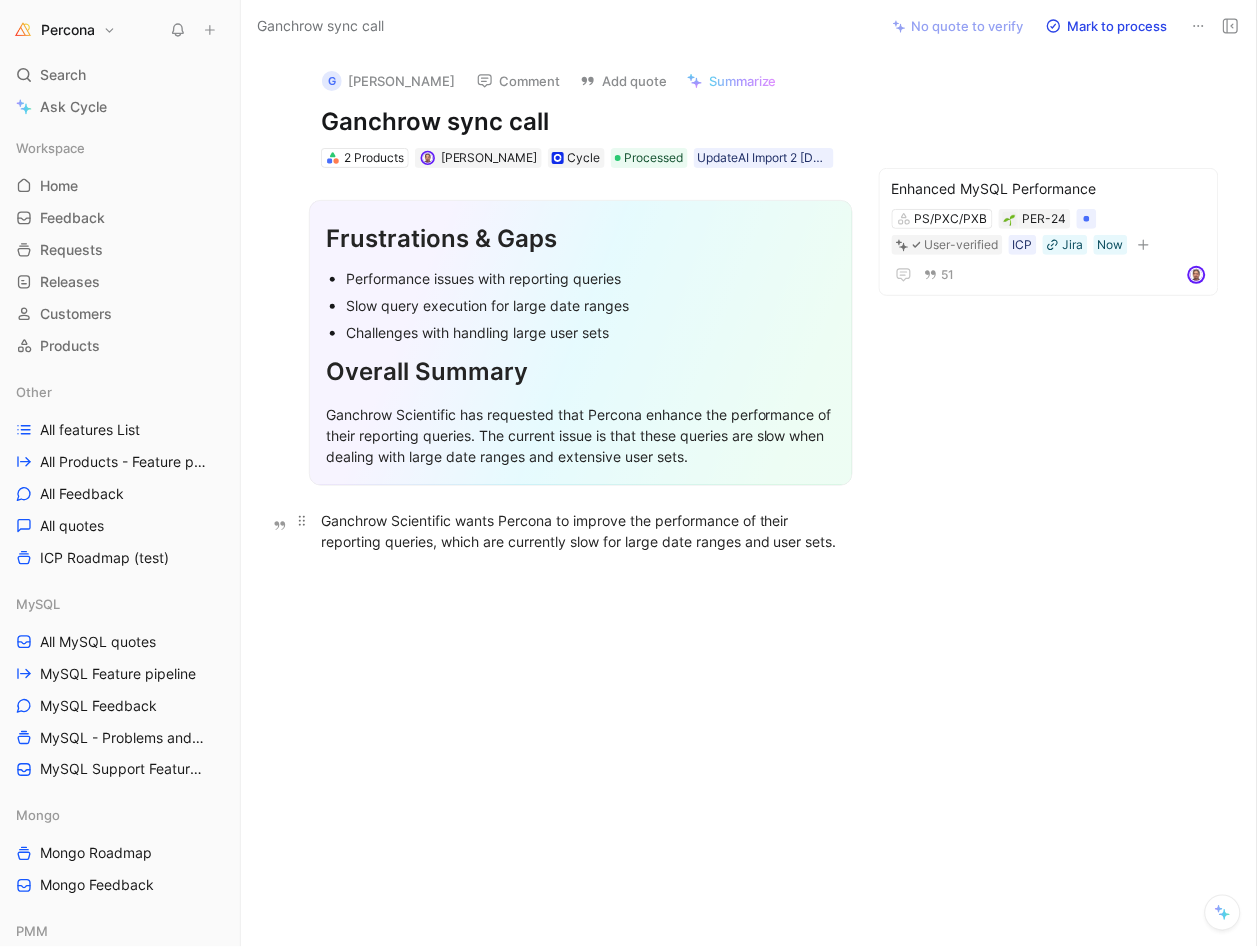 click on "Ganchrow Scientific wants Percona to improve the performance of their reporting queries, which are currently slow for large date ranges and user sets." at bounding box center [581, 531] 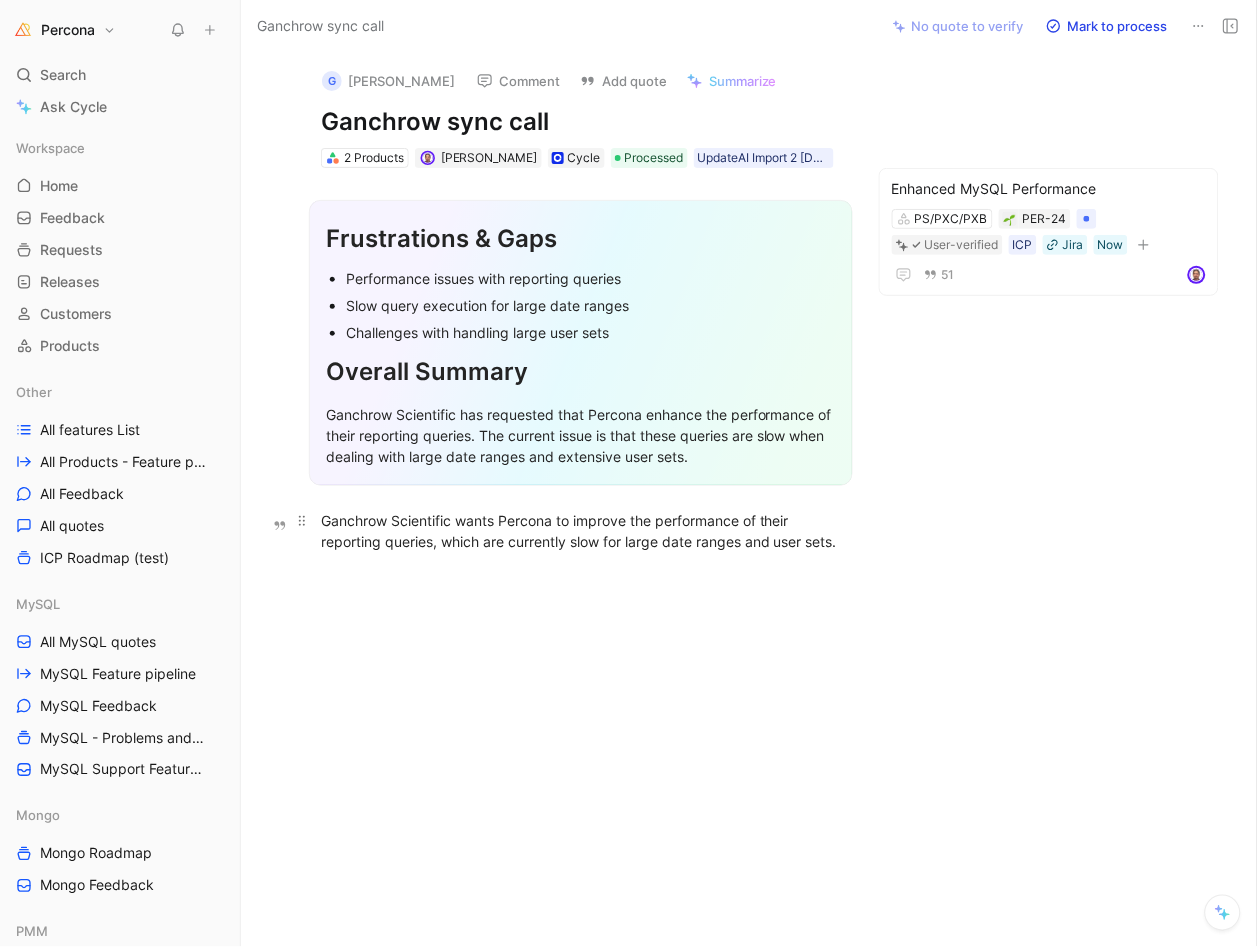 click on "Ganchrow Scientific wants Percona to improve the performance of their reporting queries, which are currently slow for large date ranges and user sets." at bounding box center [581, 531] 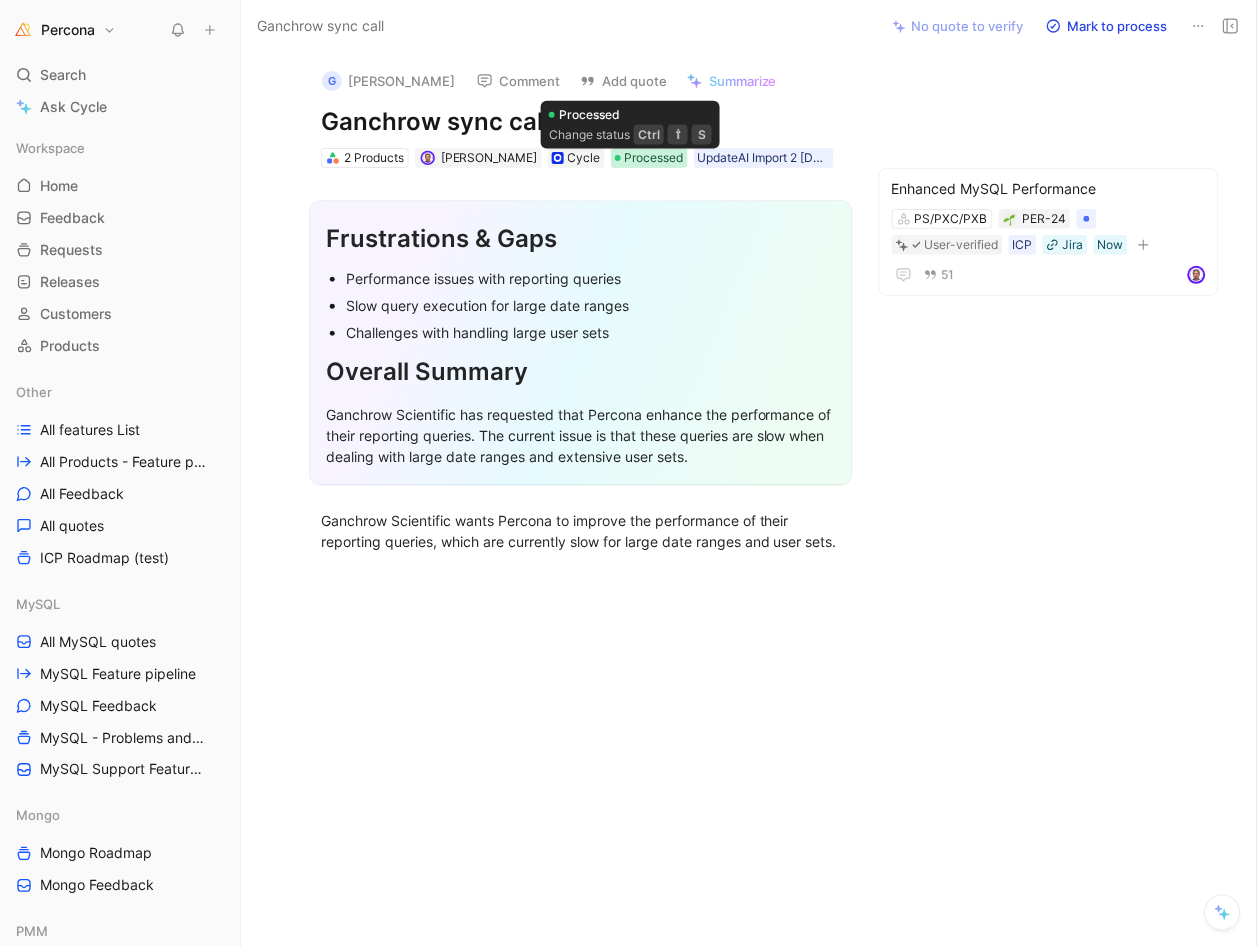 click on "Processed" at bounding box center [654, 158] 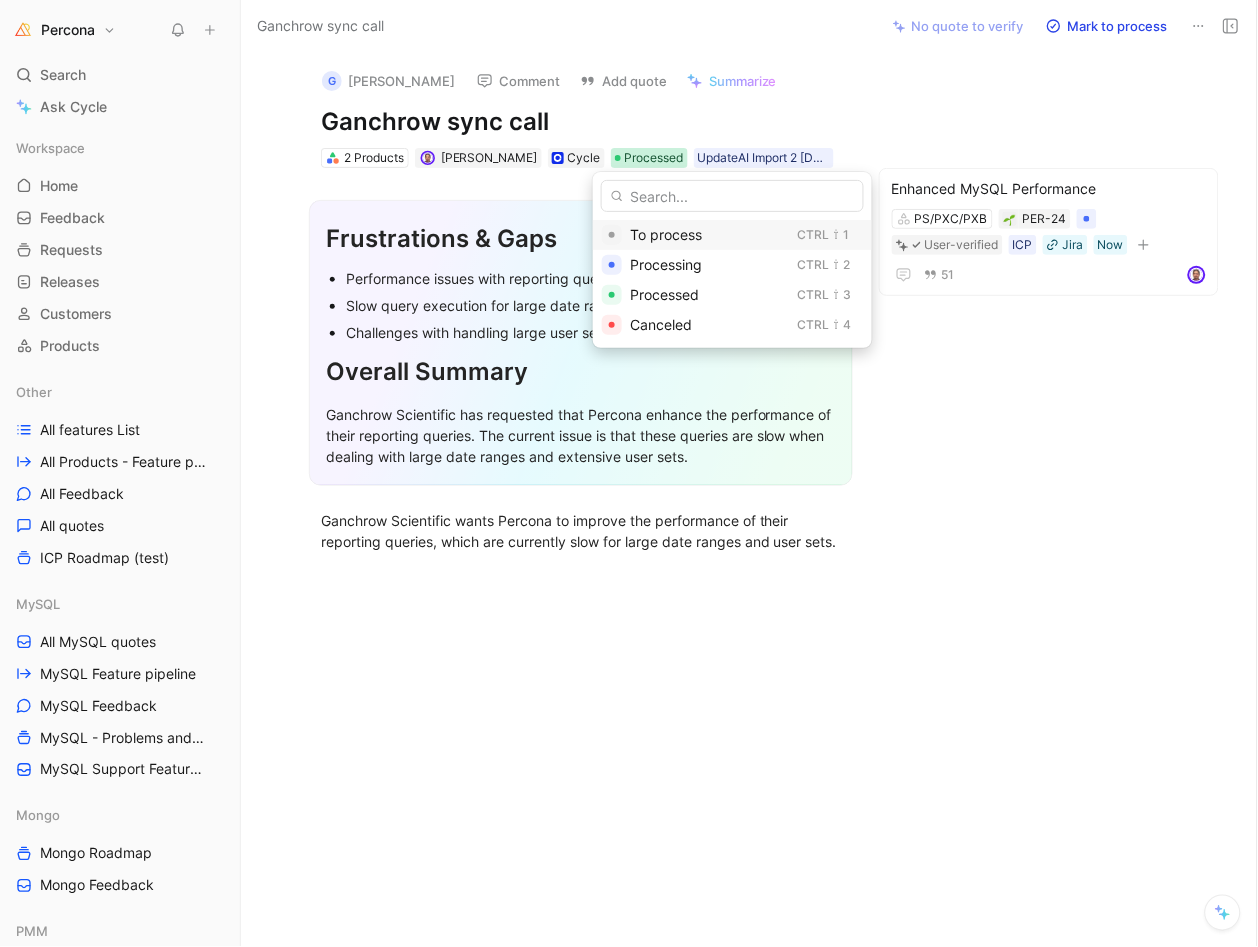 click on "To process" at bounding box center [666, 234] 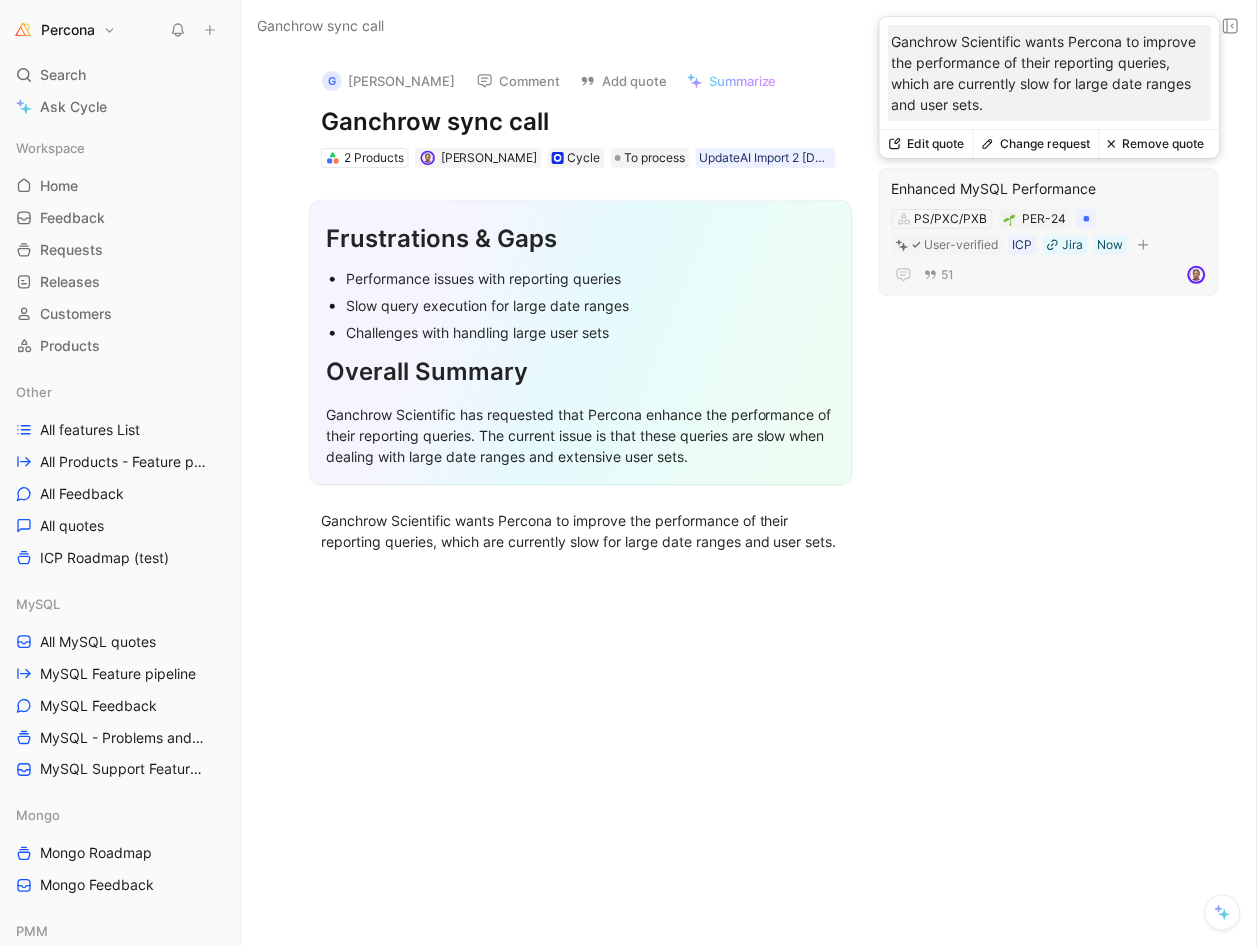 click on "Remove quote" at bounding box center [1156, 144] 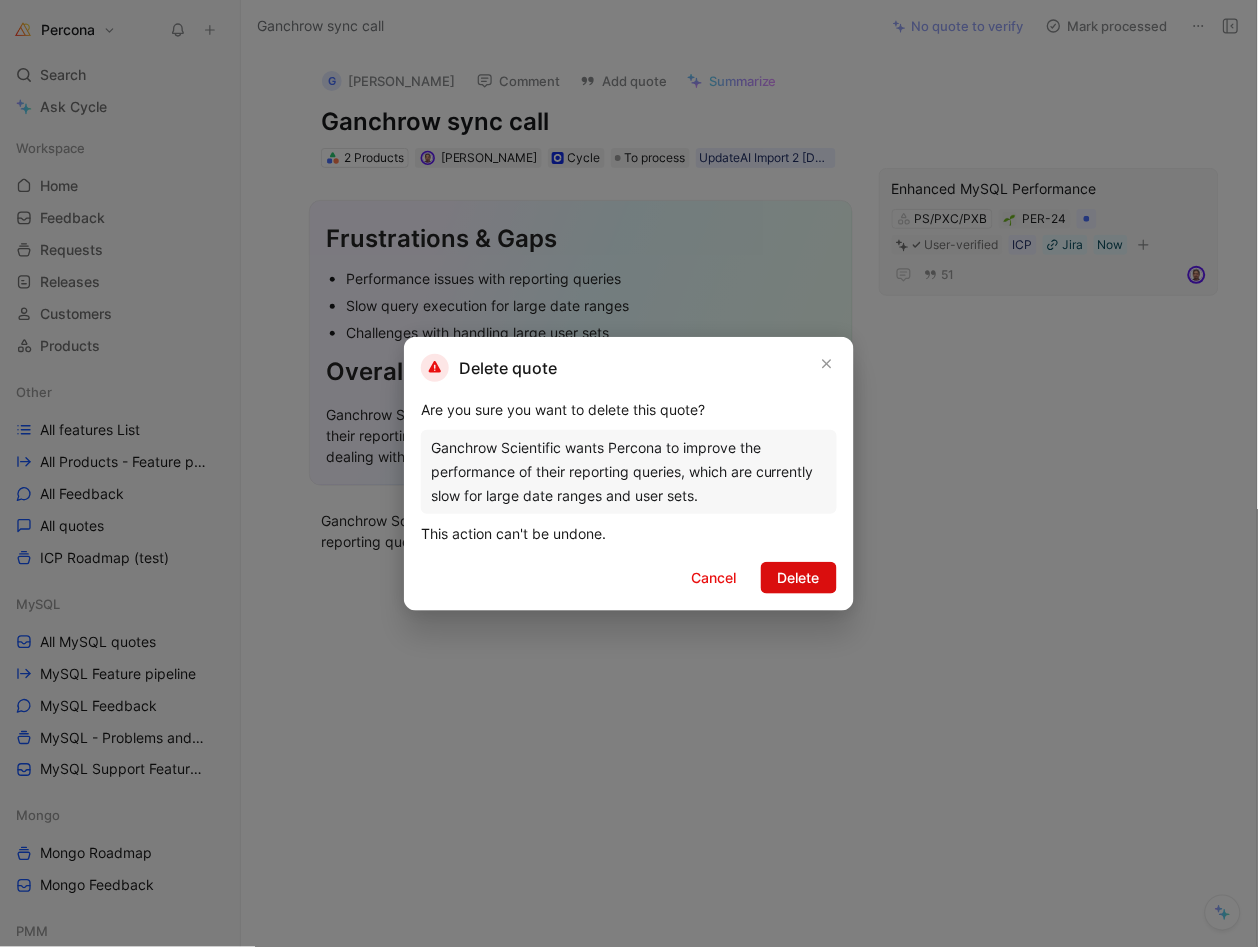 click on "Delete" at bounding box center [799, 578] 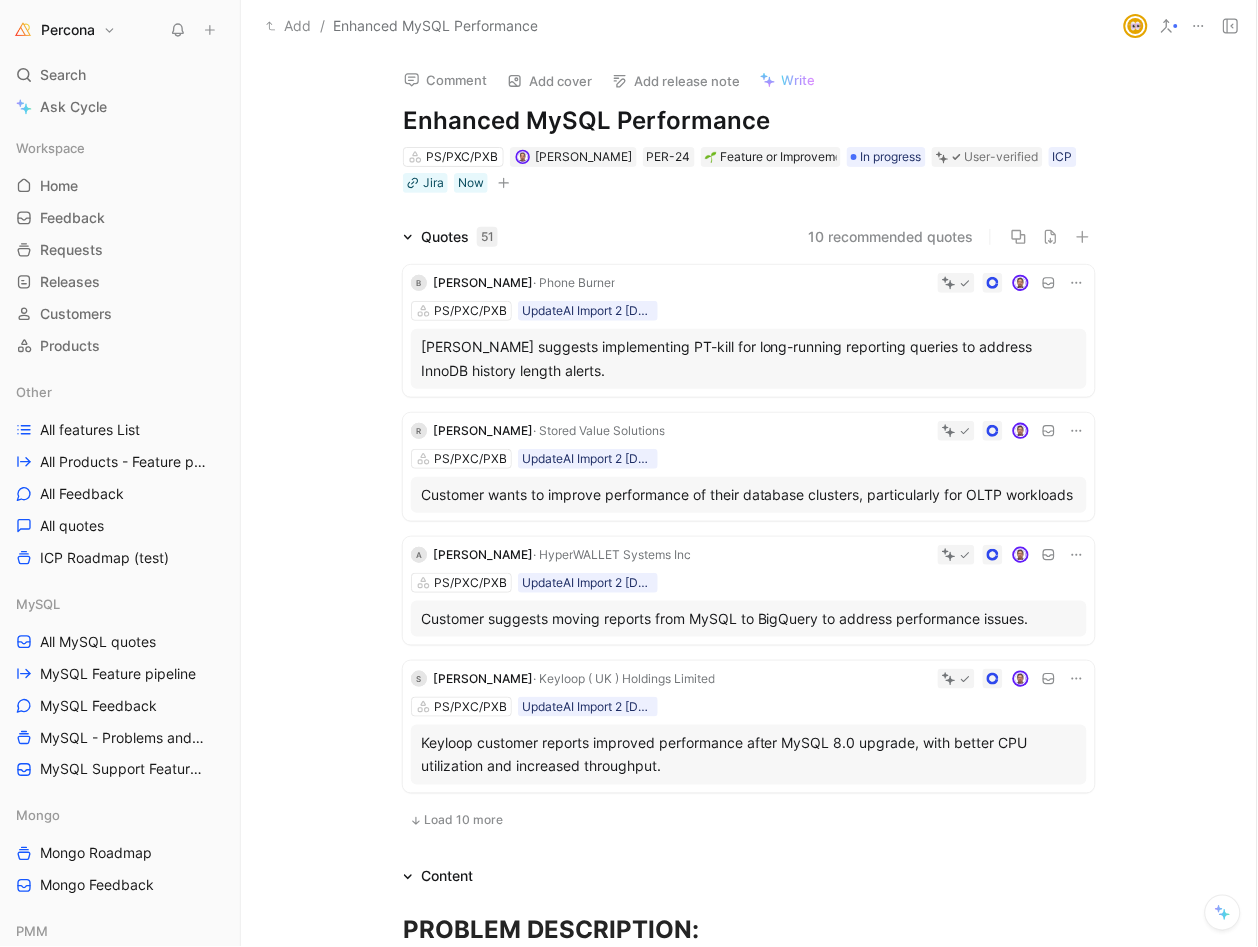 scroll, scrollTop: 0, scrollLeft: 0, axis: both 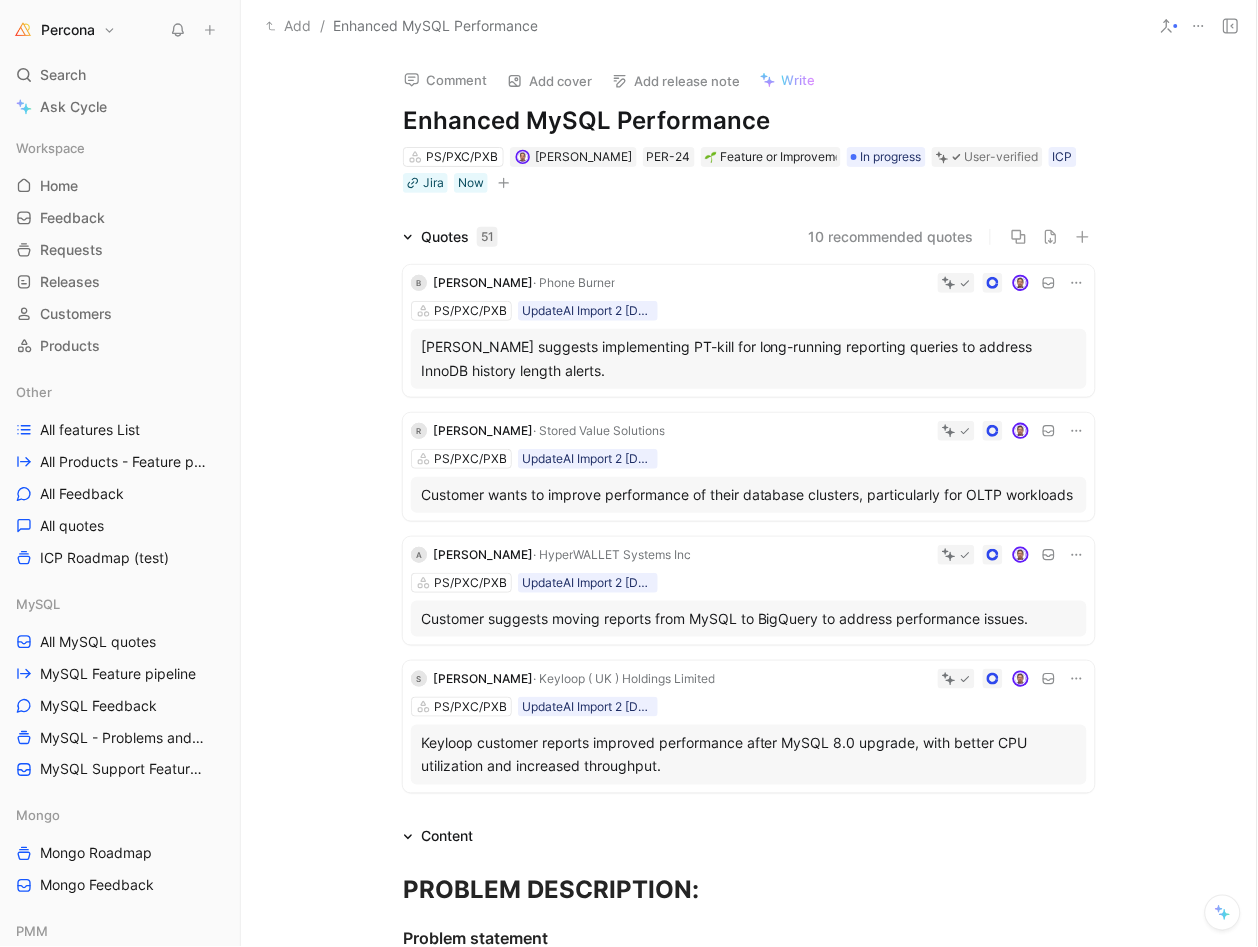 click on "Percona" at bounding box center (68, 30) 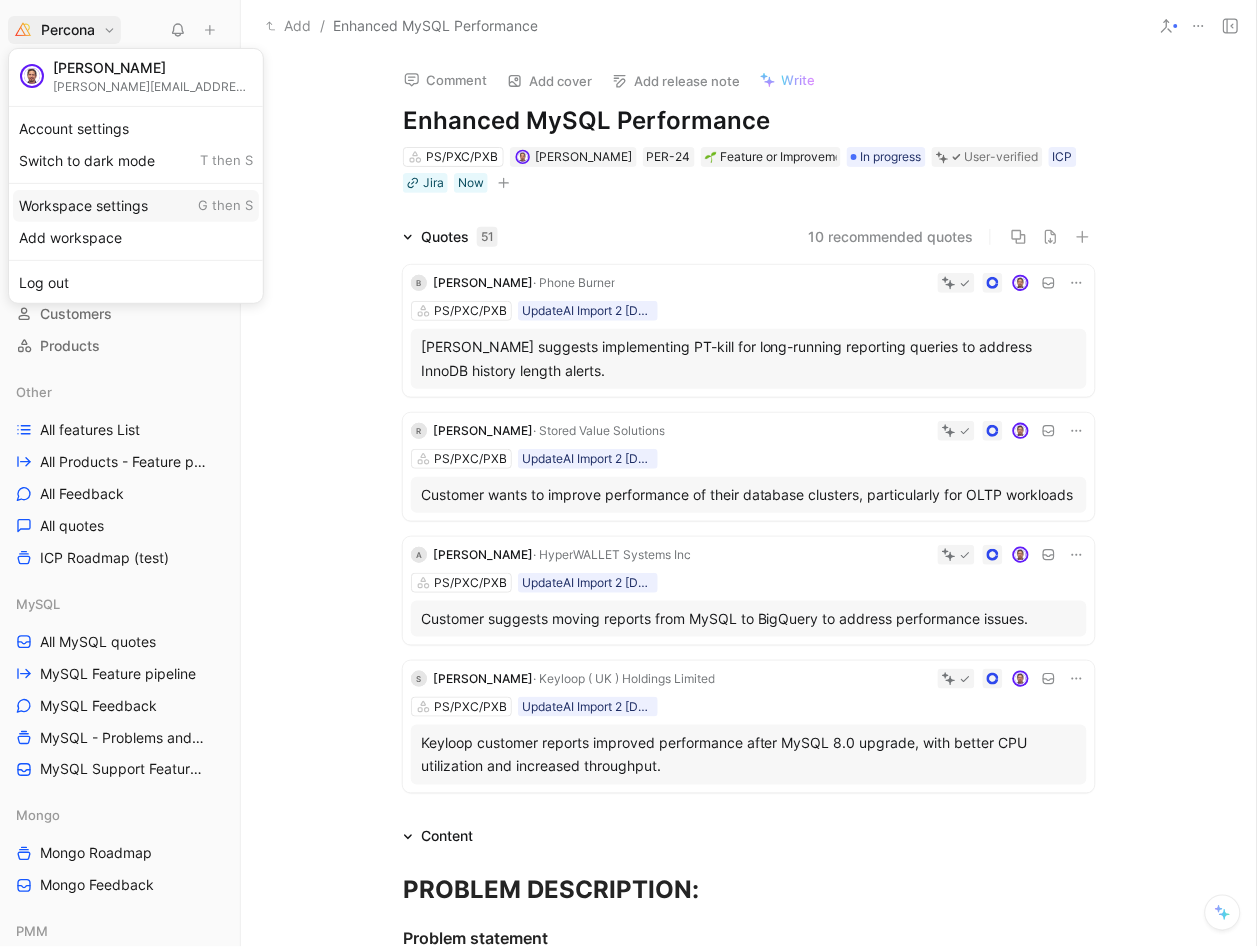 click on "Workspace settings G then S" at bounding box center [136, 206] 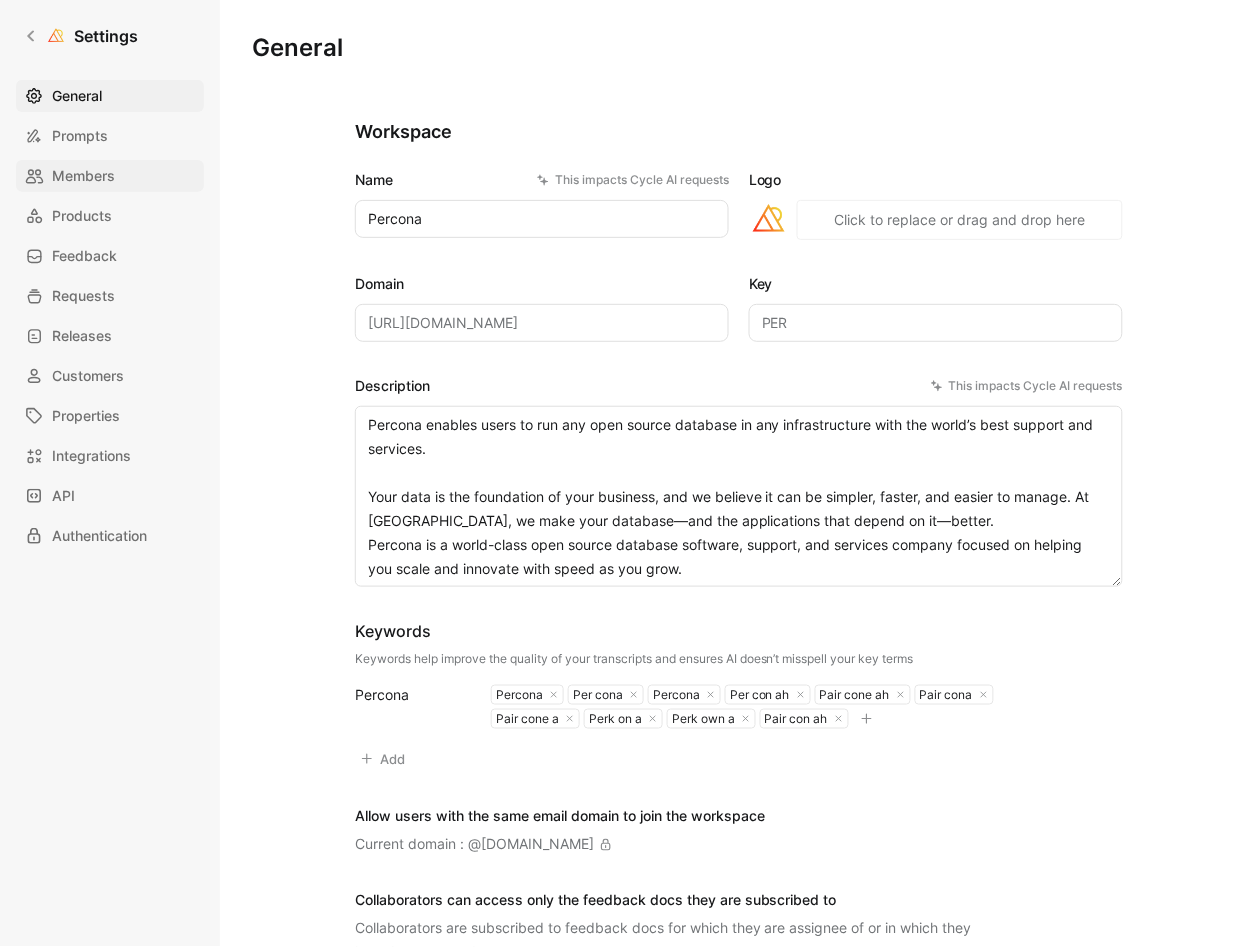 click on "Members" at bounding box center [110, 176] 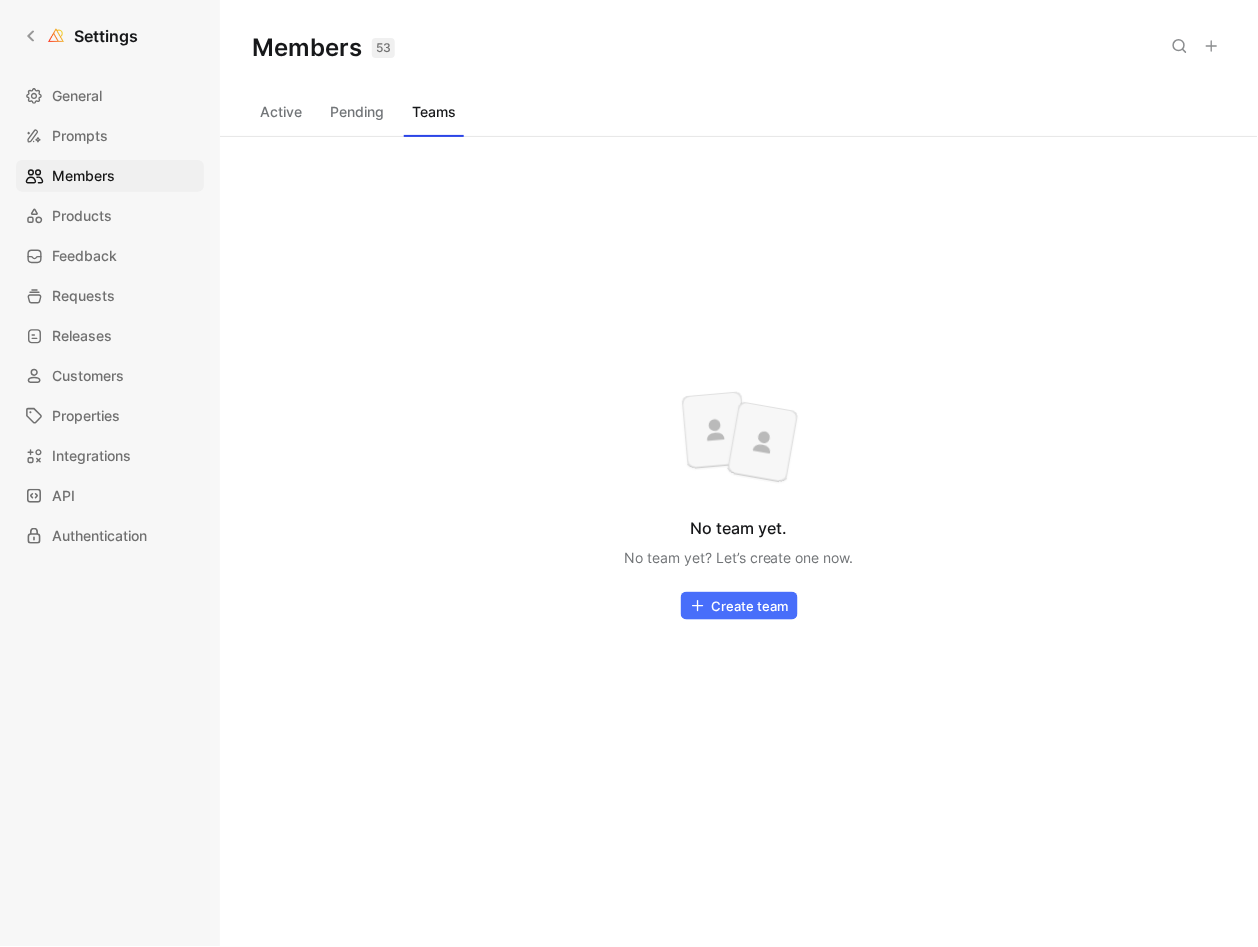 click on "Active Pending Teams" at bounding box center [739, 116] 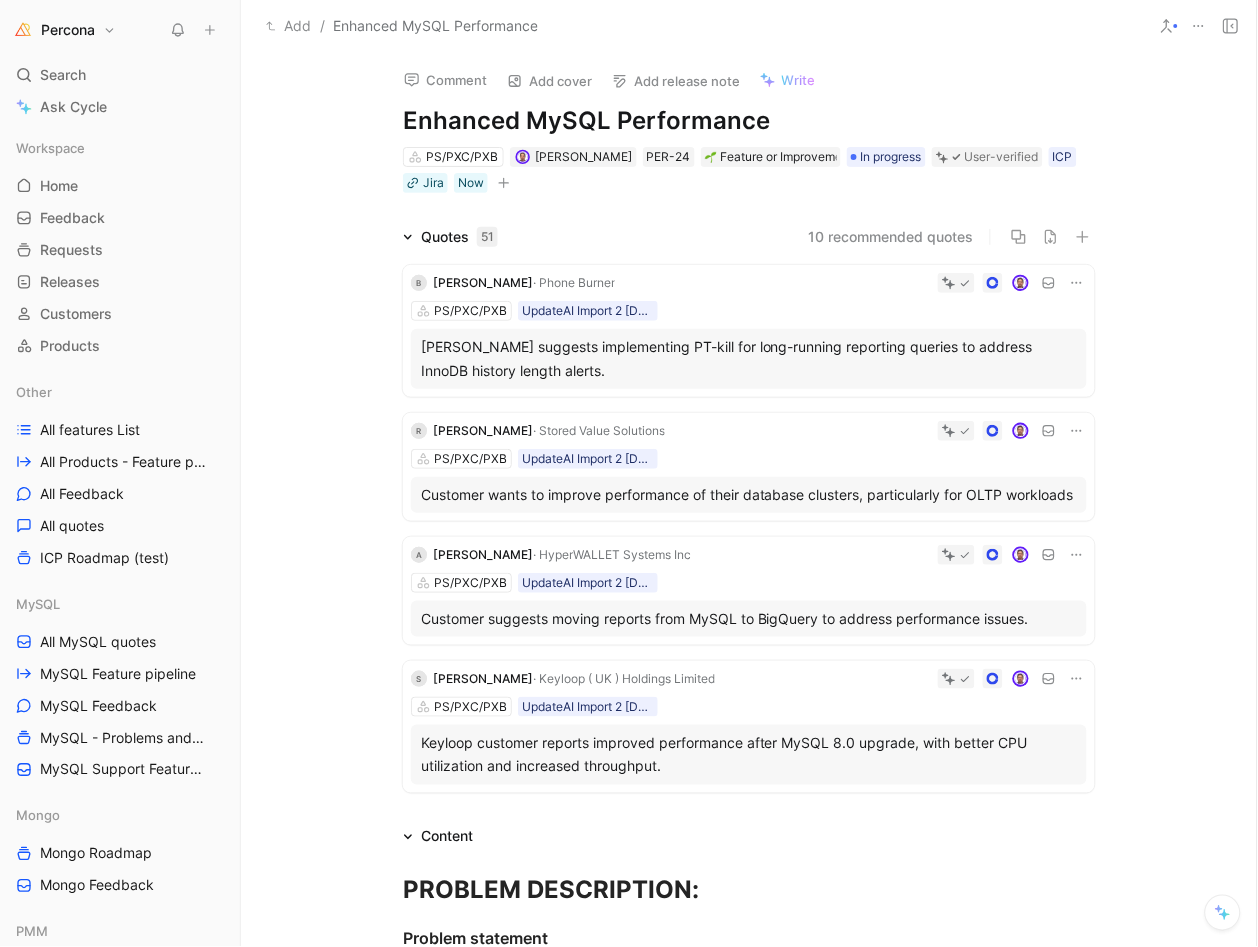 scroll, scrollTop: 0, scrollLeft: 0, axis: both 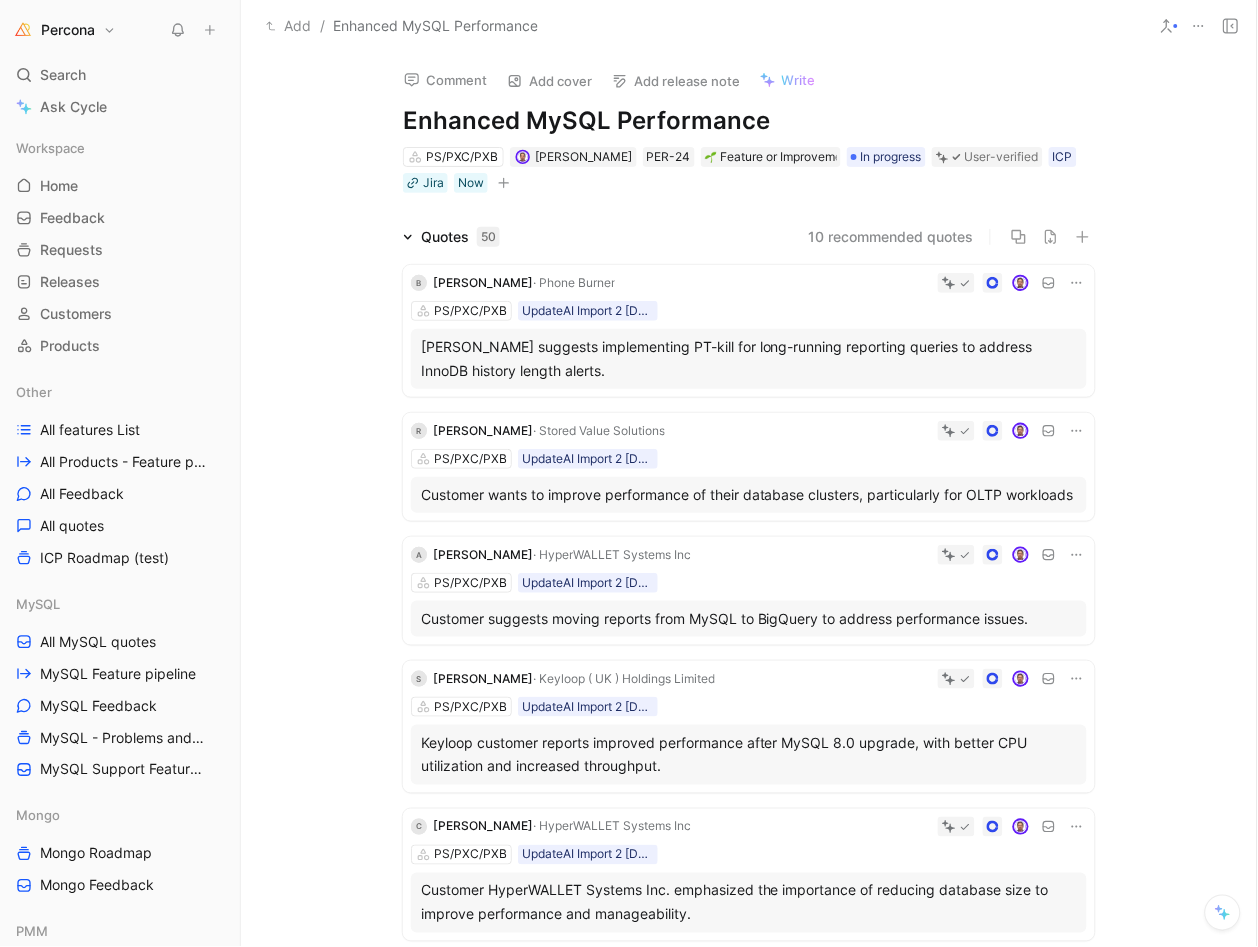 click on "[PERSON_NAME] suggests implementing PT-kill for long-running reporting queries to address InnoDB history length alerts." at bounding box center (749, 359) 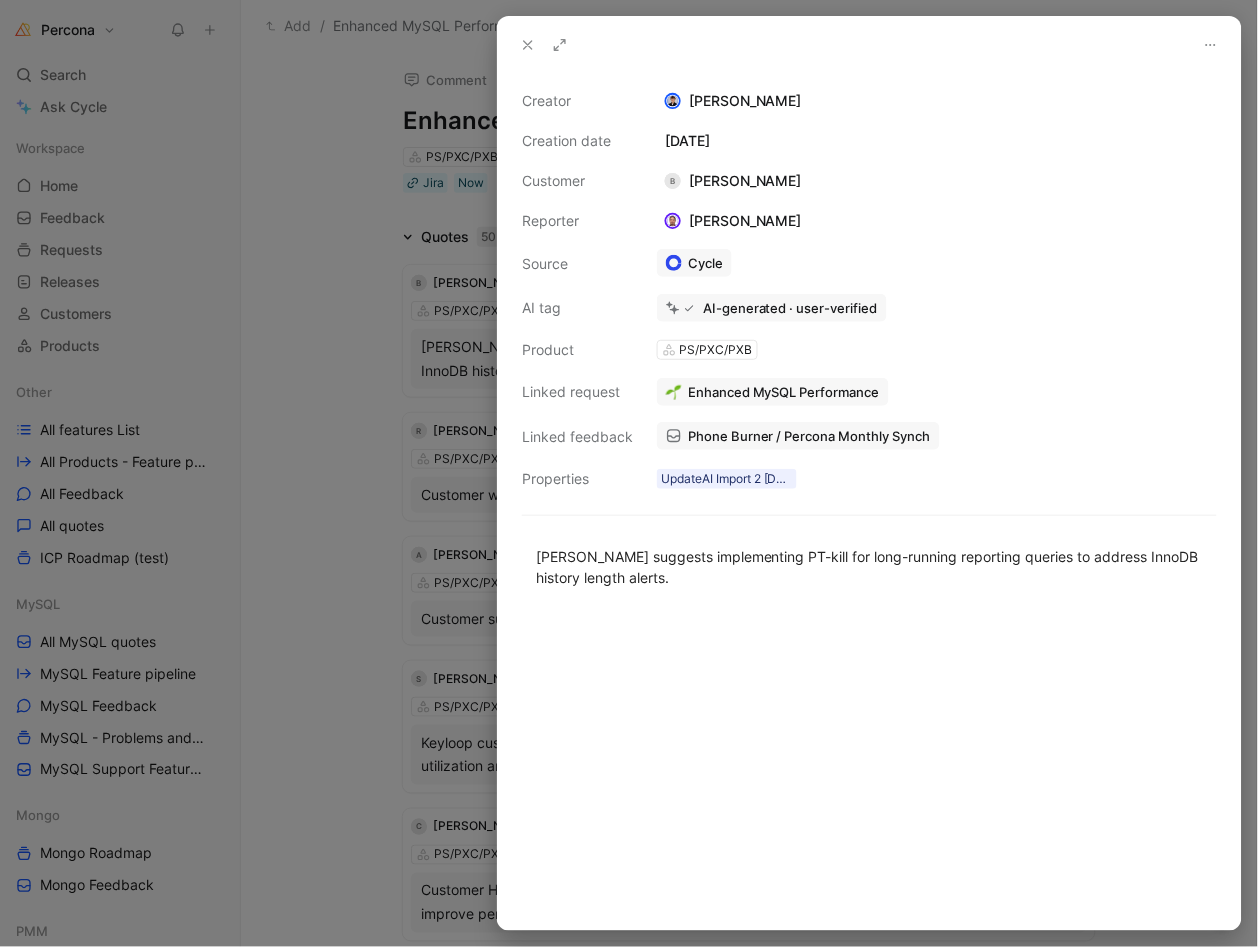 click at bounding box center (629, 473) 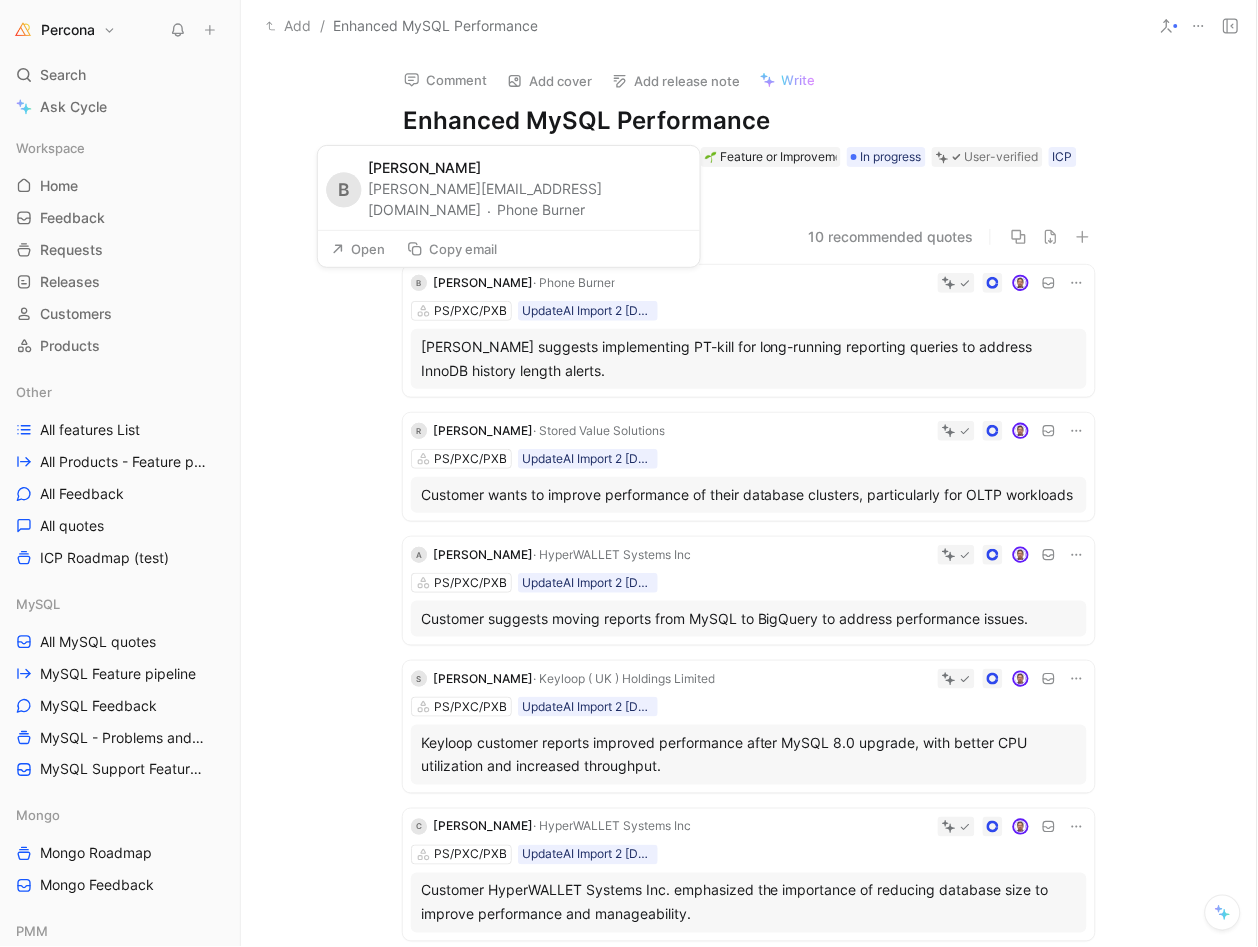 click on "Open" at bounding box center (358, 249) 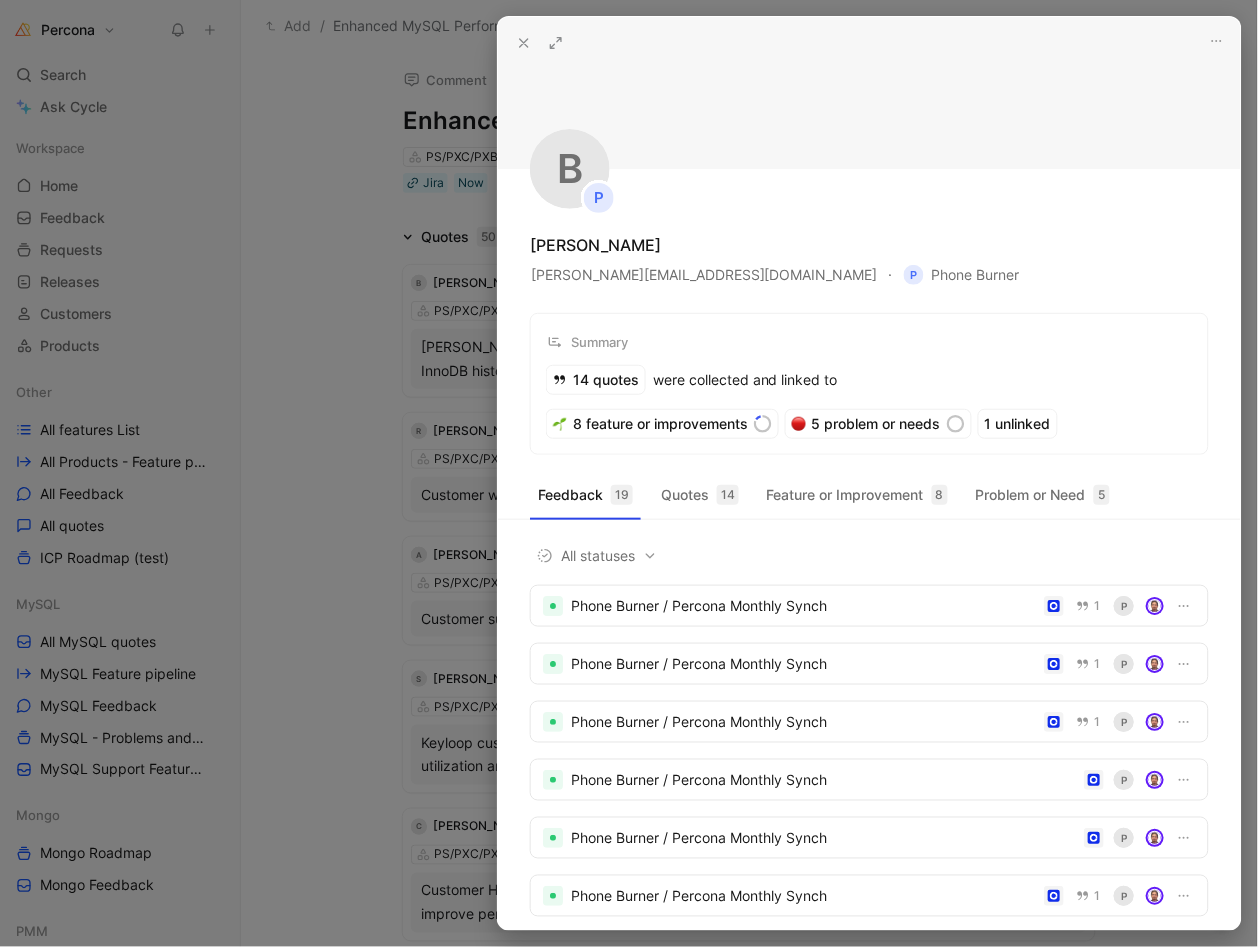 scroll, scrollTop: 162, scrollLeft: 0, axis: vertical 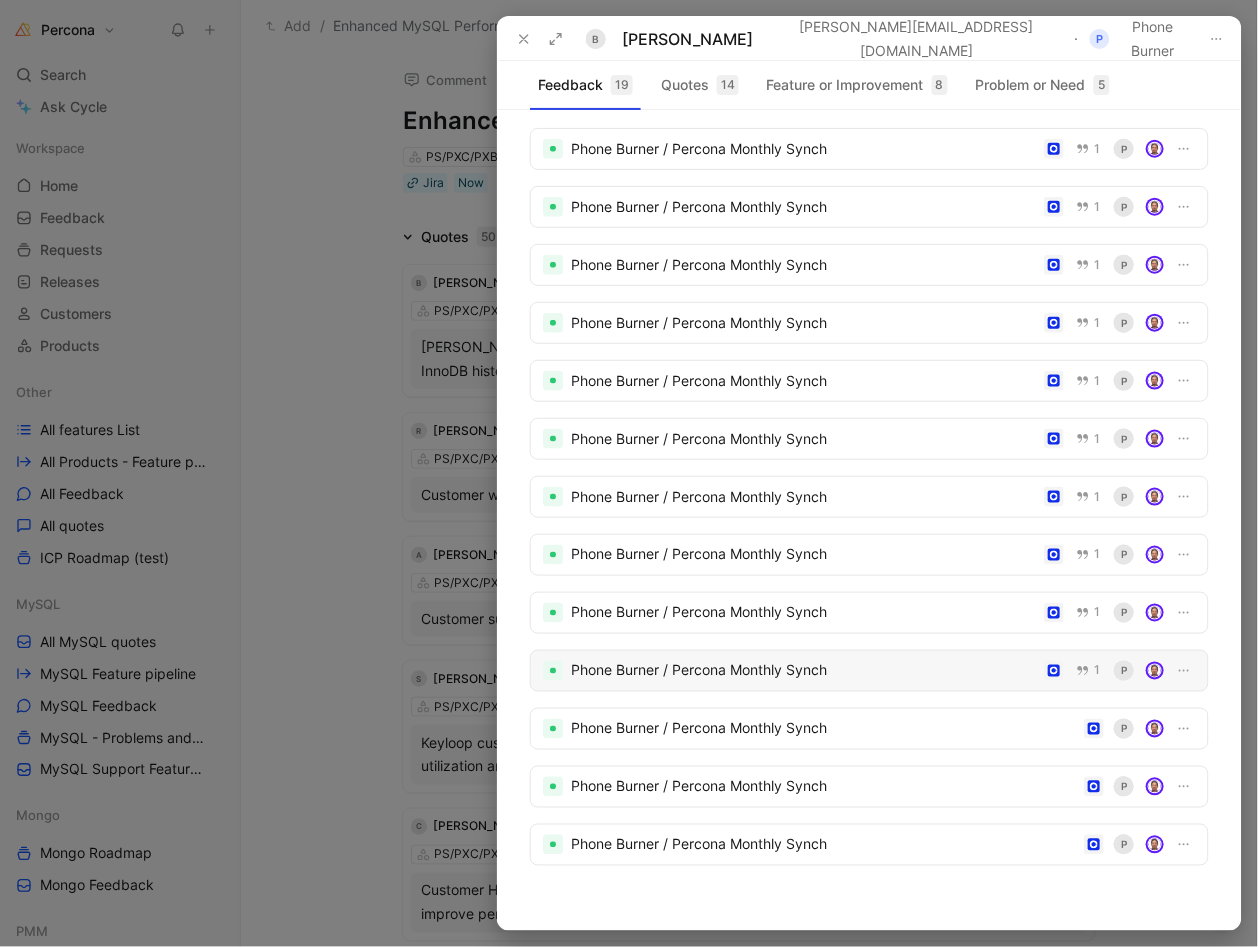 click on "Phone Burner / Percona Monthly Synch" at bounding box center [803, 671] 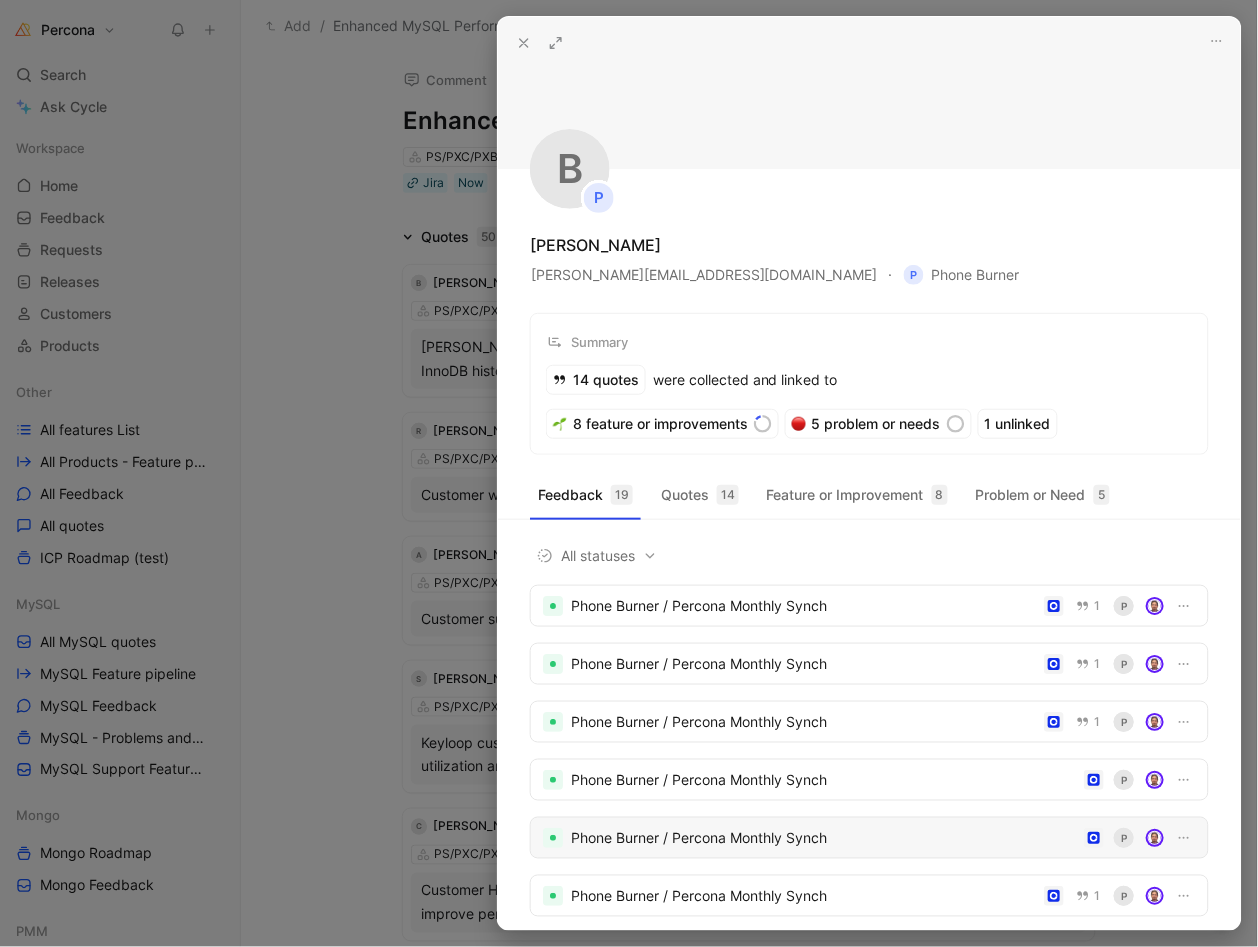 scroll, scrollTop: 298, scrollLeft: 0, axis: vertical 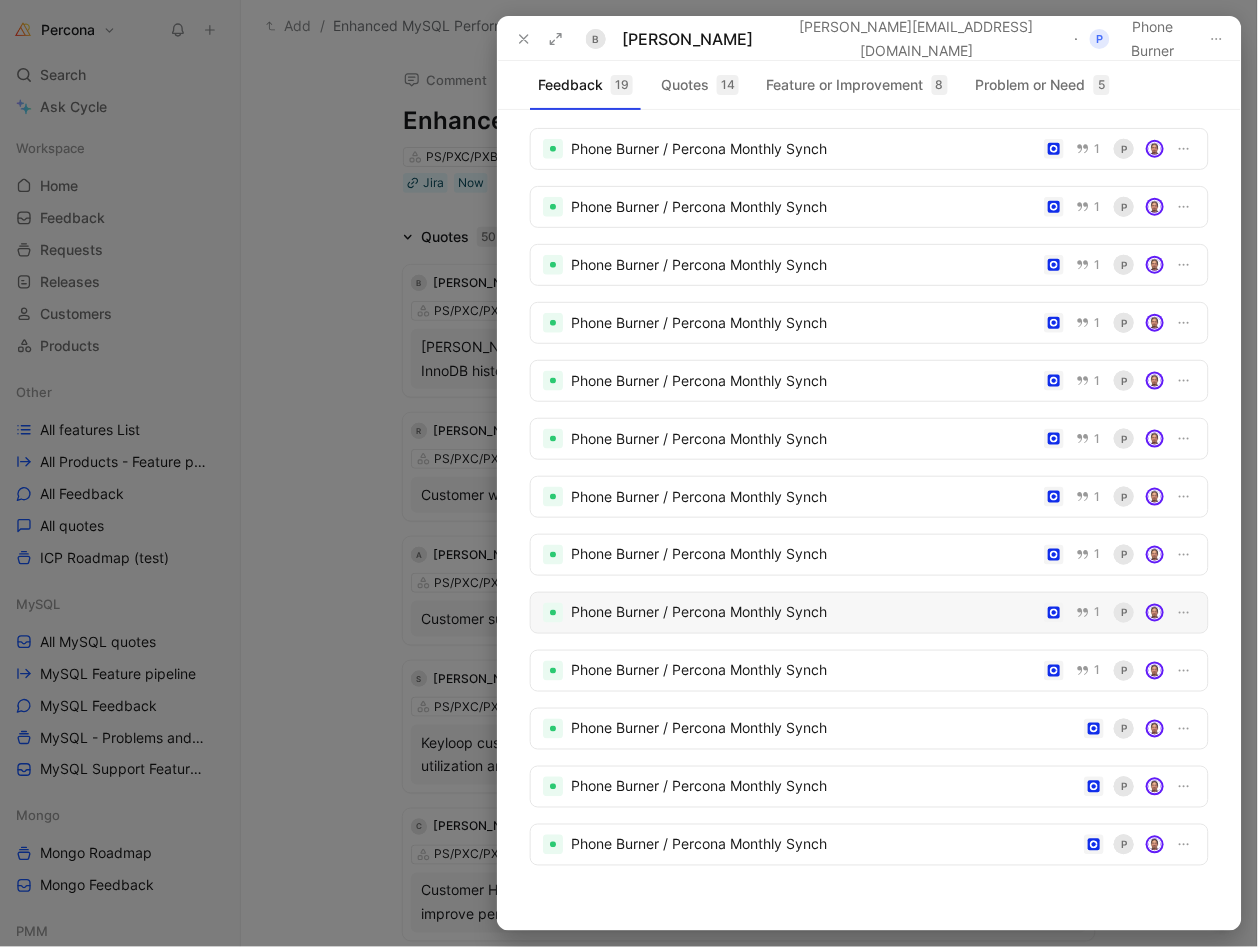 click on "Phone Burner / Percona Monthly Synch" at bounding box center (803, 613) 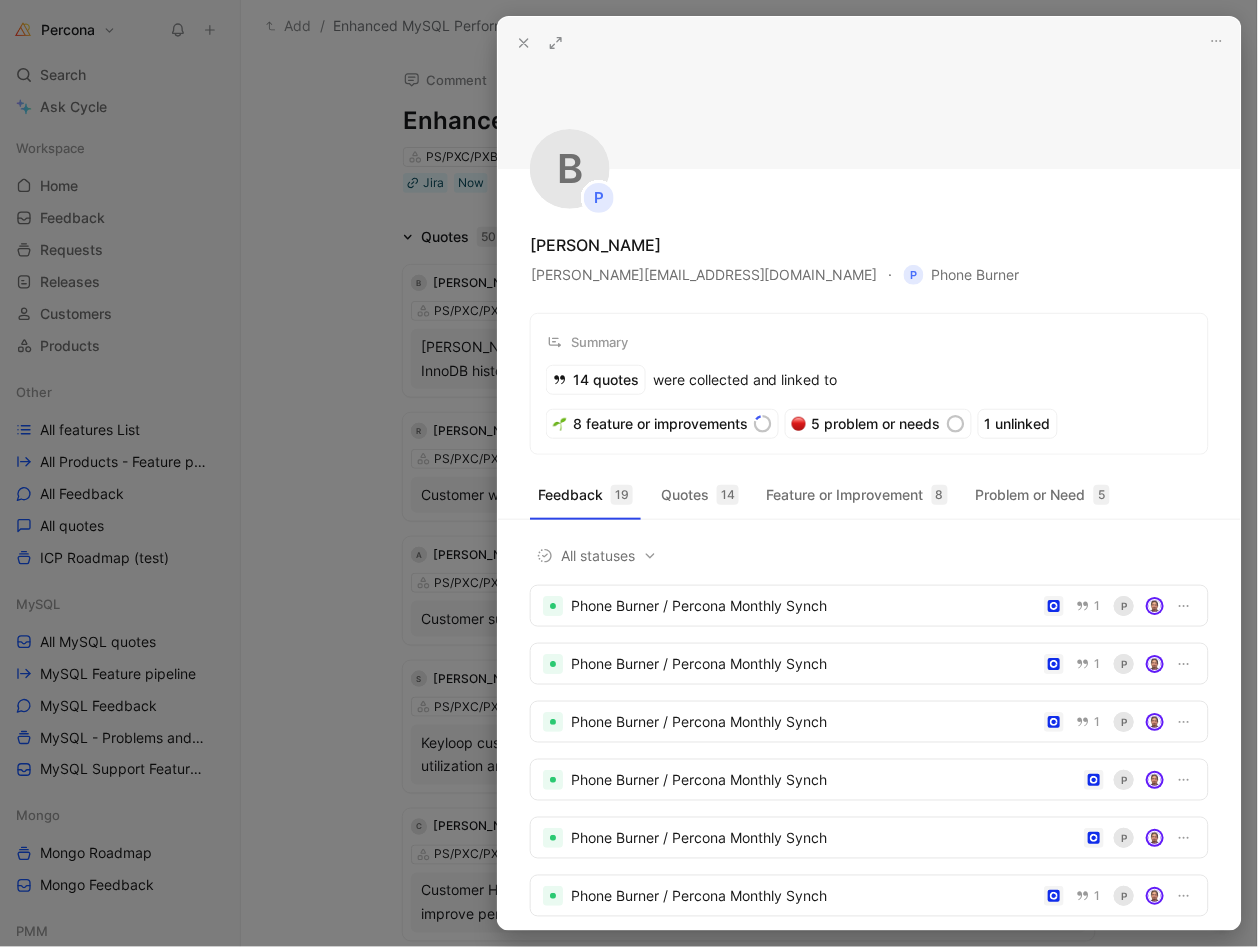 scroll, scrollTop: 296, scrollLeft: 0, axis: vertical 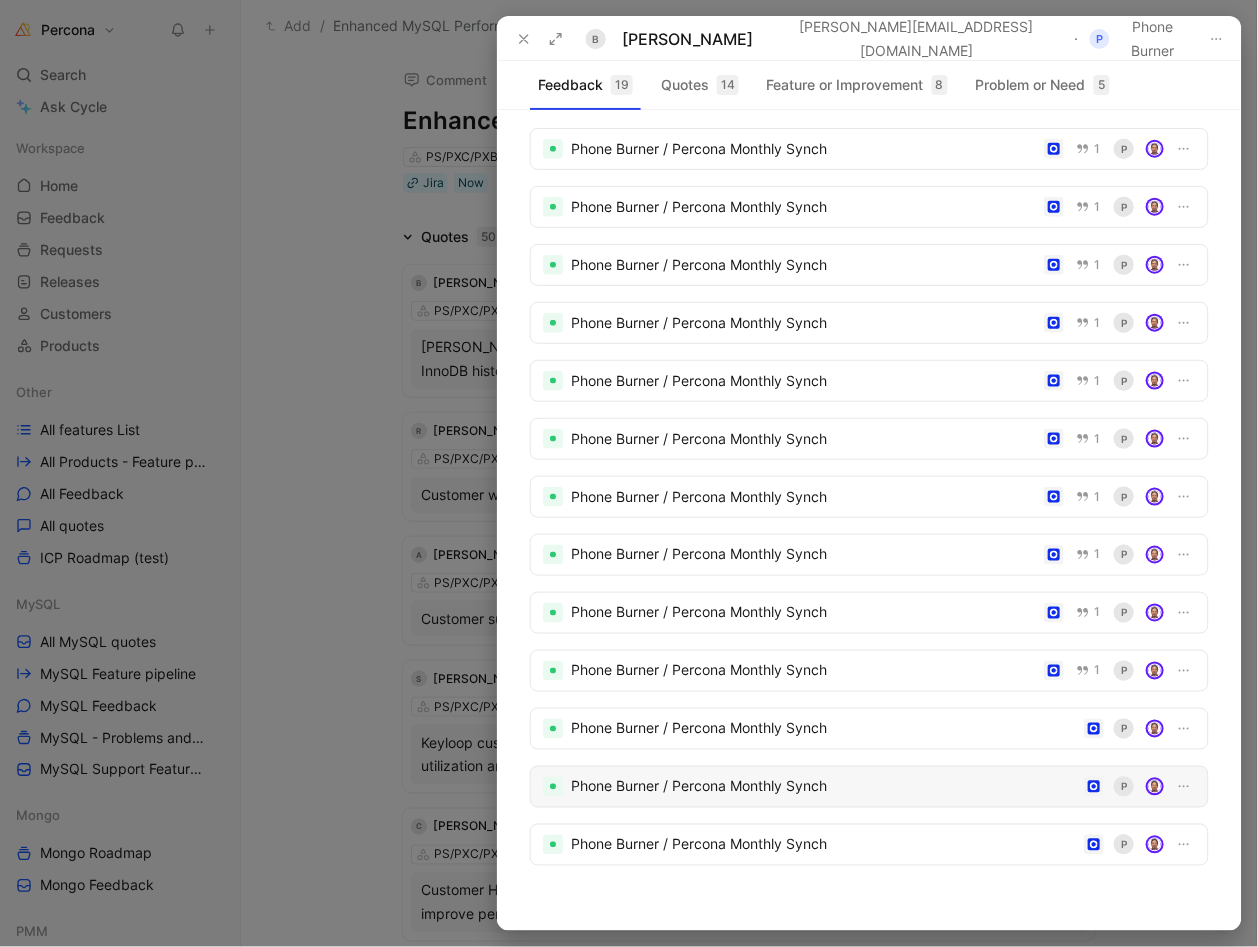 click on "Phone Burner / Percona Monthly Synch" at bounding box center [823, 787] 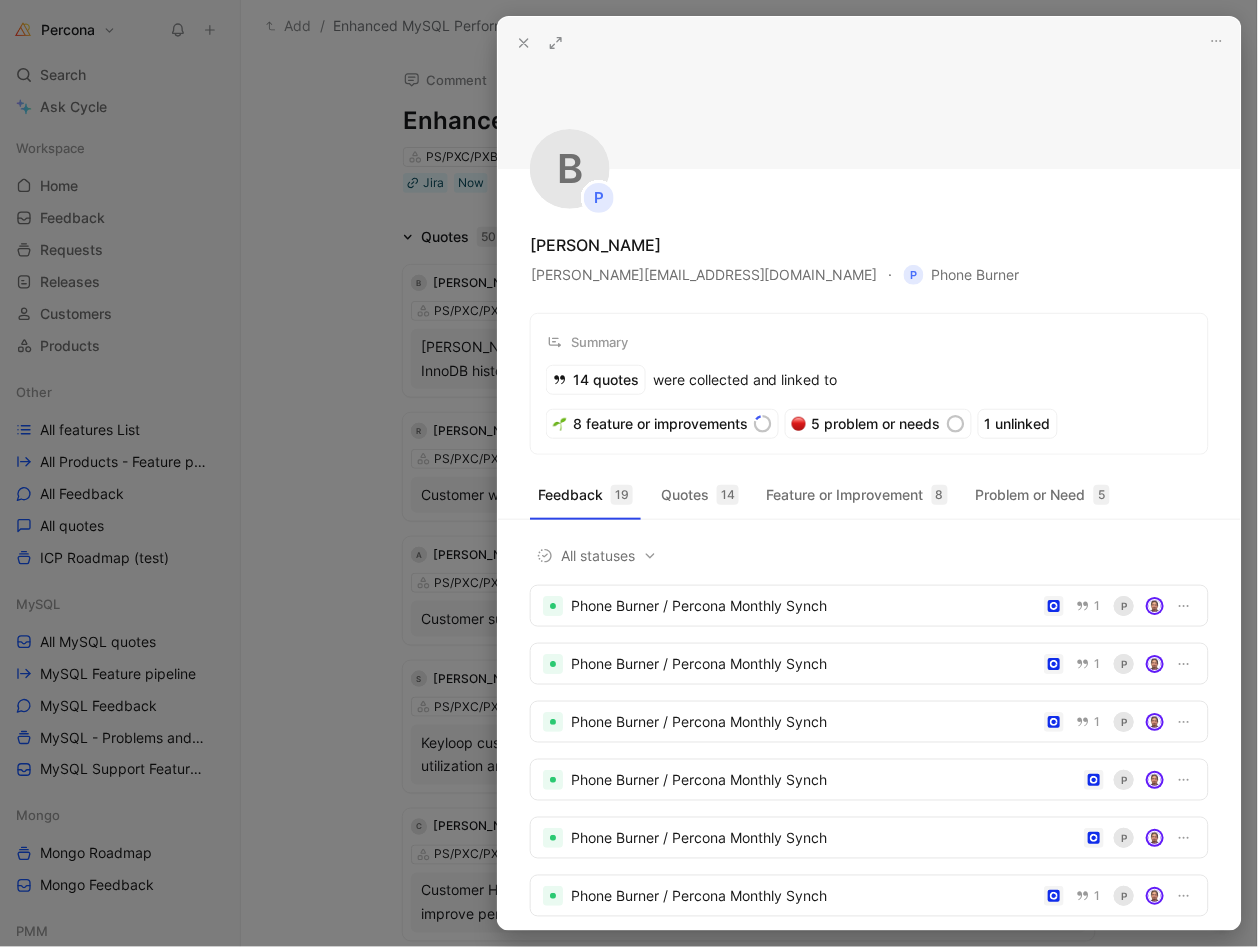 scroll, scrollTop: 64, scrollLeft: 0, axis: vertical 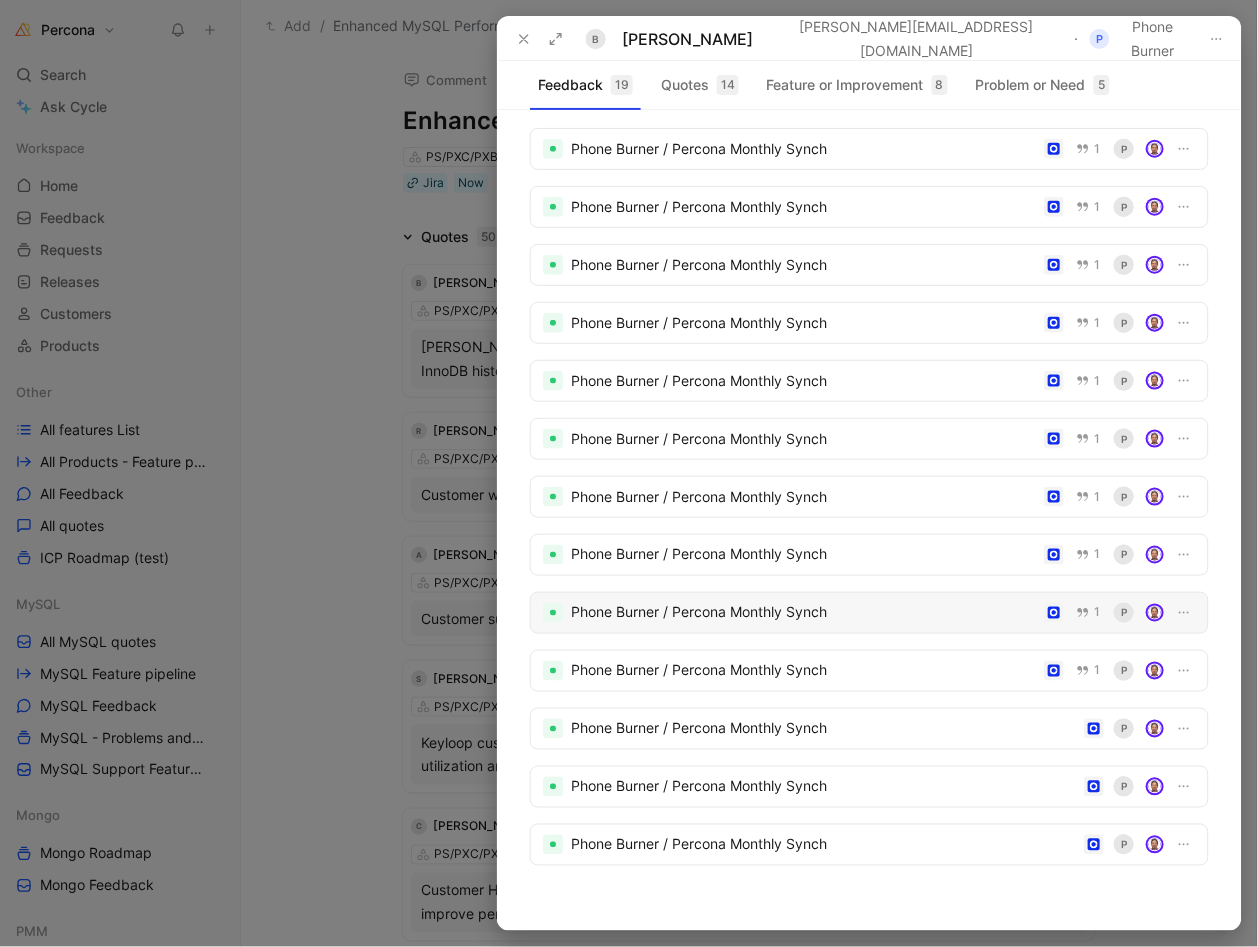 click on "Phone Burner / Percona Monthly Synch" at bounding box center [803, 613] 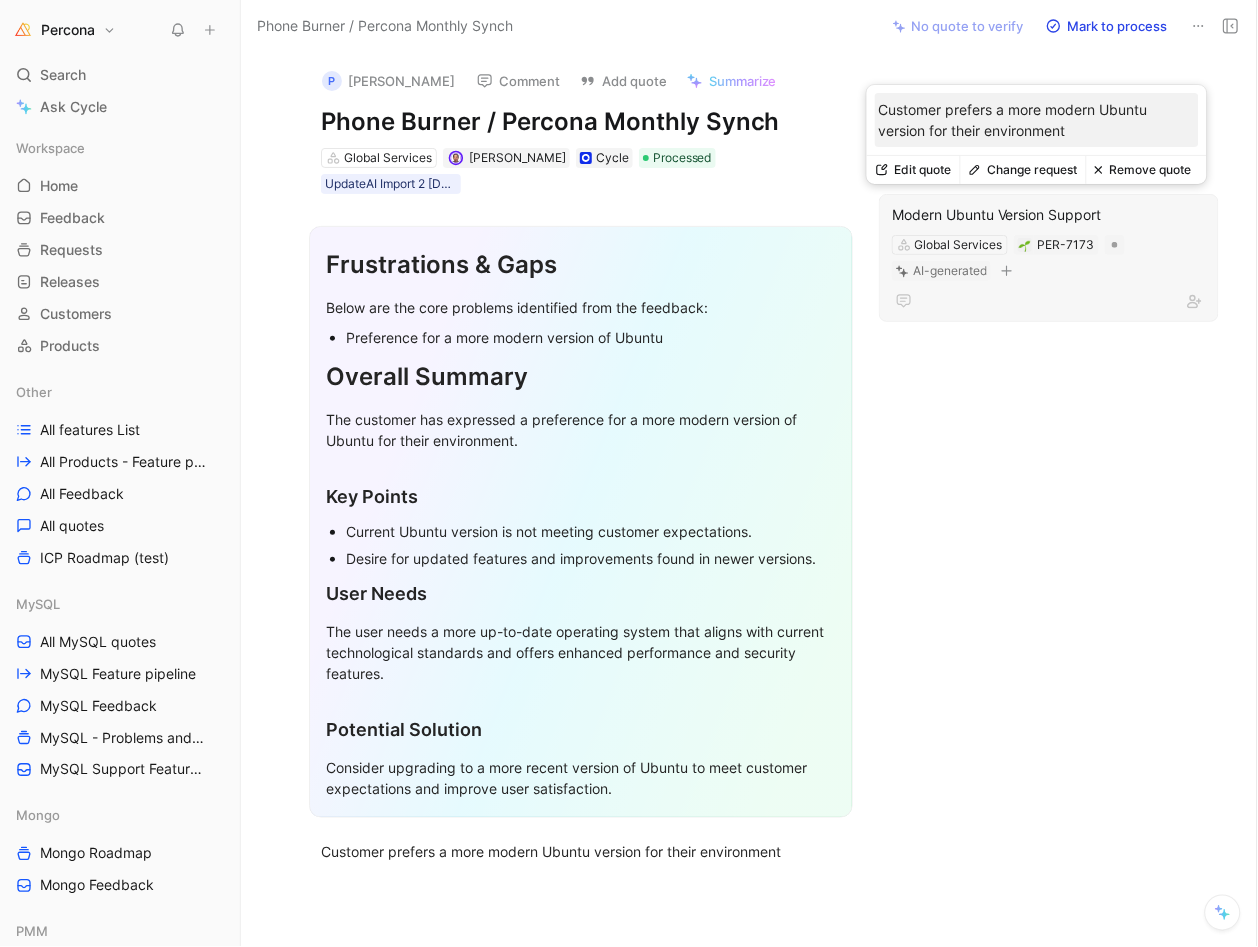 click on "Remove quote" at bounding box center [1143, 170] 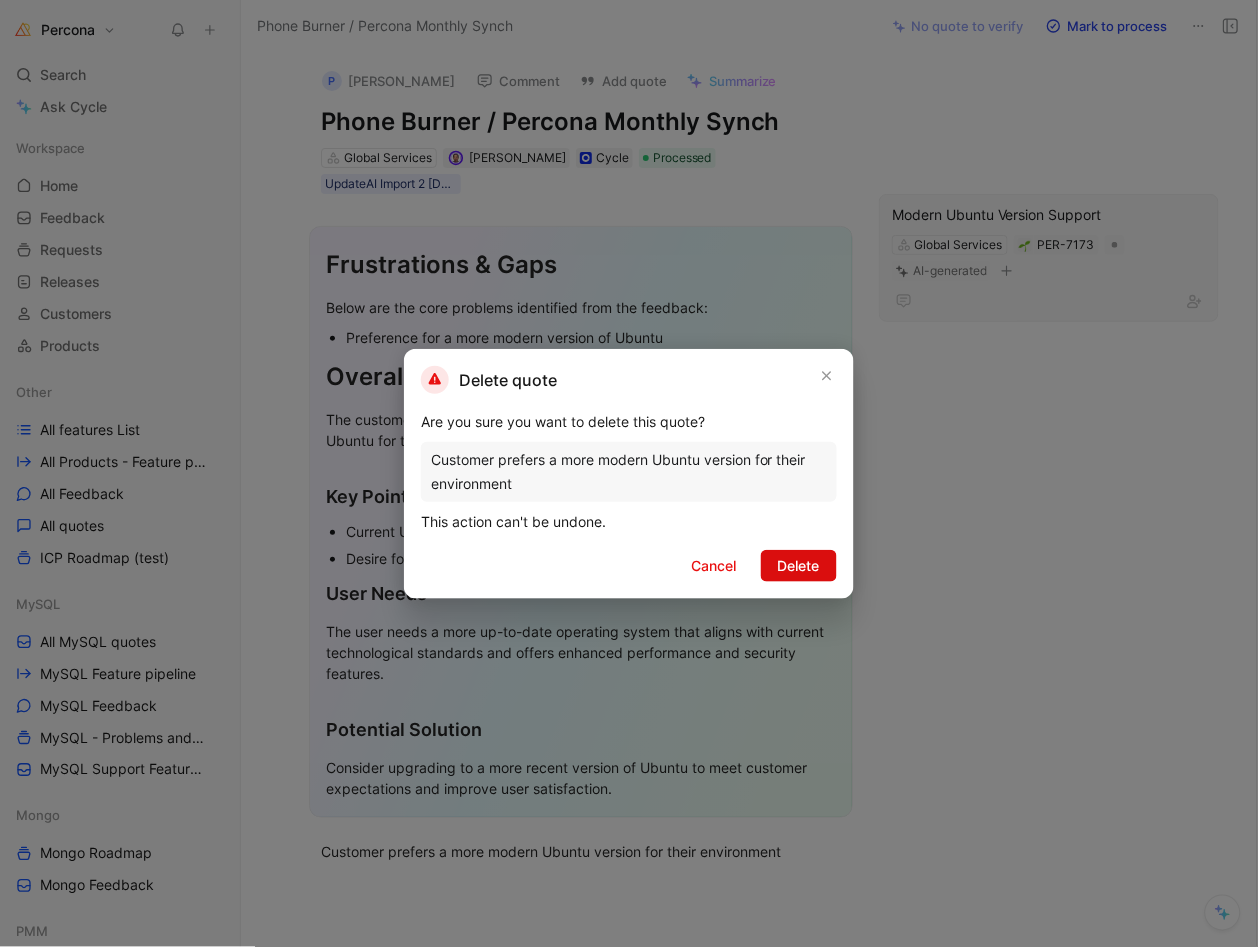 click on "Delete" at bounding box center [799, 566] 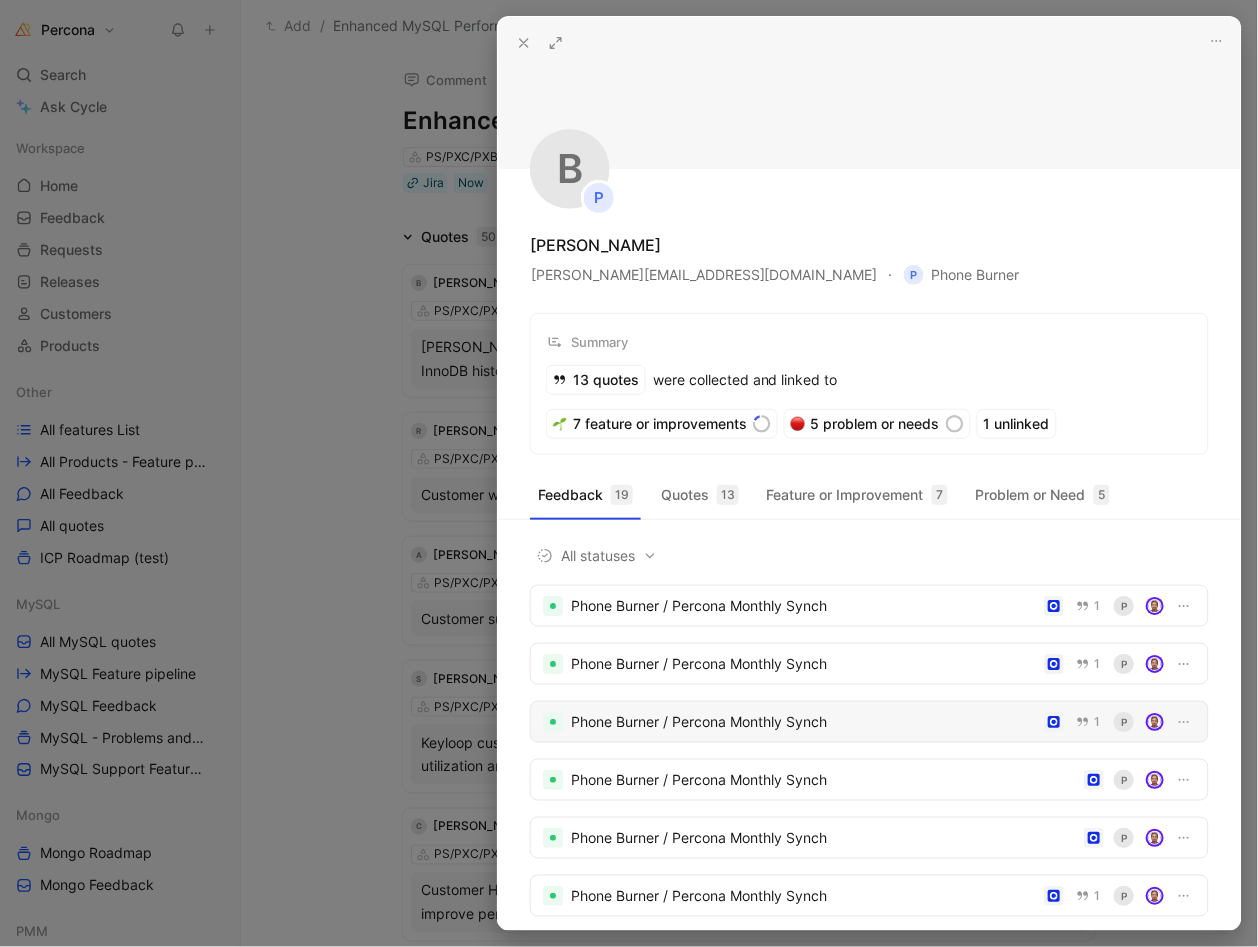 scroll, scrollTop: 269, scrollLeft: 0, axis: vertical 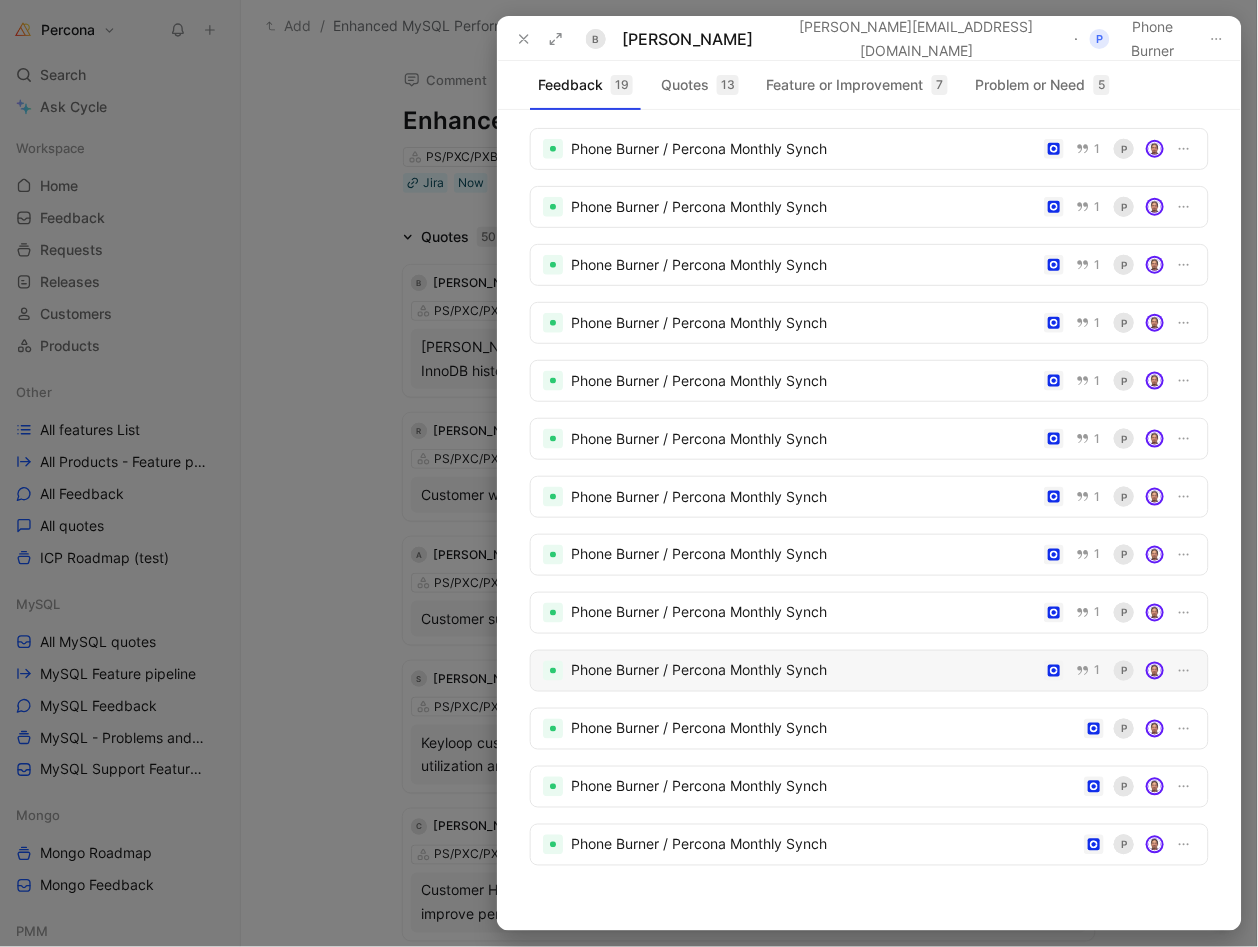 click on "Phone Burner / Percona Monthly Synch" at bounding box center [803, 671] 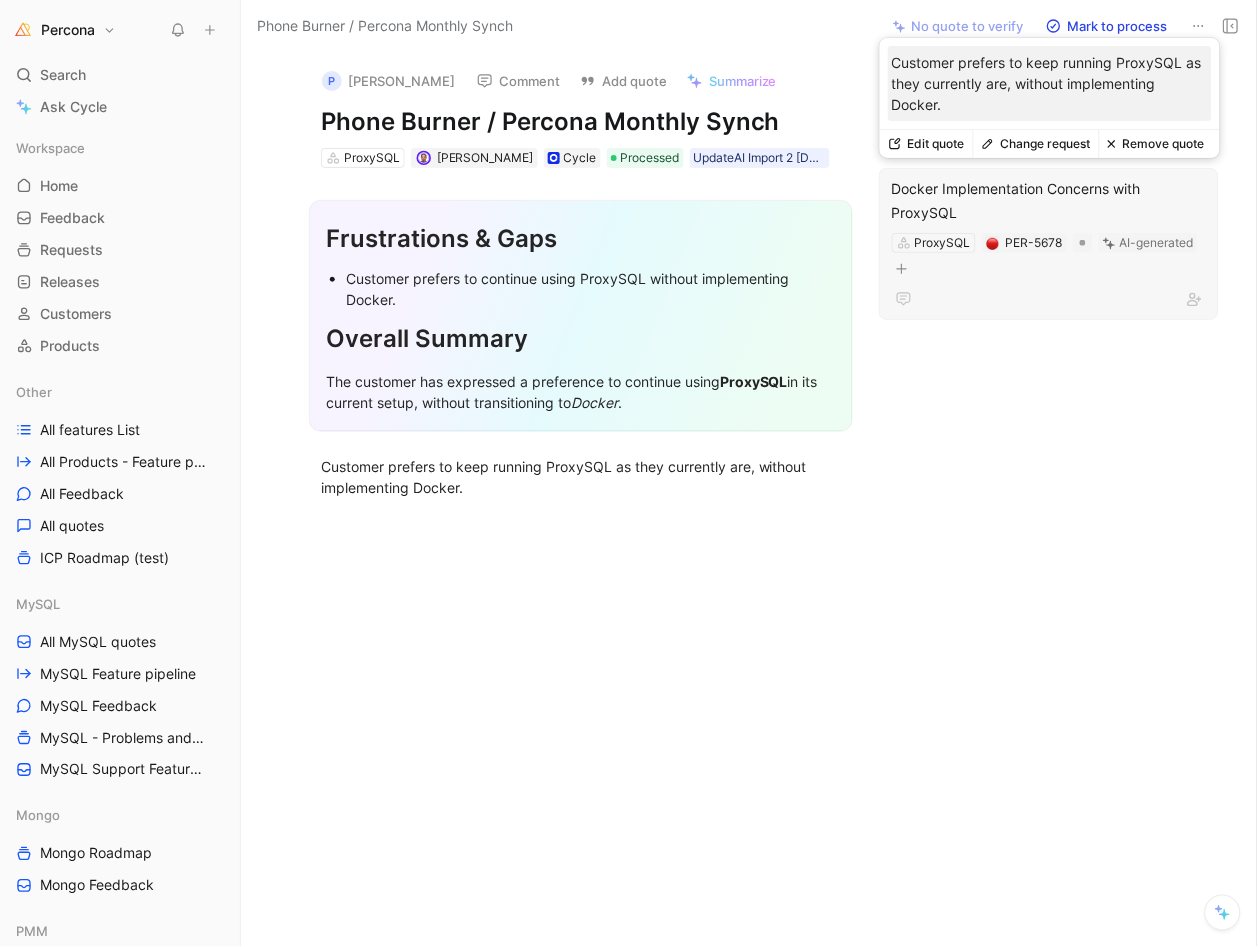click on "Remove quote" at bounding box center [1156, 144] 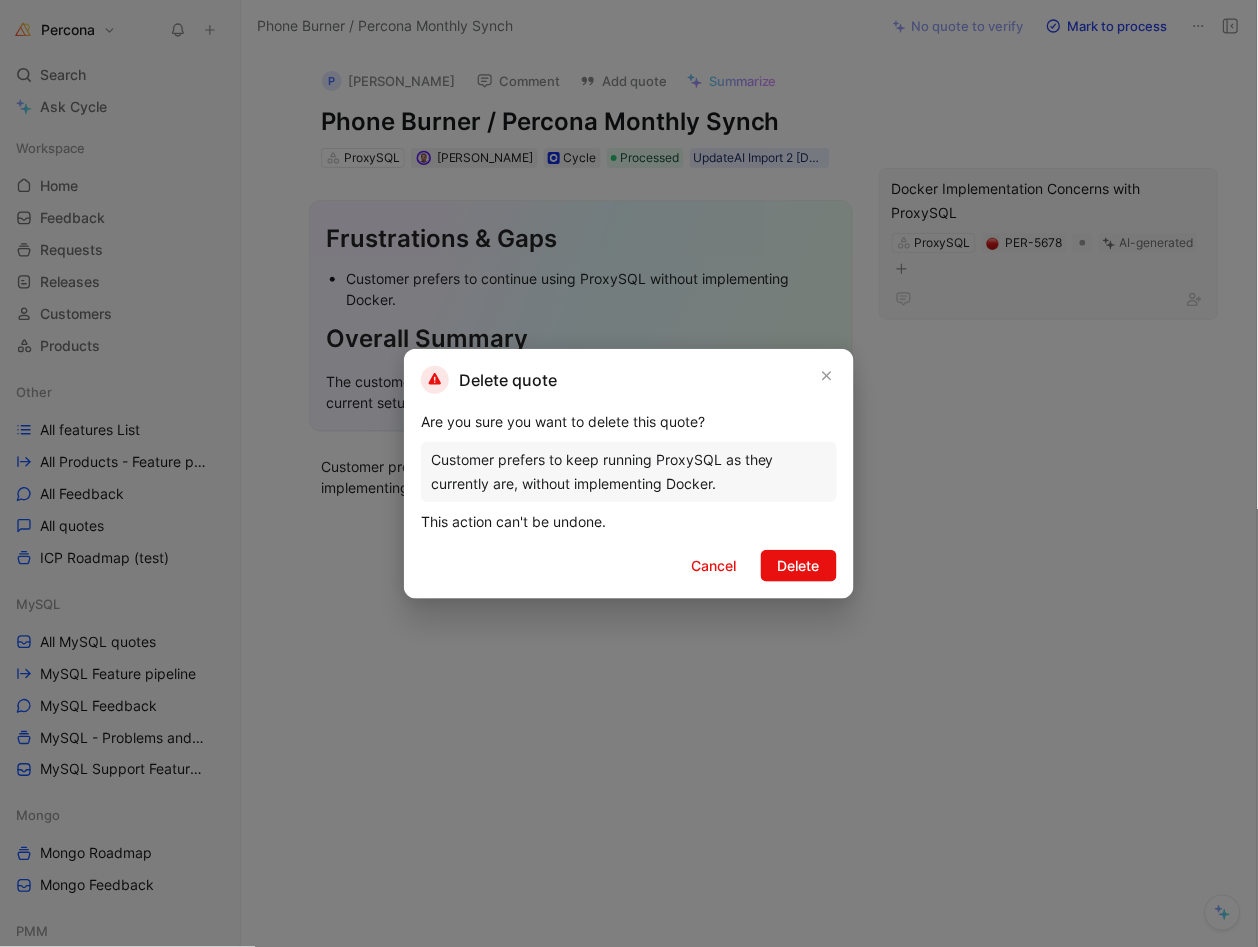 click on "Delete quote Are you sure you want to delete this quote? Customer prefers to keep running ProxySQL as they currently are, without implementing Docker. This action can't be undone. Cancel Delete" at bounding box center (629, 474) 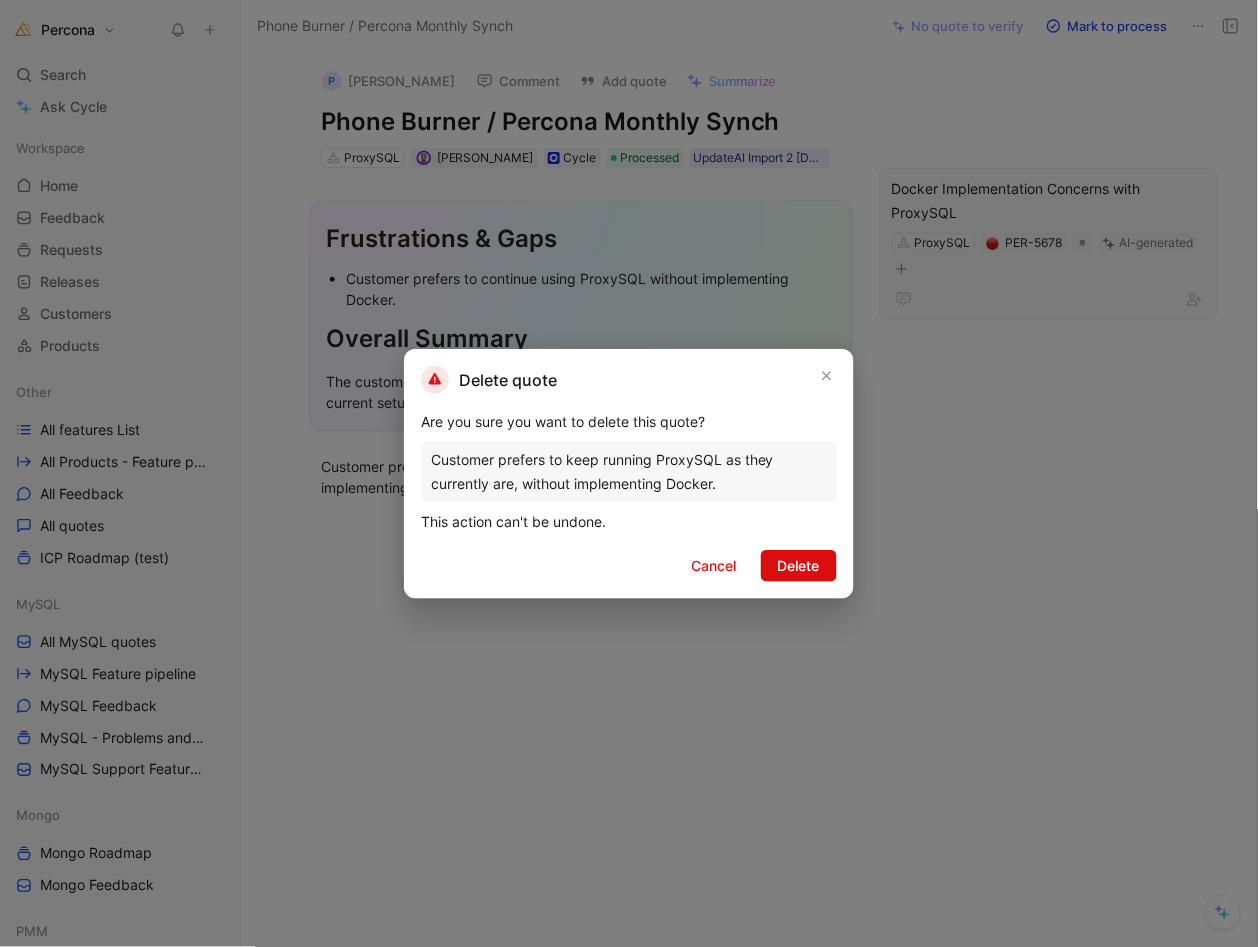 click on "Delete" at bounding box center [799, 566] 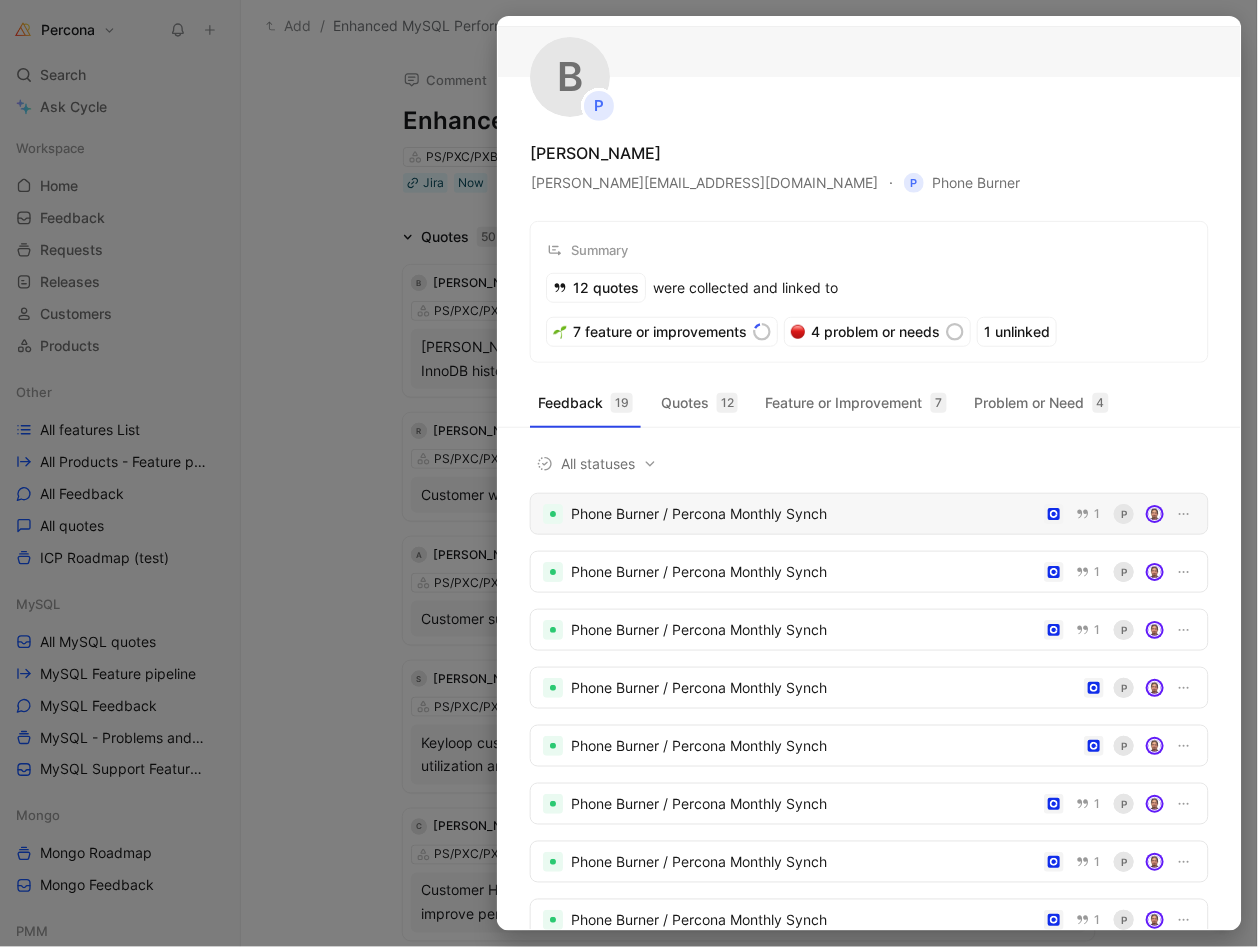 scroll, scrollTop: 116, scrollLeft: 0, axis: vertical 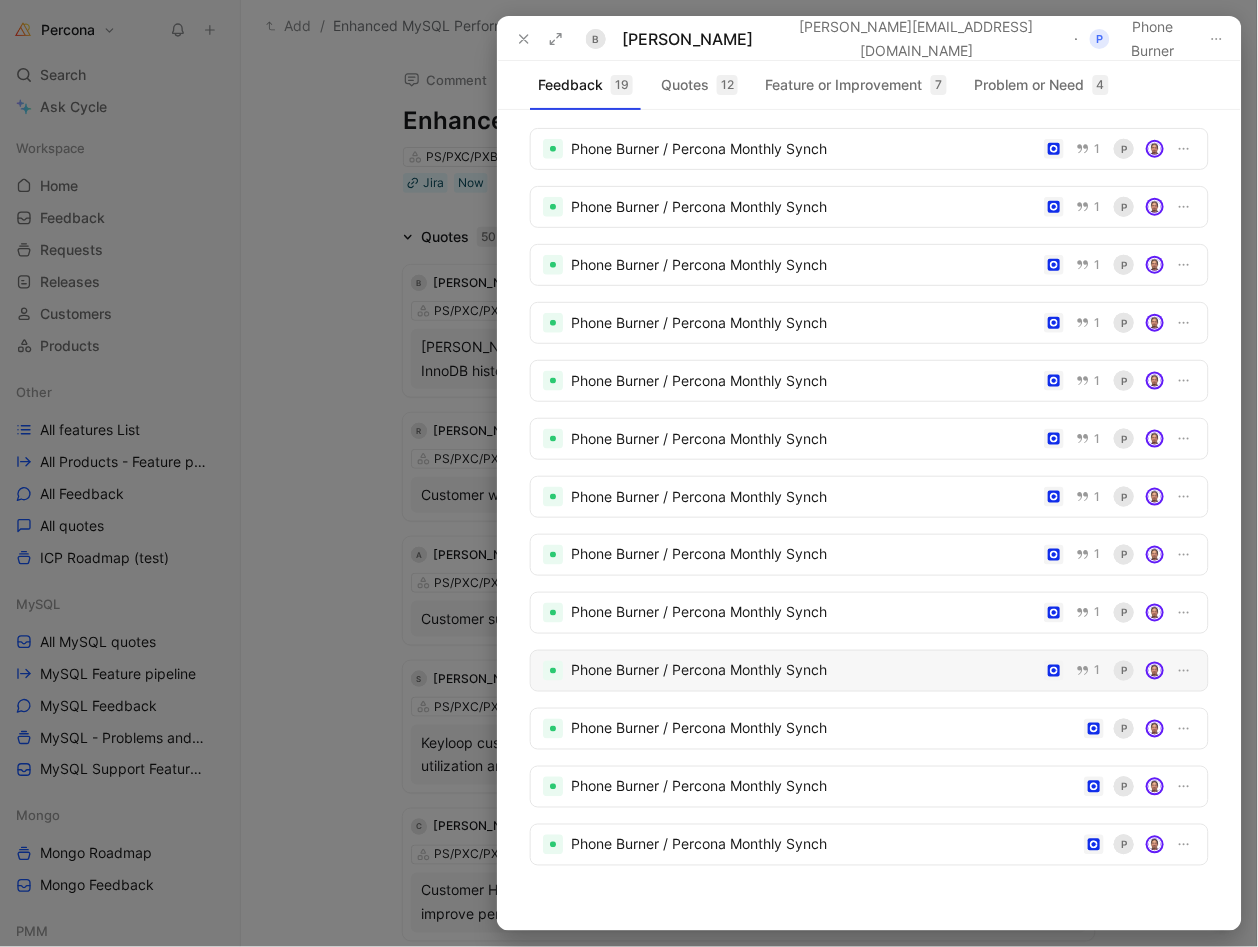 click on "Phone Burner / Percona Monthly Synch" at bounding box center [803, 671] 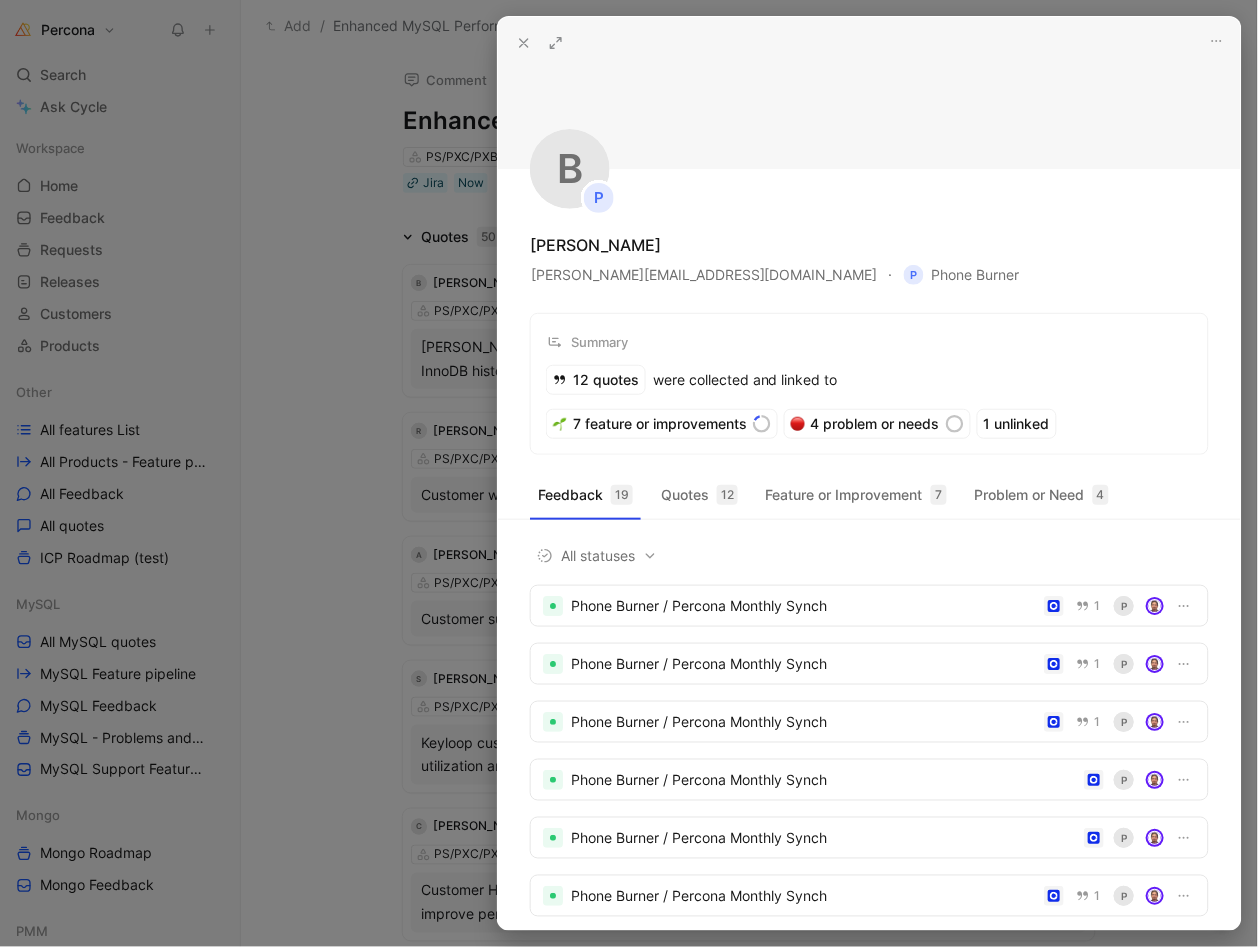 scroll, scrollTop: 154, scrollLeft: 0, axis: vertical 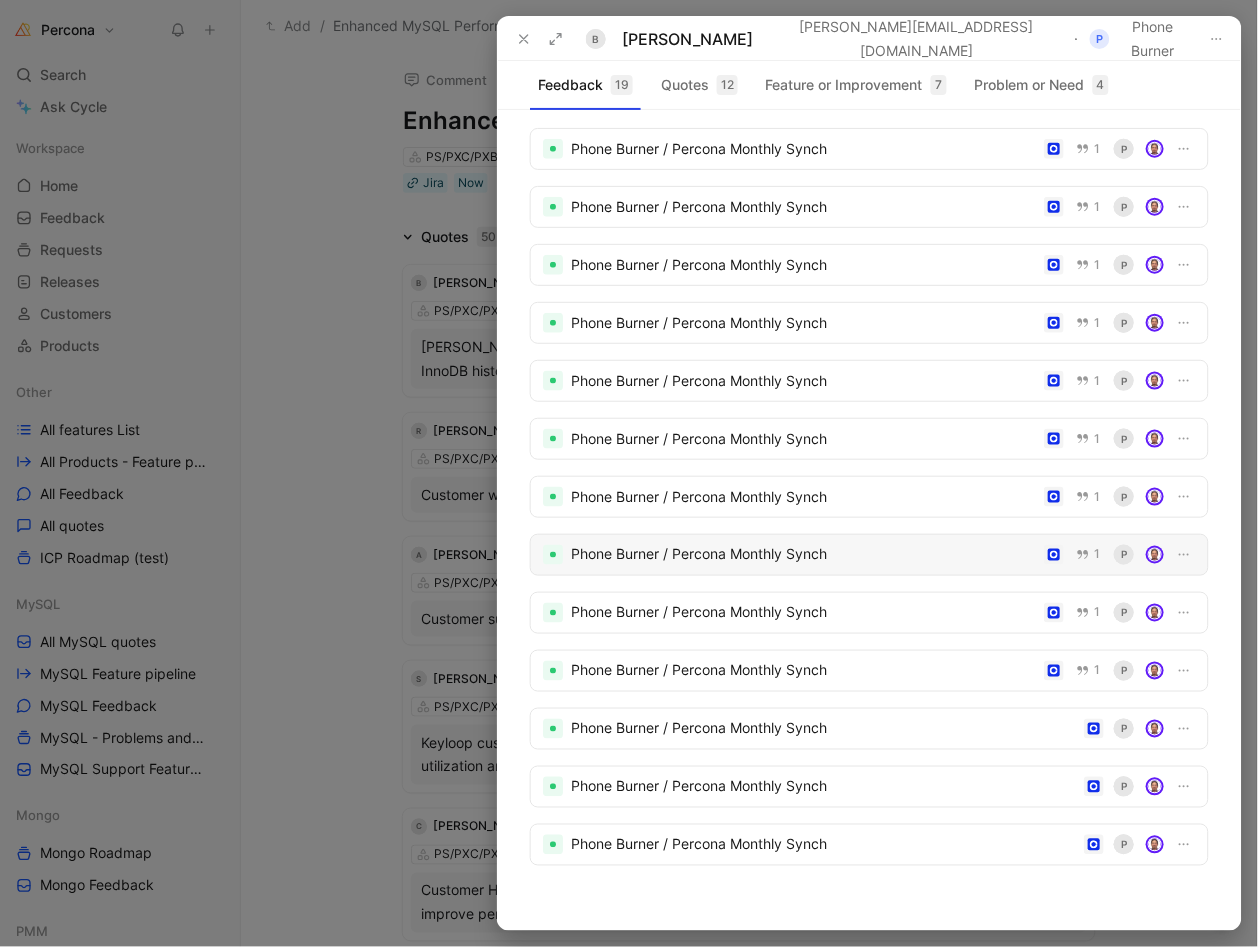click on "Phone Burner / Percona Monthly Synch" at bounding box center (803, 555) 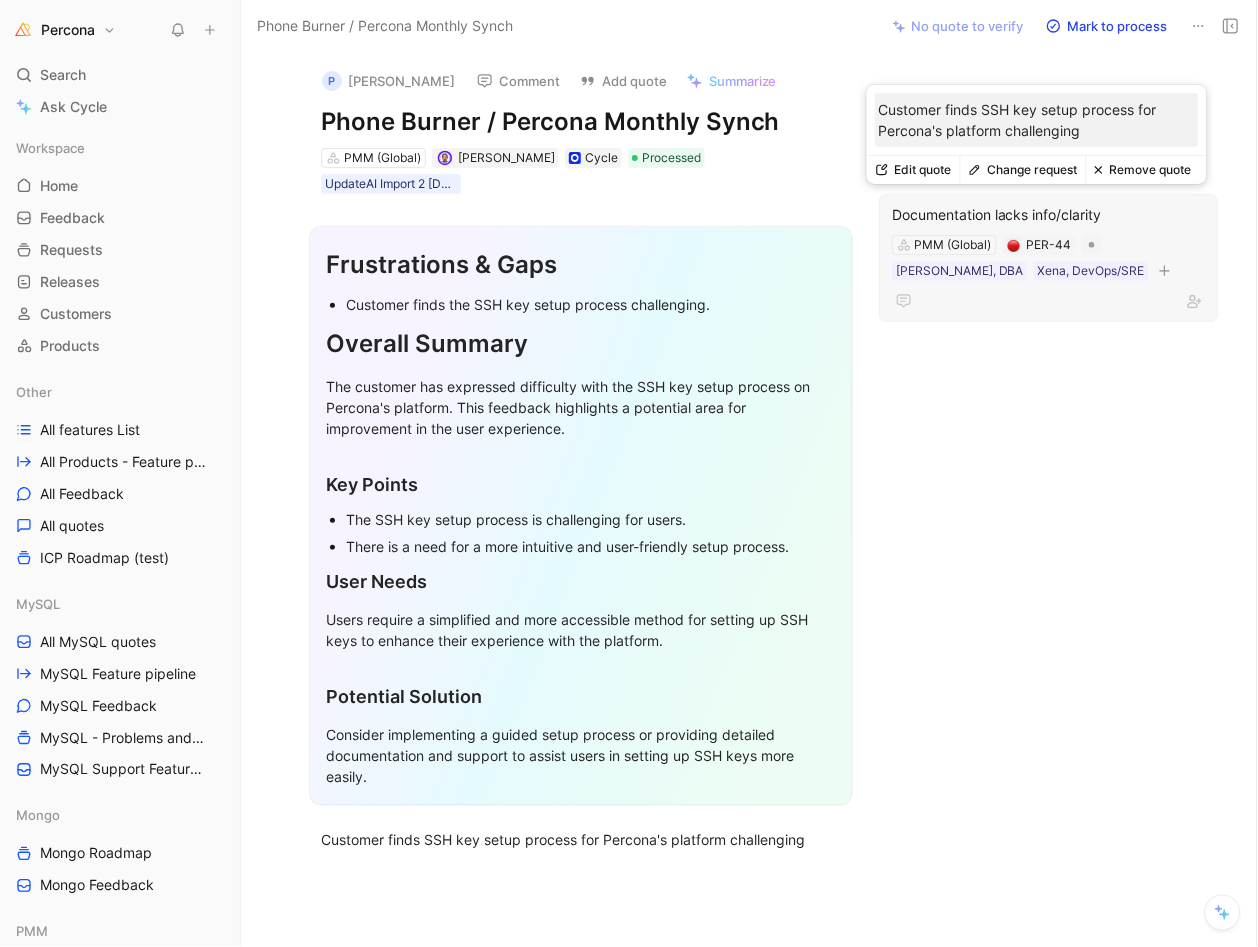 click on "Remove quote" at bounding box center (1143, 170) 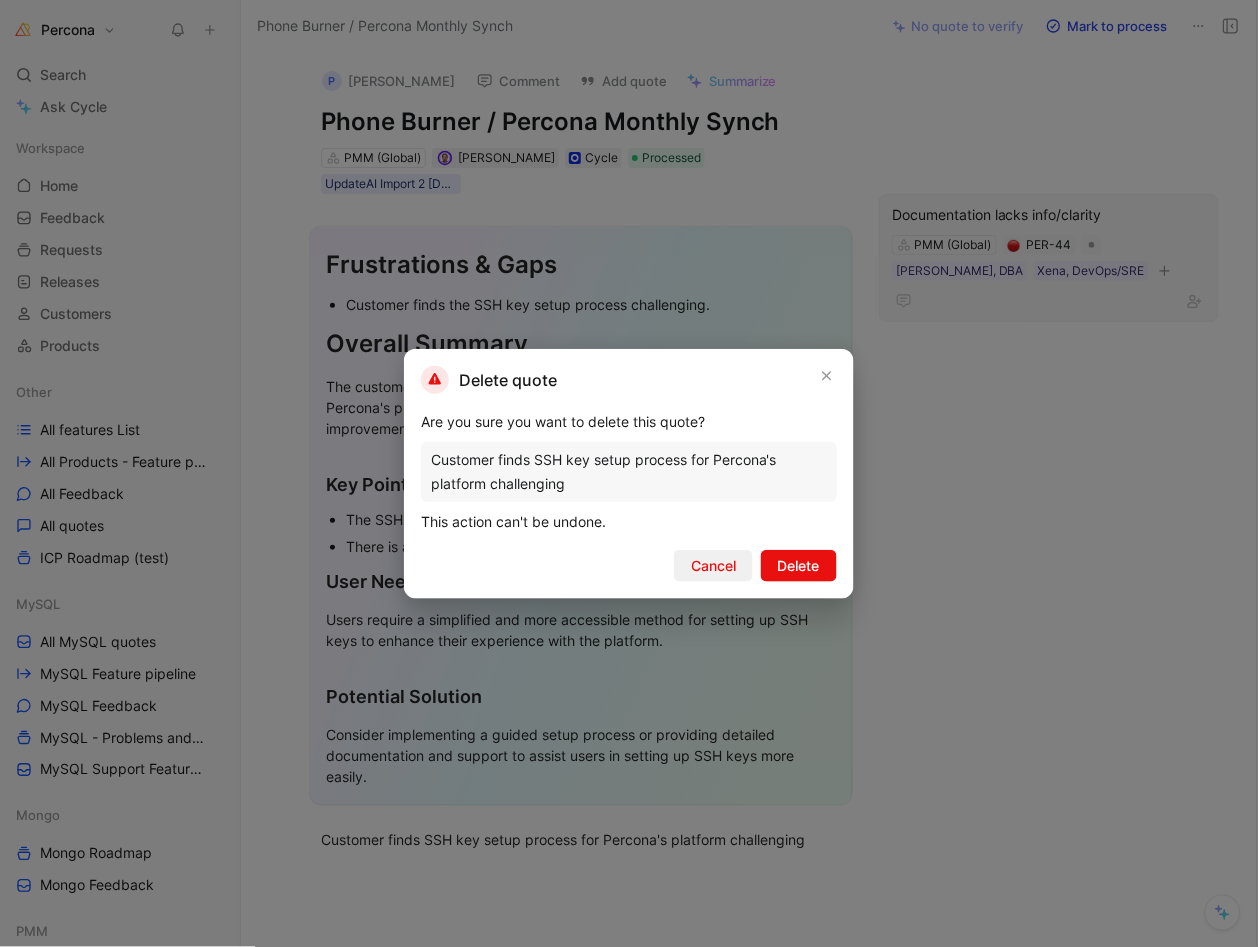 click on "Cancel" at bounding box center [713, 566] 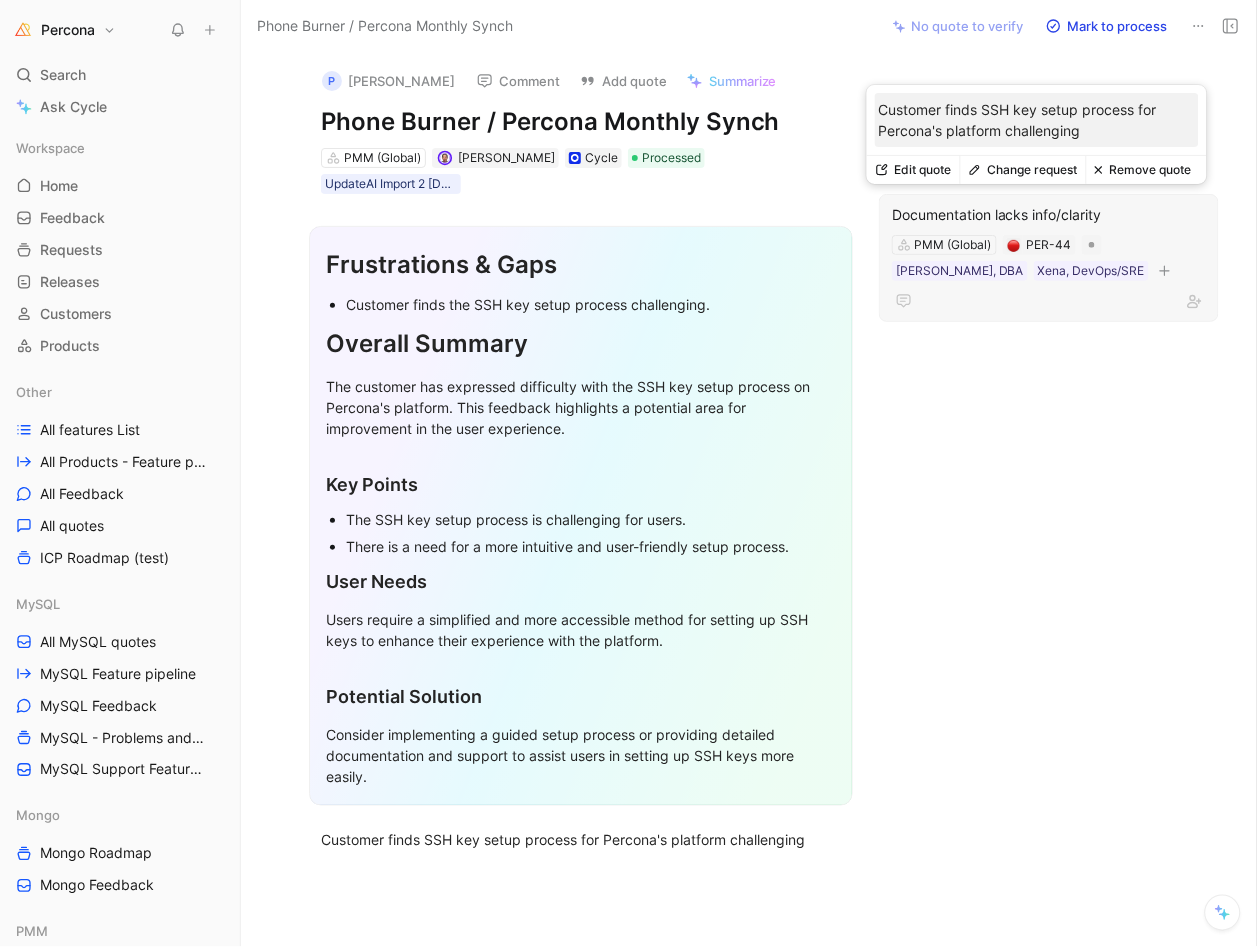 click on "Remove quote" at bounding box center (1143, 170) 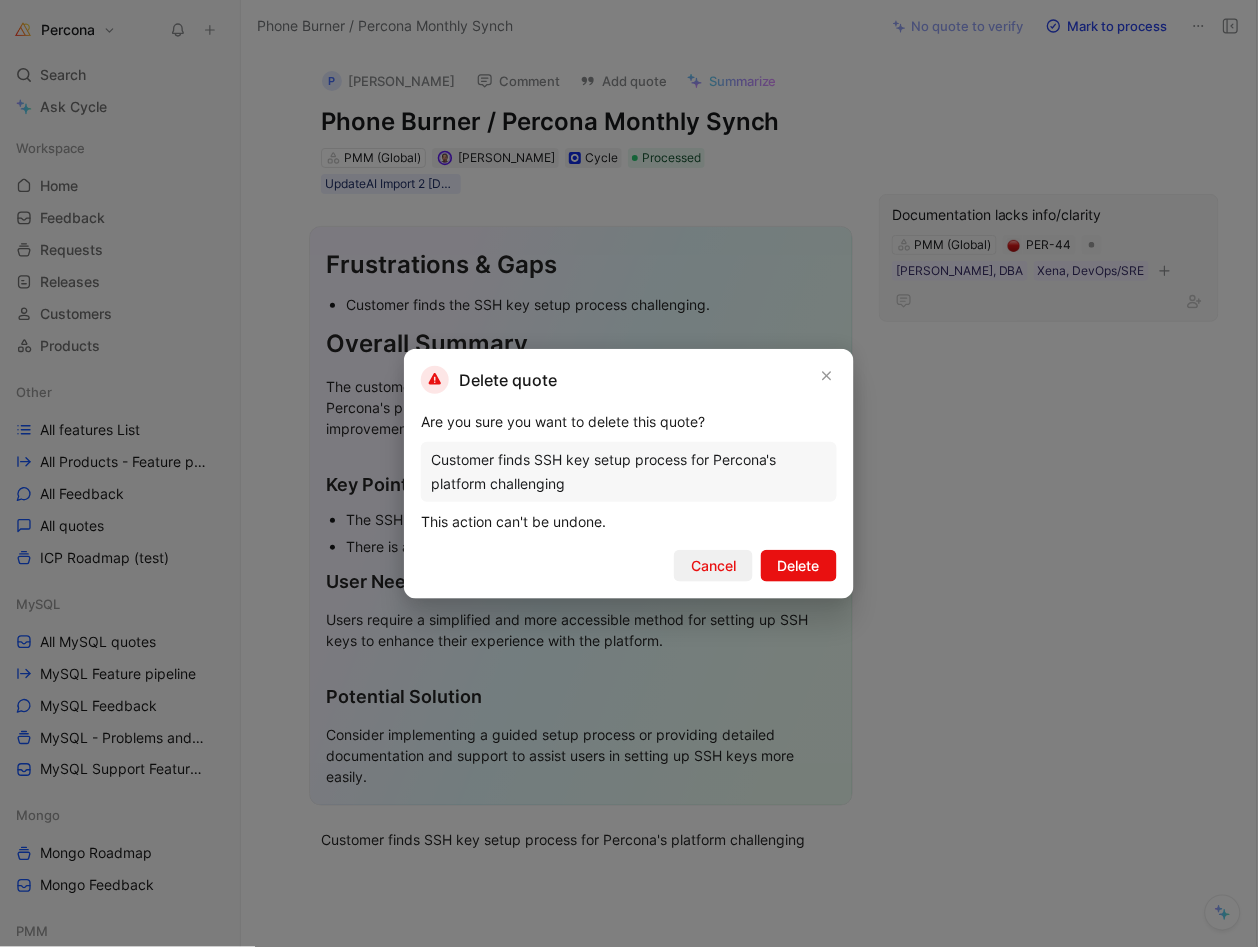 click on "Cancel" at bounding box center (713, 566) 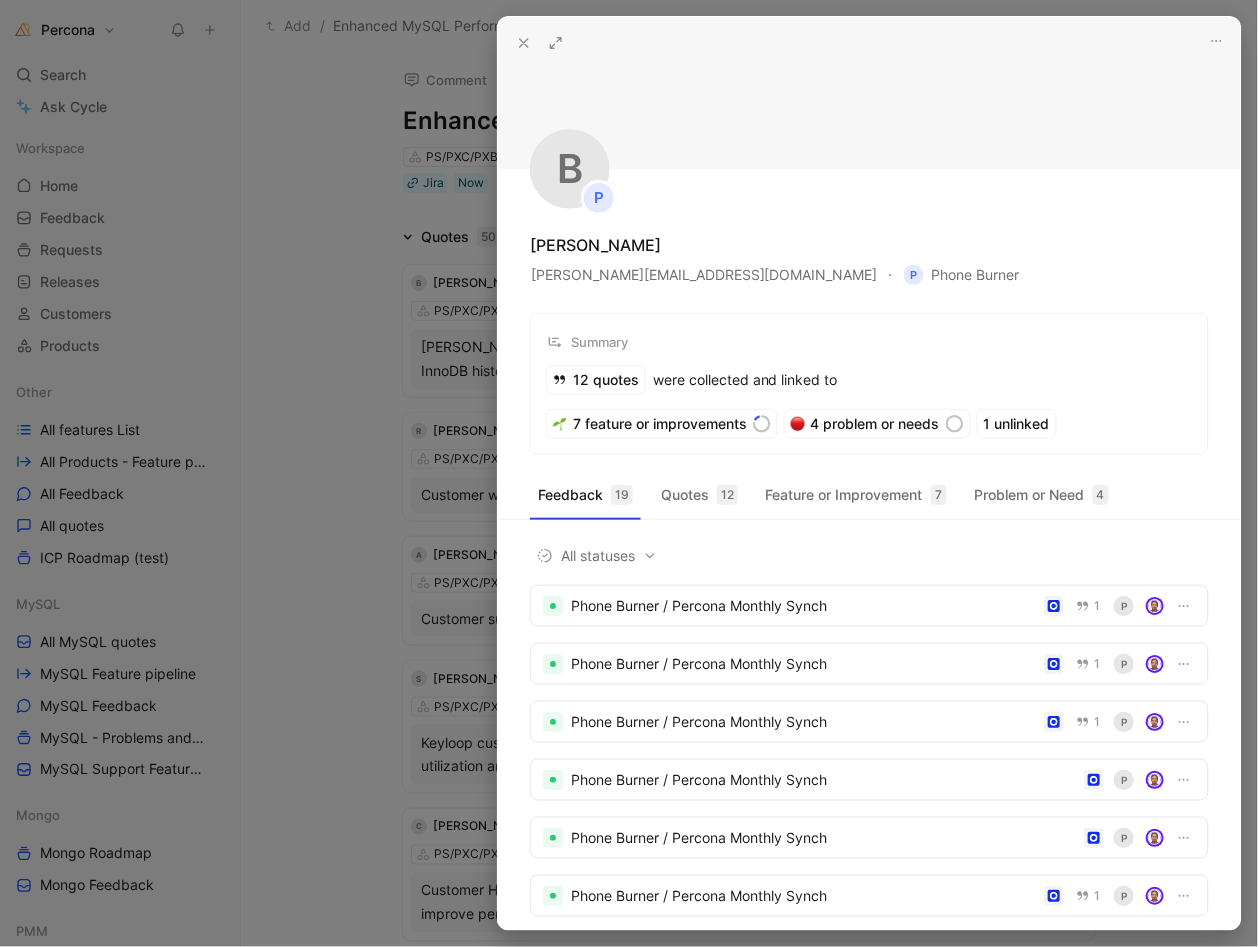 scroll, scrollTop: 81, scrollLeft: 0, axis: vertical 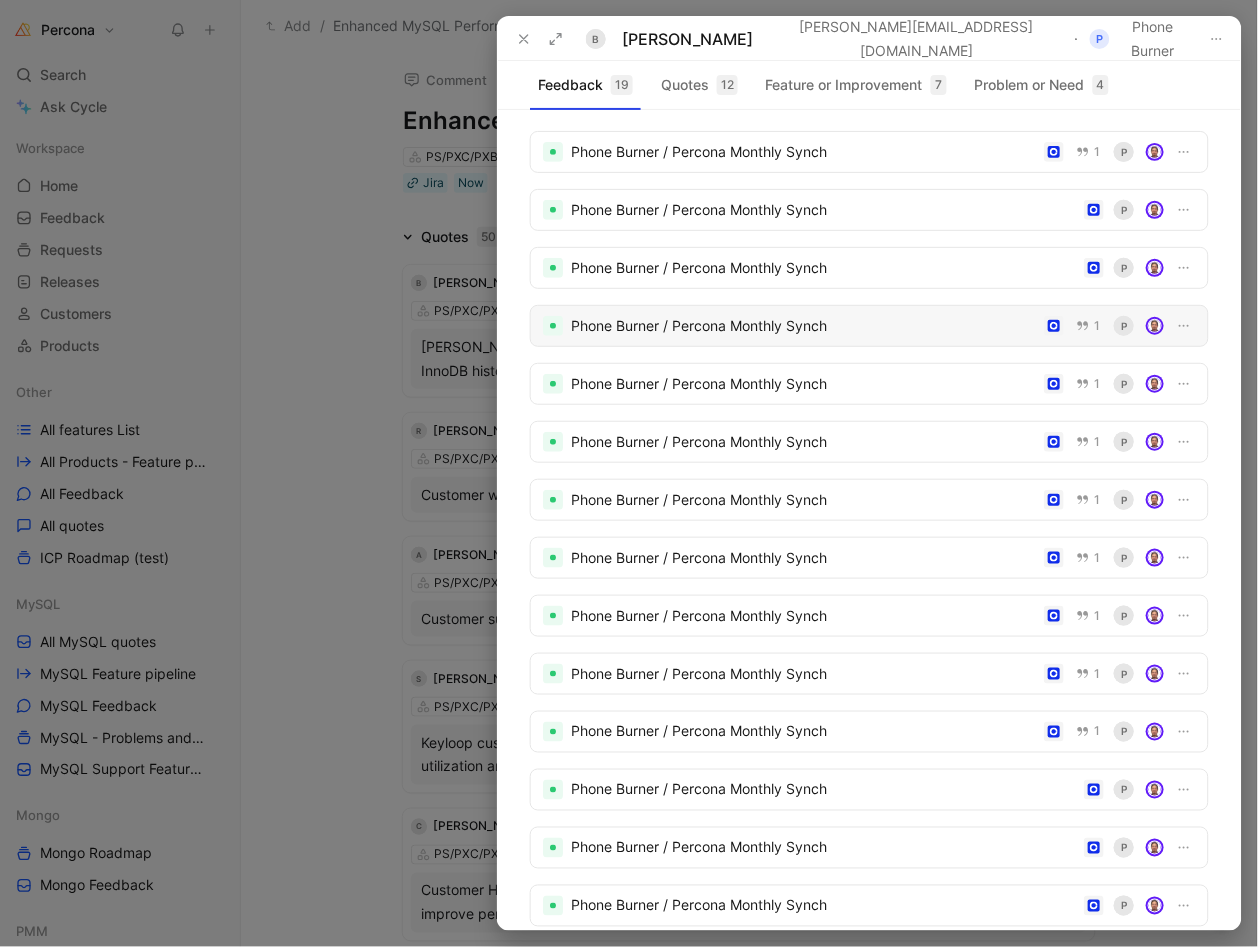 click on "Phone Burner / Percona Monthly Synch" at bounding box center (803, 326) 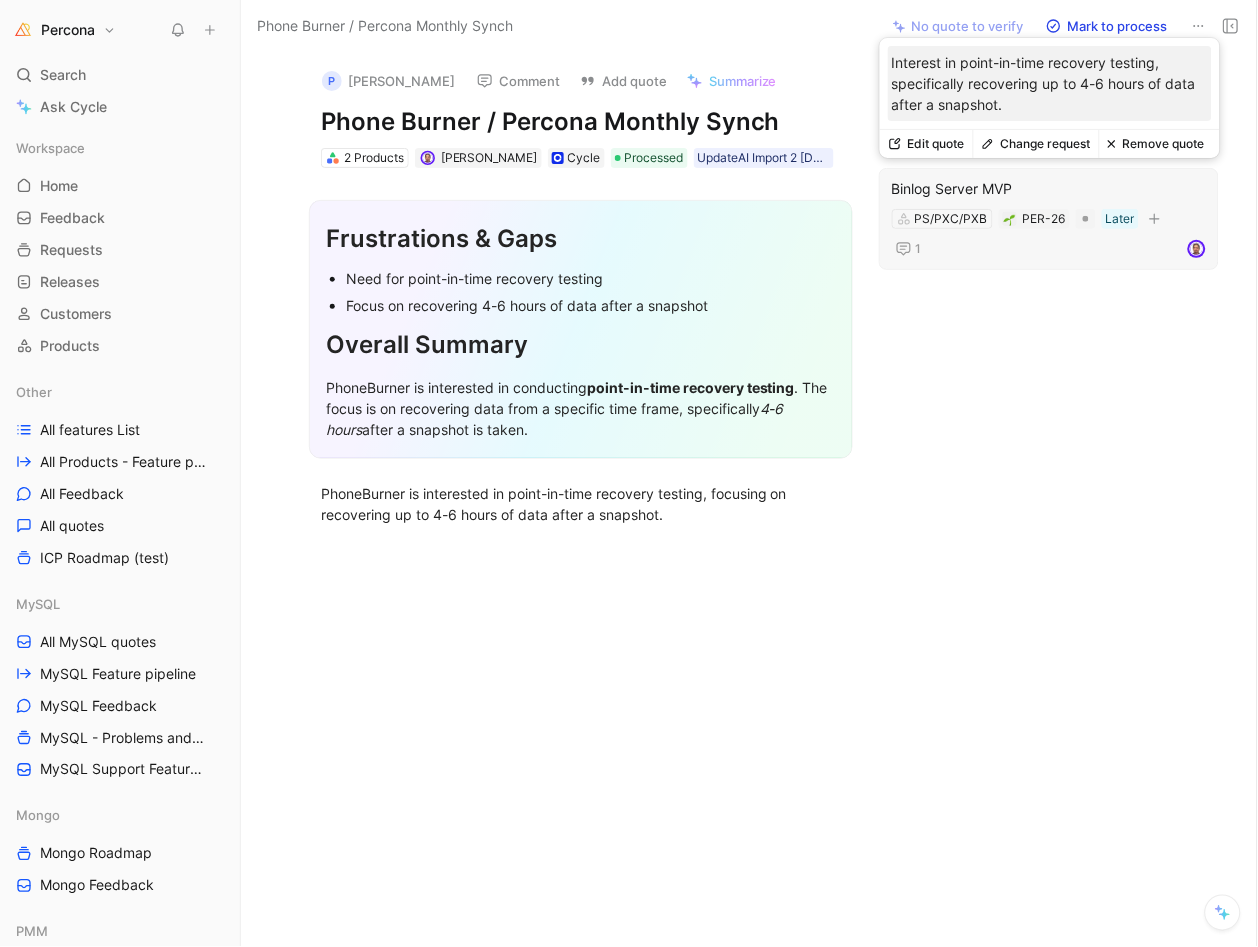 click on "Remove quote" at bounding box center (1156, 144) 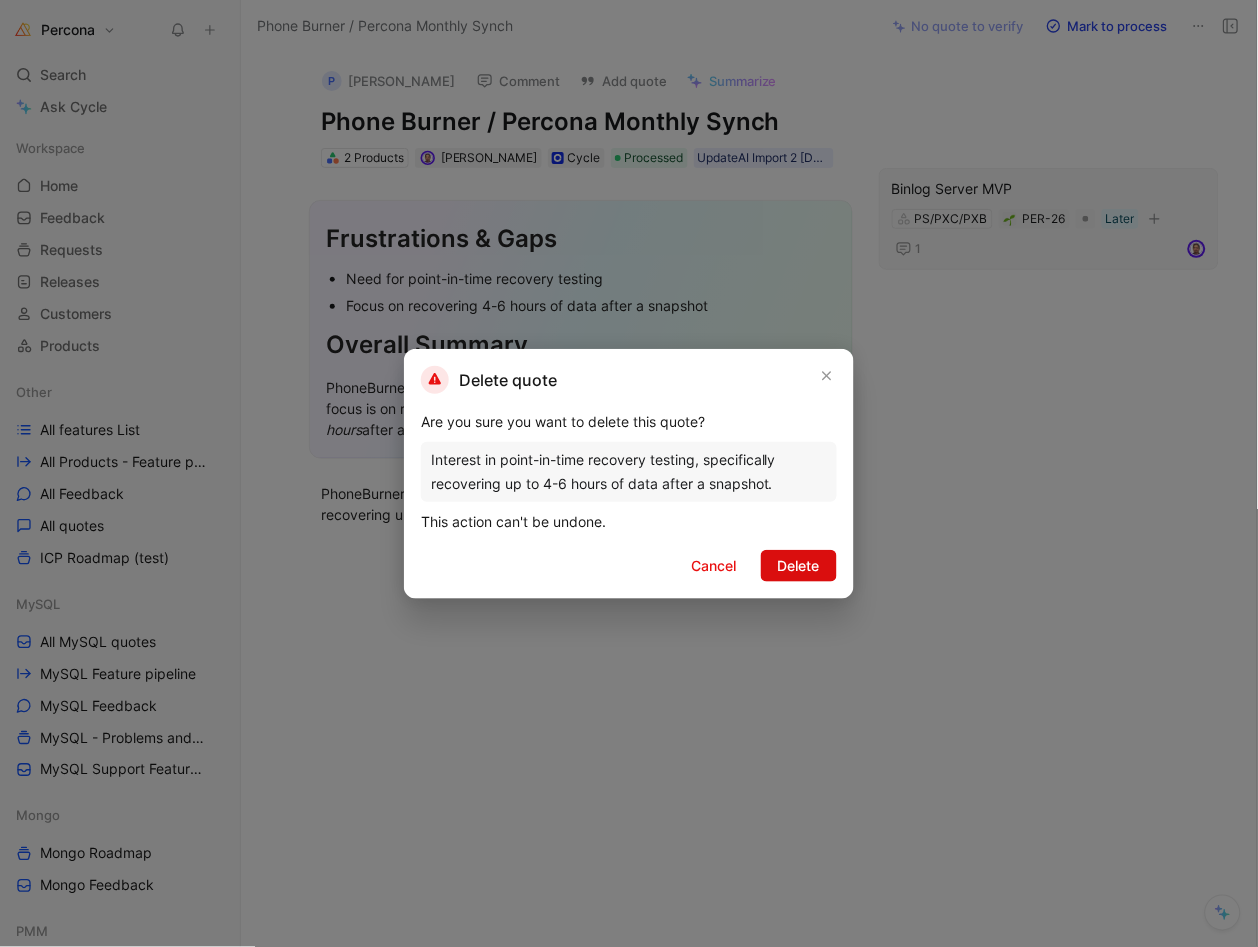 click on "Delete" at bounding box center (799, 566) 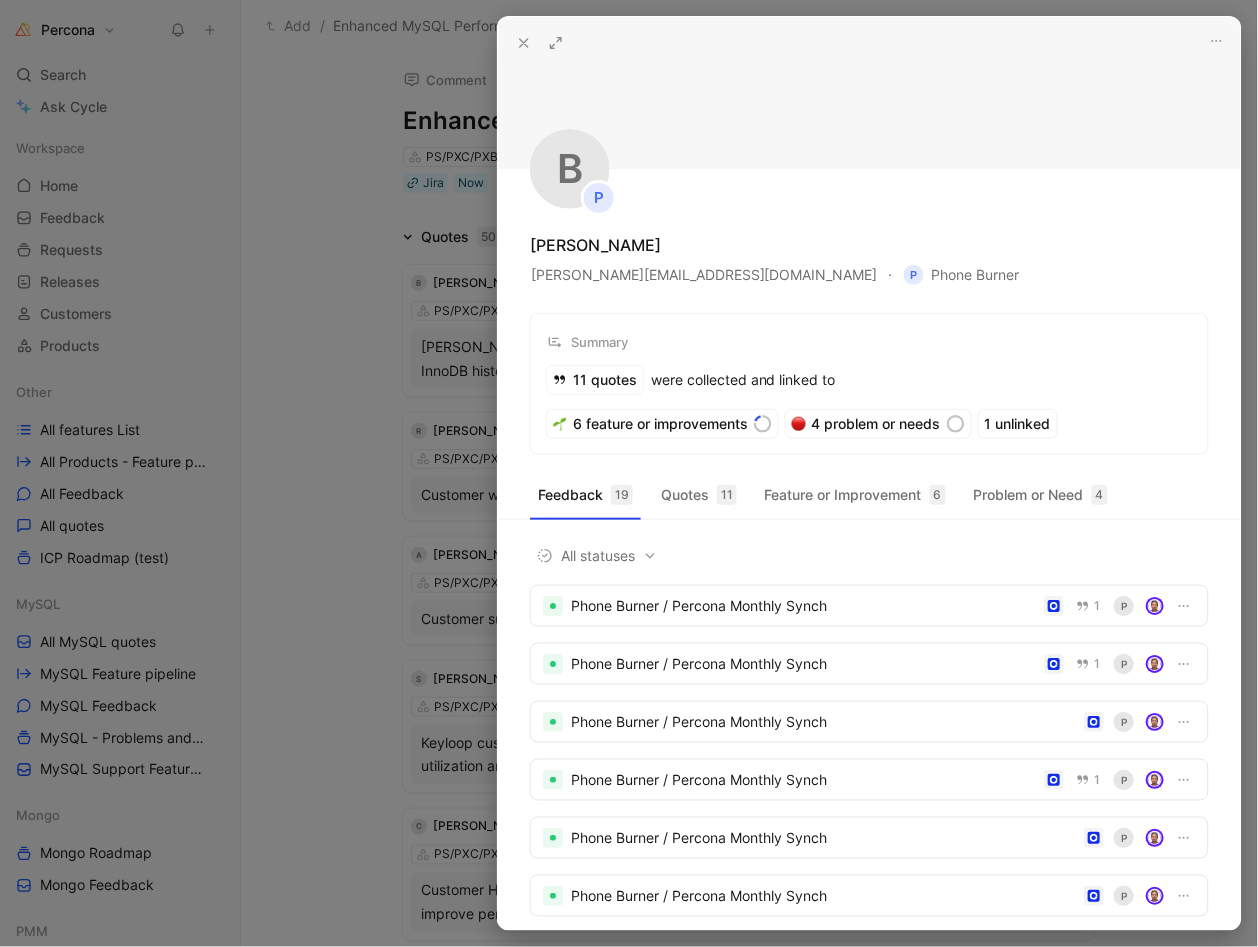 scroll, scrollTop: 78, scrollLeft: 0, axis: vertical 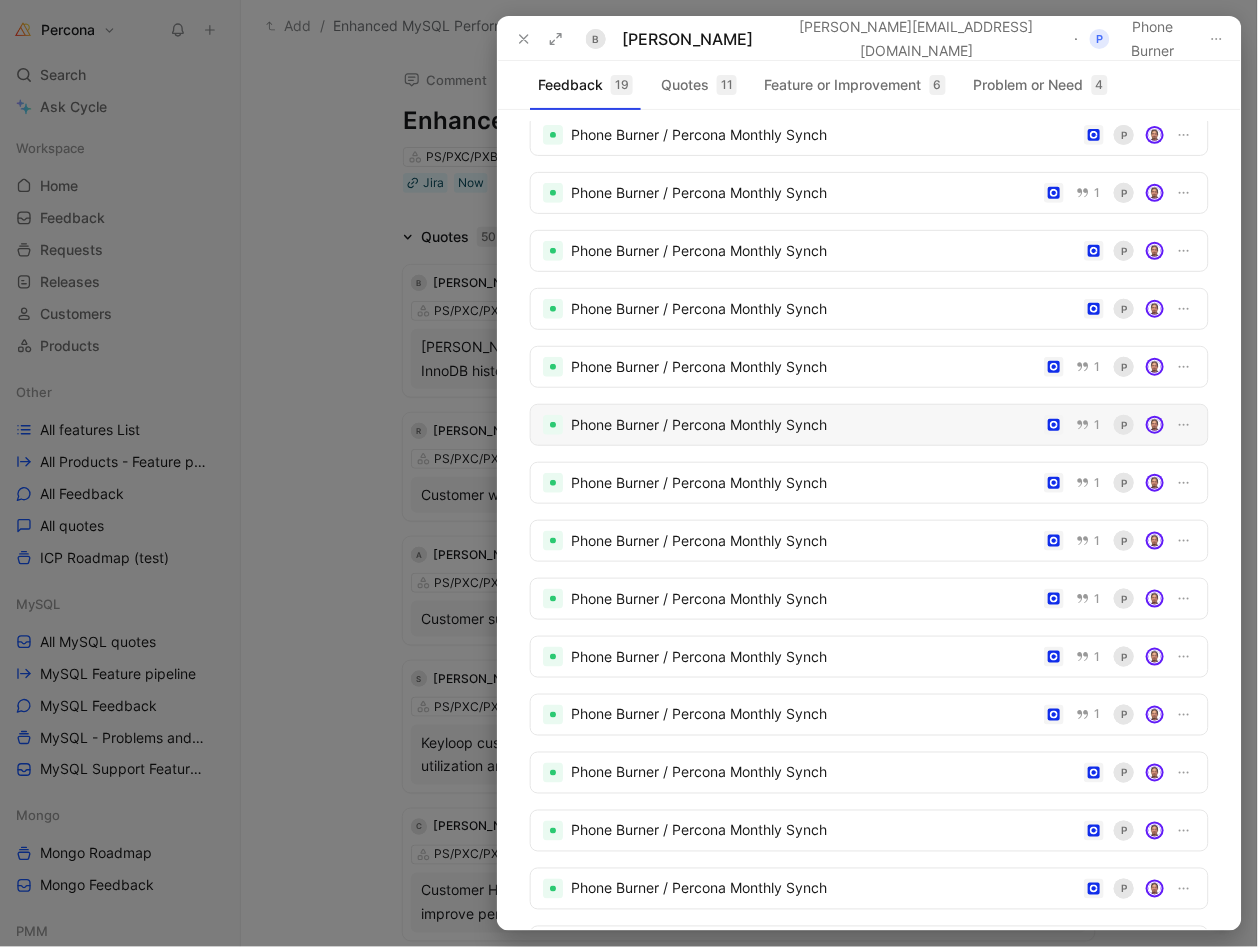 click on "Phone Burner / Percona Monthly Synch" at bounding box center [803, 425] 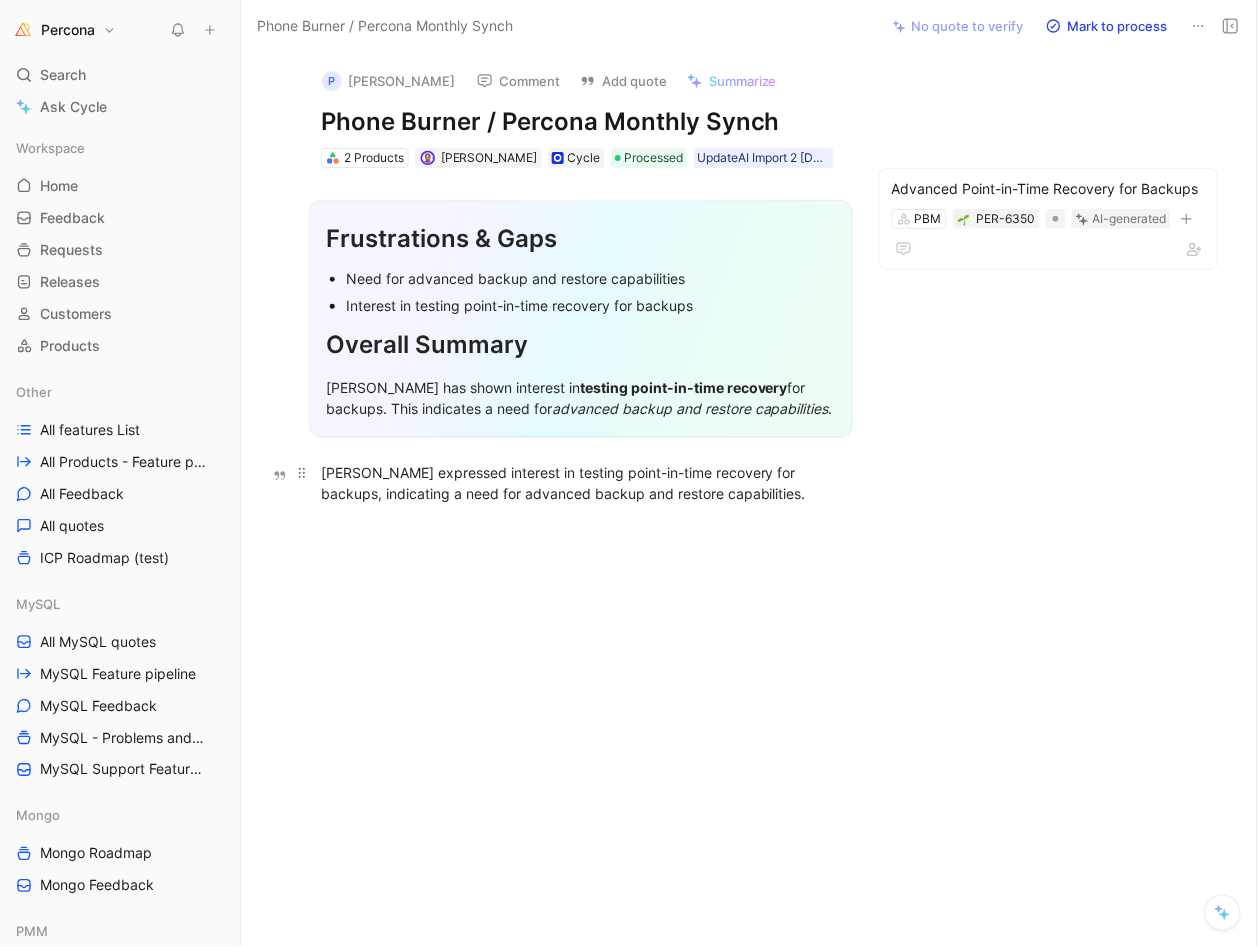 click on "[PERSON_NAME] expressed interest in testing point-in-time recovery for backups, indicating a need for advanced backup and restore capabilities." at bounding box center (581, 483) 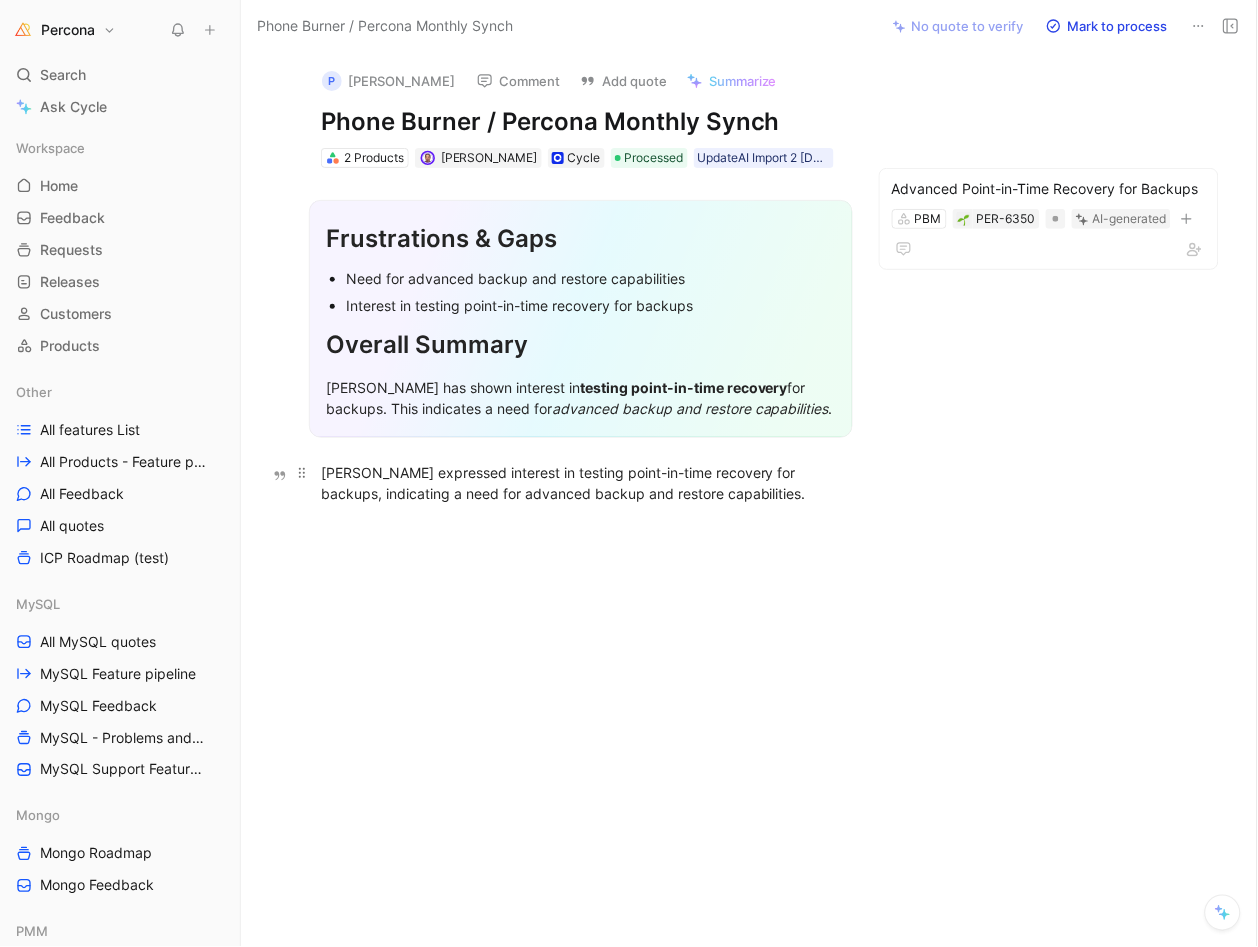 click on "[PERSON_NAME] expressed interest in testing point-in-time recovery for backups, indicating a need for advanced backup and restore capabilities." at bounding box center (581, 483) 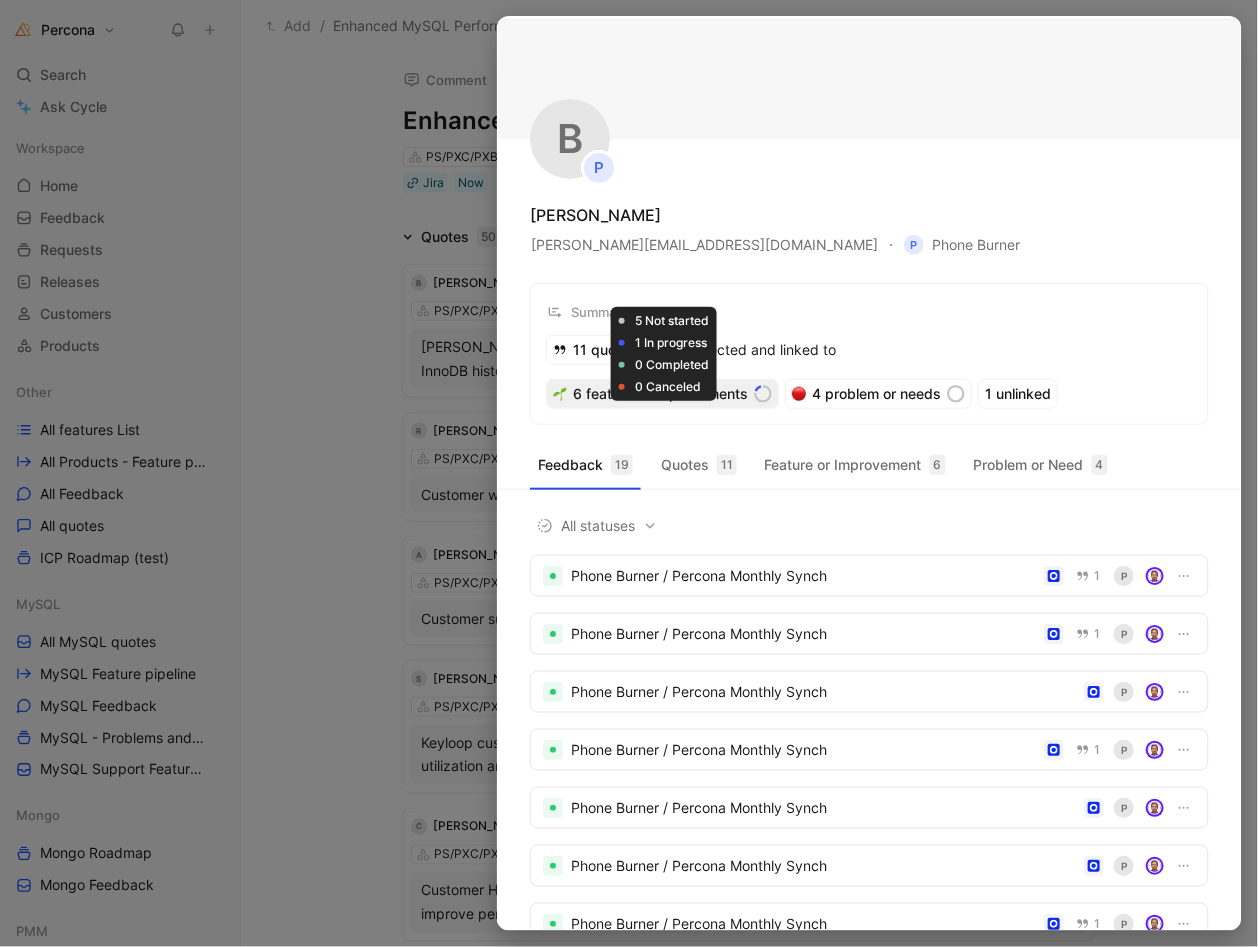 scroll, scrollTop: -1, scrollLeft: 0, axis: vertical 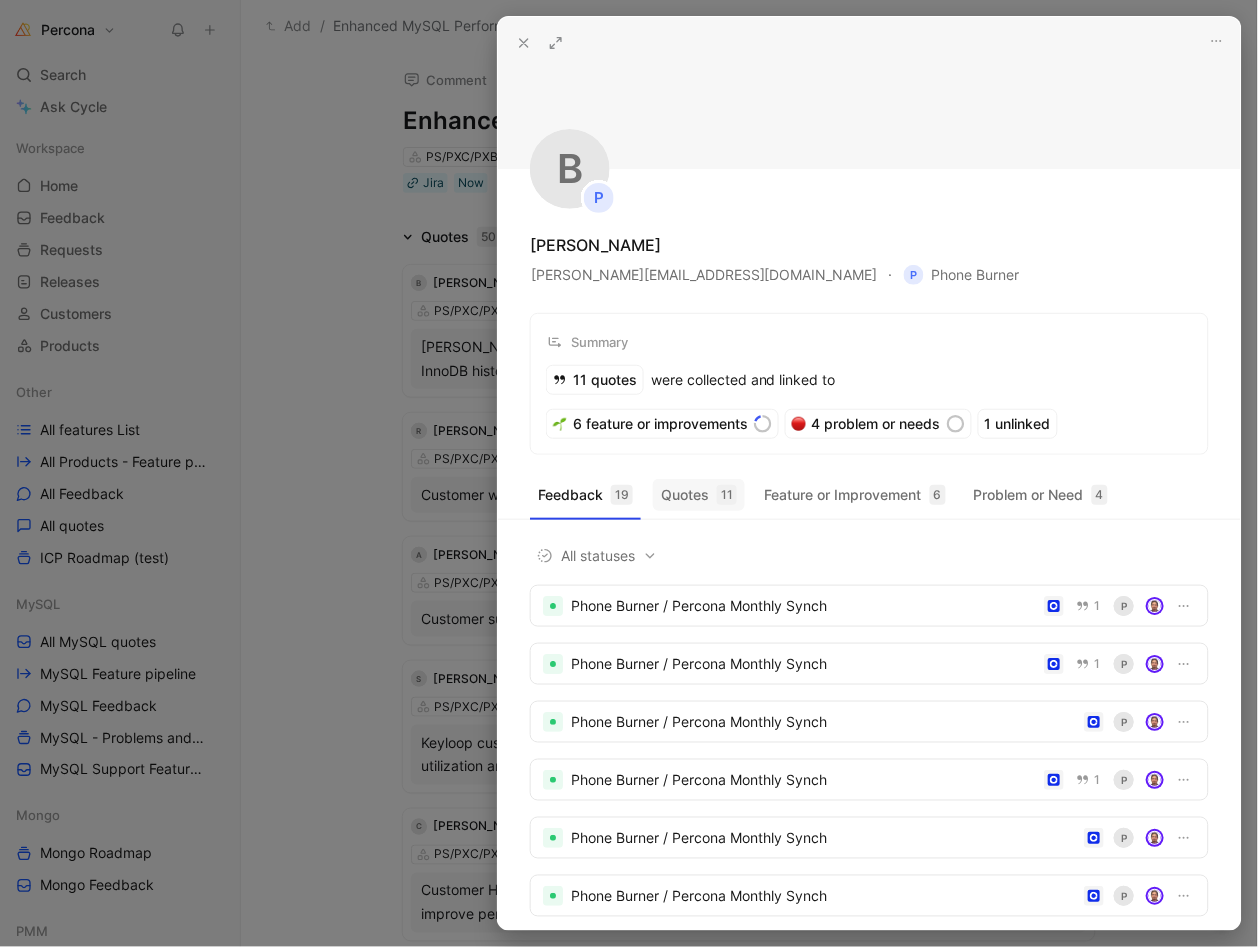 click on "Quotes 11" at bounding box center [699, 495] 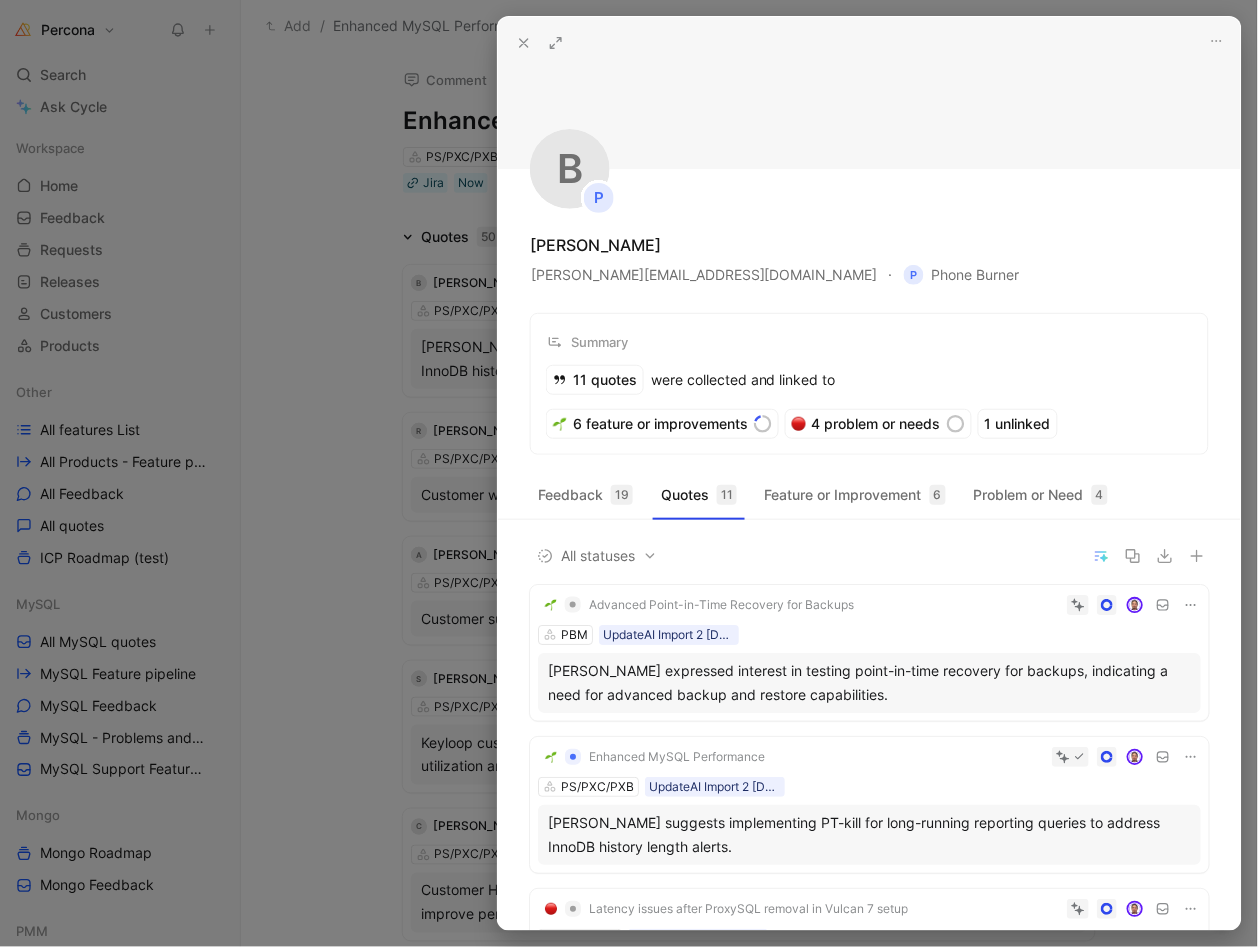 scroll, scrollTop: -1, scrollLeft: 0, axis: vertical 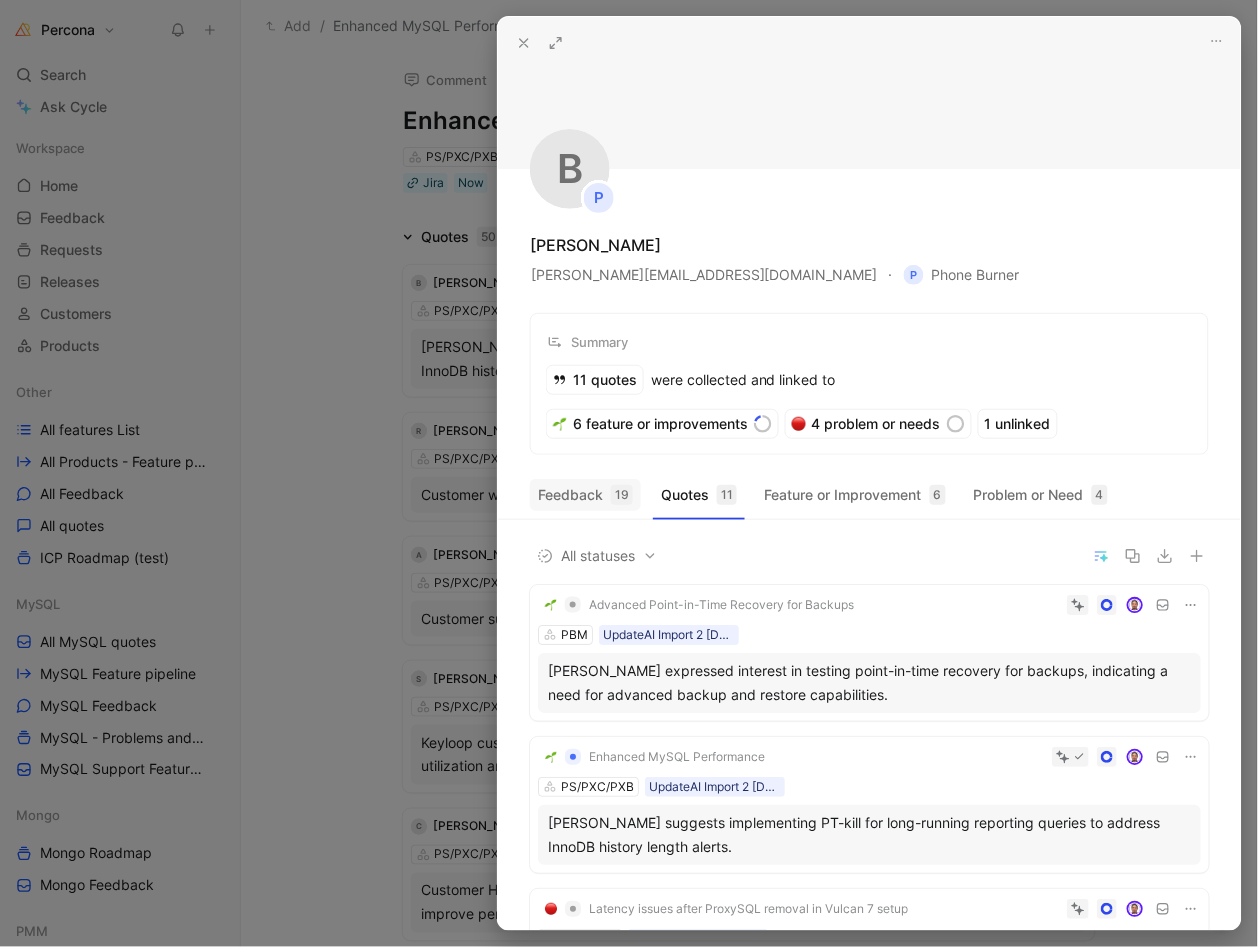click on "Feedback 19" at bounding box center (585, 495) 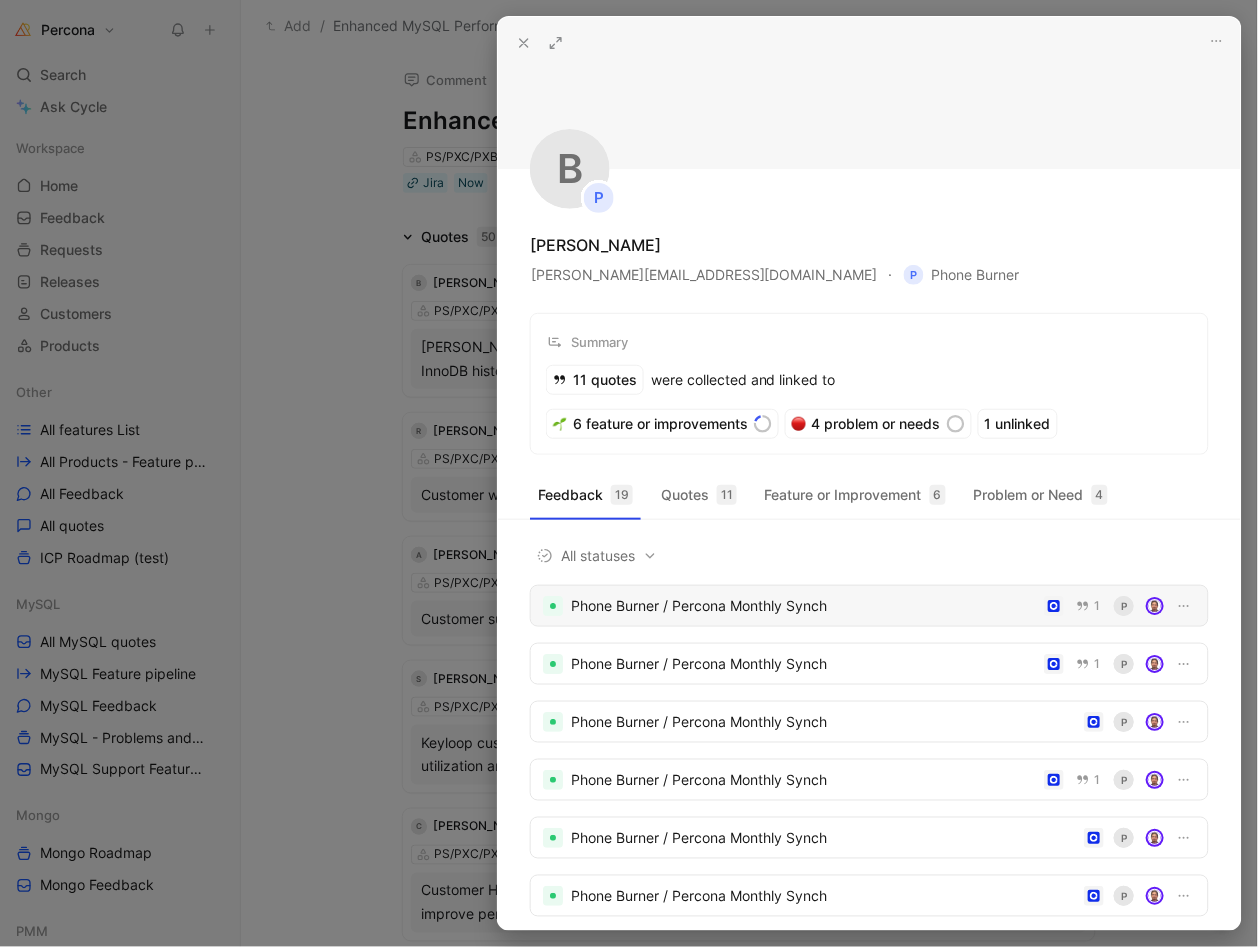 click on "Phone Burner / Percona Monthly Synch" at bounding box center (803, 606) 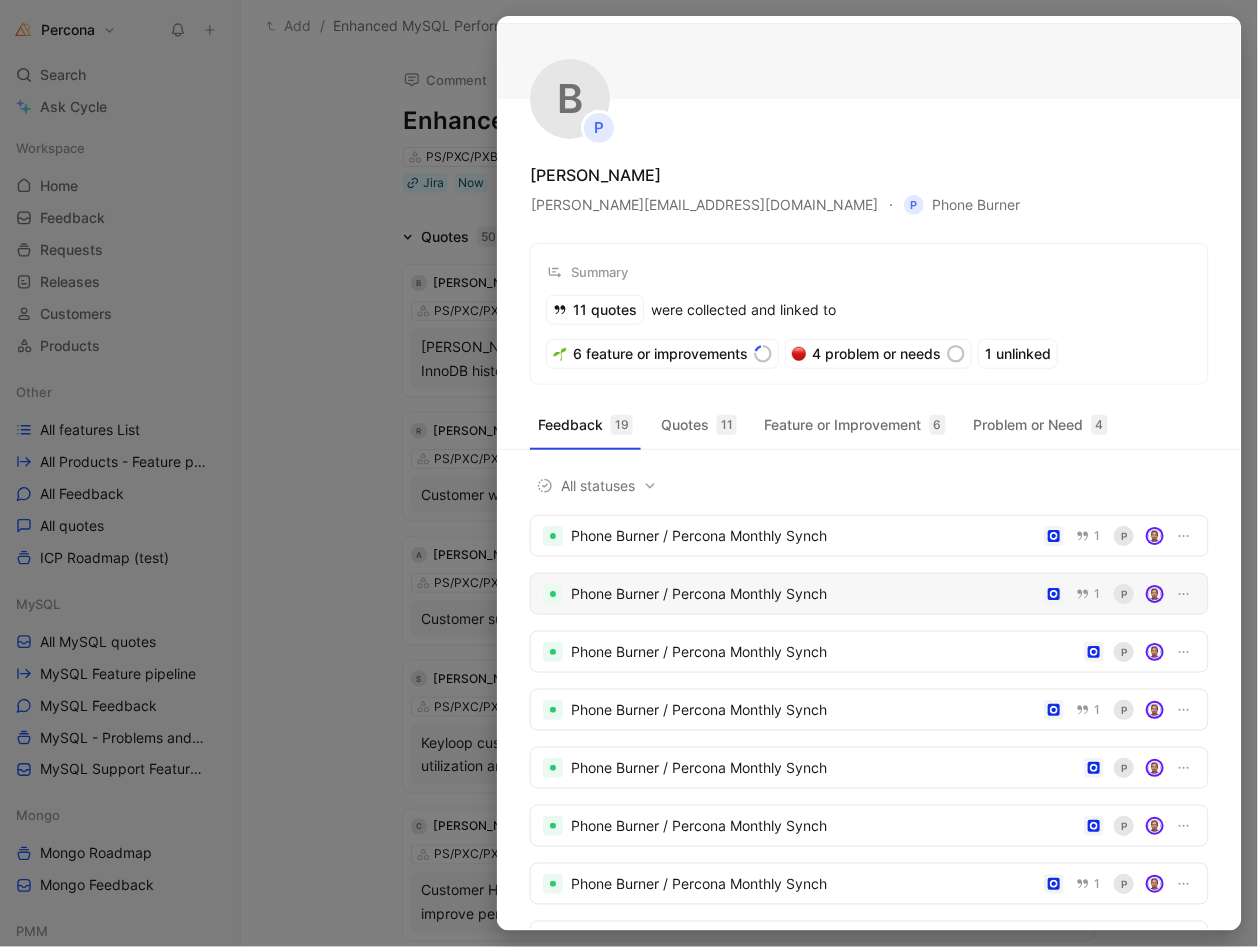 scroll, scrollTop: 48, scrollLeft: 0, axis: vertical 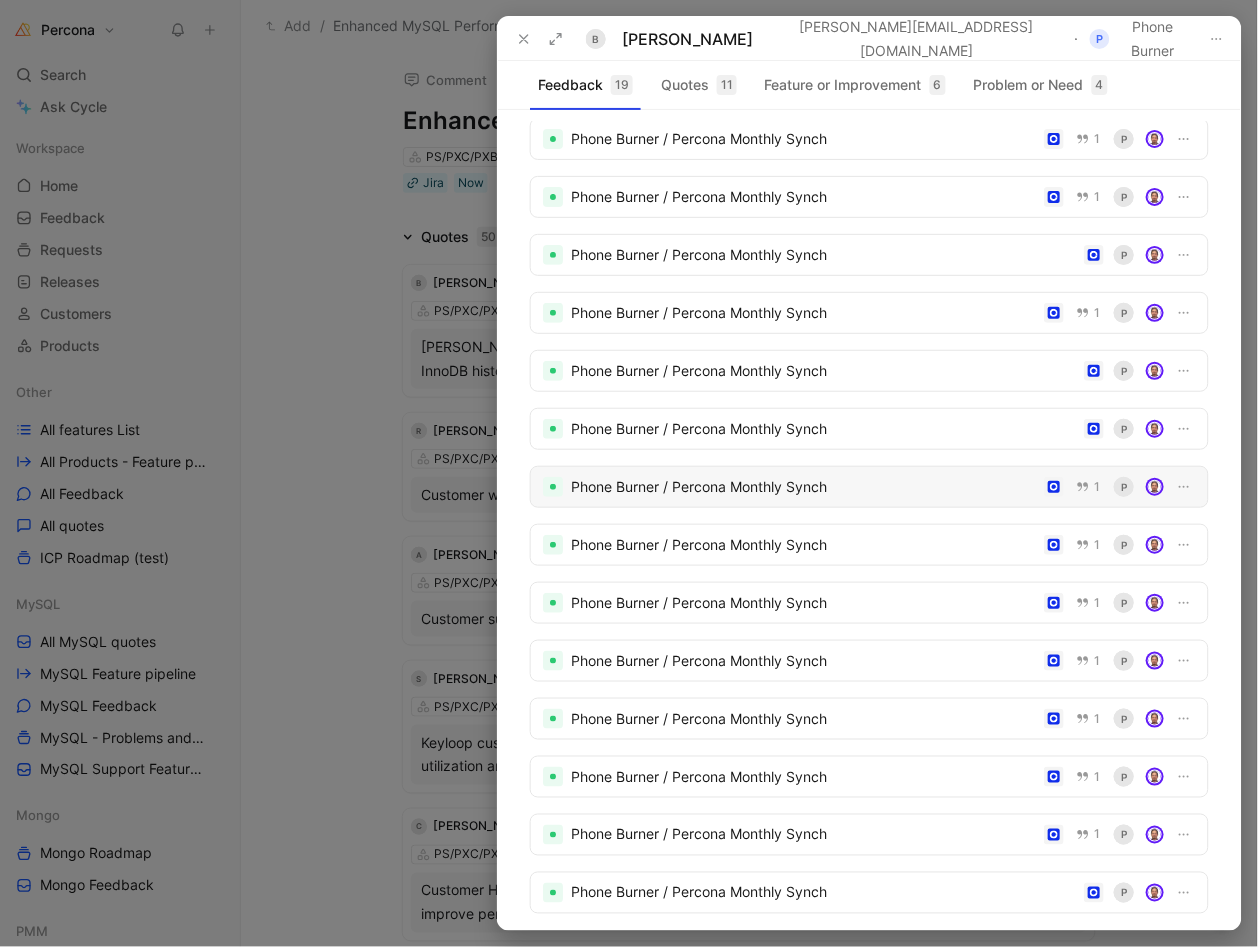 click on "Phone Burner / Percona Monthly Synch 1 P" at bounding box center (869, 487) 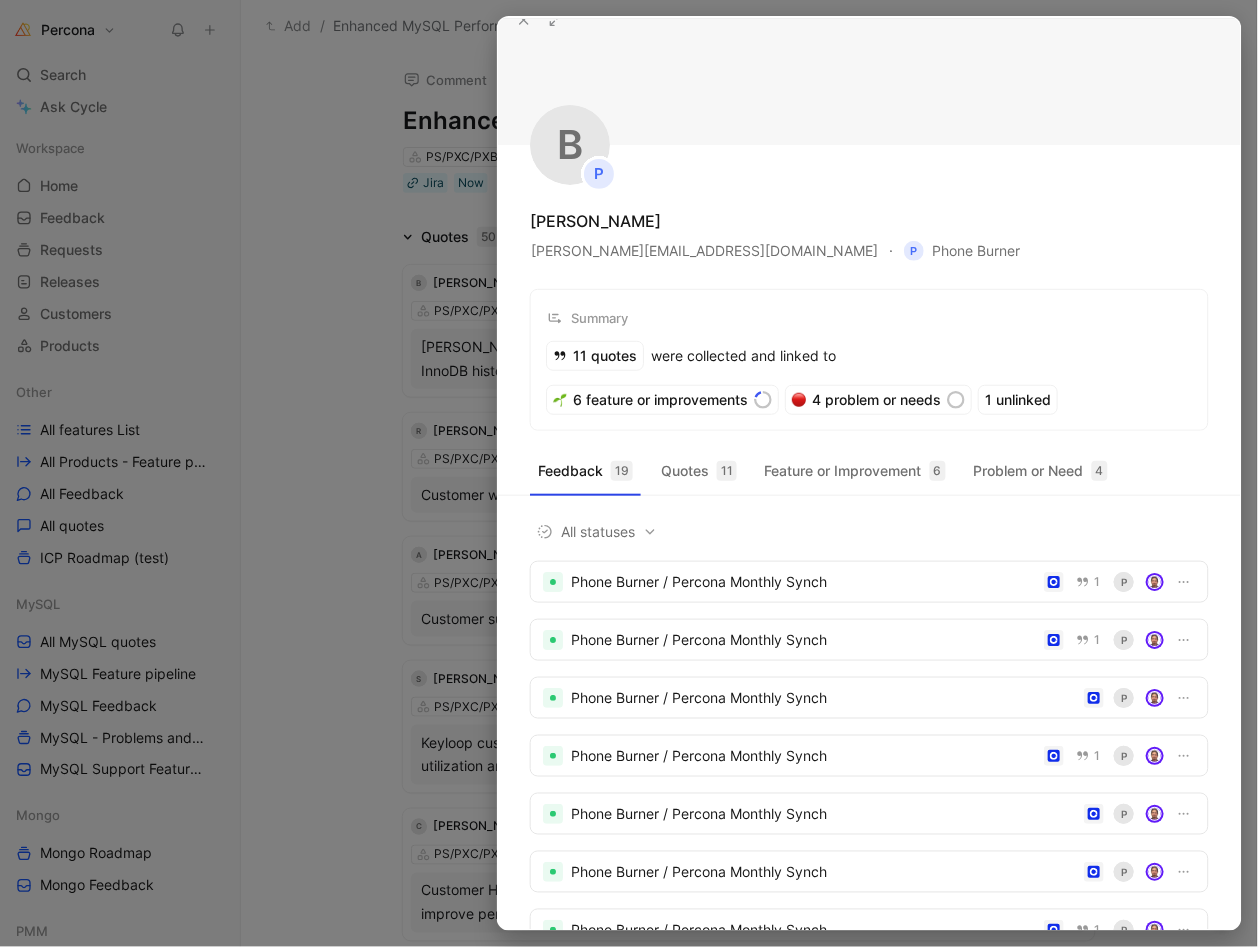 scroll, scrollTop: 72, scrollLeft: 0, axis: vertical 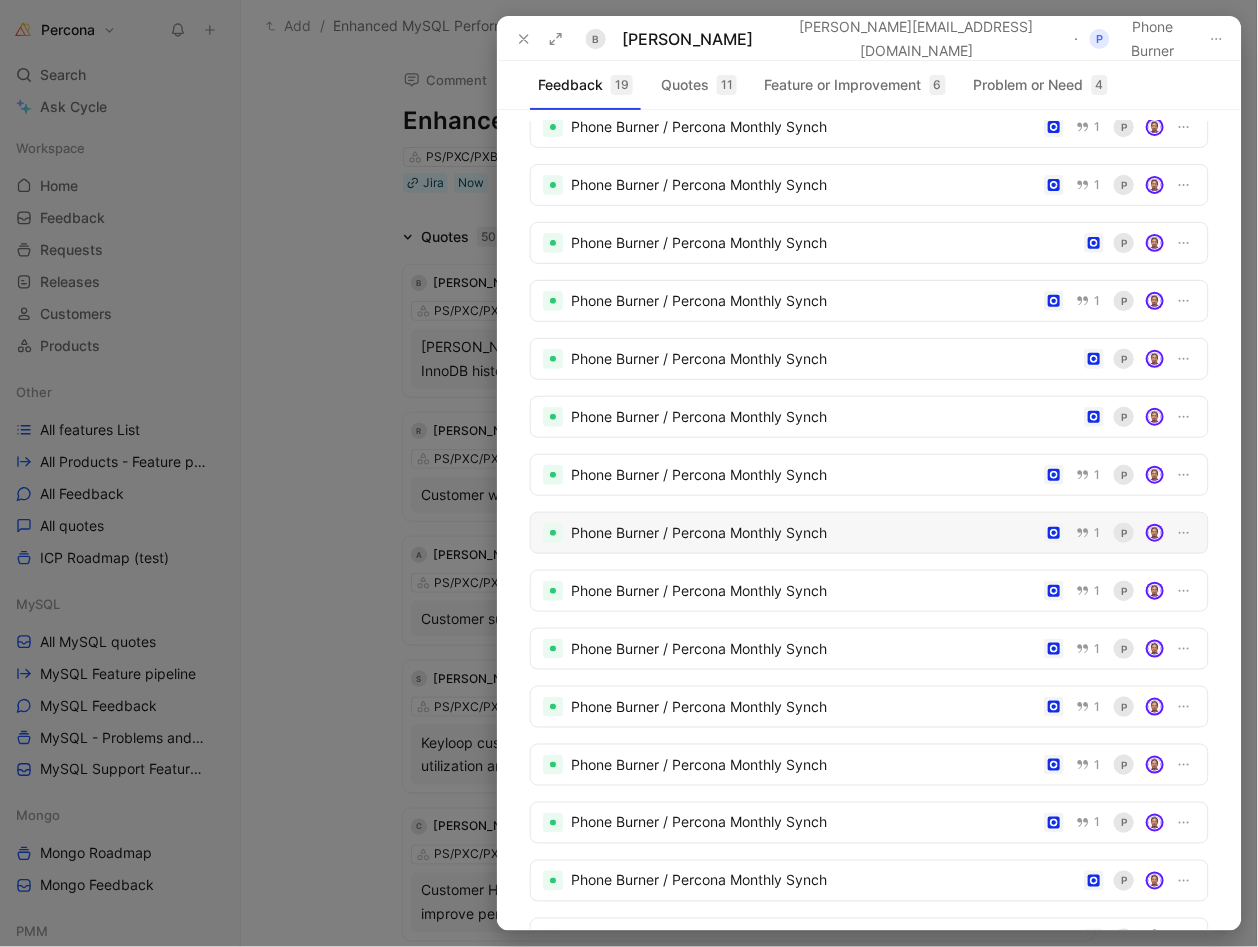 click on "Phone Burner / Percona Monthly Synch" at bounding box center (803, 533) 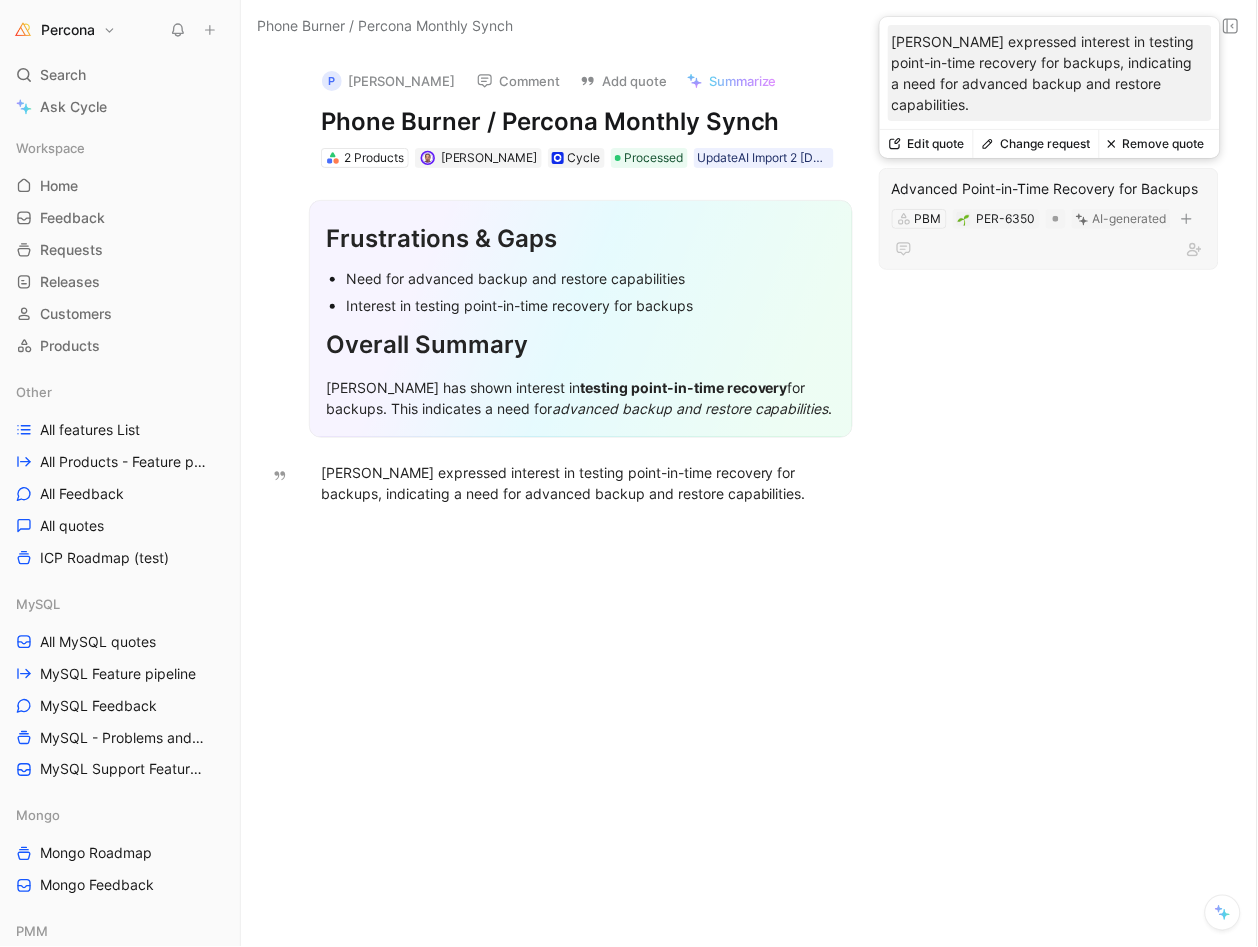 click on "PBM PER-6350 AI-generated" at bounding box center (1049, 219) 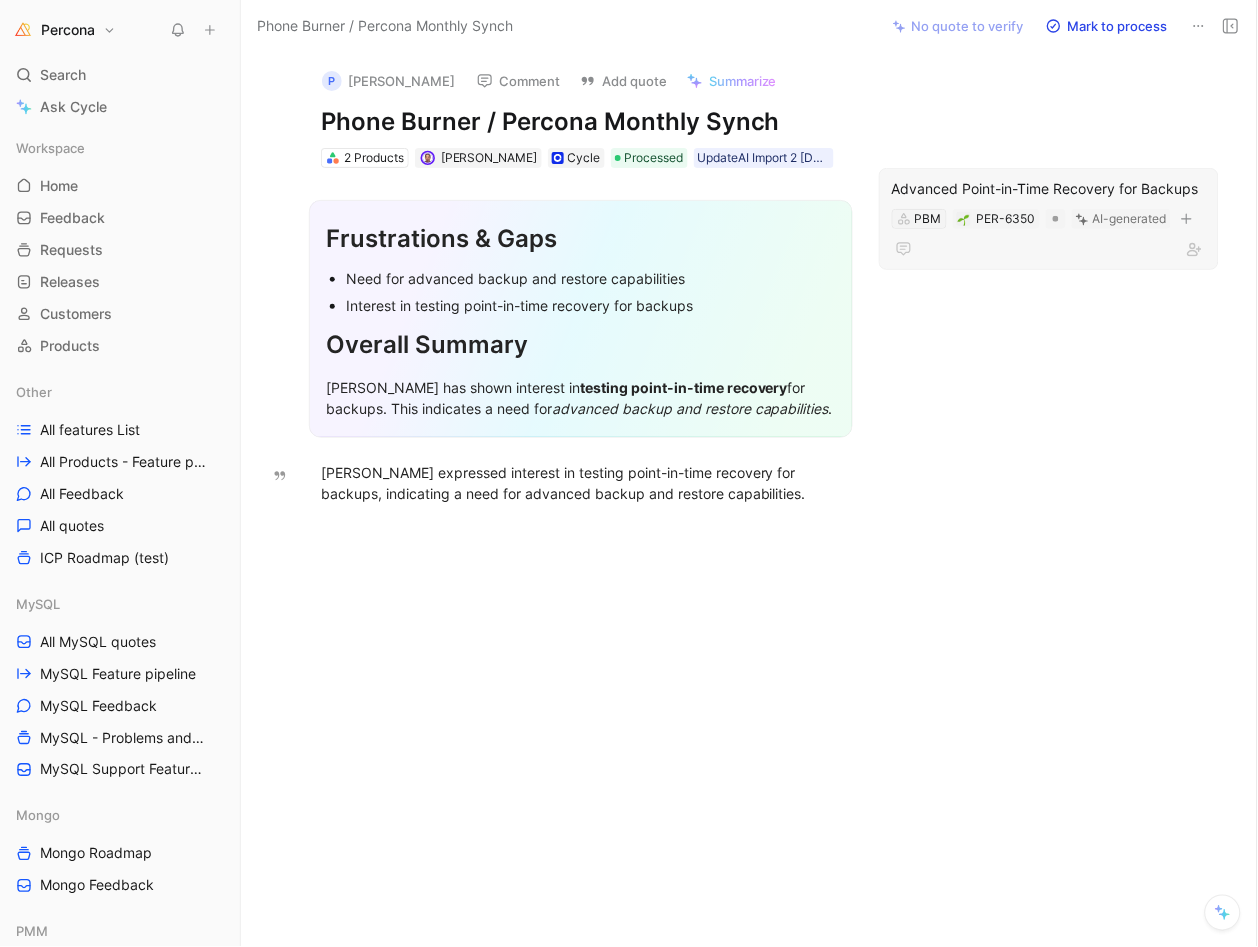 click on "PBM" at bounding box center [919, 219] 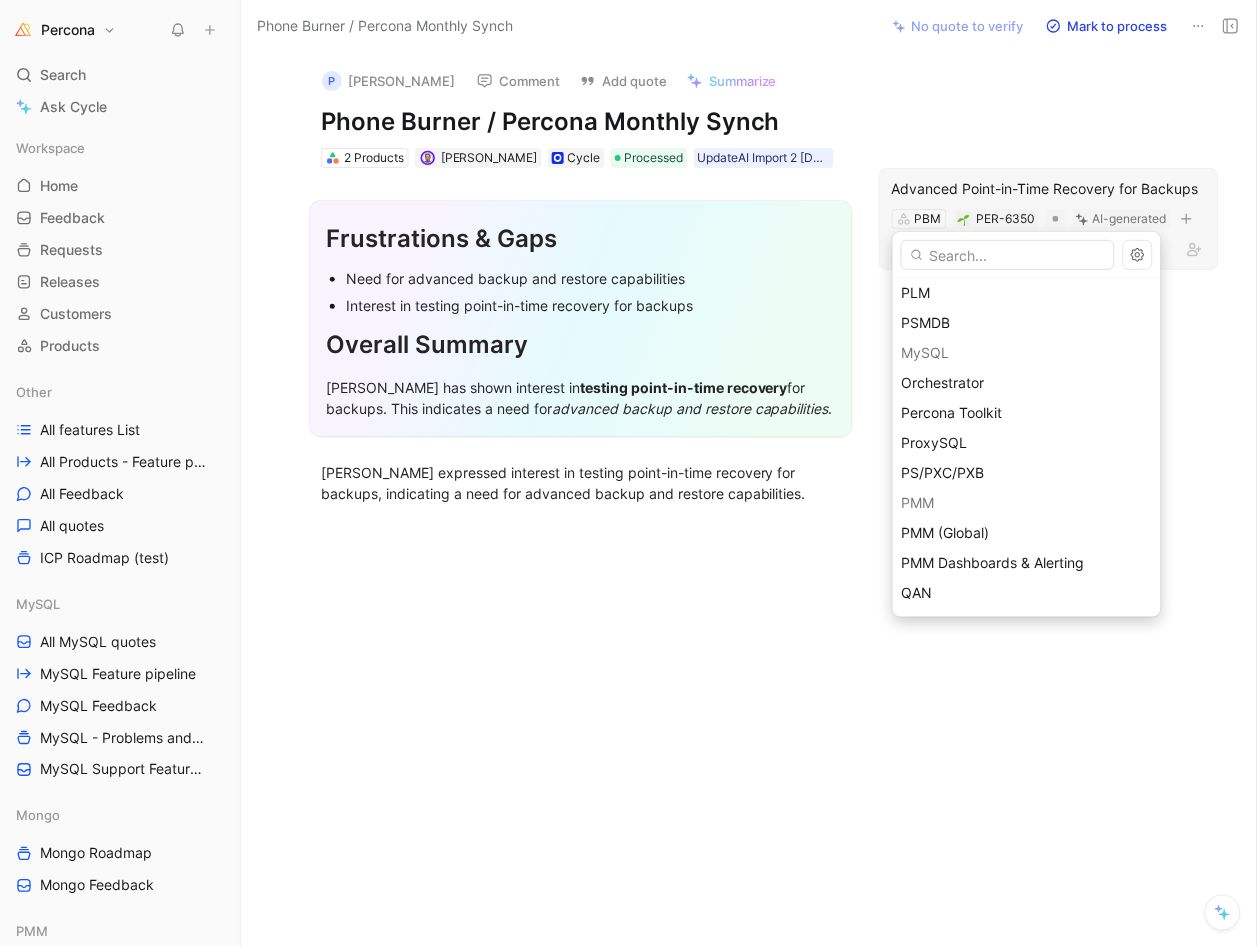 scroll, scrollTop: 255, scrollLeft: 0, axis: vertical 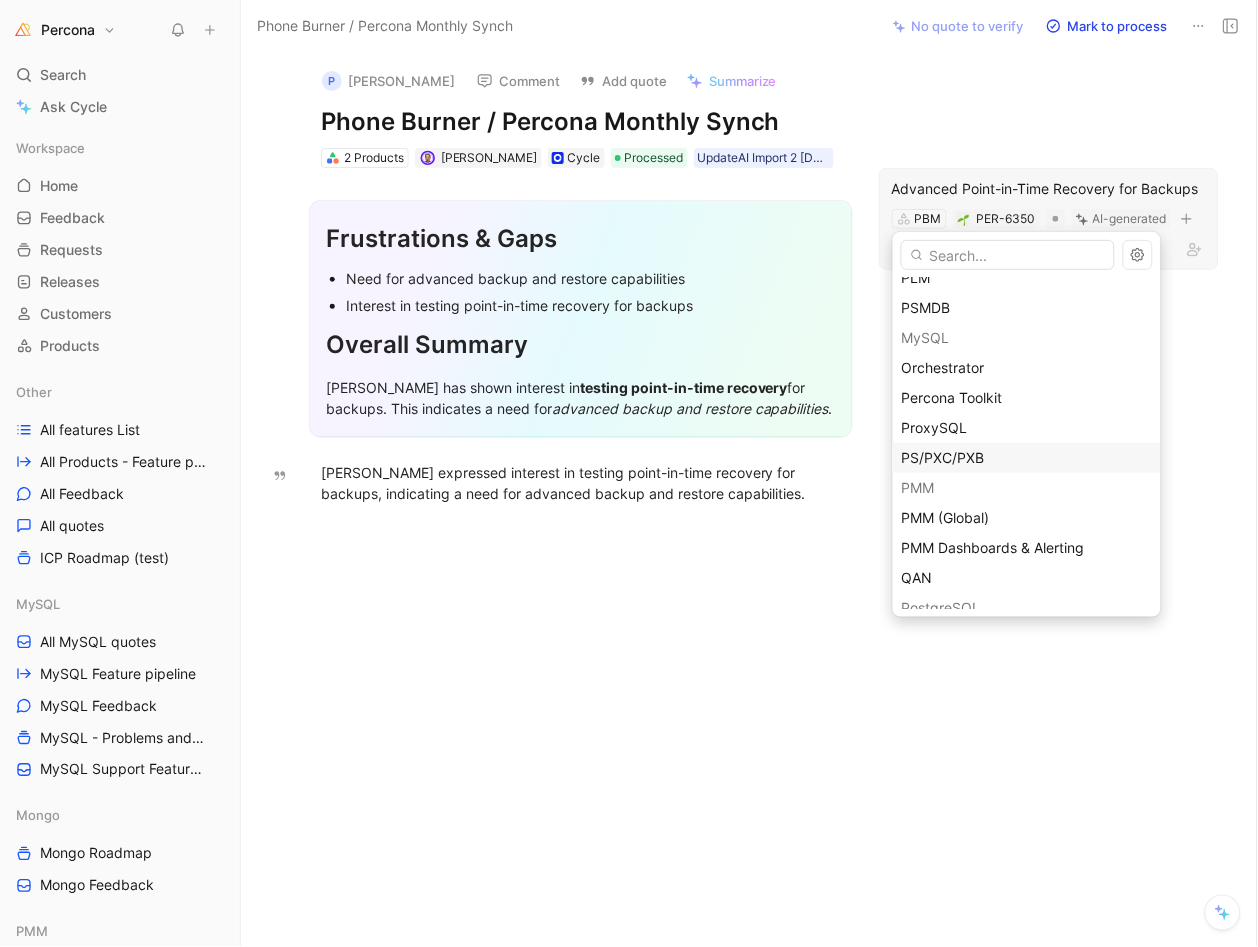 click on "PS/PXC/PXB" at bounding box center [943, 457] 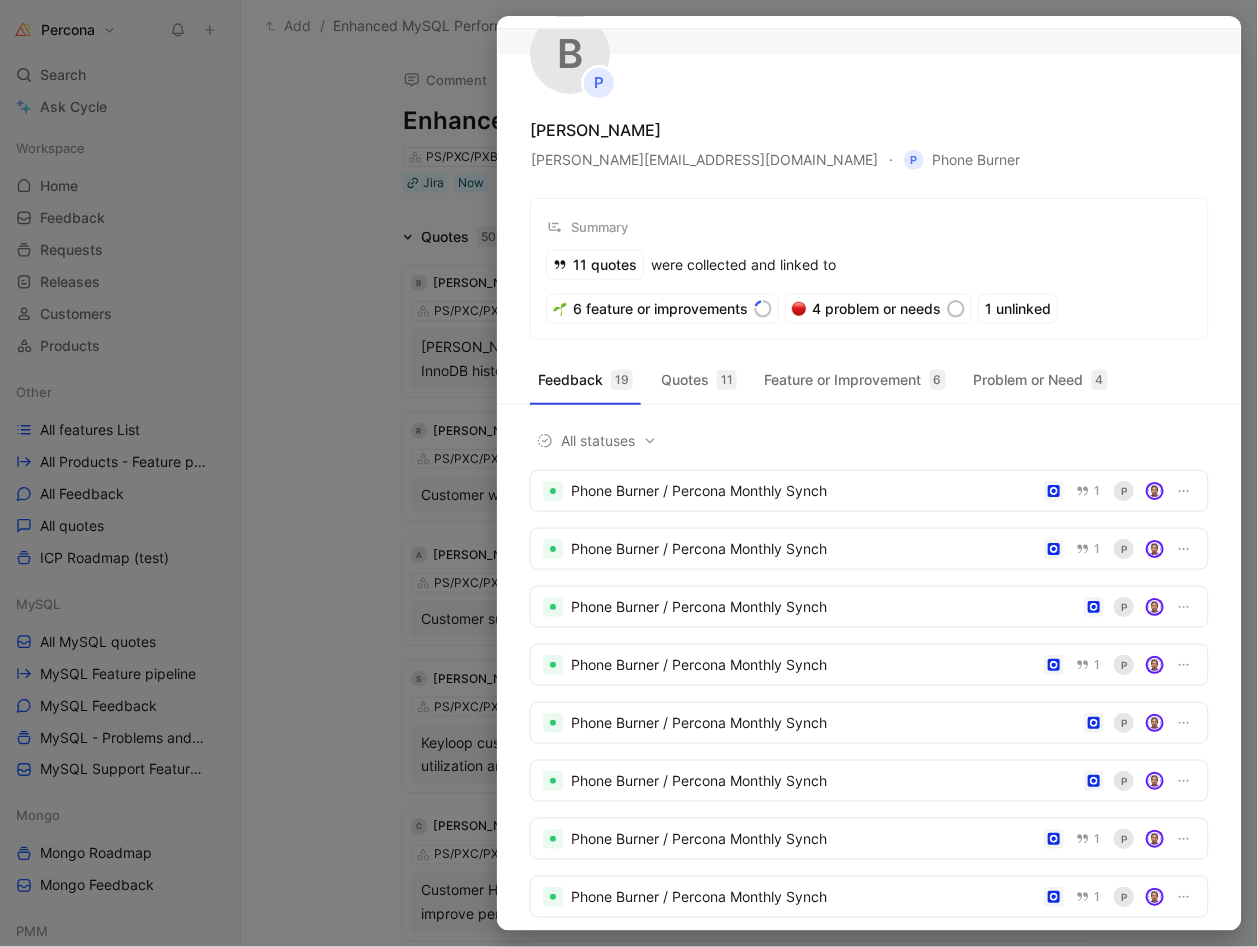 scroll, scrollTop: 61, scrollLeft: 0, axis: vertical 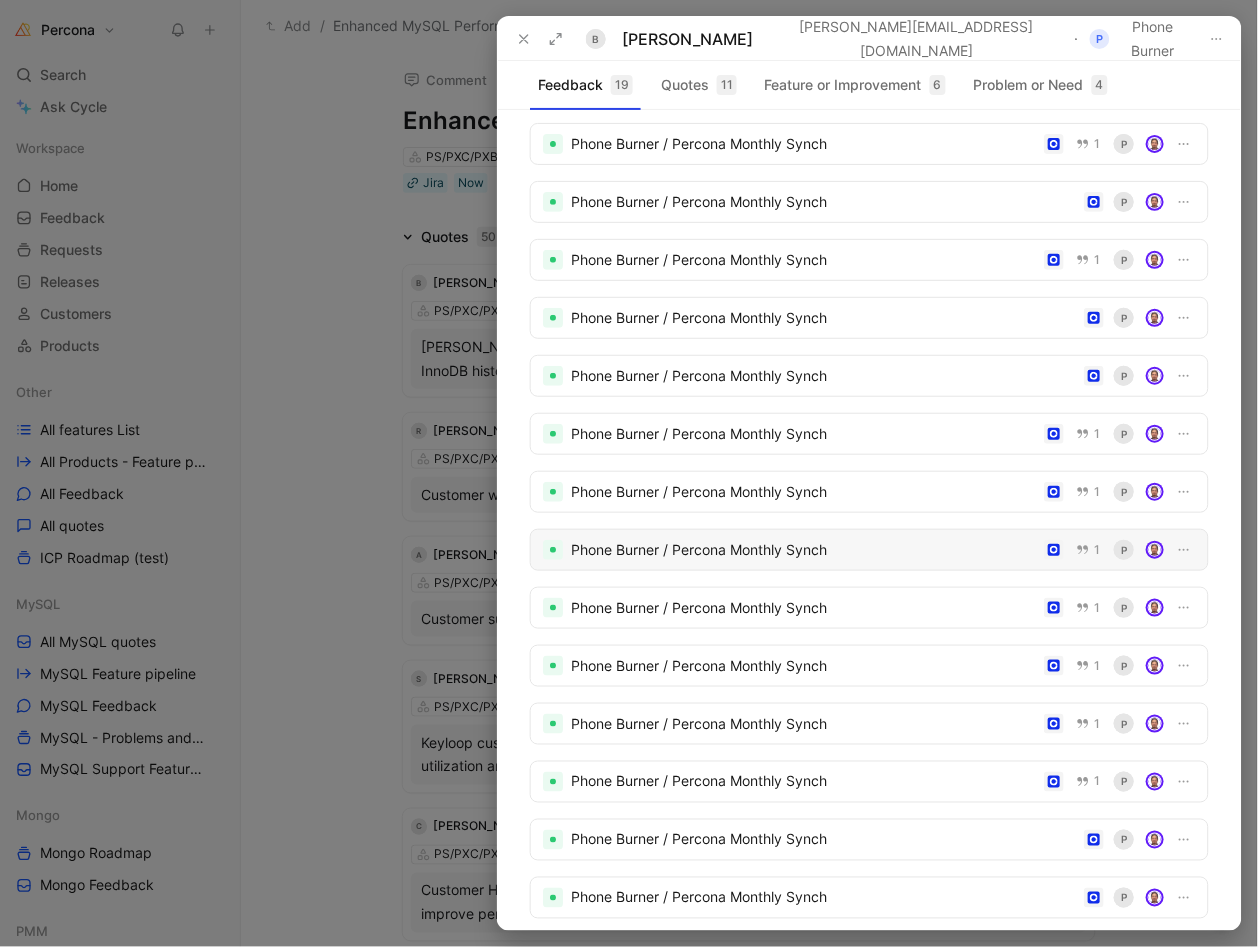 click on "Phone Burner / Percona Monthly Synch 1 P" at bounding box center (869, 550) 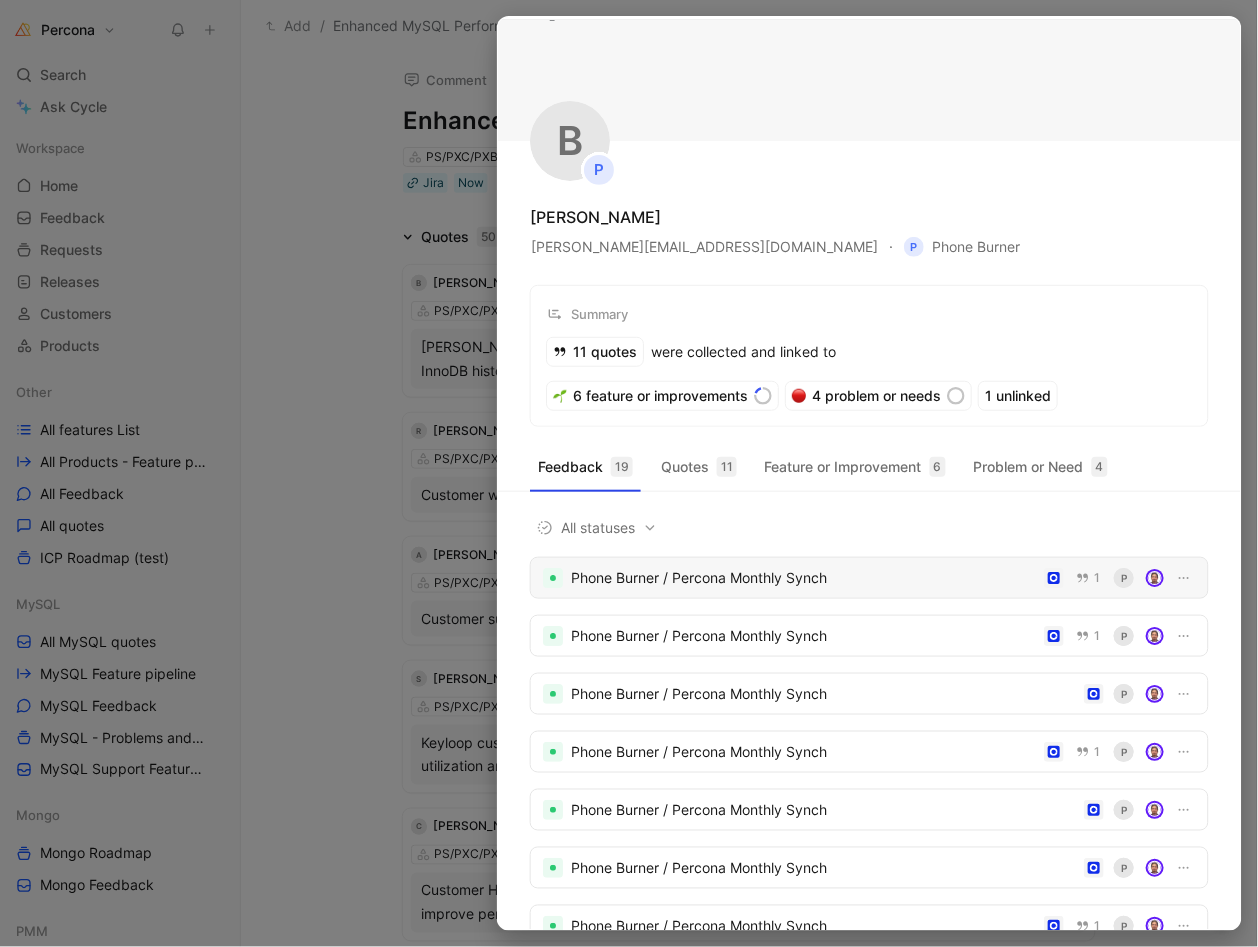scroll, scrollTop: 145, scrollLeft: 0, axis: vertical 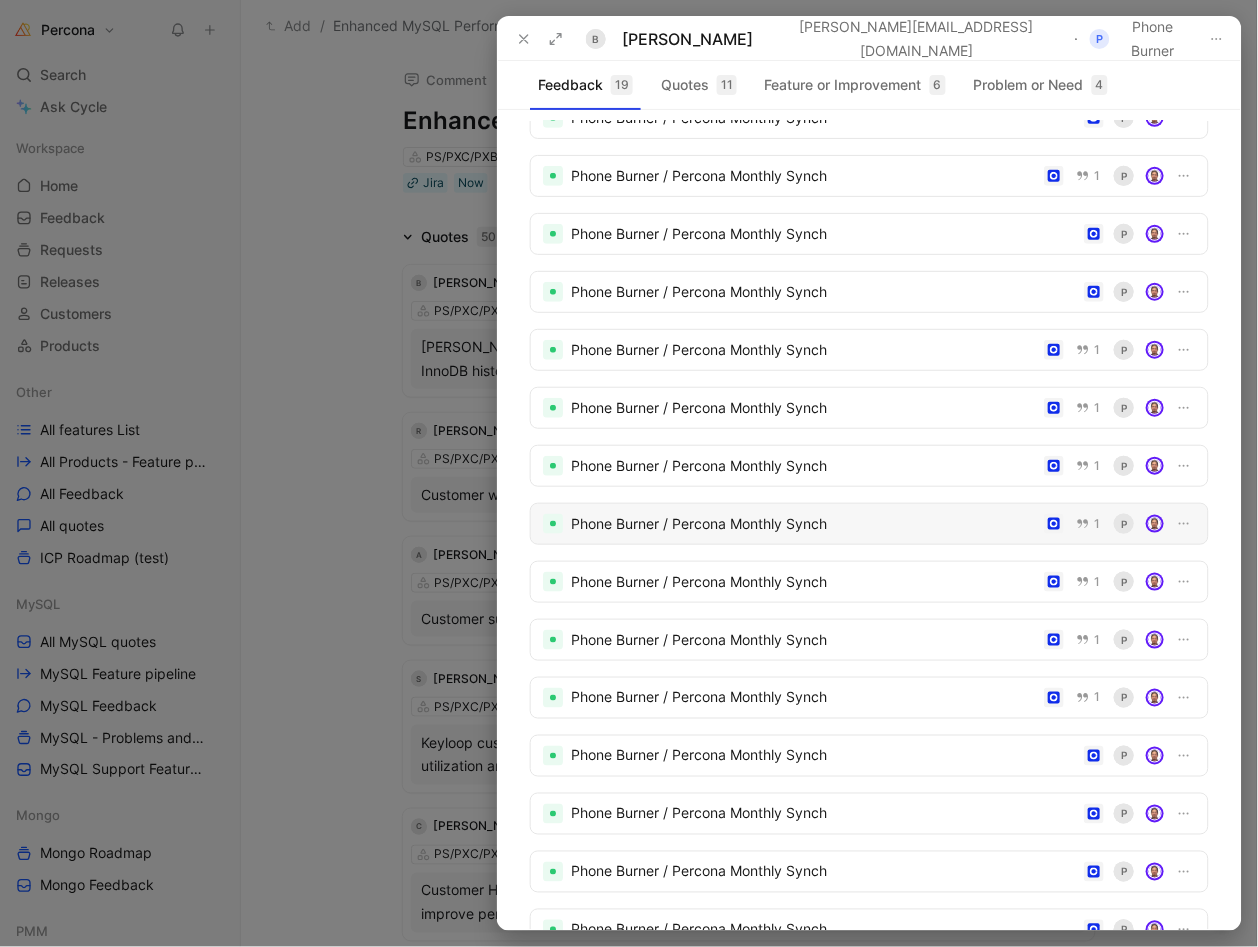 click on "Phone Burner / Percona Monthly Synch" at bounding box center (803, 524) 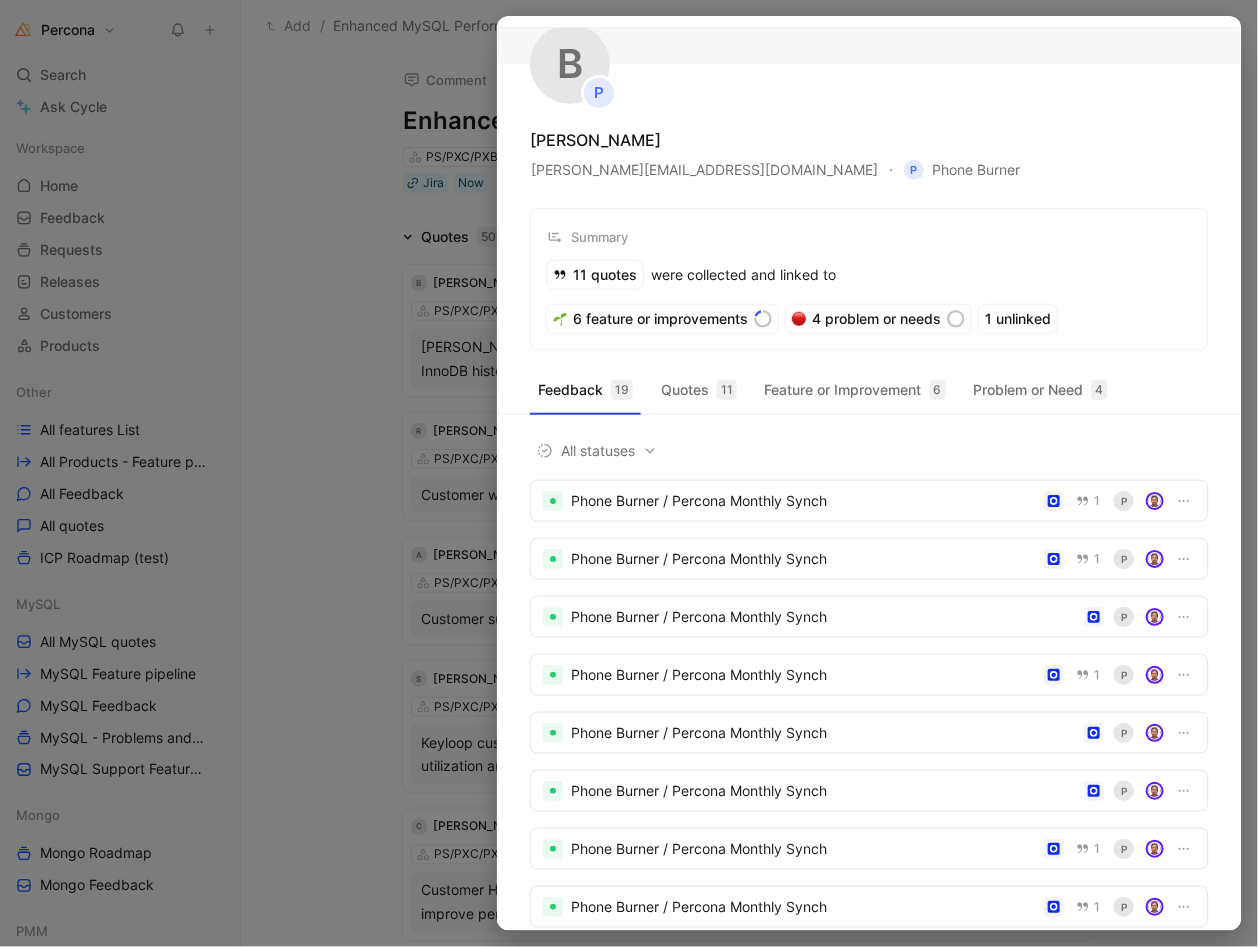 scroll, scrollTop: -1, scrollLeft: 0, axis: vertical 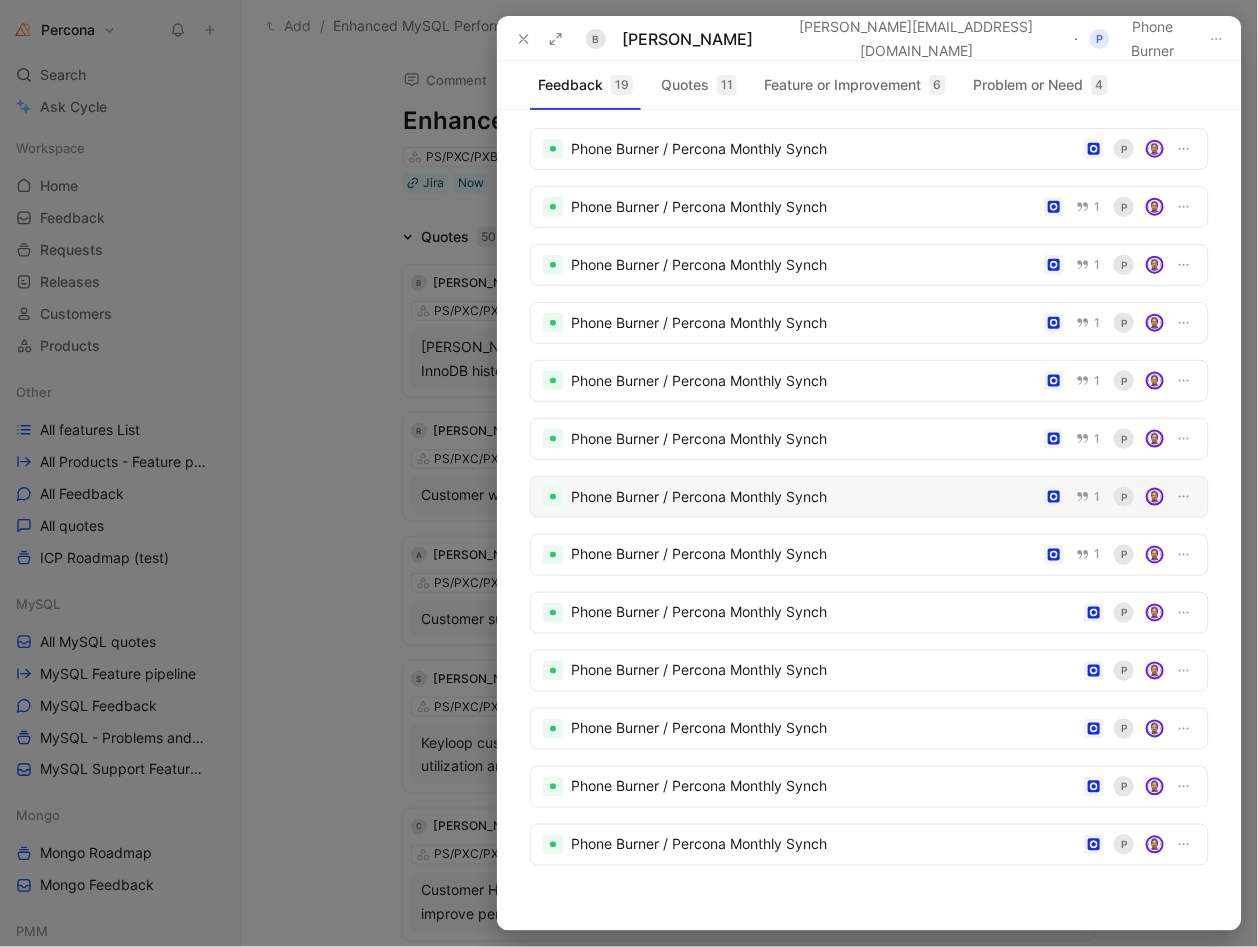 click on "Phone Burner / Percona Monthly Synch" at bounding box center (803, 497) 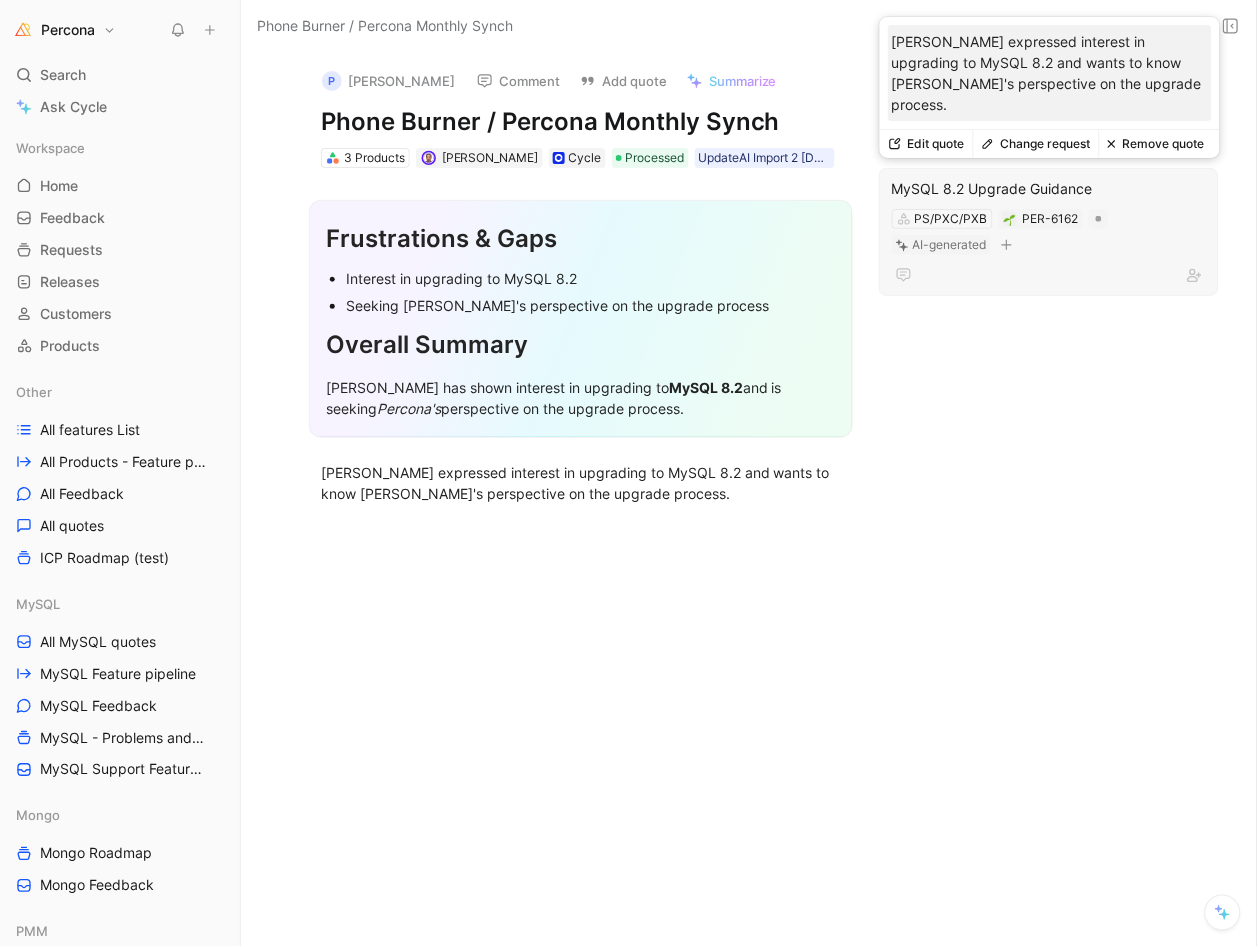 click on "Remove quote" at bounding box center [1156, 144] 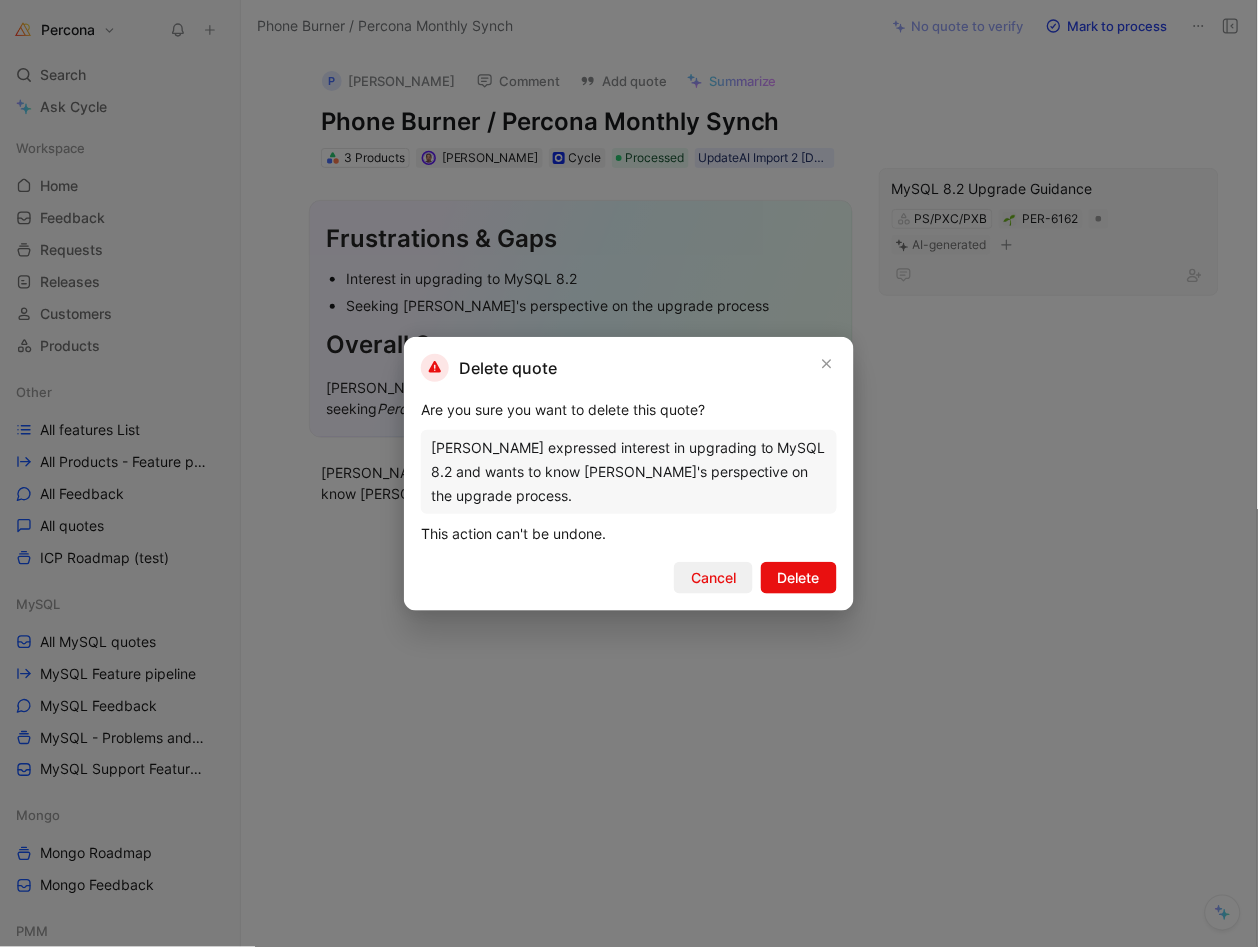 click on "Cancel" at bounding box center [713, 578] 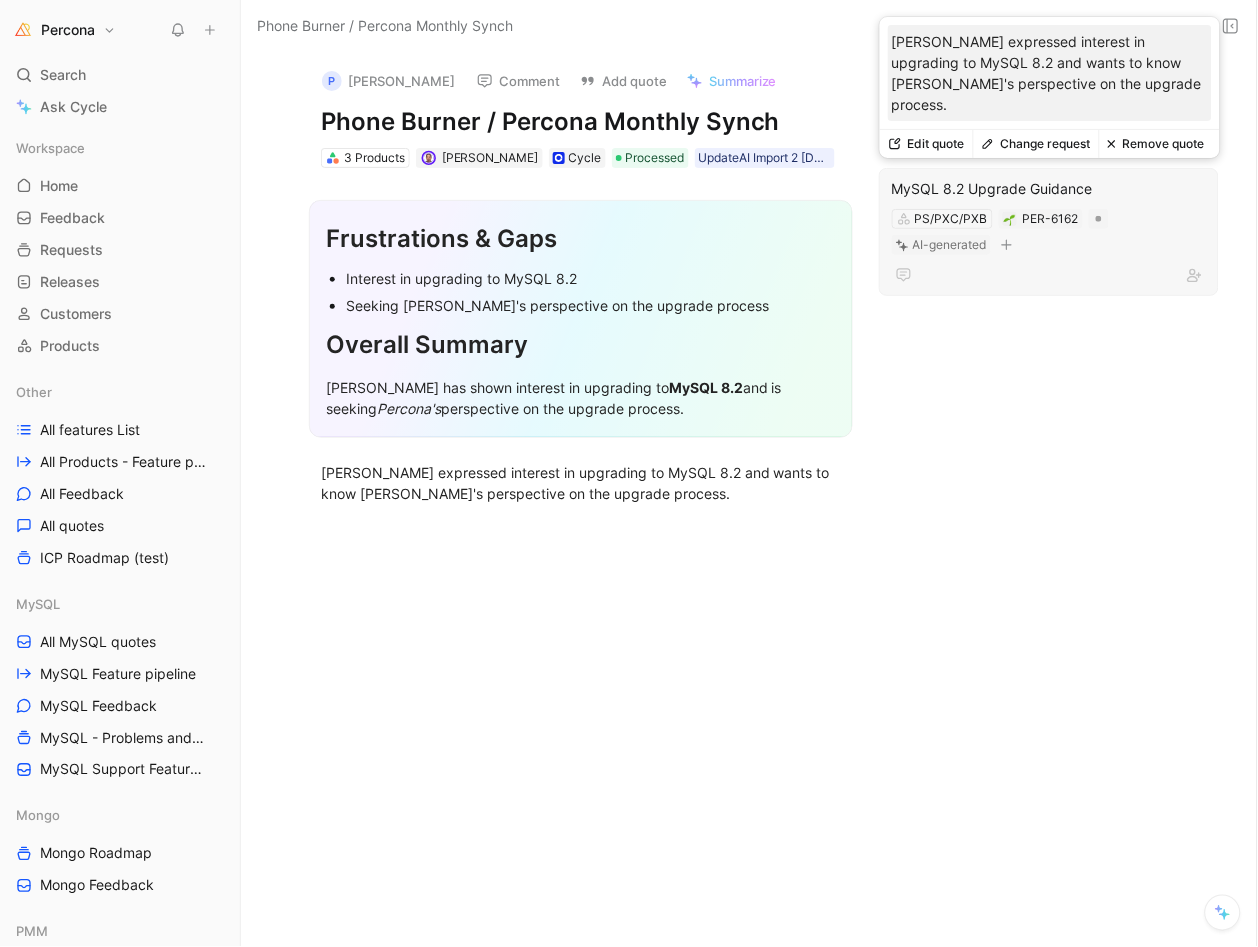 click on "Remove quote" at bounding box center (1156, 144) 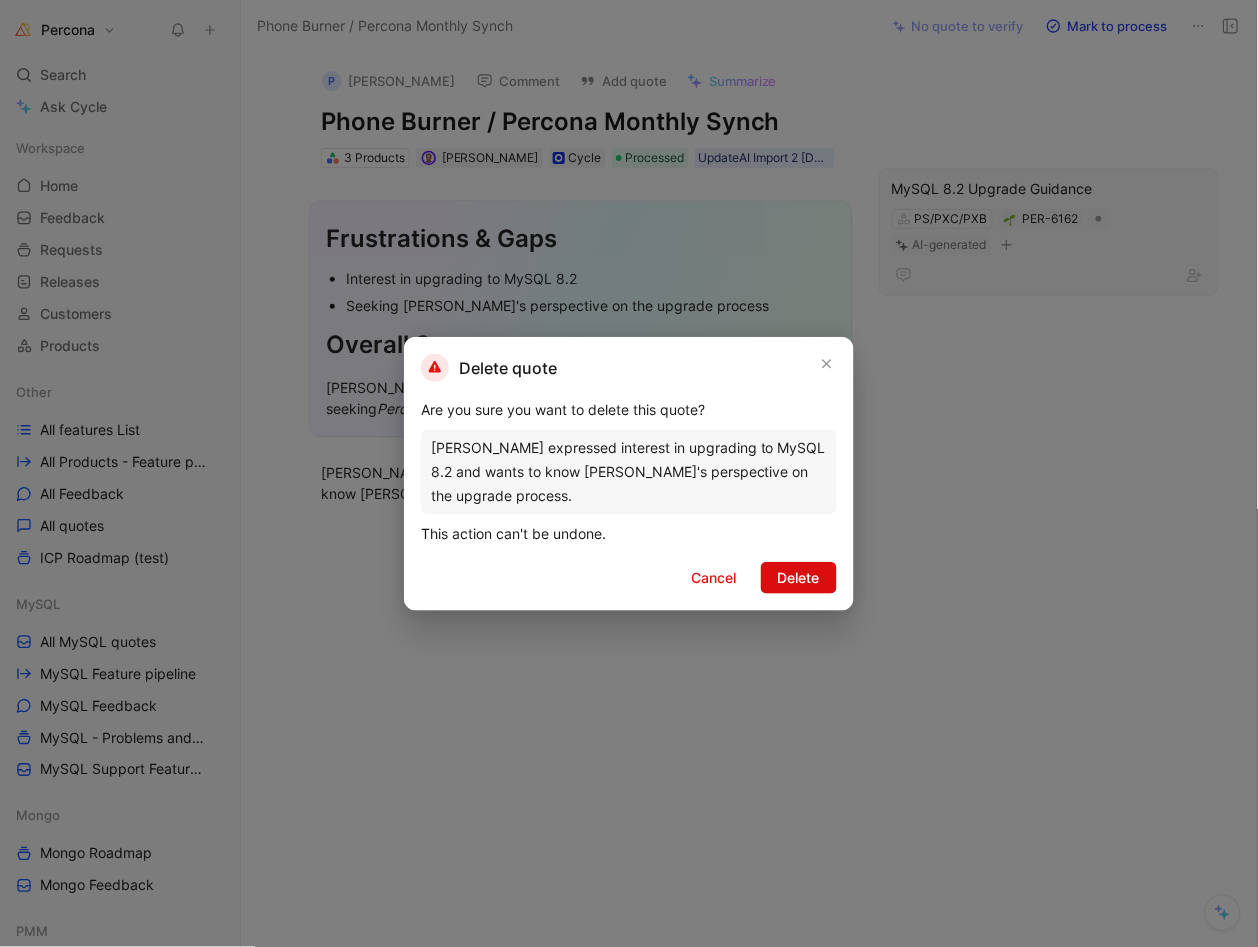 click on "Delete" at bounding box center (799, 578) 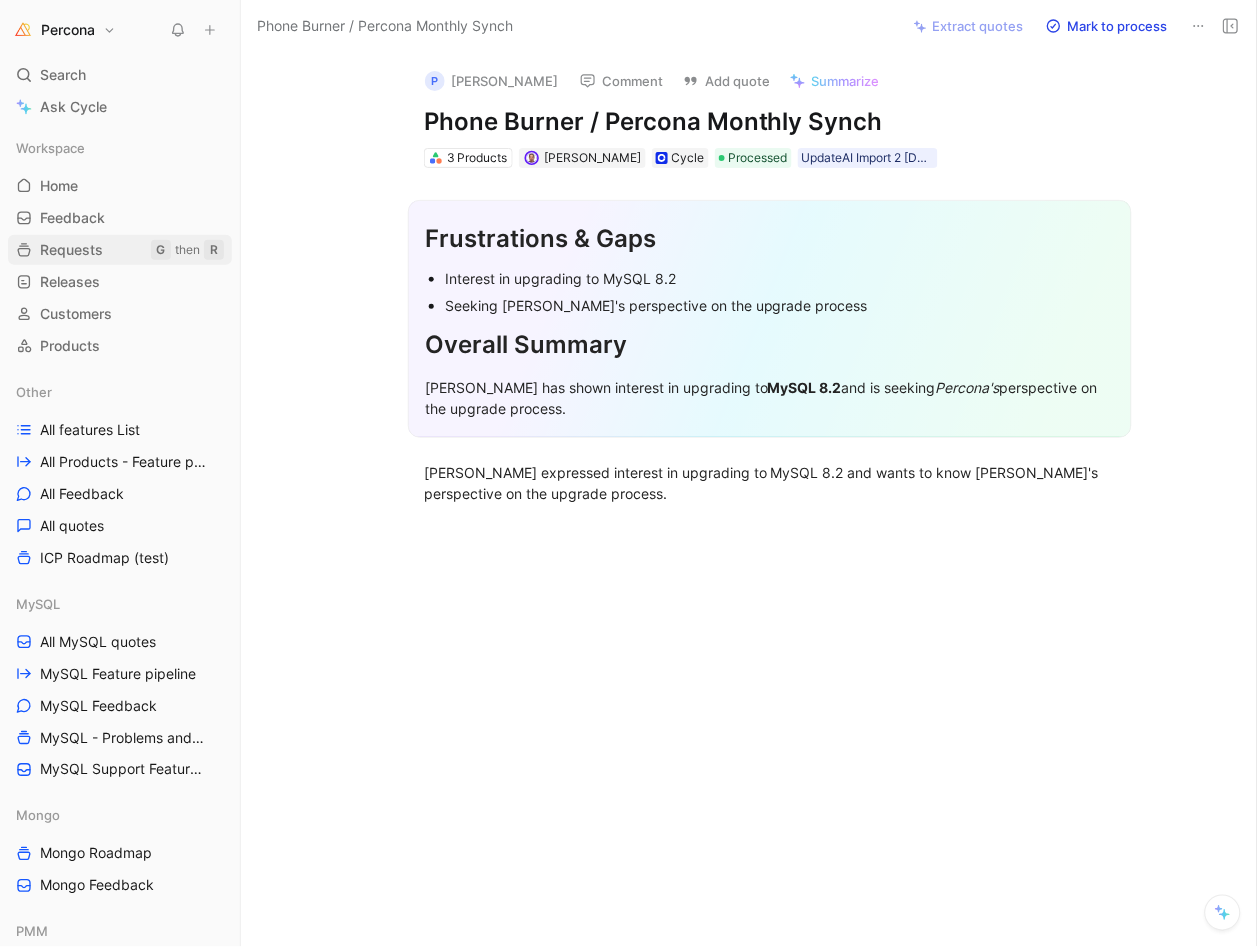 click on "Requests" at bounding box center (71, 250) 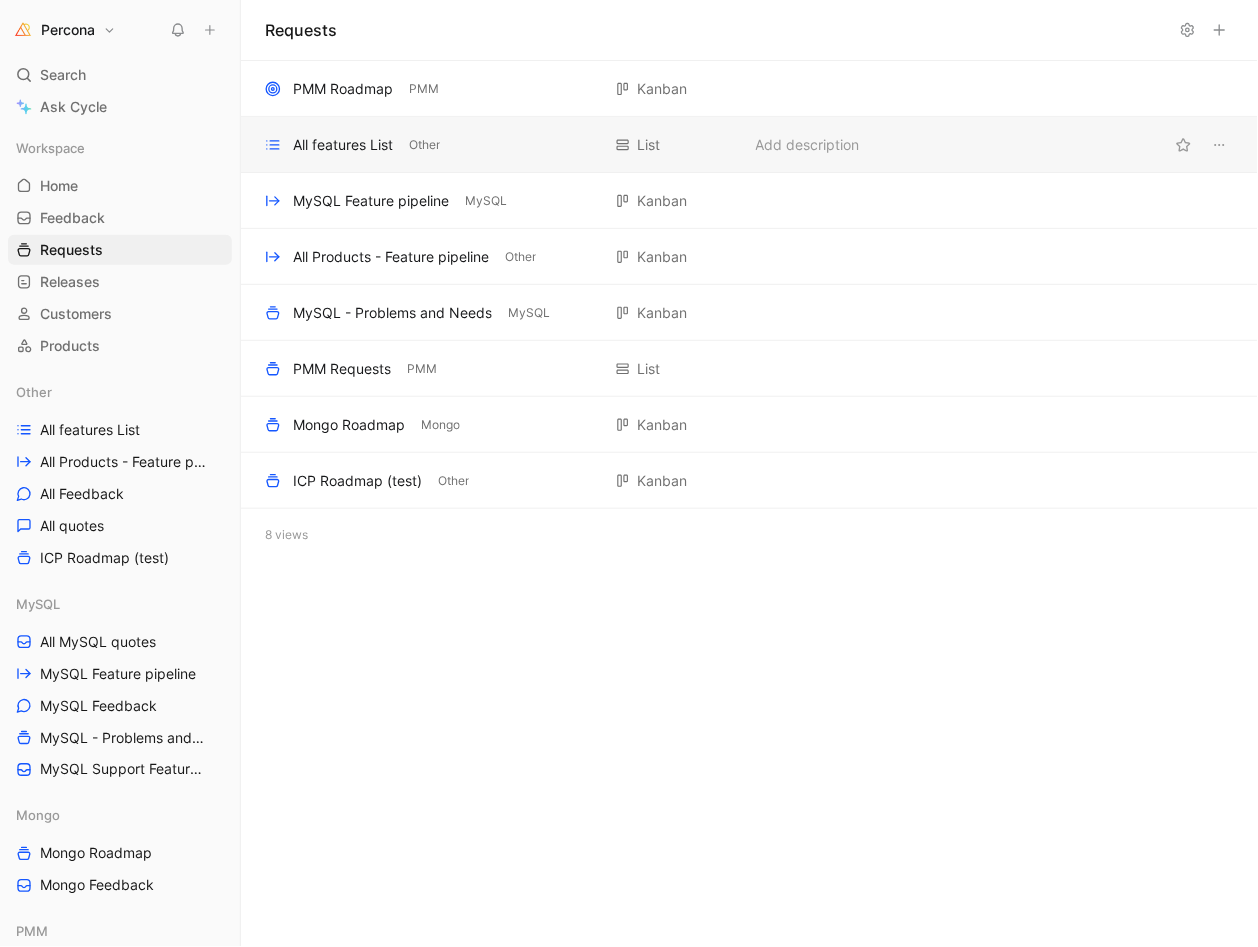 click on "All features List" at bounding box center [343, 145] 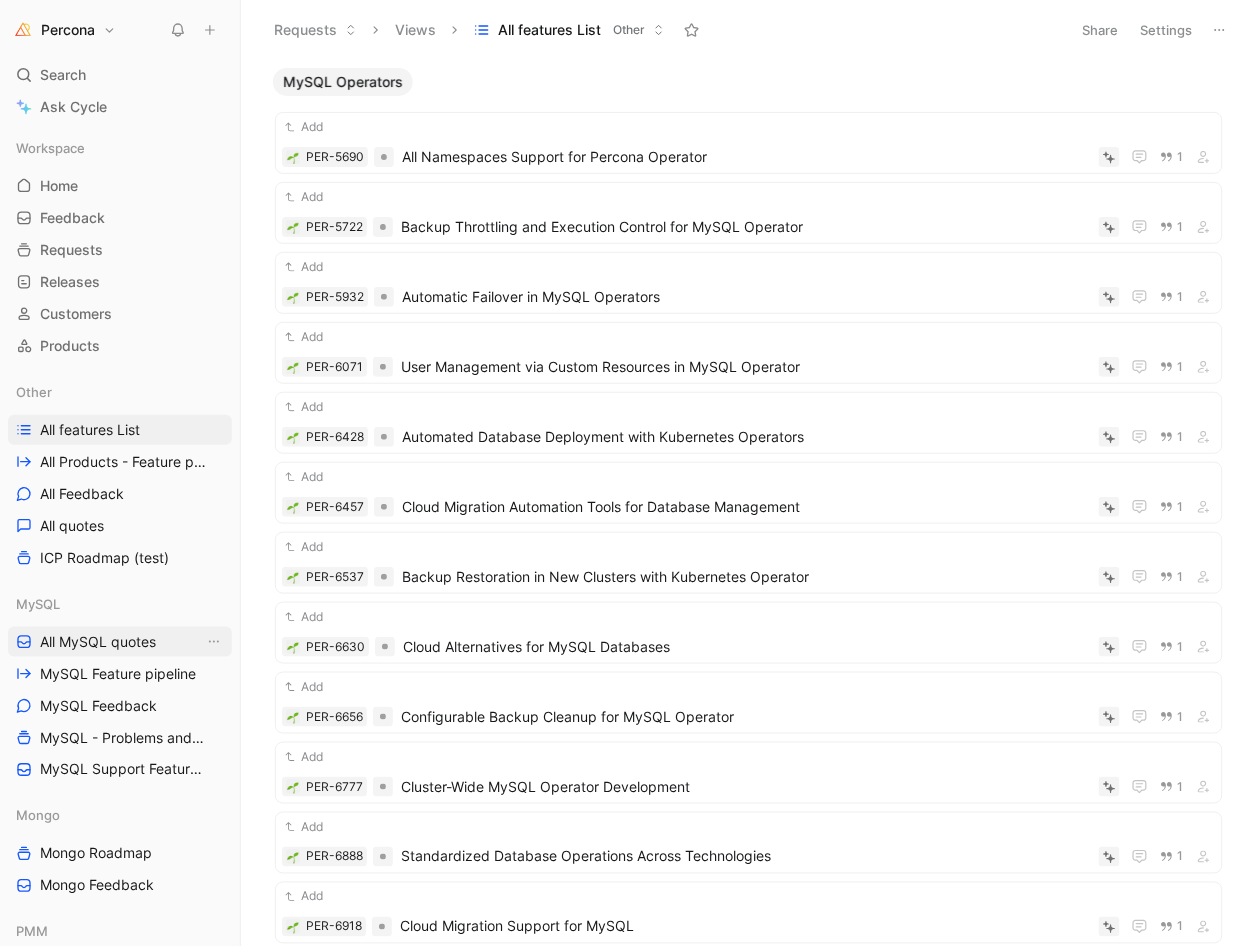 click on "All MySQL quotes" at bounding box center (98, 642) 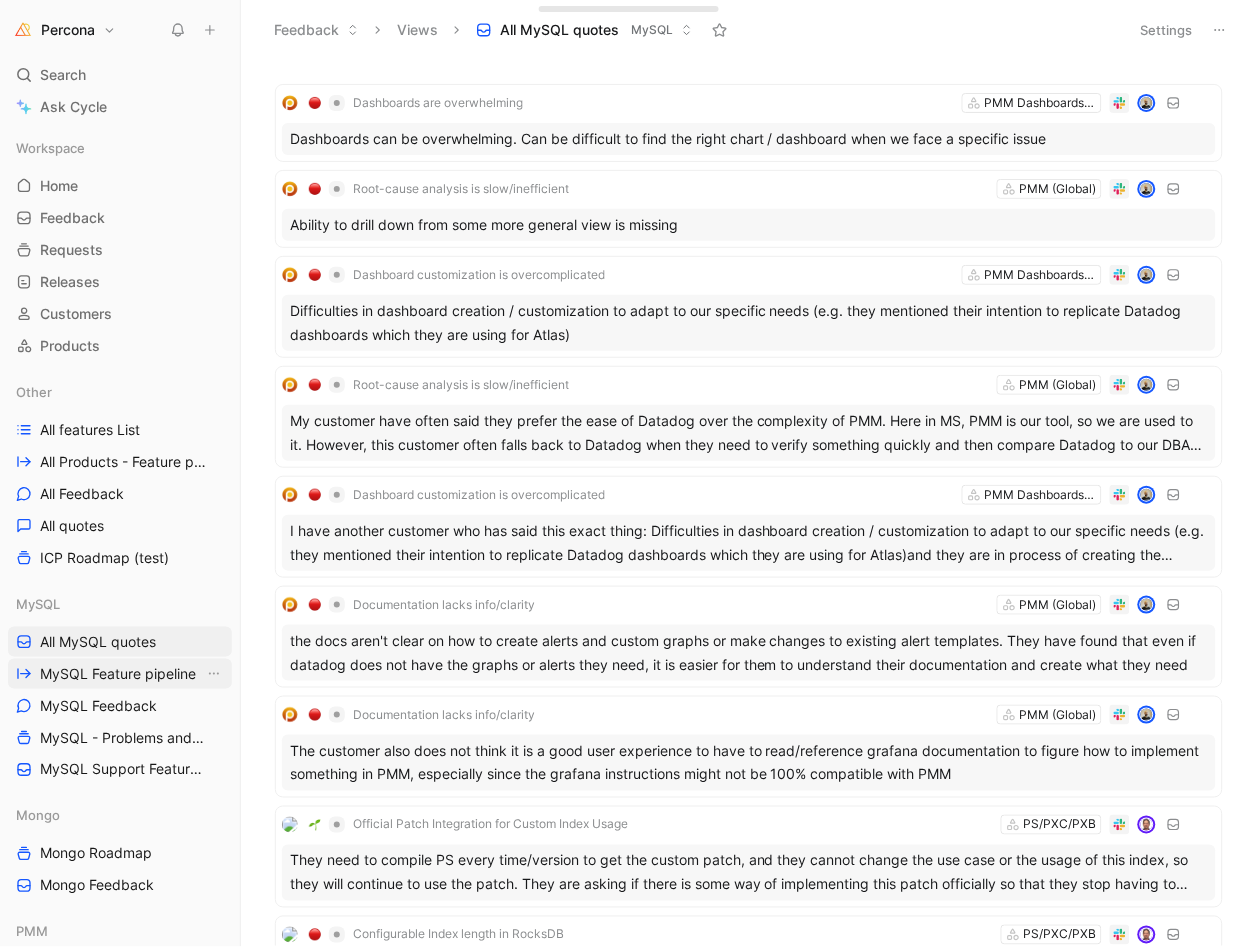 click on "MySQL Feature pipeline" at bounding box center (120, 674) 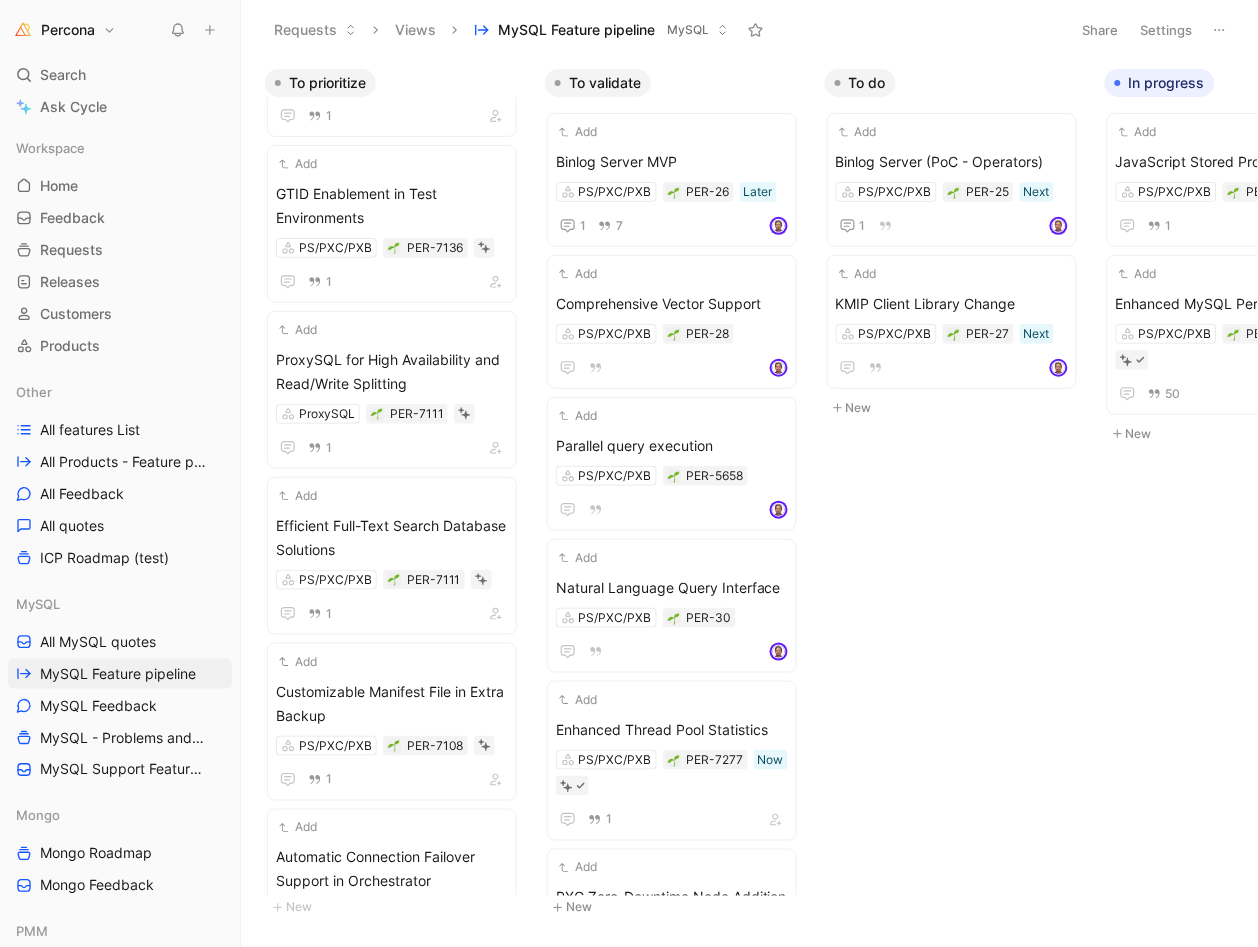 scroll, scrollTop: 2194, scrollLeft: 0, axis: vertical 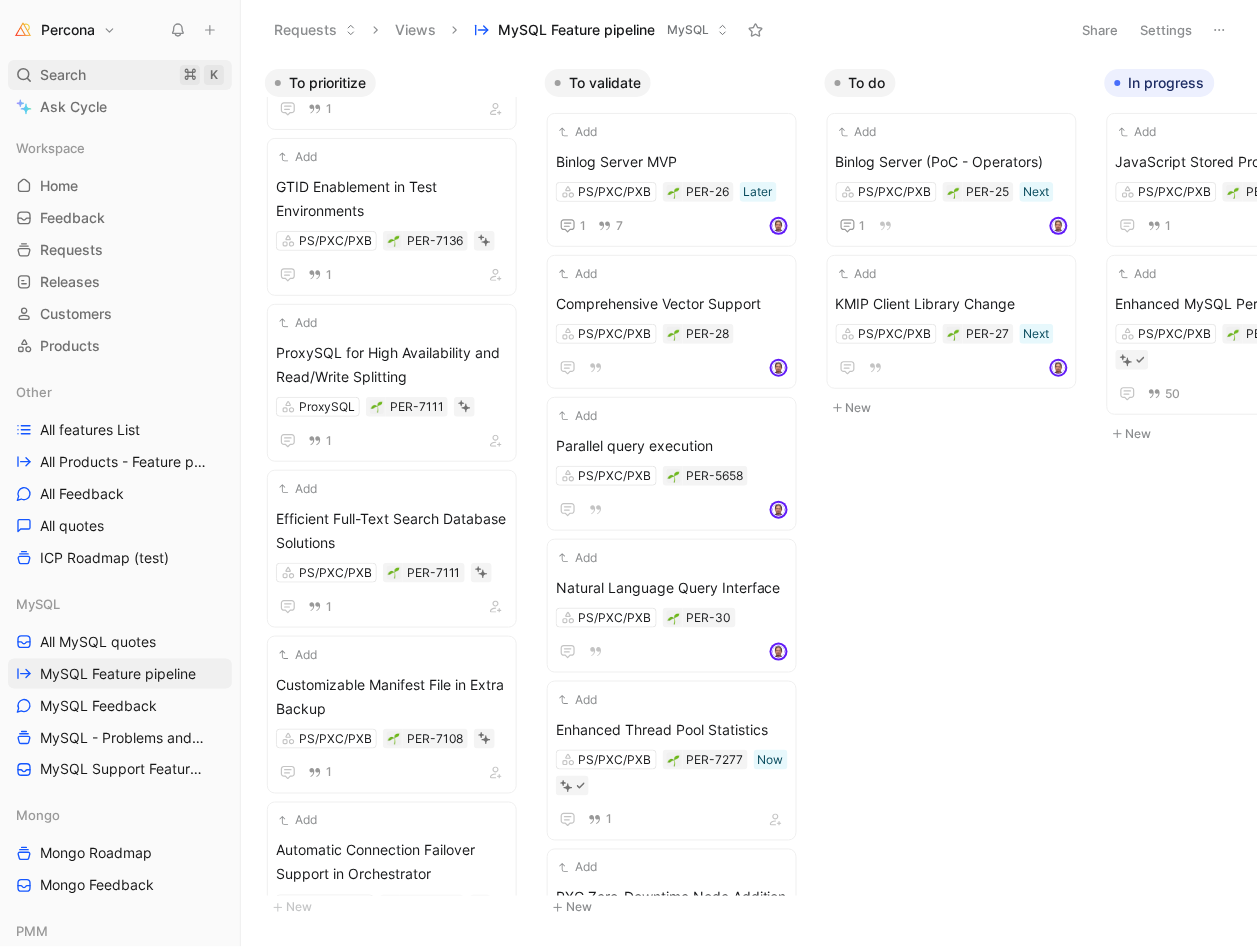 click on "Search ⌘ K" at bounding box center (120, 75) 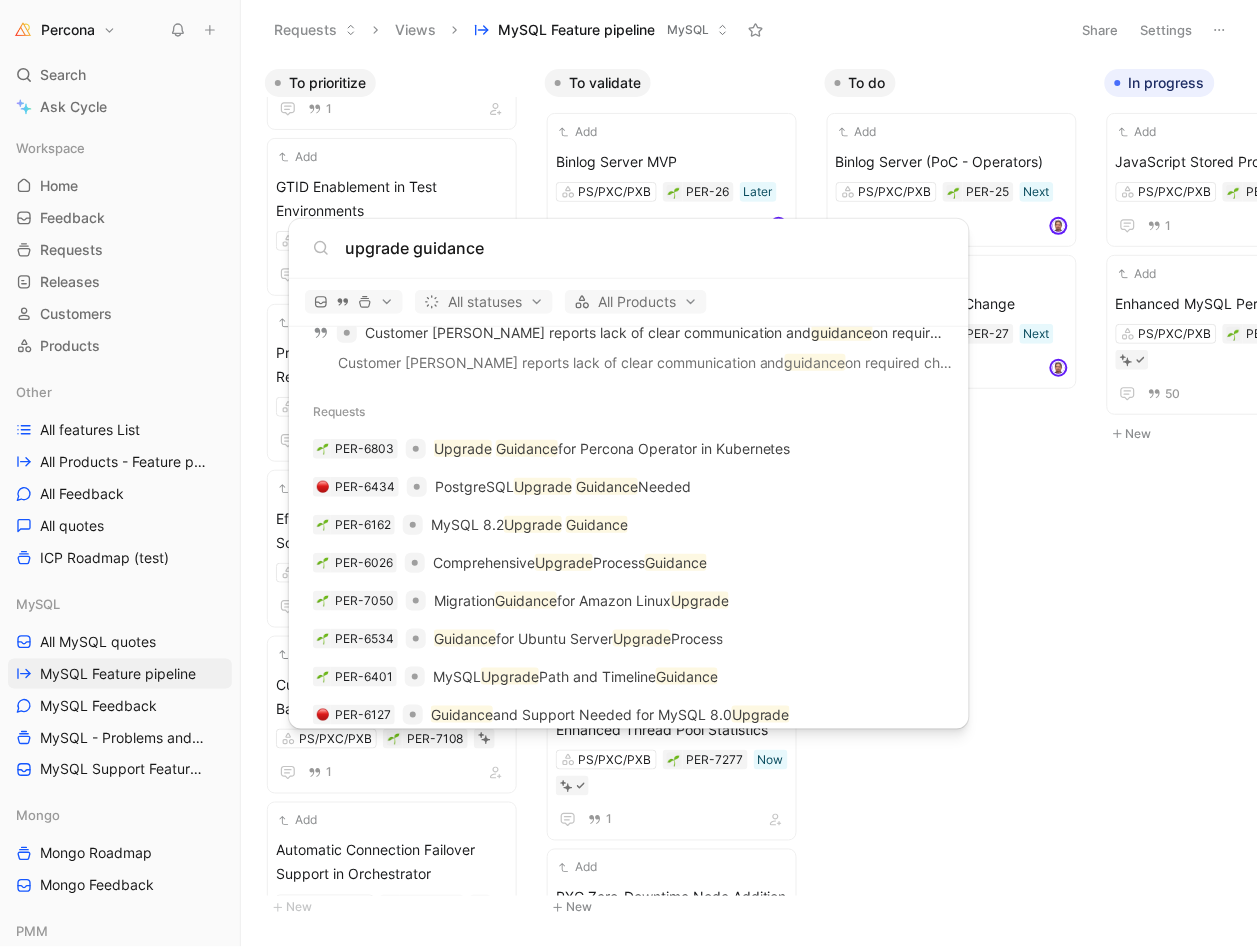 scroll, scrollTop: 1196, scrollLeft: 0, axis: vertical 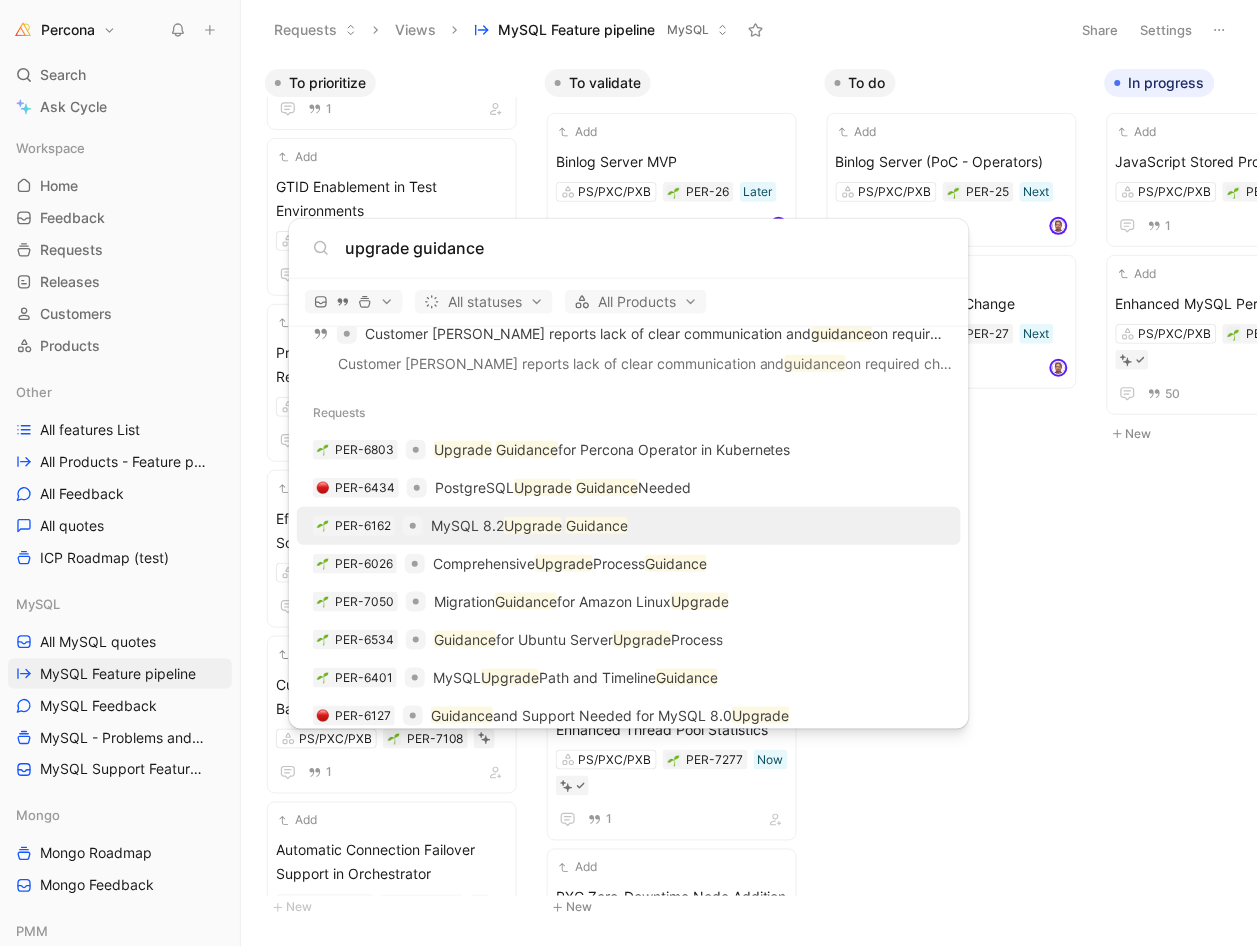type on "upgrade guidance" 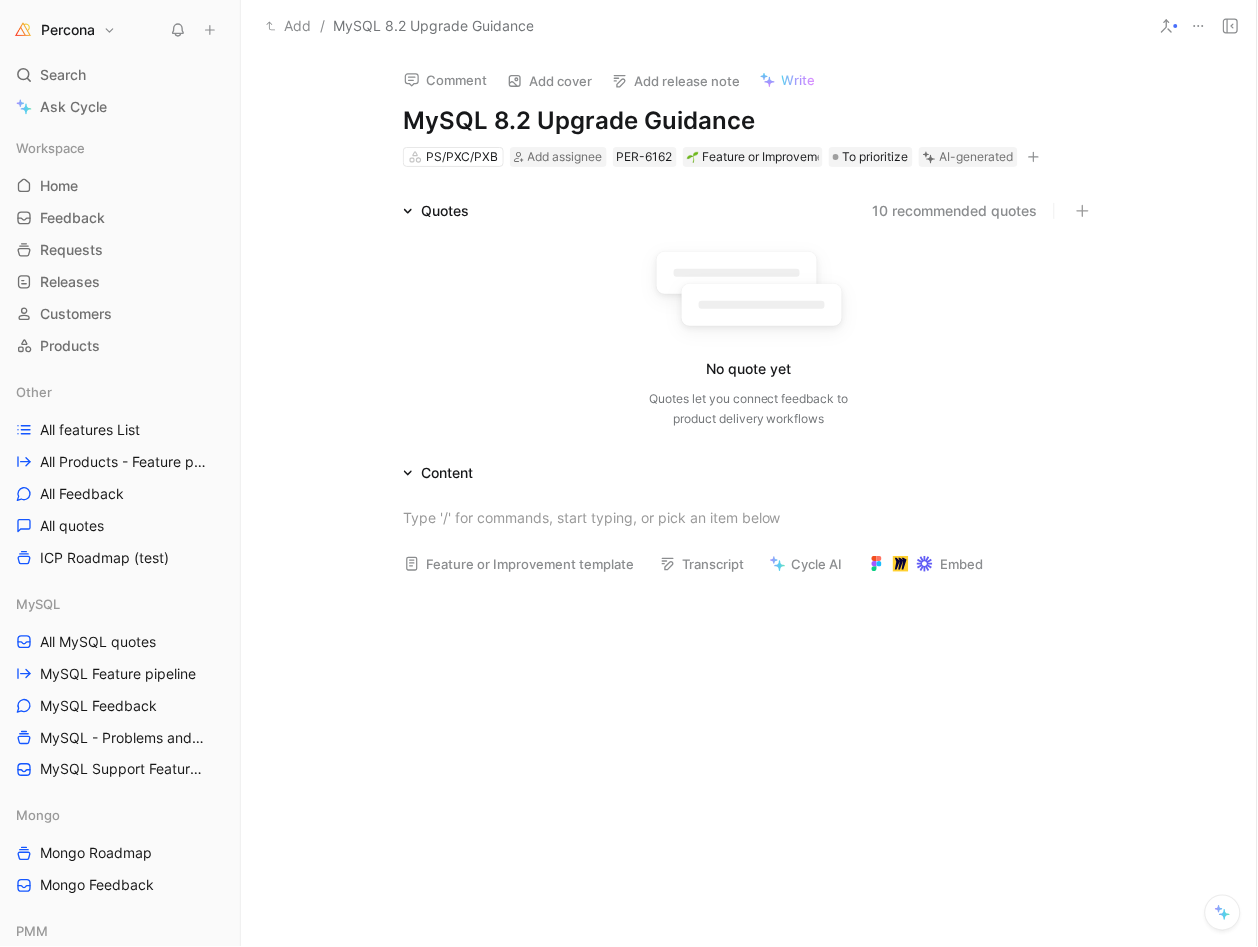 click 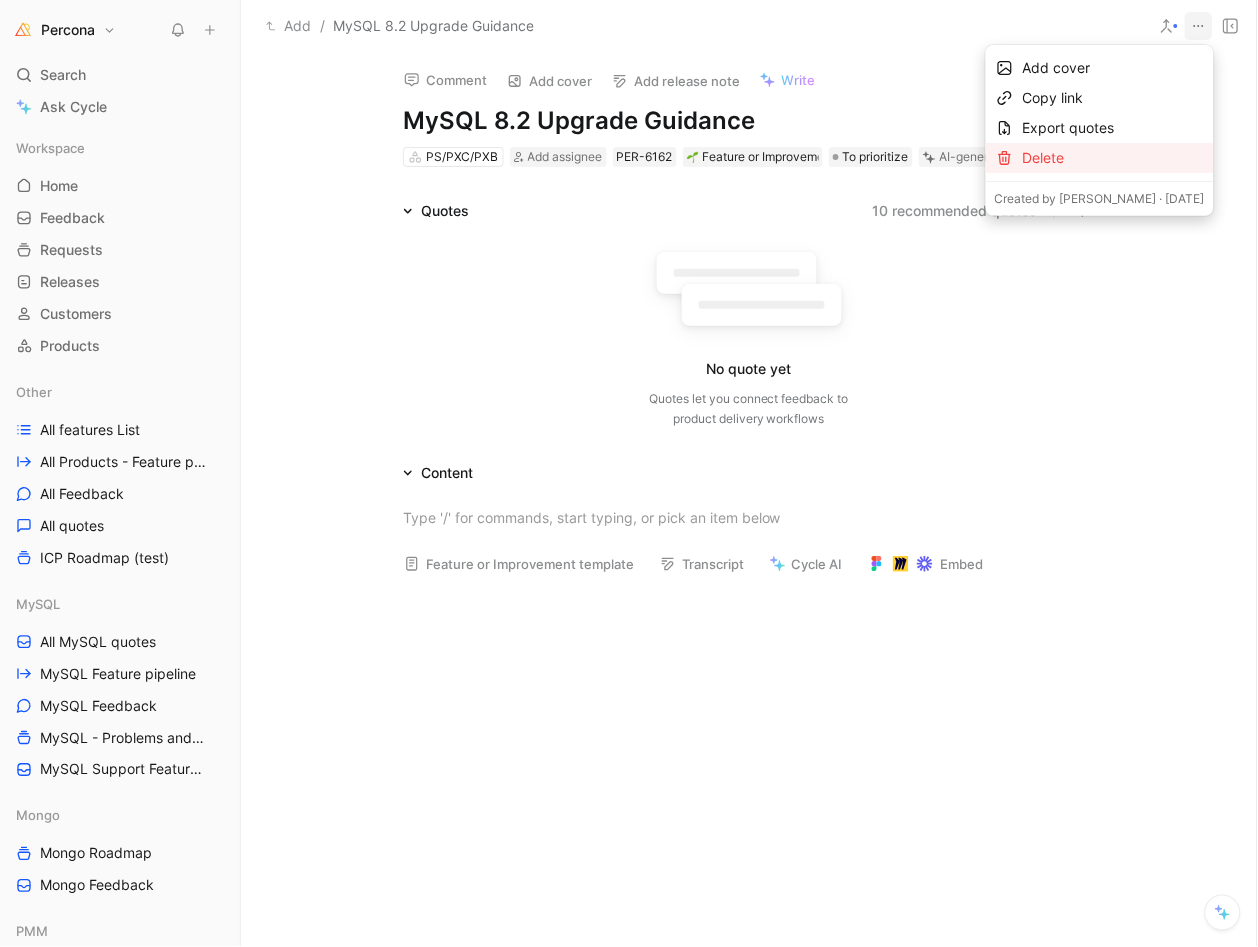 click on "Delete" at bounding box center [1114, 158] 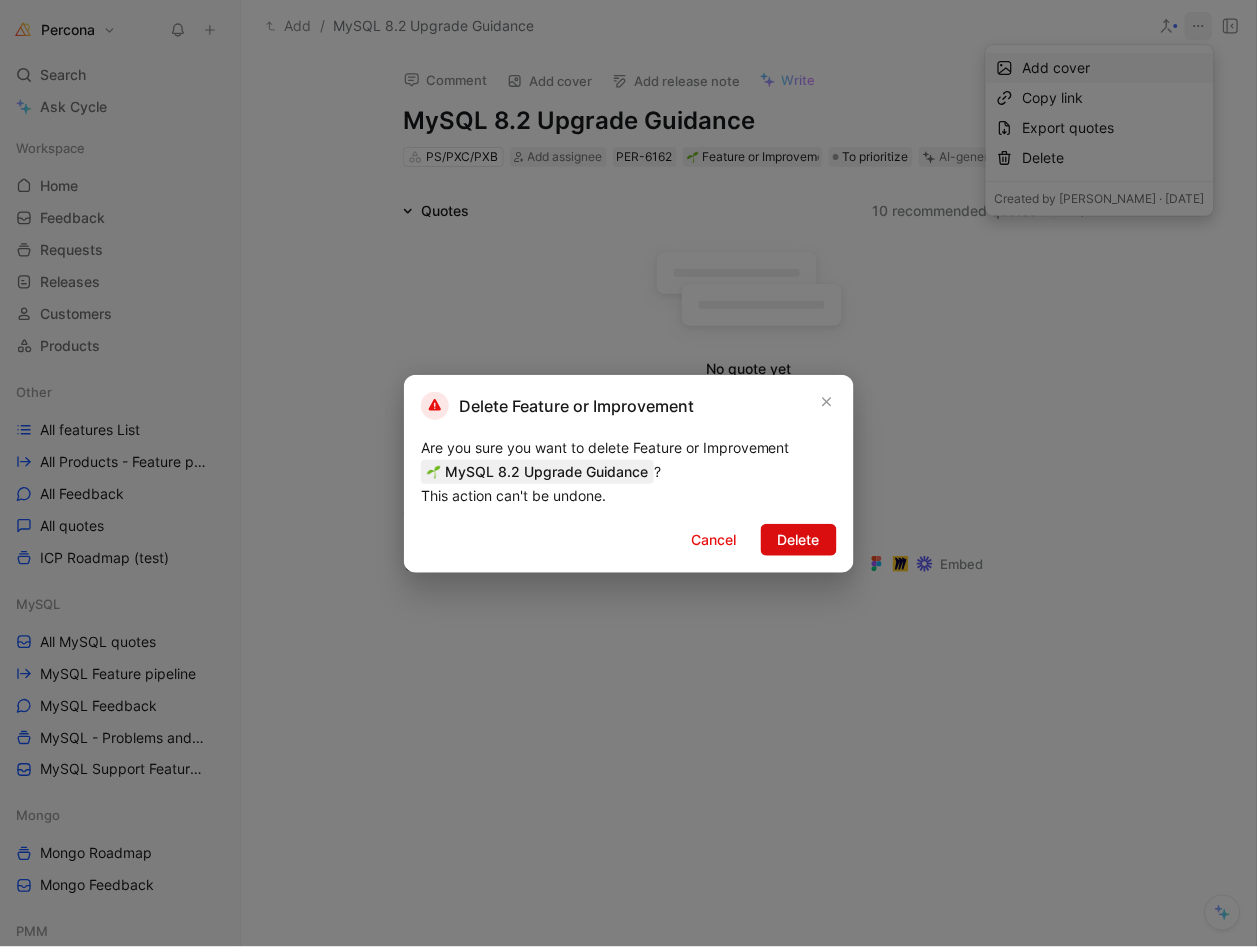 click on "Delete" at bounding box center (799, 540) 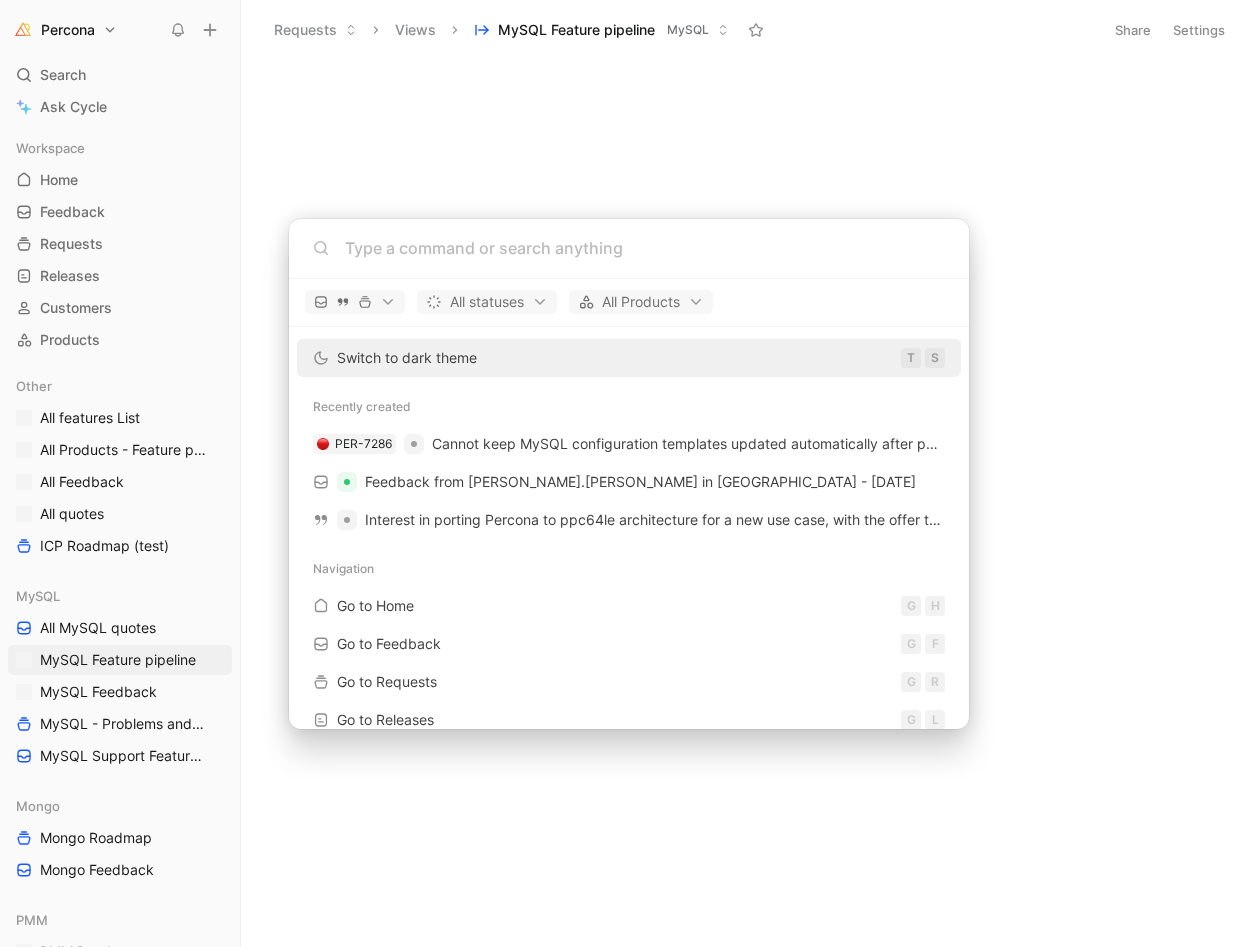 scroll, scrollTop: 0, scrollLeft: 0, axis: both 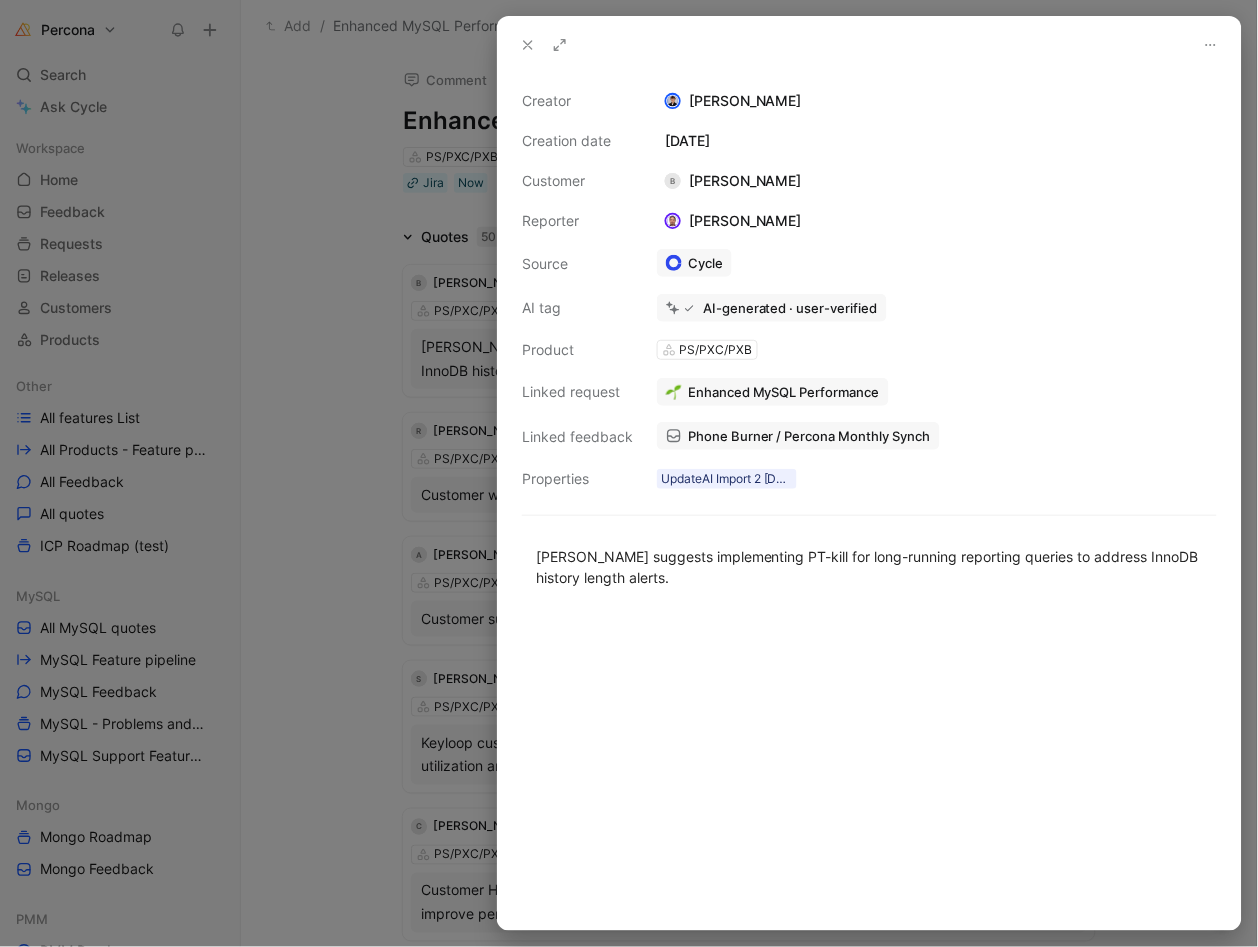click at bounding box center (629, 473) 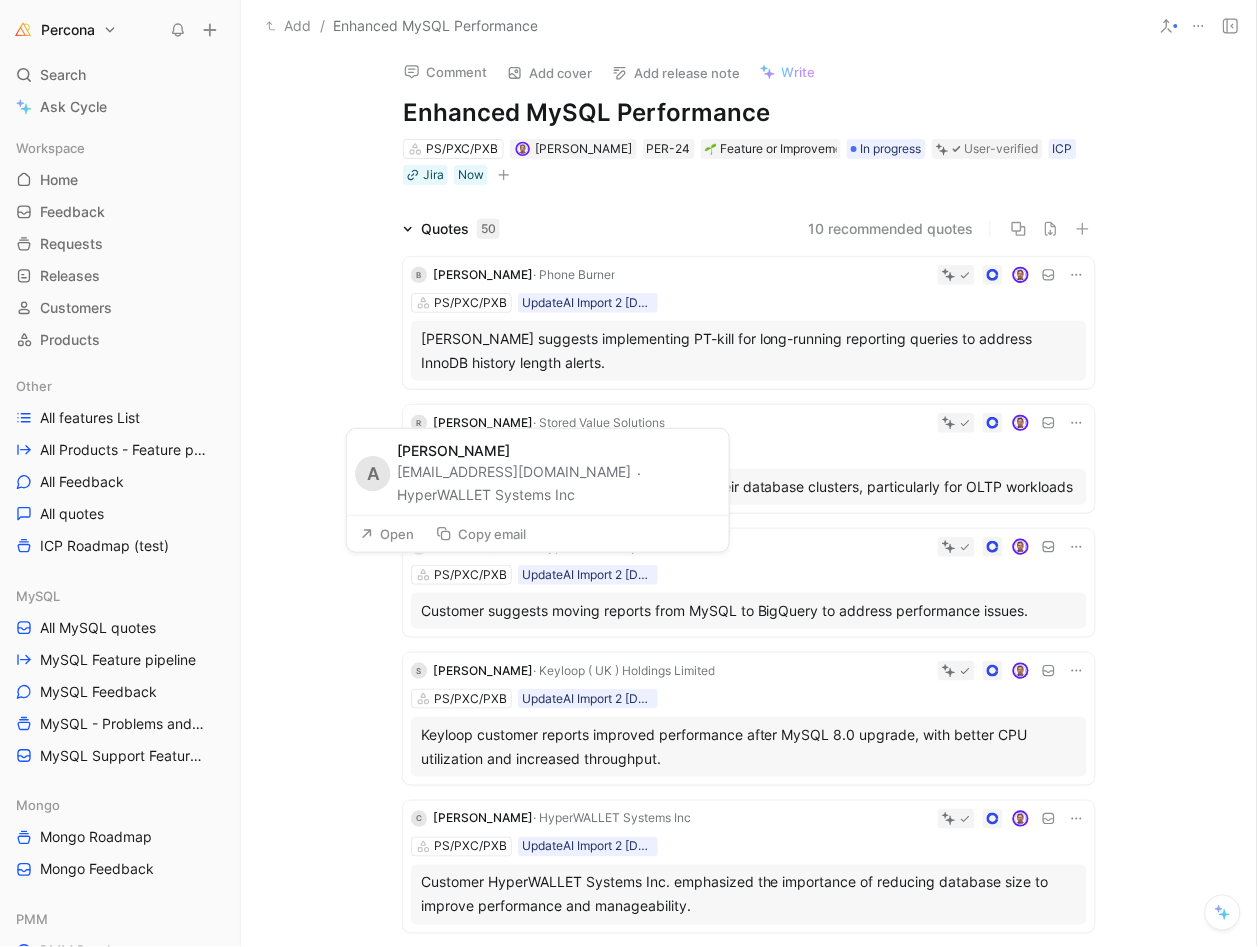 scroll, scrollTop: 29, scrollLeft: 0, axis: vertical 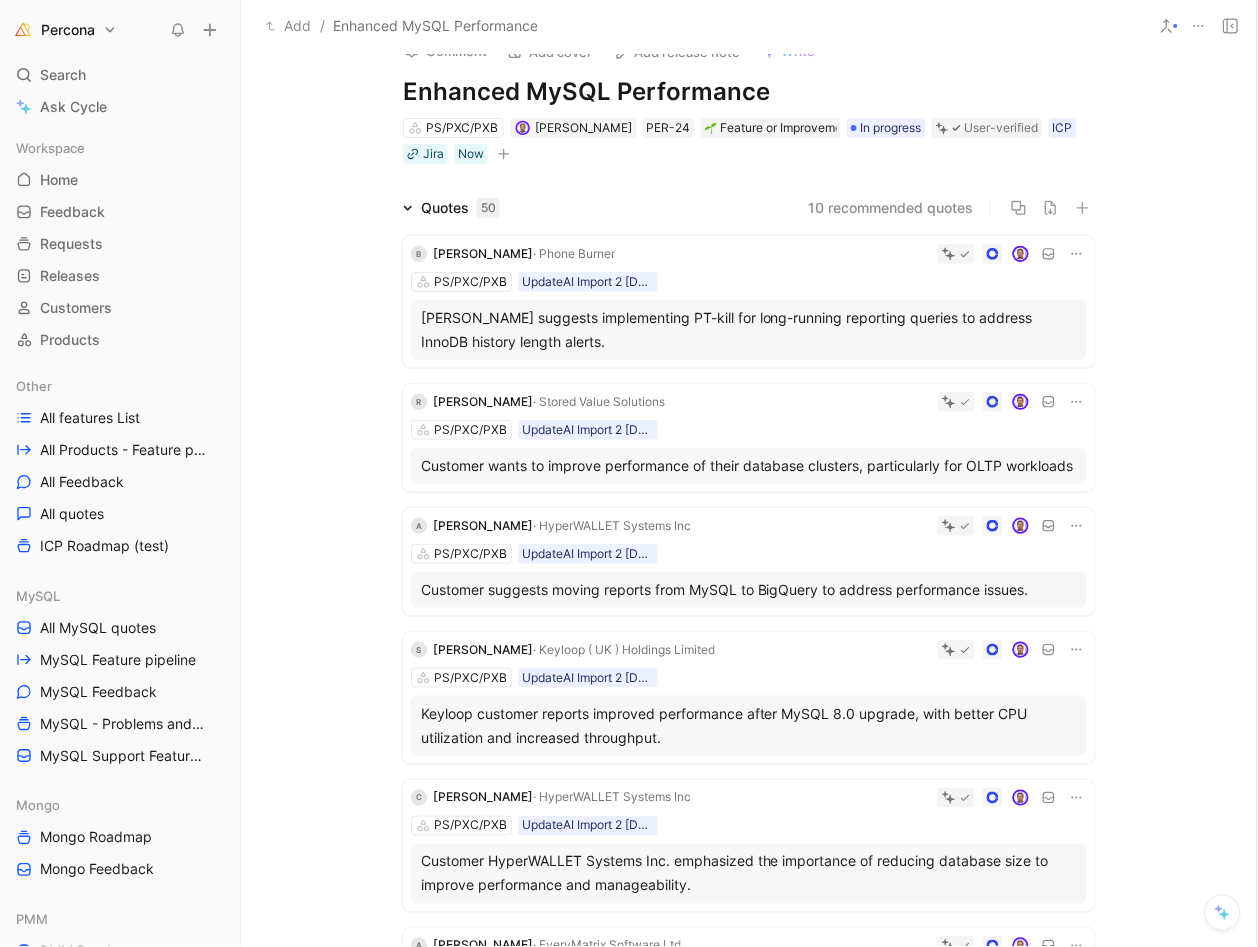 click 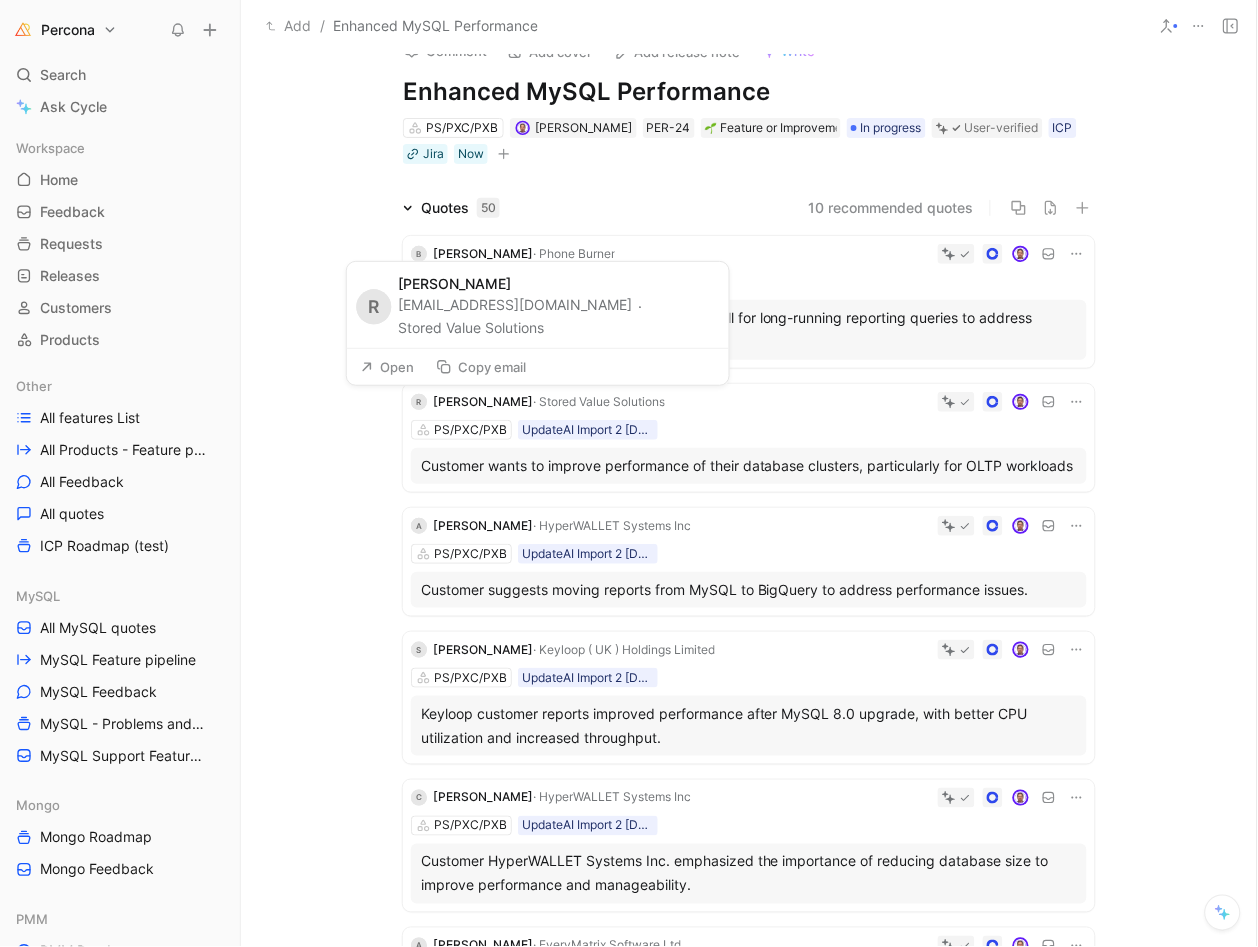 click on "Open" at bounding box center [387, 367] 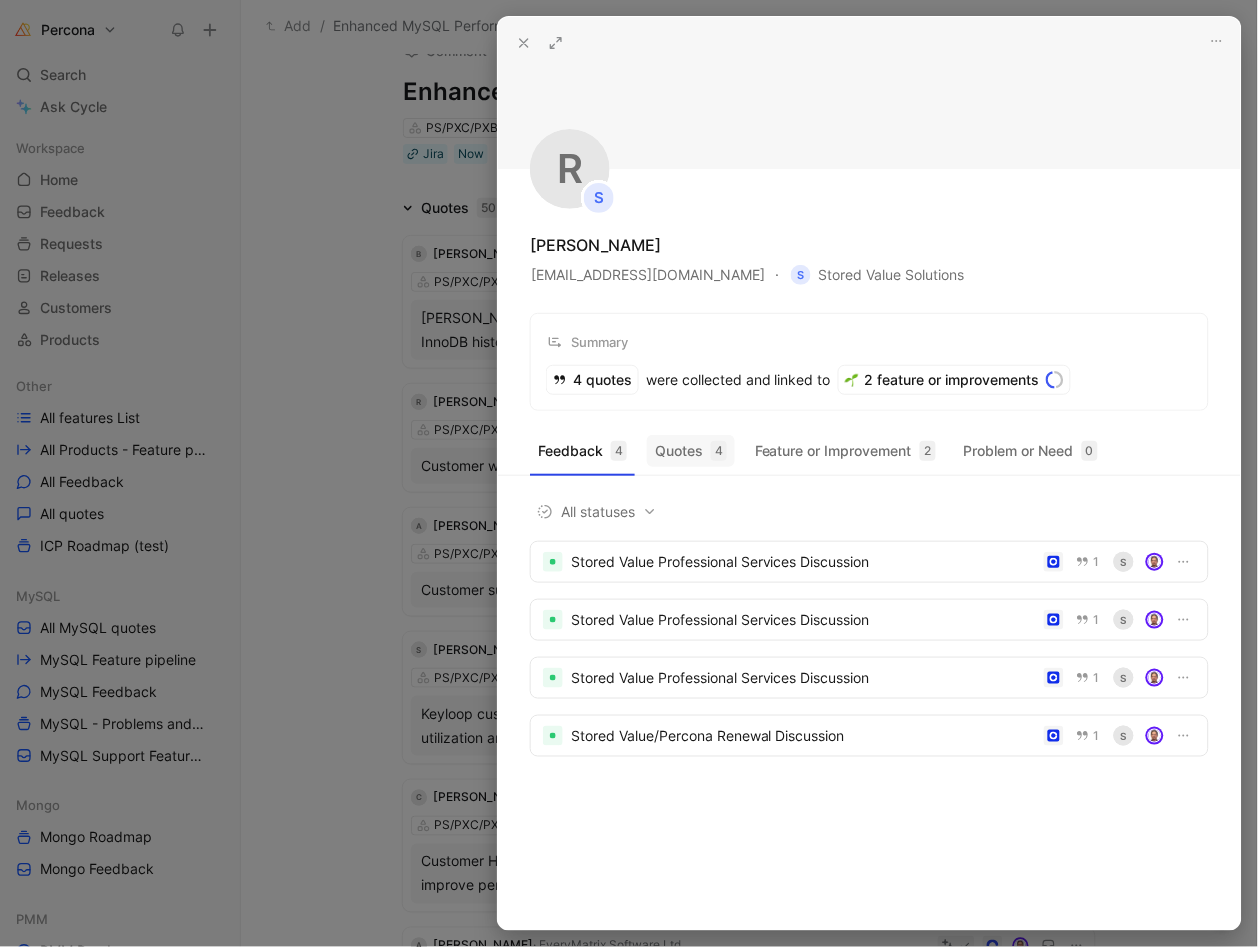 click on "Quotes 4" at bounding box center (691, 451) 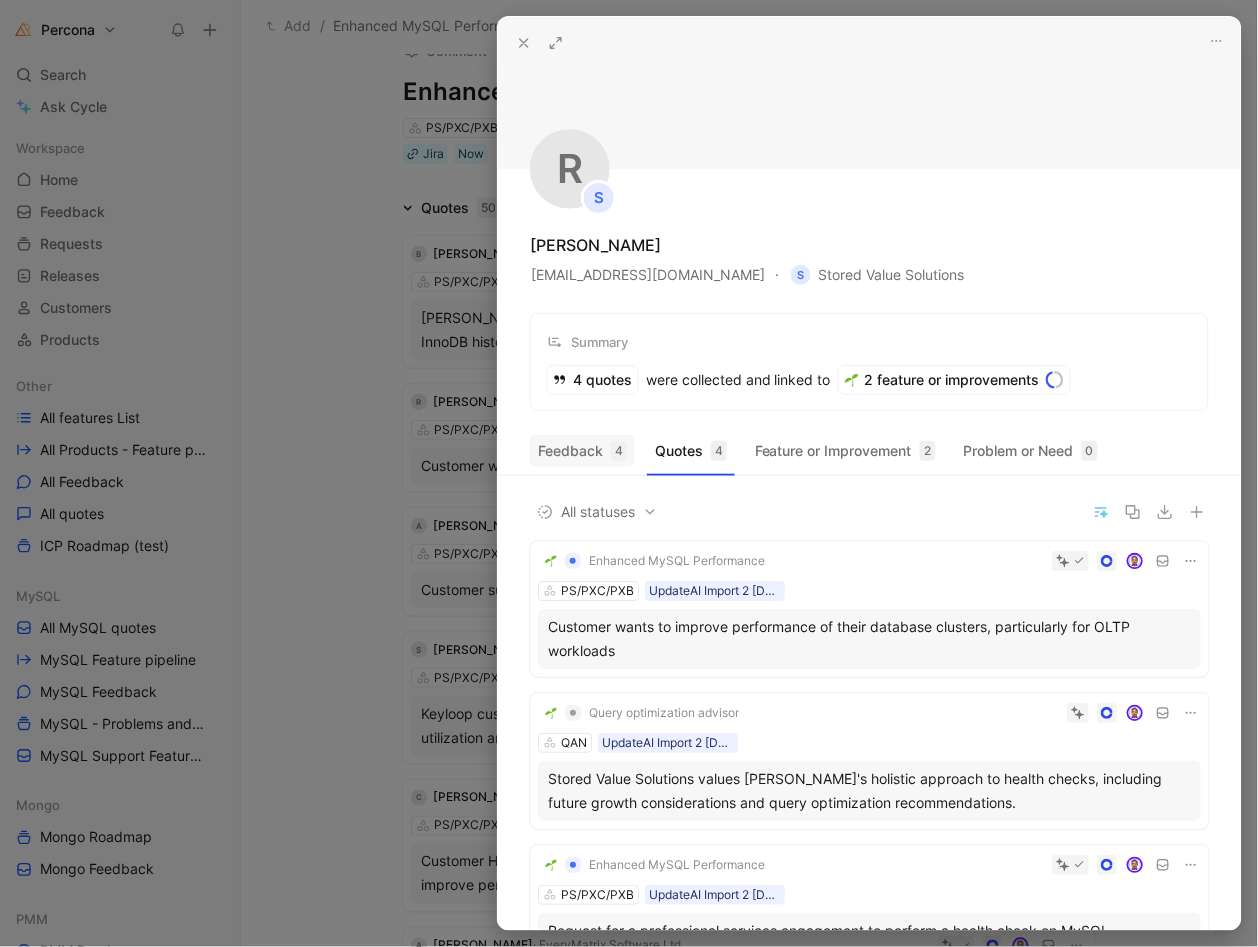 click on "Feedback 4" at bounding box center [582, 451] 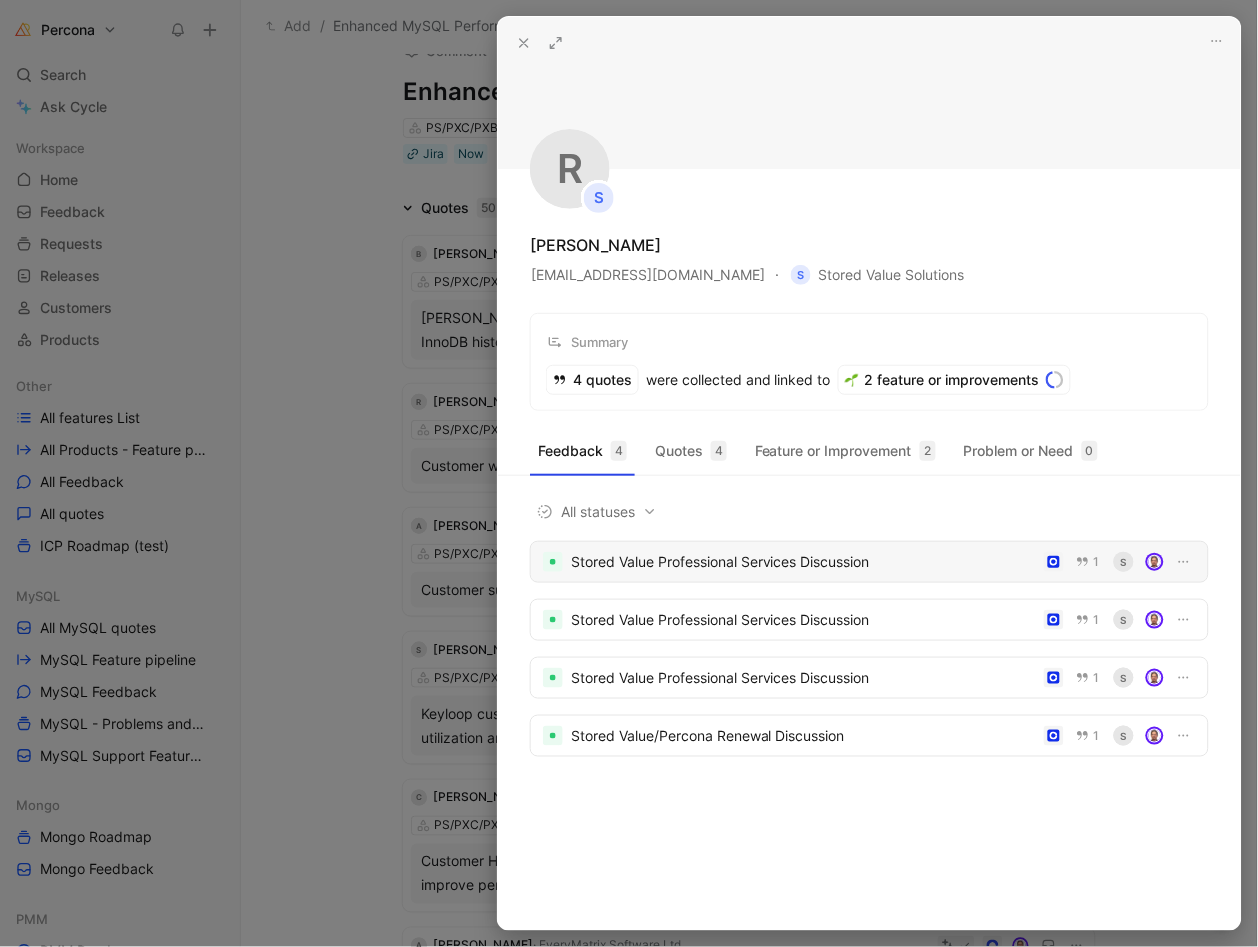 click on "Stored Value Professional Services Discussion" at bounding box center [803, 562] 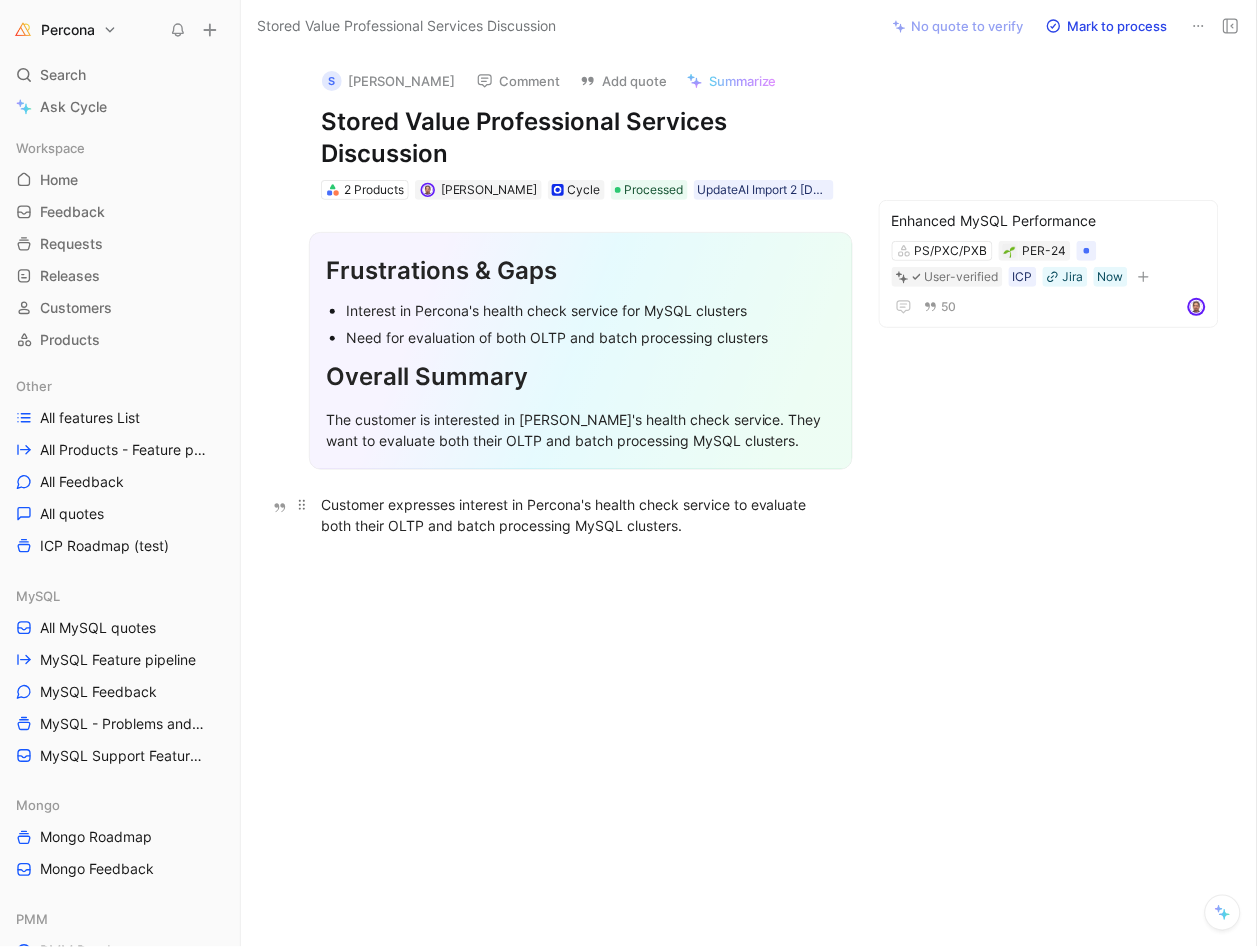 click on "Customer expresses interest in Percona's health check service to evaluate both their OLTP and batch processing MySQL clusters." at bounding box center (581, 515) 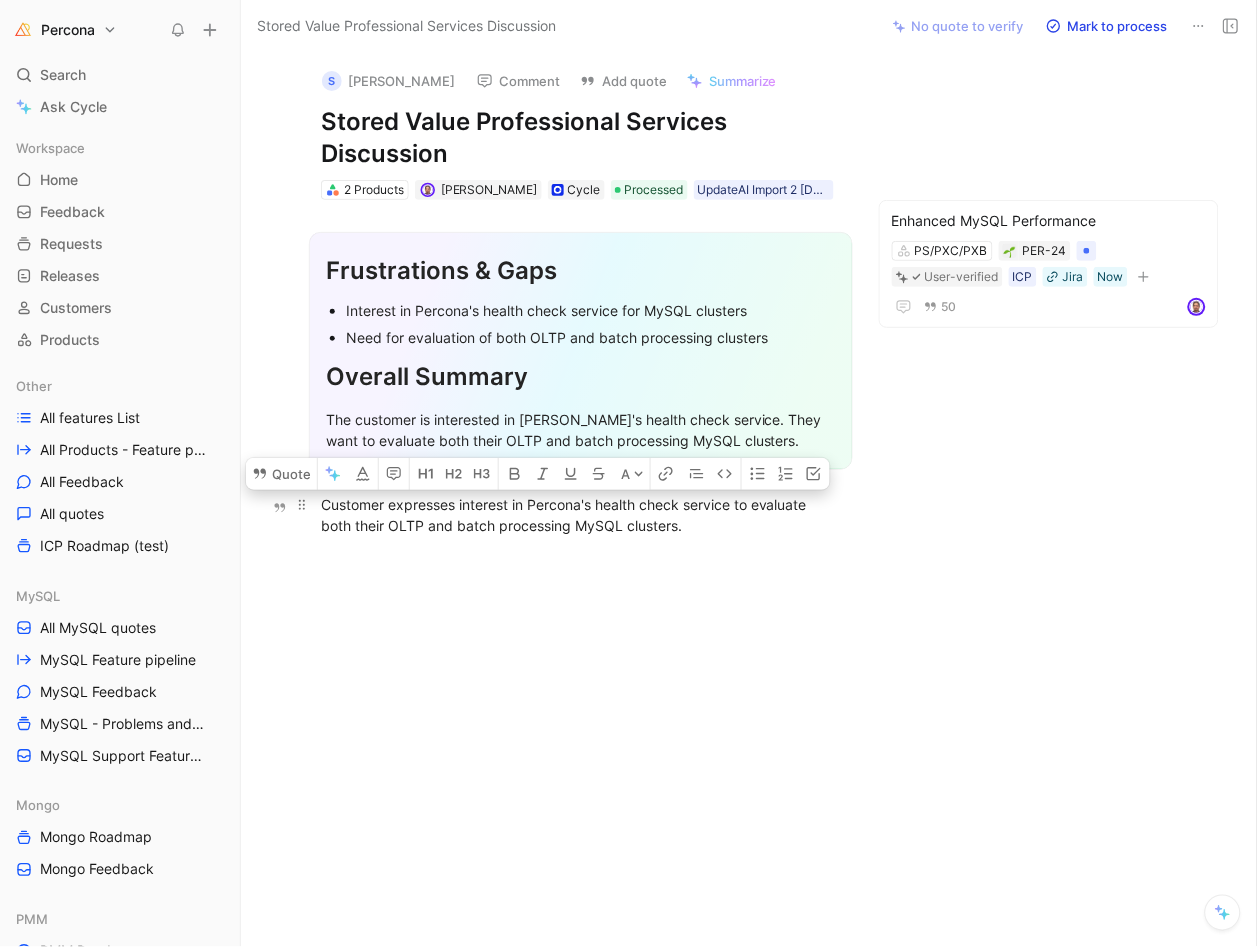 click on "Customer expresses interest in Percona's health check service to evaluate both their OLTP and batch processing MySQL clusters." at bounding box center [581, 515] 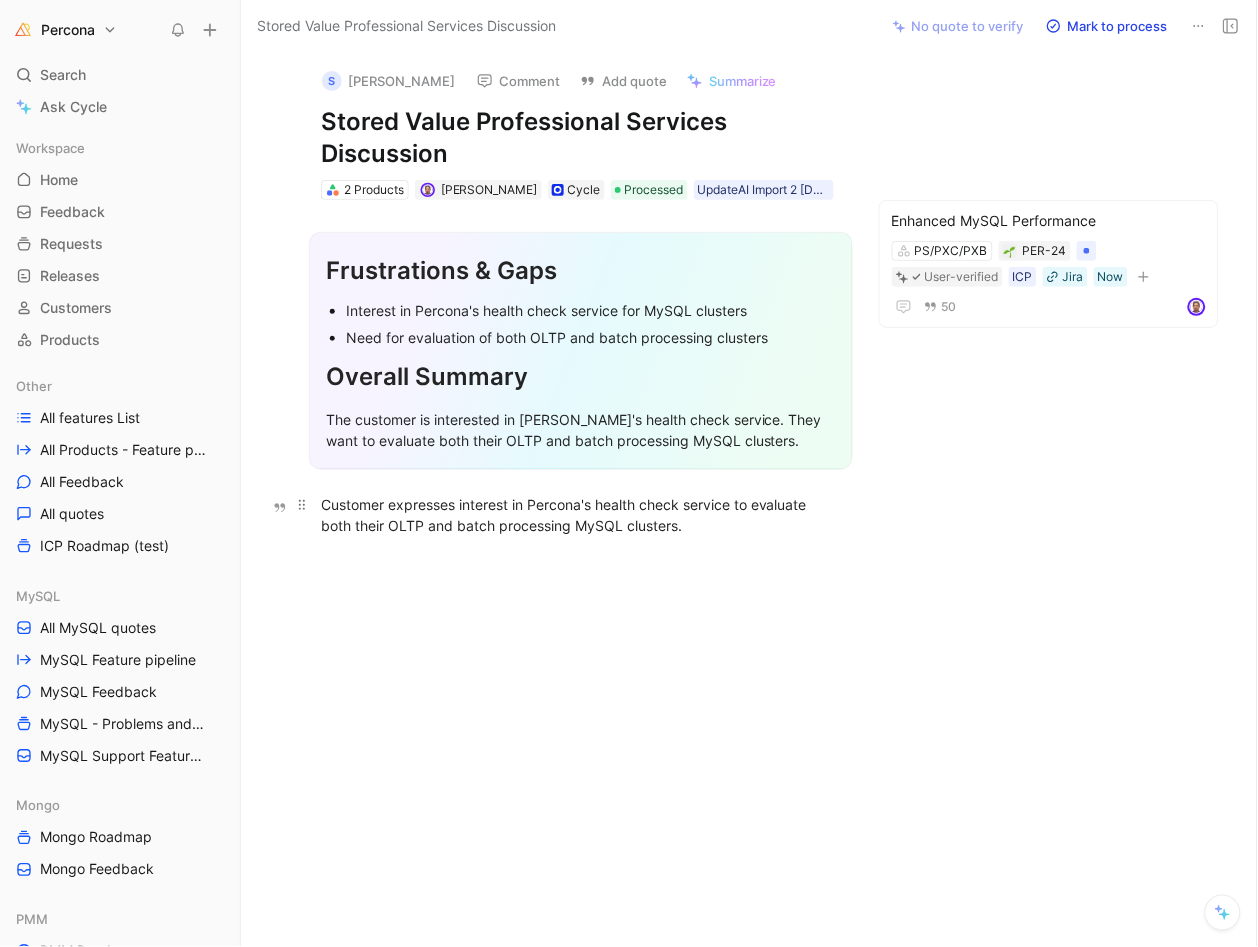 click on "Customer expresses interest in Percona's health check service to evaluate both their OLTP and batch processing MySQL clusters." at bounding box center (581, 515) 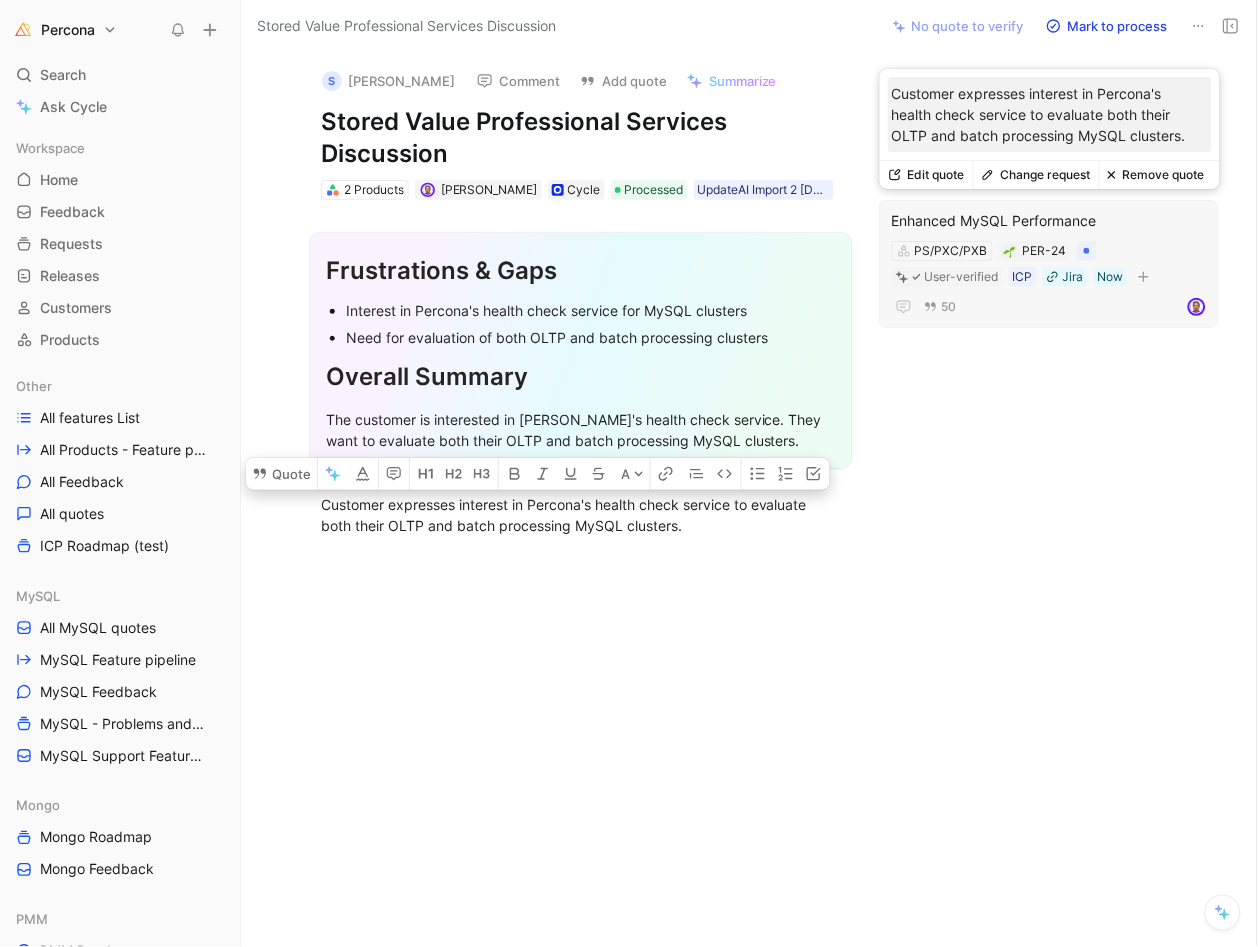 click on "Remove quote" at bounding box center [1156, 175] 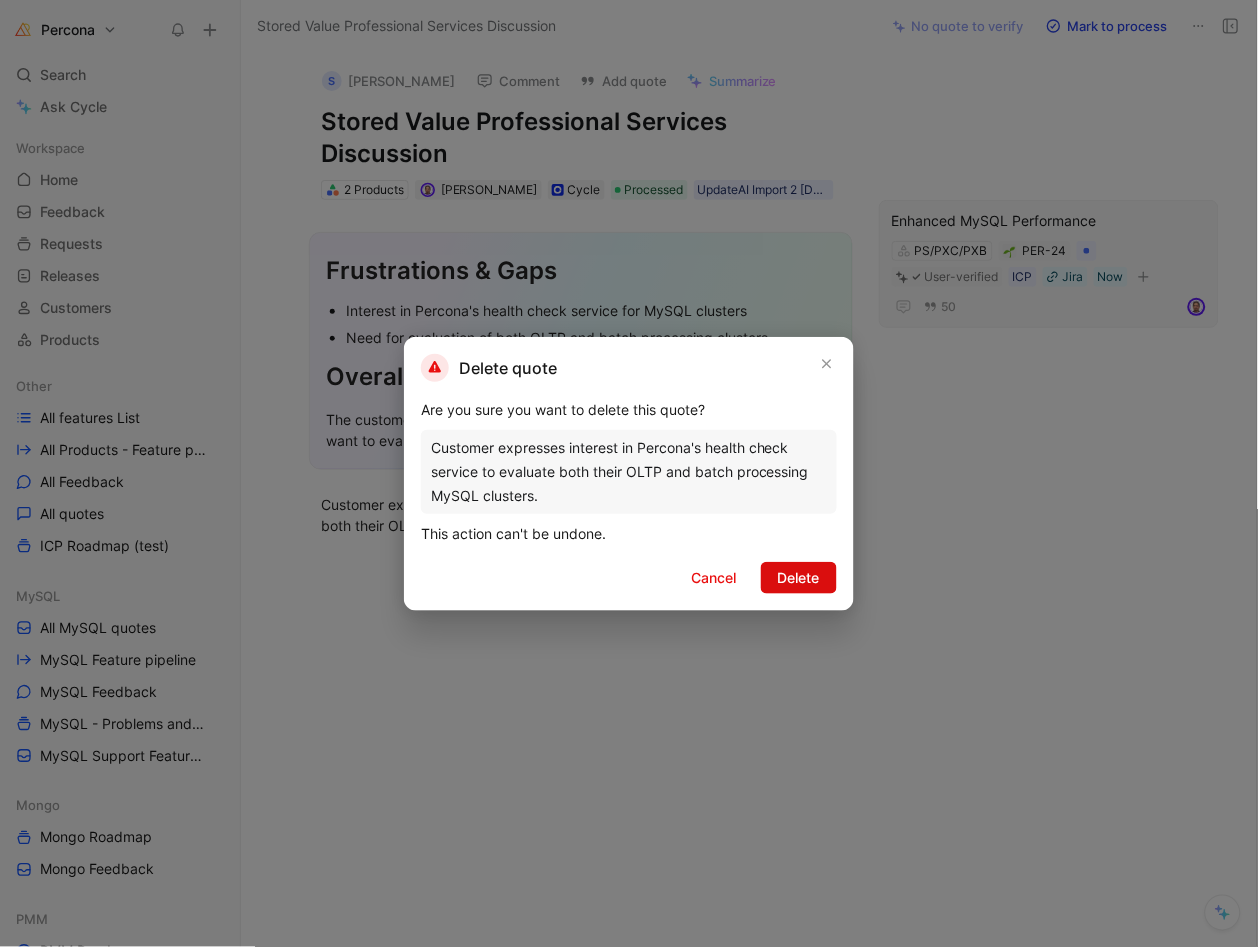 click on "Delete" at bounding box center (799, 578) 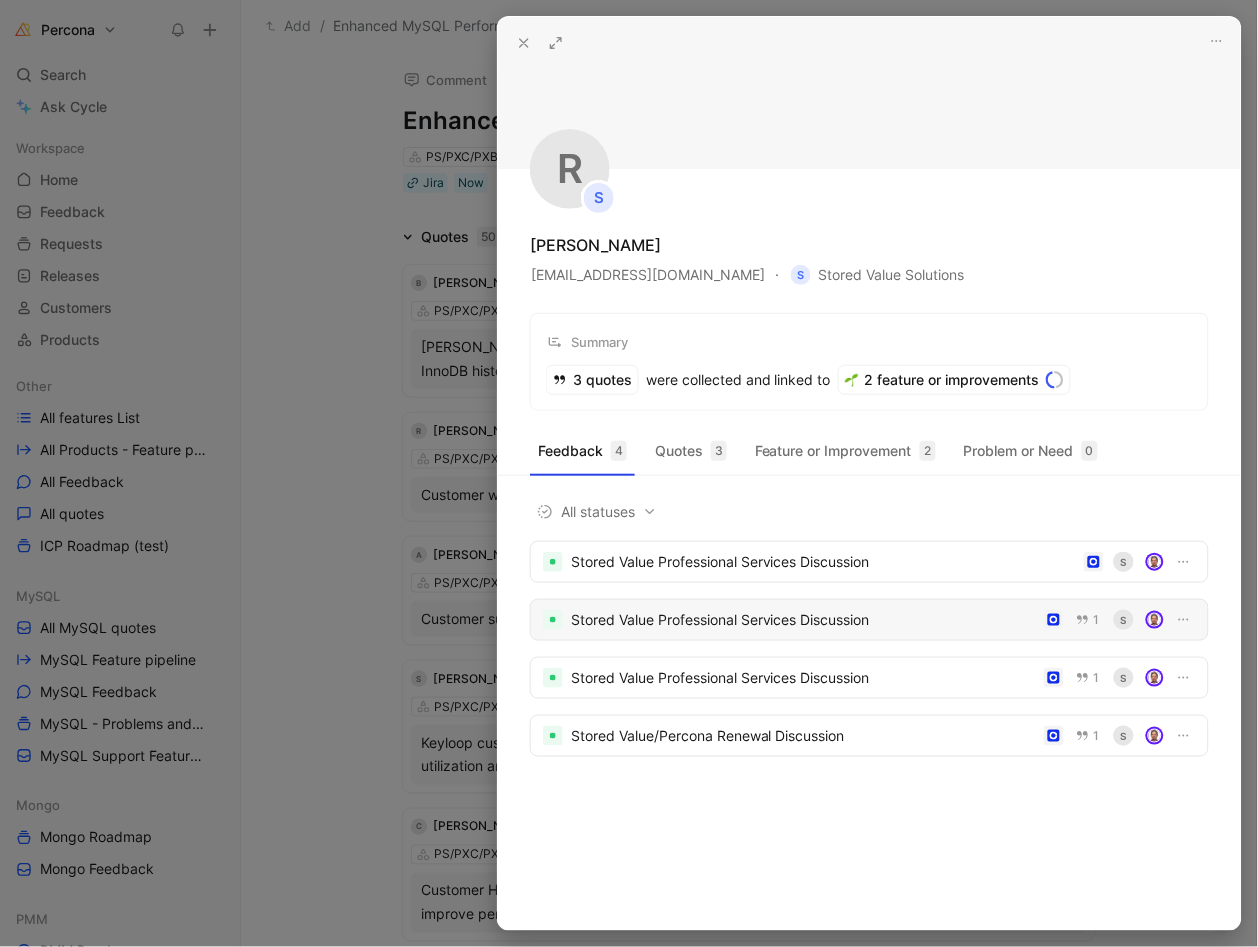 click on "Stored Value Professional Services Discussion" at bounding box center (803, 620) 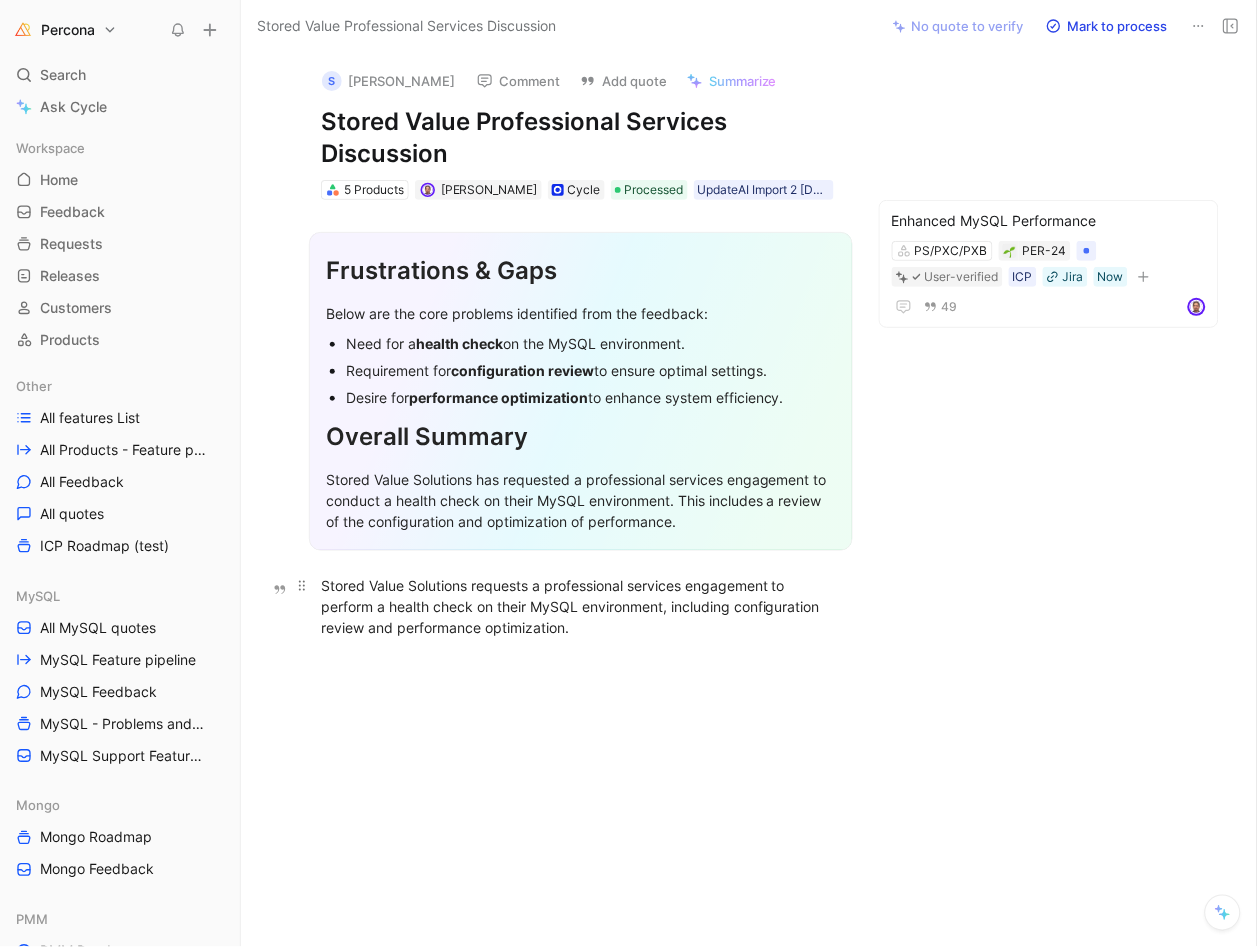 click on "Stored Value Solutions requests a professional services engagement to perform a health check on their MySQL environment, including configuration review and performance optimization." at bounding box center [581, 606] 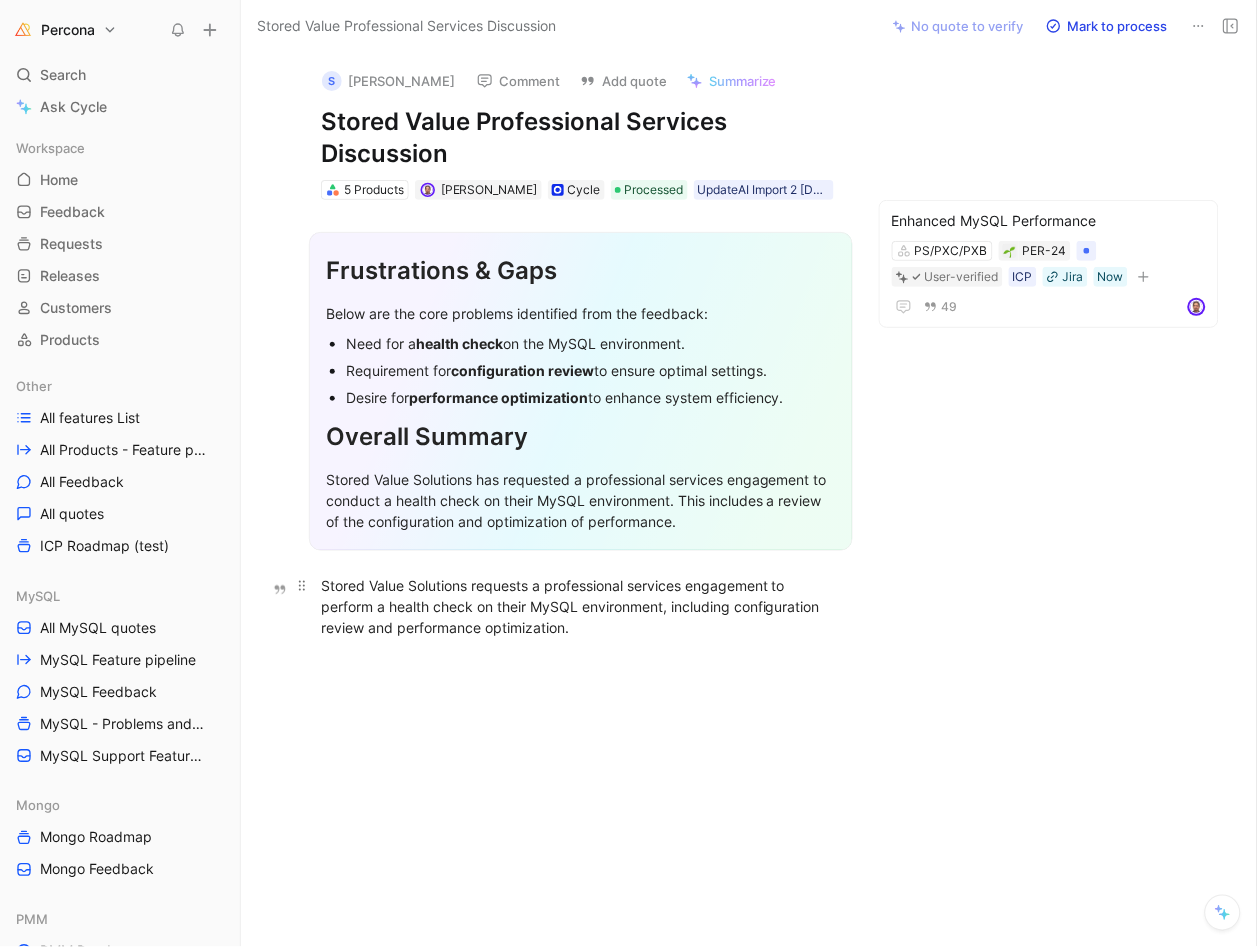 click on "Stored Value Solutions requests a professional services engagement to perform a health check on their MySQL environment, including configuration review and performance optimization." at bounding box center (581, 606) 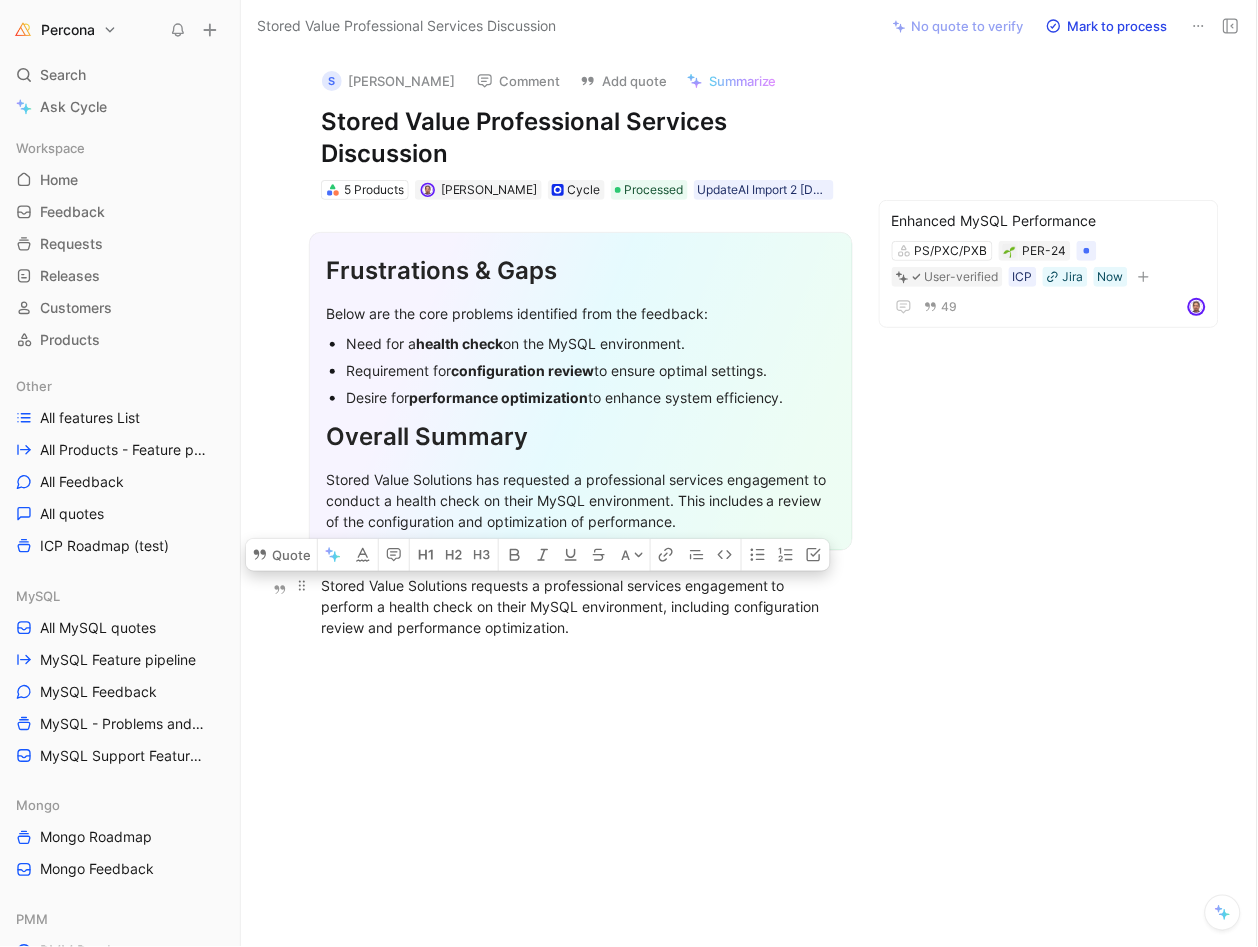 click on "Stored Value Solutions requests a professional services engagement to perform a health check on their MySQL environment, including configuration review and performance optimization." at bounding box center (581, 606) 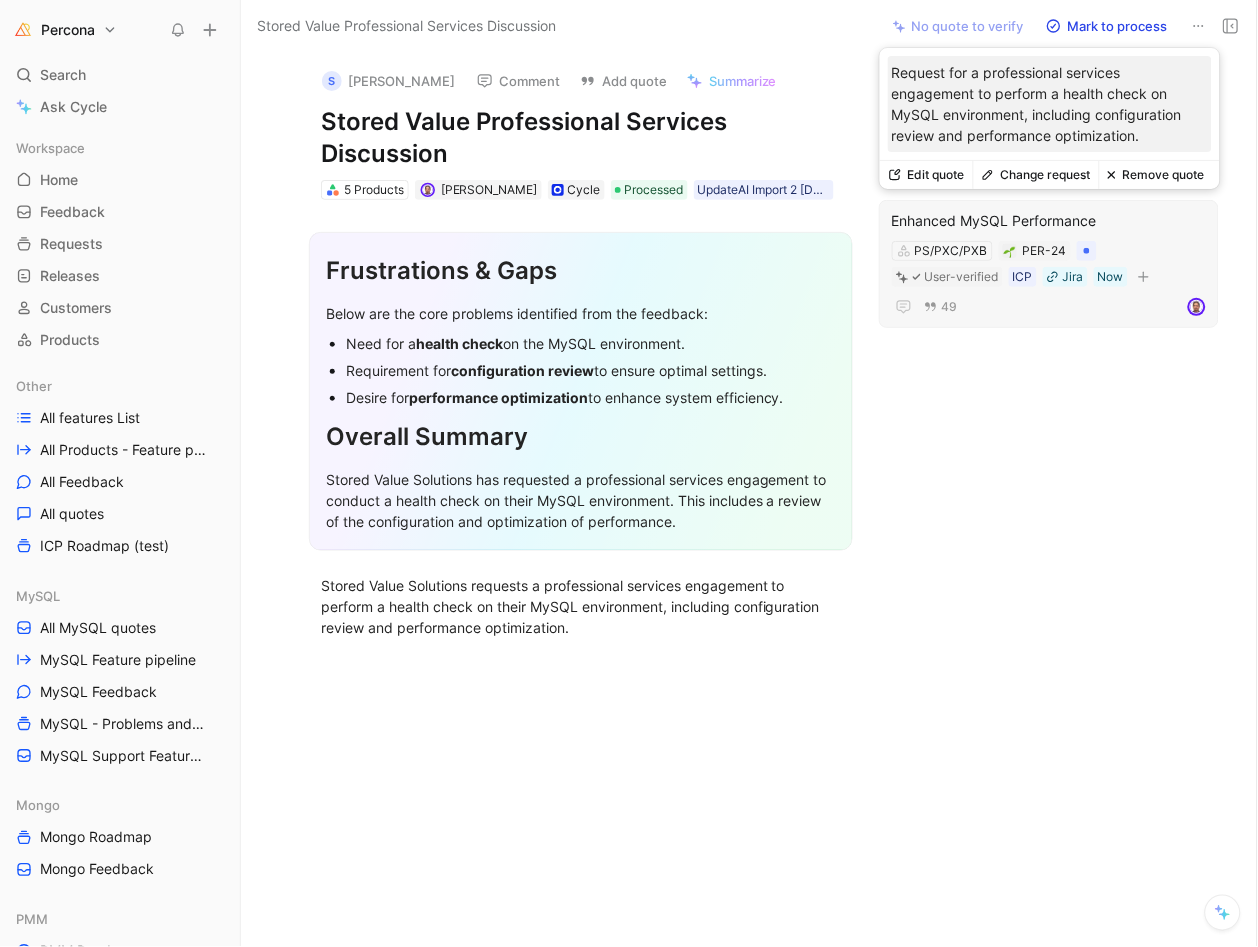 click on "Remove quote" at bounding box center [1156, 175] 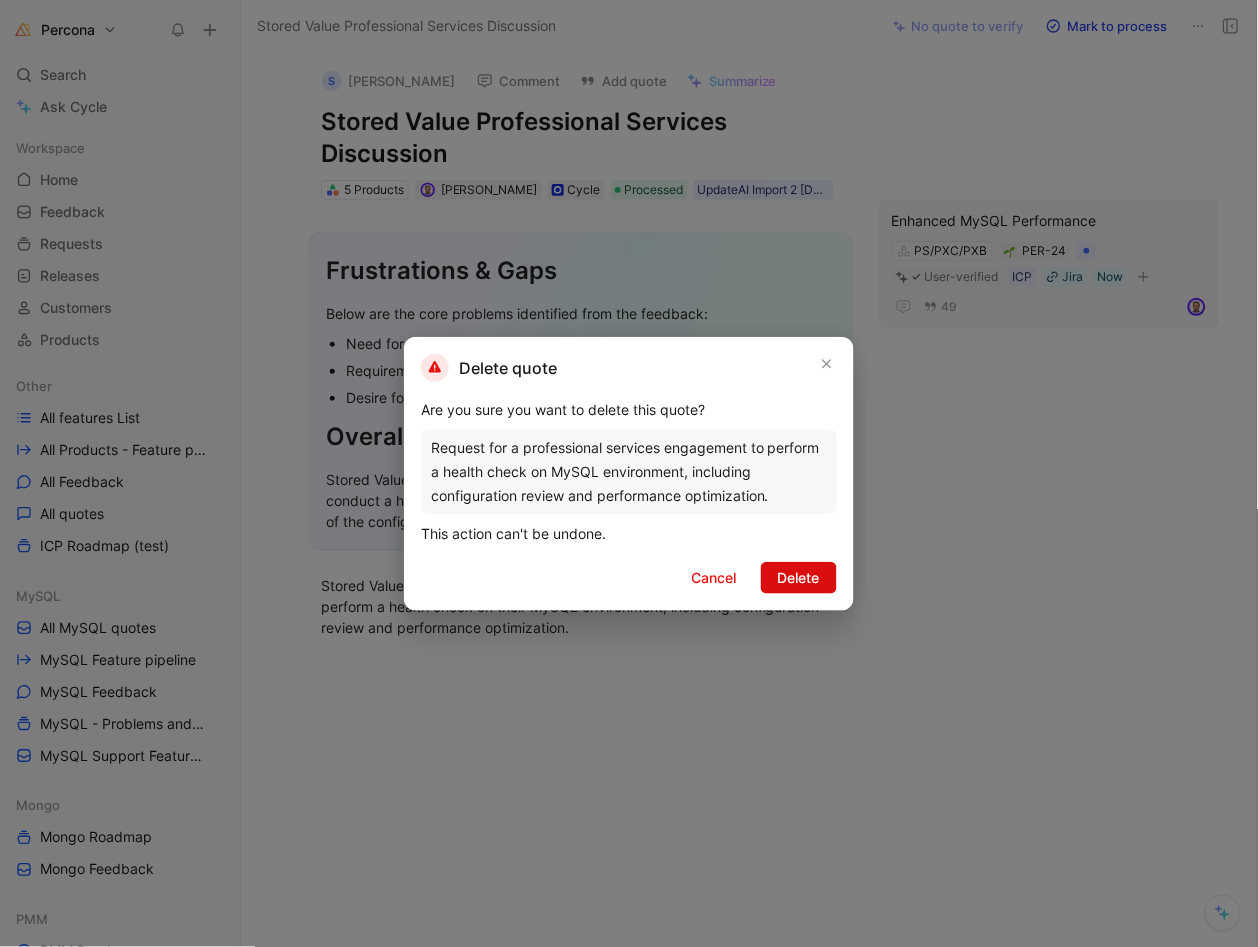 click on "Delete" at bounding box center (799, 578) 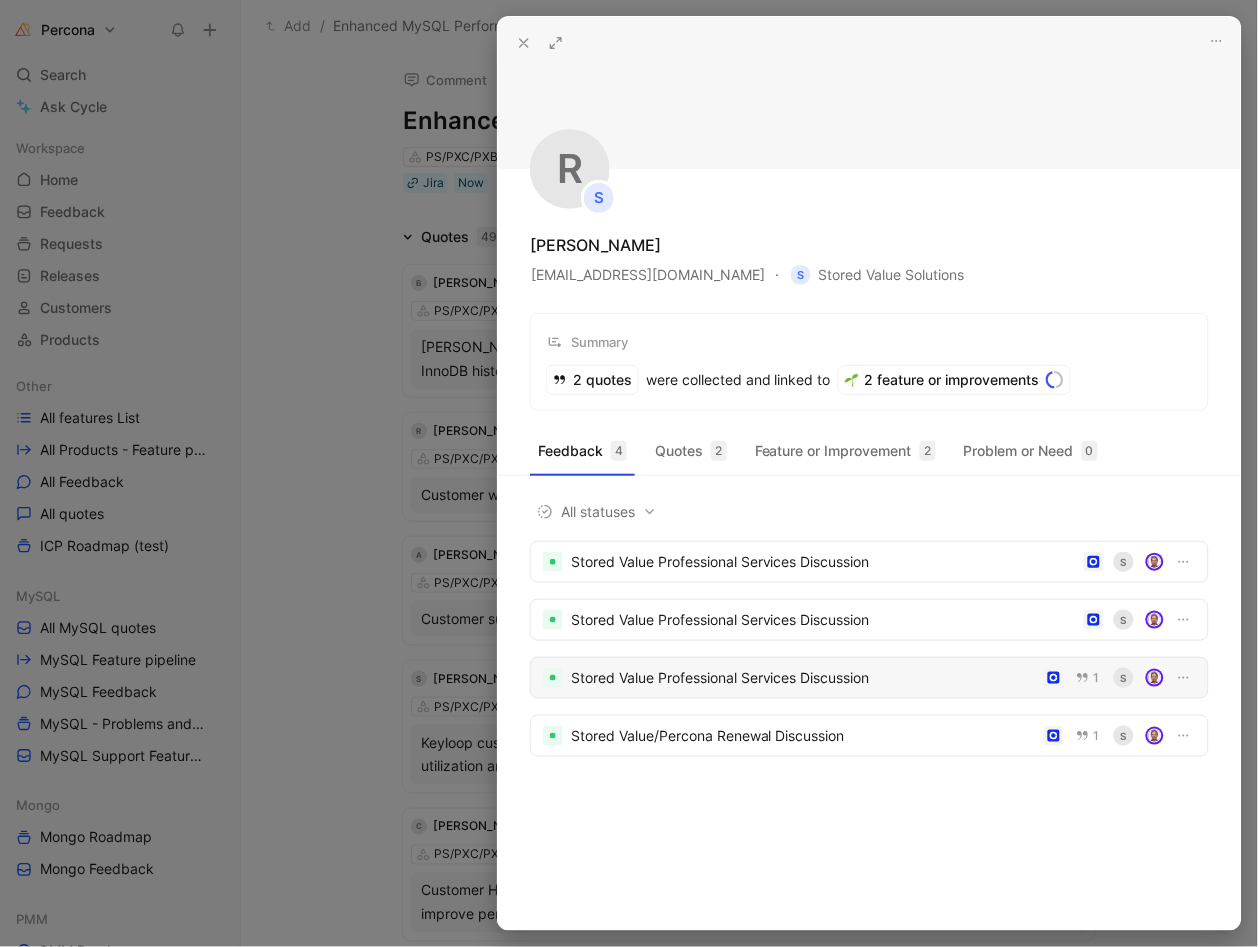 click on "Stored Value Professional Services Discussion" at bounding box center [803, 678] 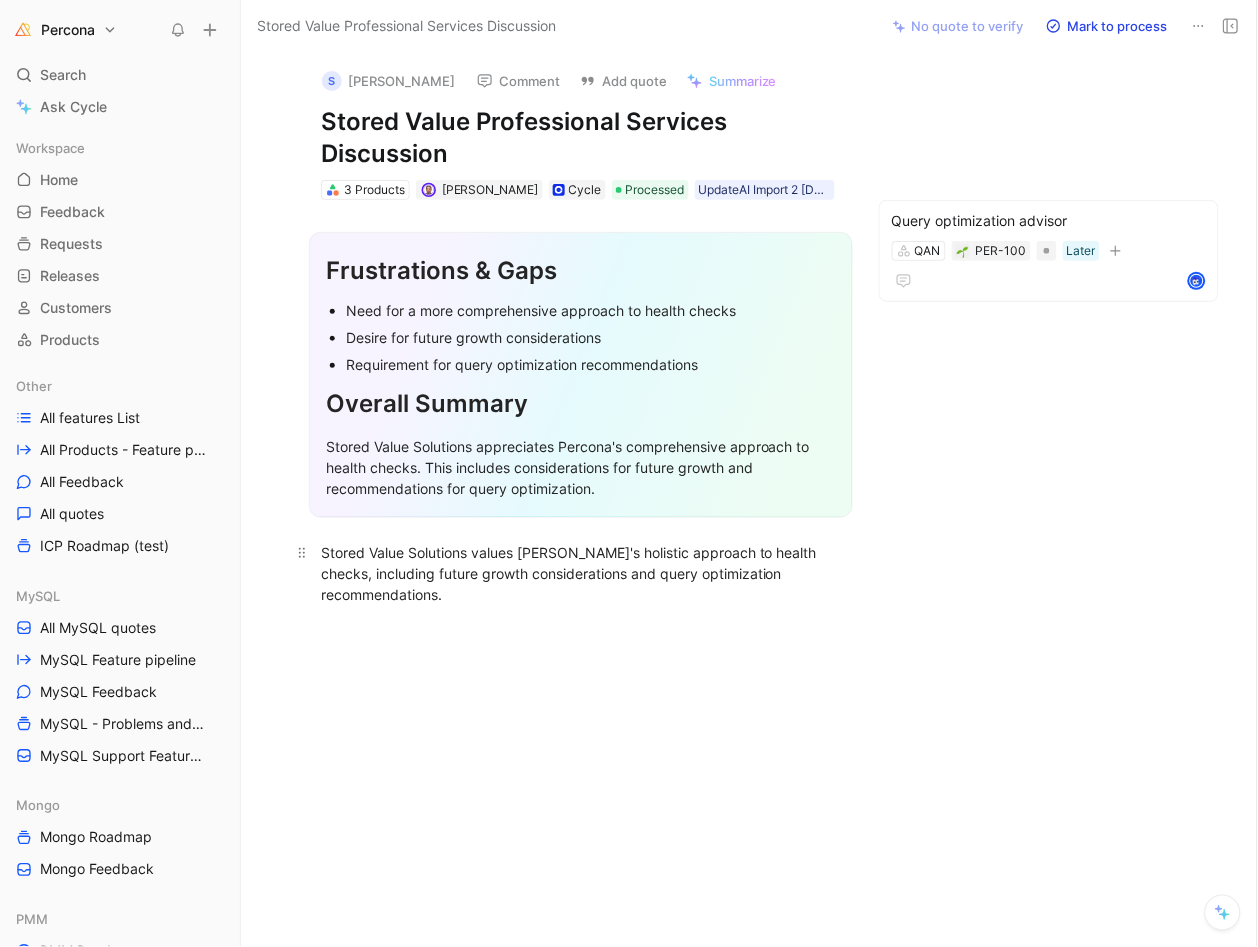 click on "Stored Value Solutions values Percona's holistic approach to health checks, including future growth considerations and query optimization recommendations." at bounding box center [581, 573] 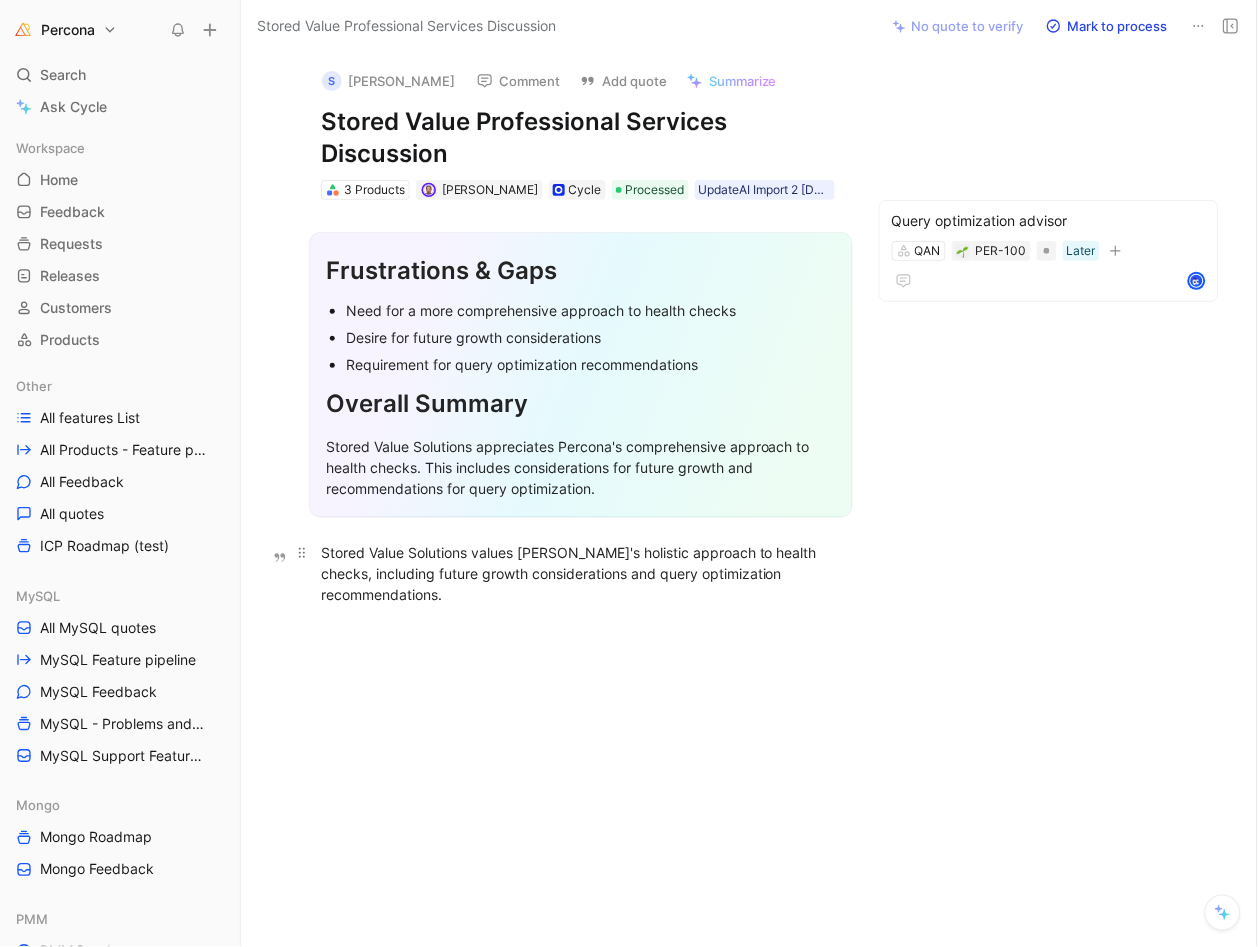 click on "Stored Value Solutions values Percona's holistic approach to health checks, including future growth considerations and query optimization recommendations." at bounding box center [581, 573] 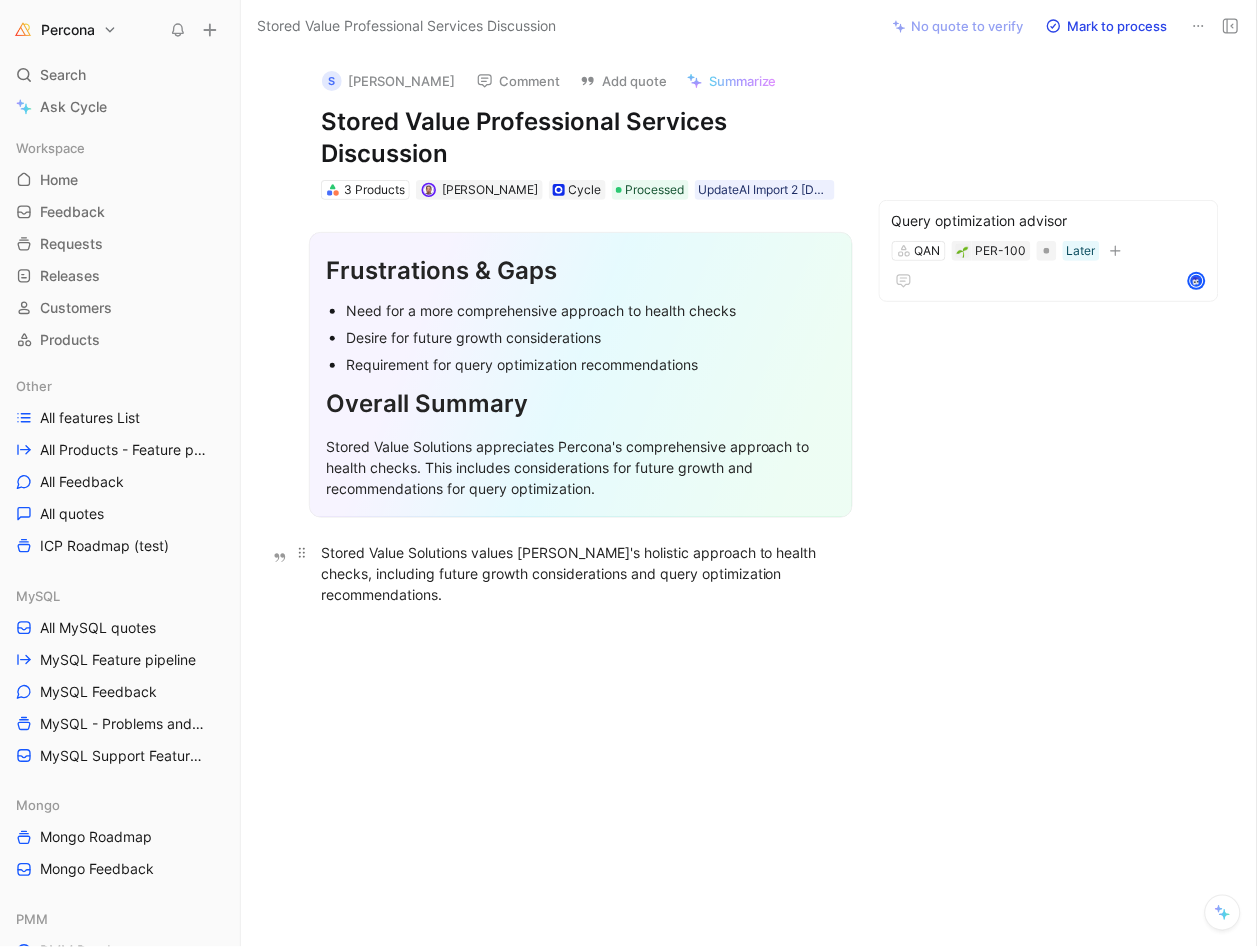 click on "Stored Value Solutions values Percona's holistic approach to health checks, including future growth considerations and query optimization recommendations." at bounding box center (581, 573) 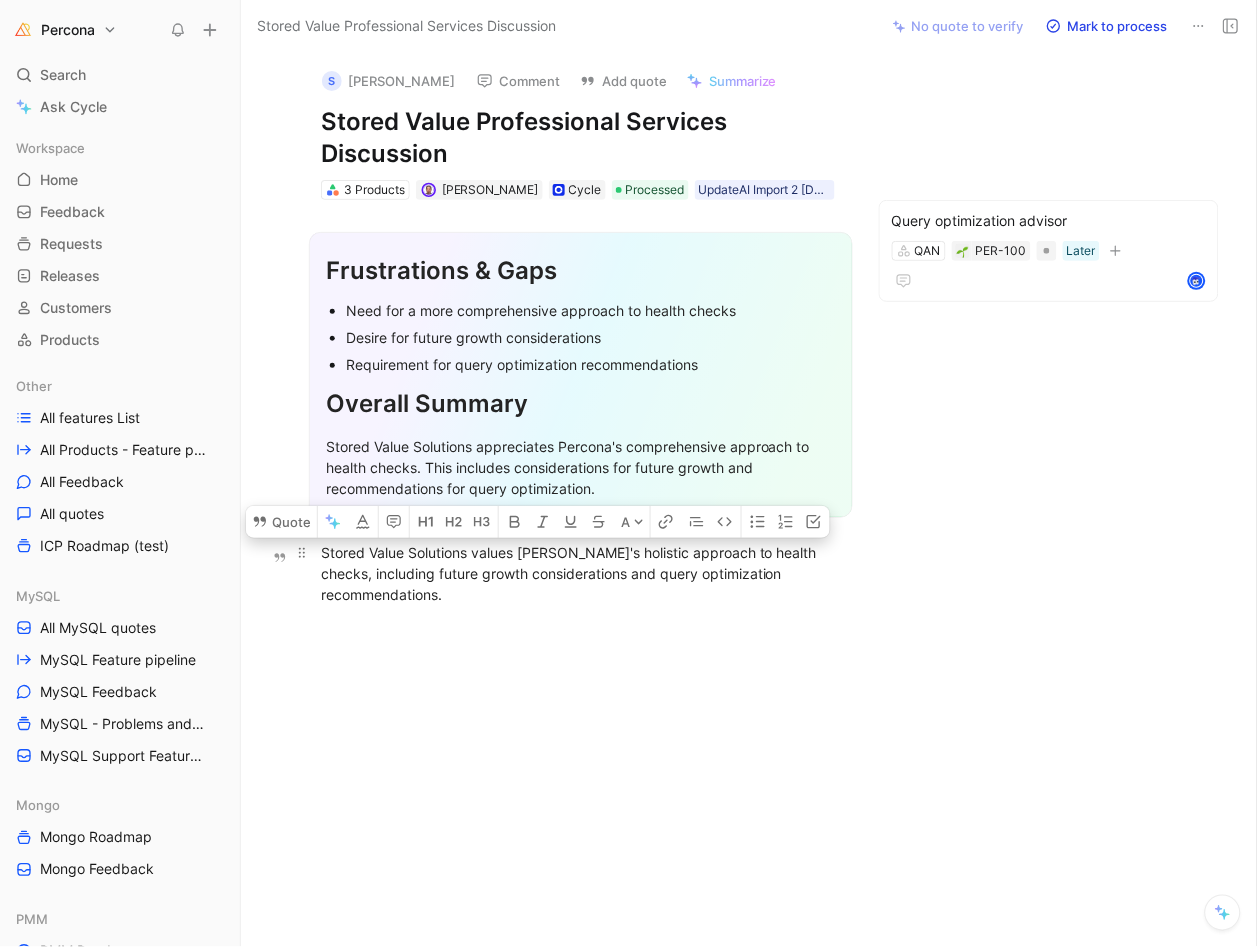 click on "Stored Value Solutions values Percona's holistic approach to health checks, including future growth considerations and query optimization recommendations." at bounding box center (581, 573) 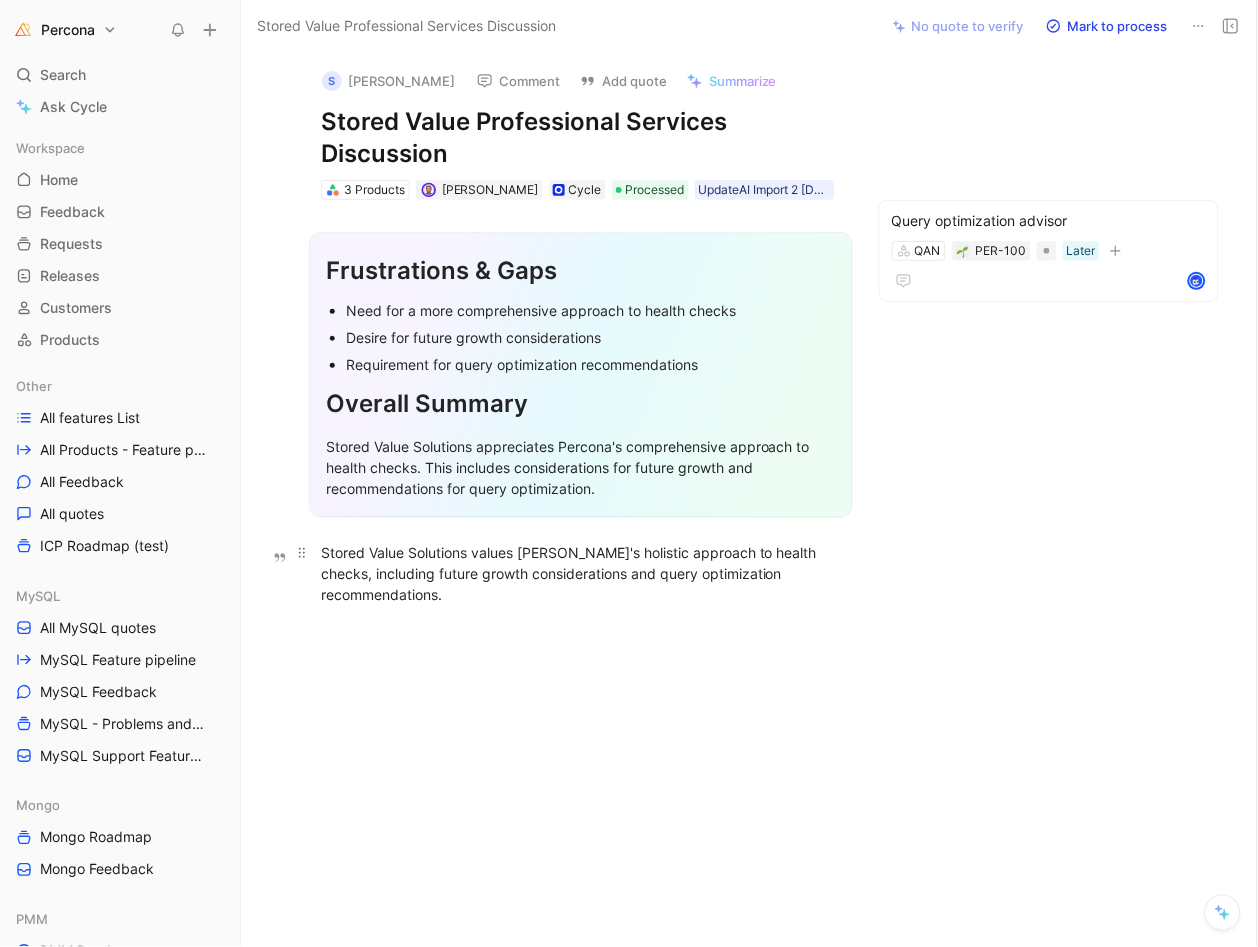 click on "Stored Value Solutions values Percona's holistic approach to health checks, including future growth considerations and query optimization recommendations." at bounding box center [581, 573] 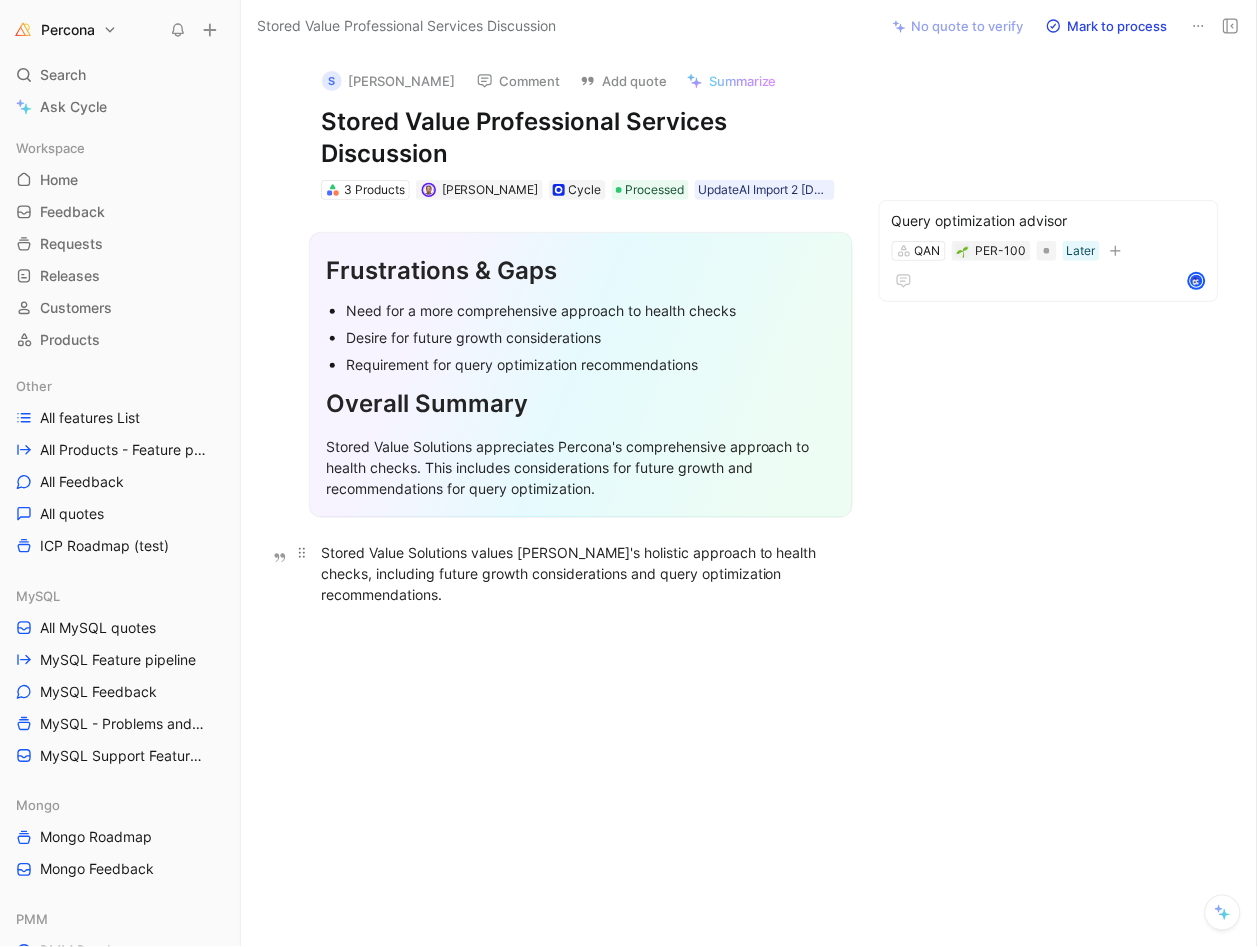 click on "Stored Value Solutions values Percona's holistic approach to health checks, including future growth considerations and query optimization recommendations." at bounding box center [581, 573] 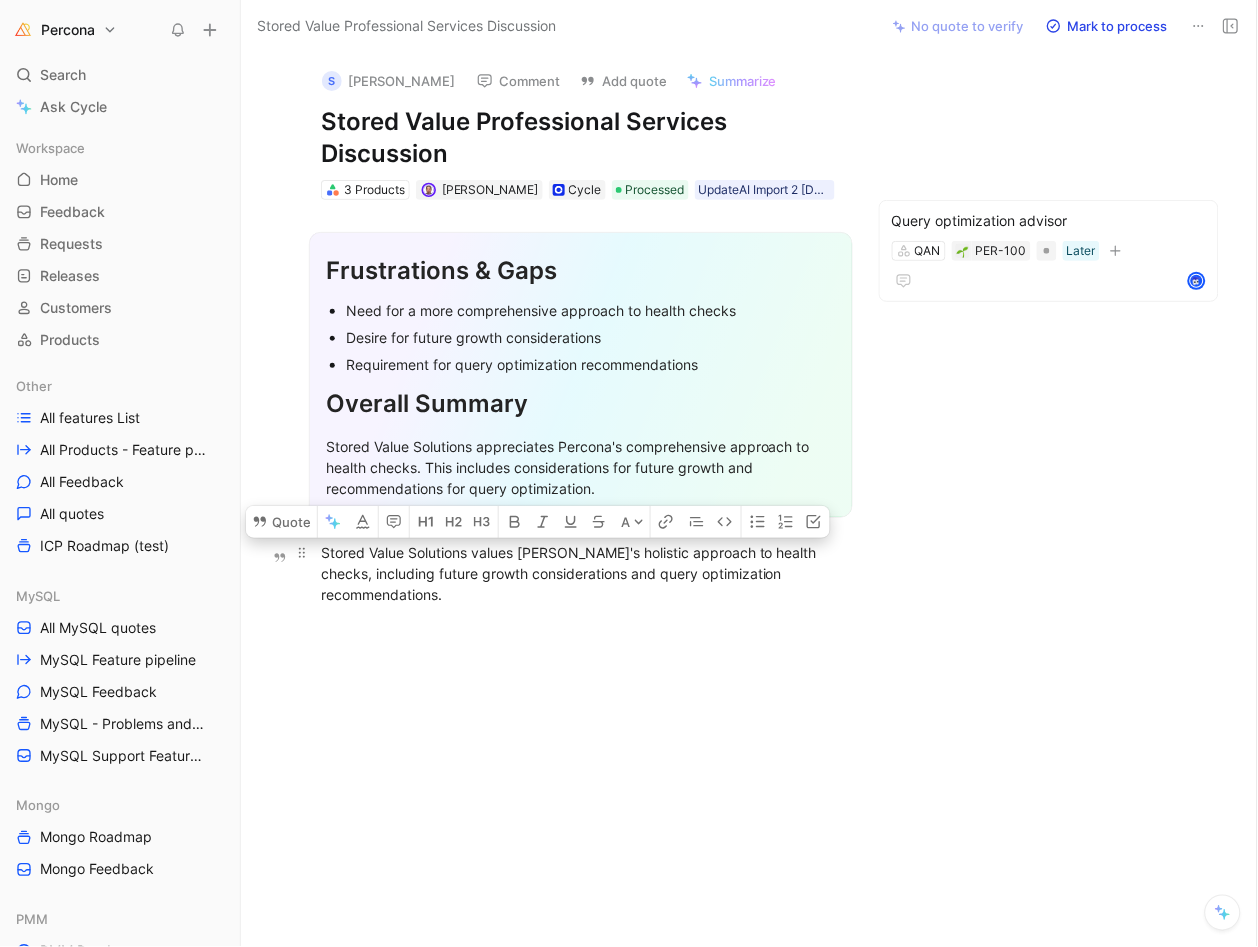 click on "Stored Value Solutions values Percona's holistic approach to health checks, including future growth considerations and query optimization recommendations." at bounding box center [581, 573] 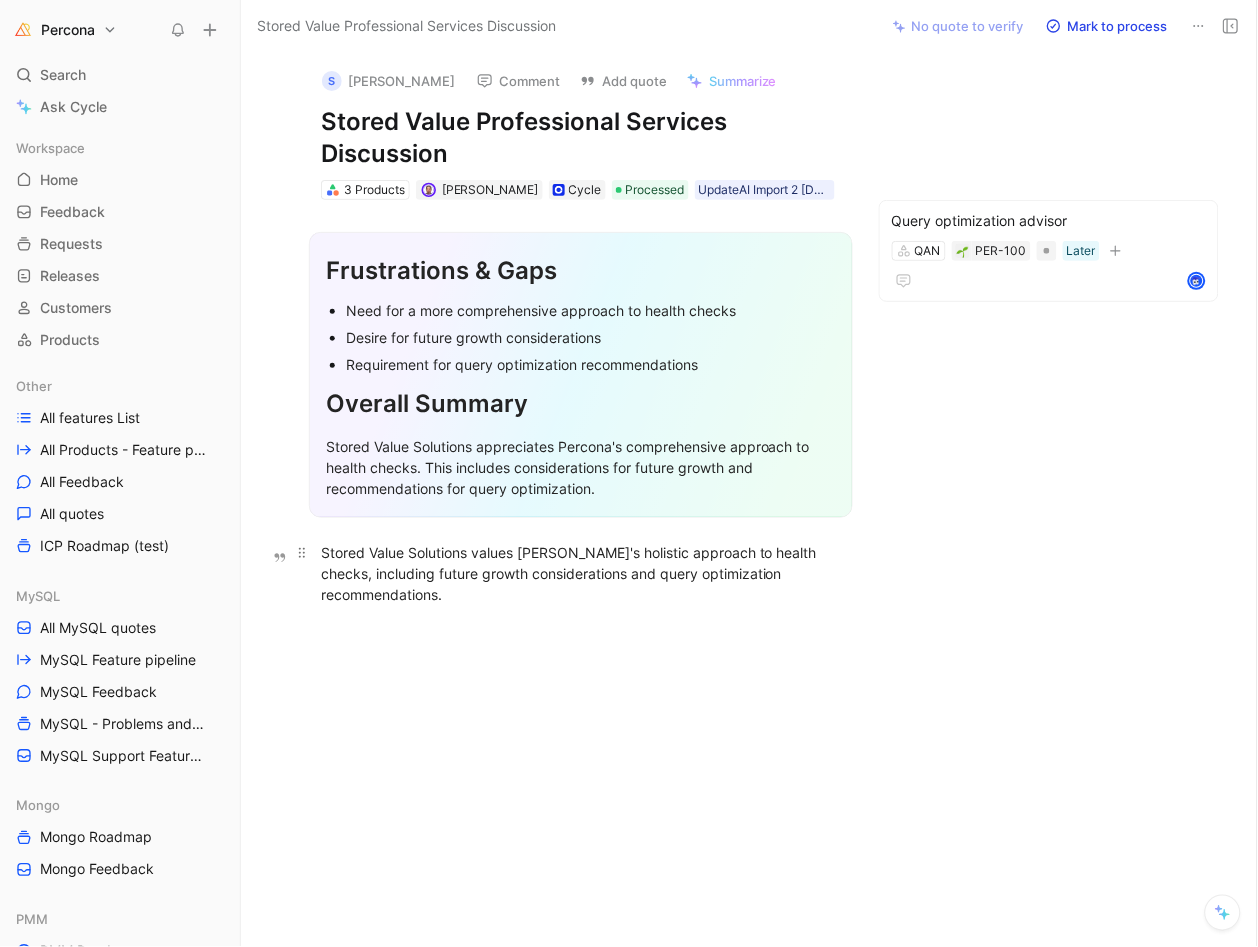 click on "Stored Value Solutions values Percona's holistic approach to health checks, including future growth considerations and query optimization recommendations." at bounding box center (581, 573) 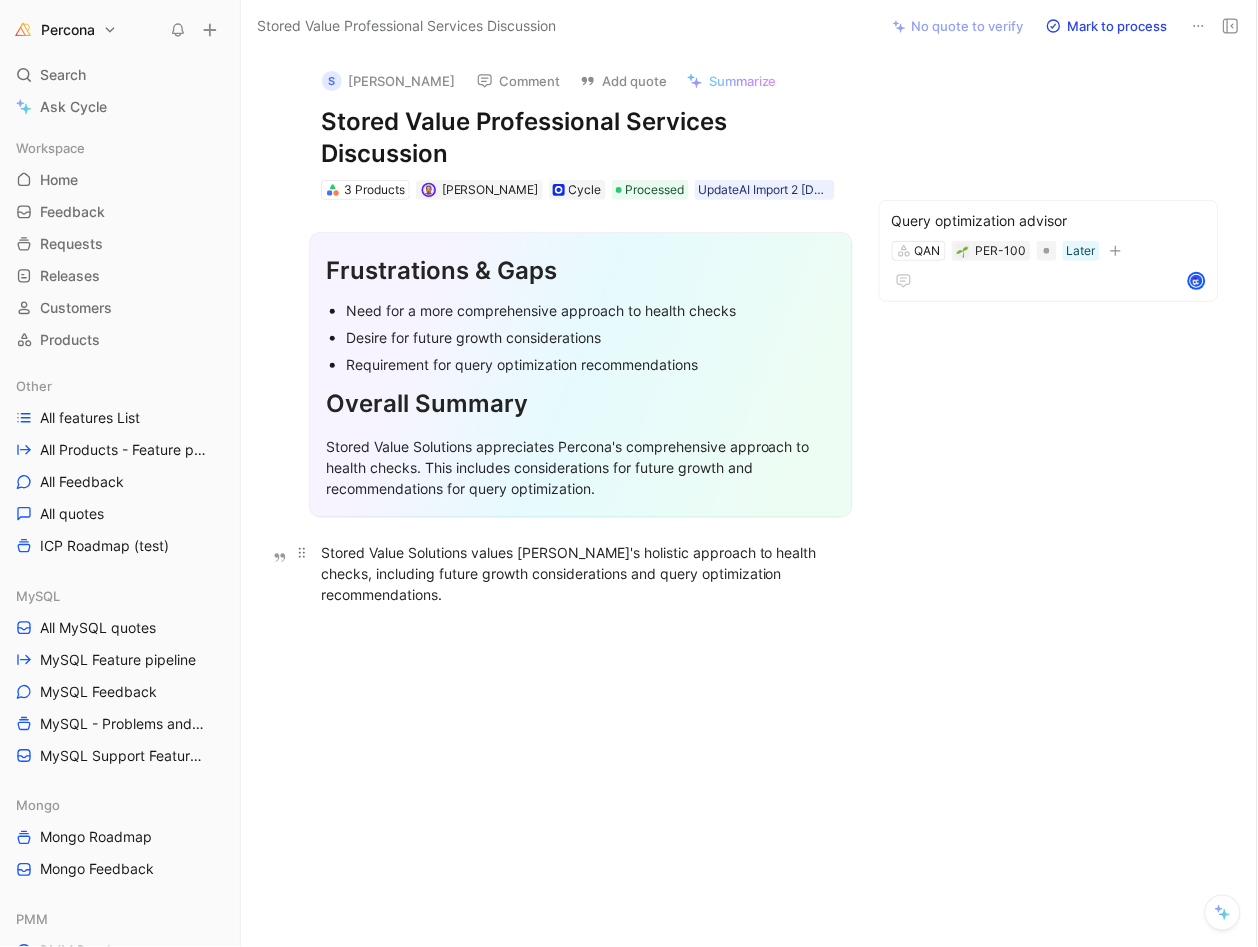 click on "Stored Value Solutions values Percona's holistic approach to health checks, including future growth considerations and query optimization recommendations." at bounding box center (581, 573) 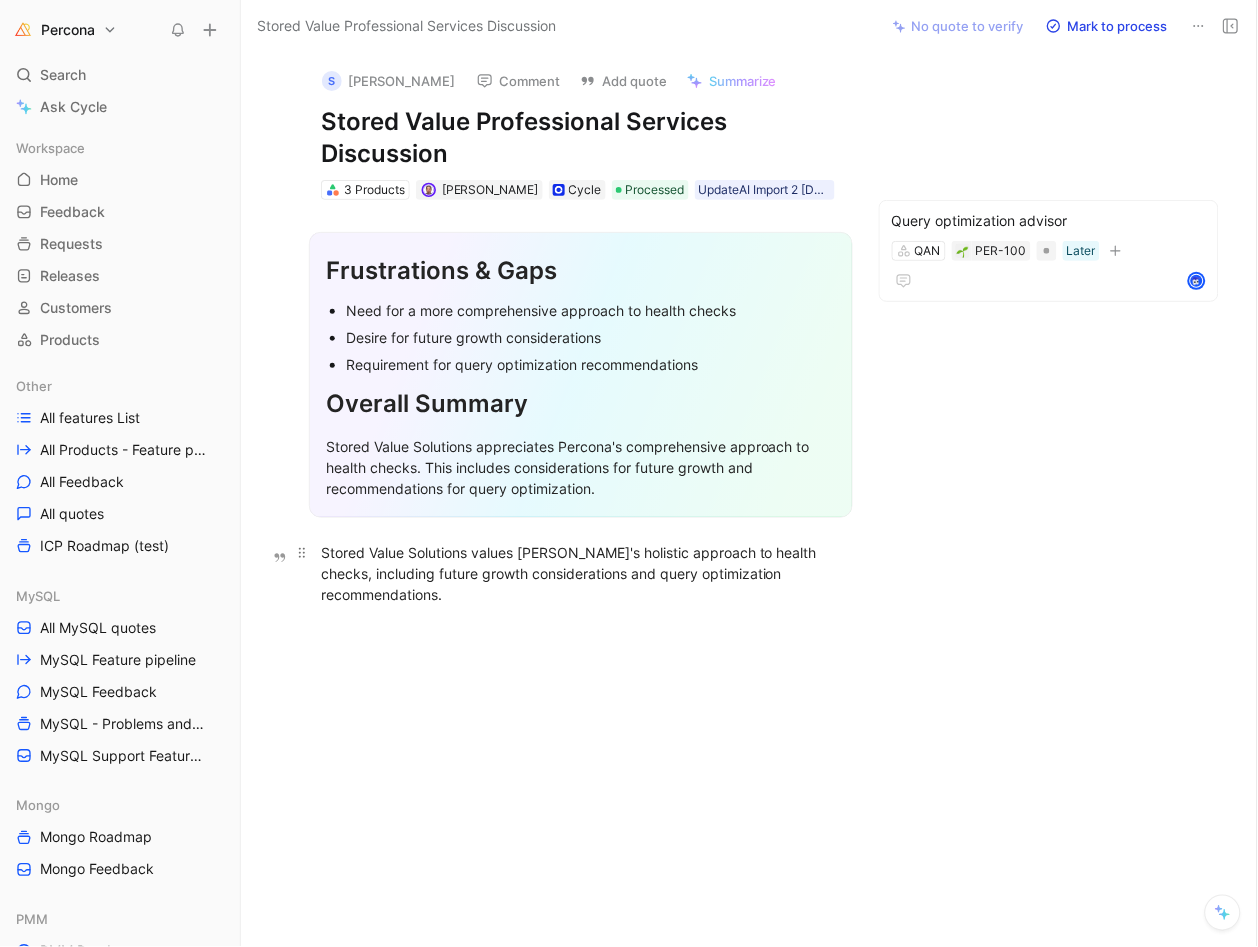 click on "Stored Value Solutions values Percona's holistic approach to health checks, including future growth considerations and query optimization recommendations." at bounding box center [581, 573] 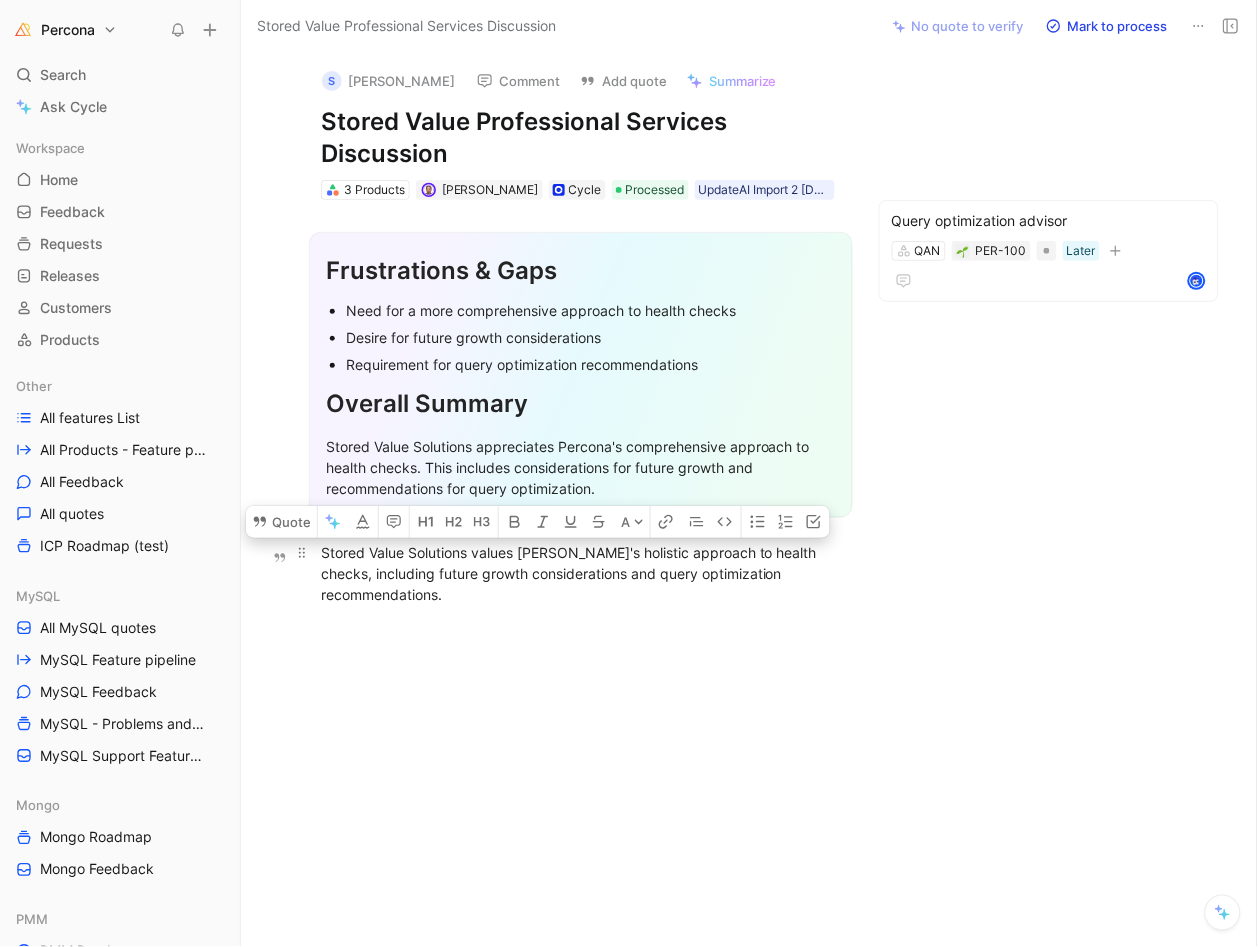 click on "Stored Value Solutions values Percona's holistic approach to health checks, including future growth considerations and query optimization recommendations." at bounding box center [581, 573] 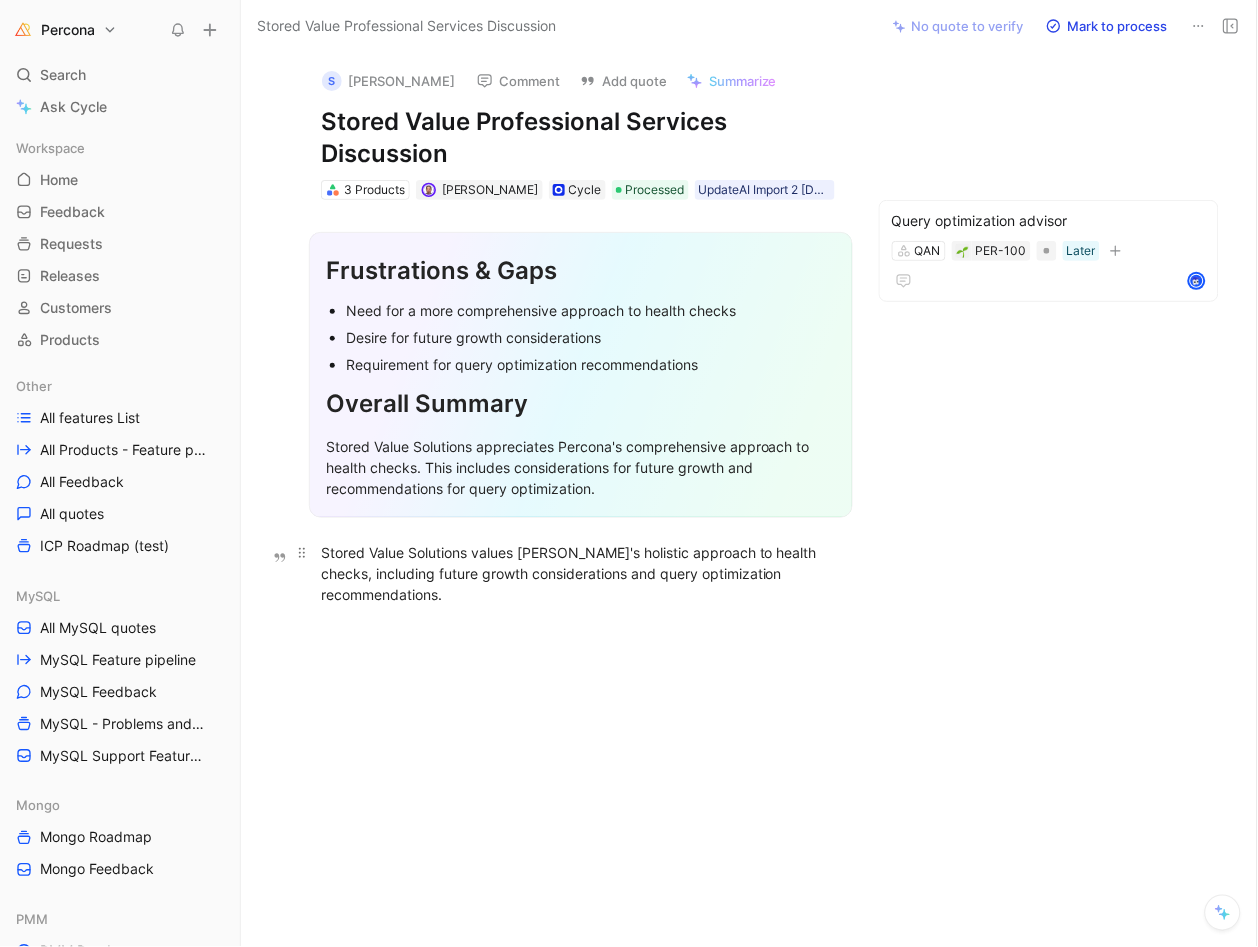 click on "Stored Value Solutions values Percona's holistic approach to health checks, including future growth considerations and query optimization recommendations." at bounding box center (581, 573) 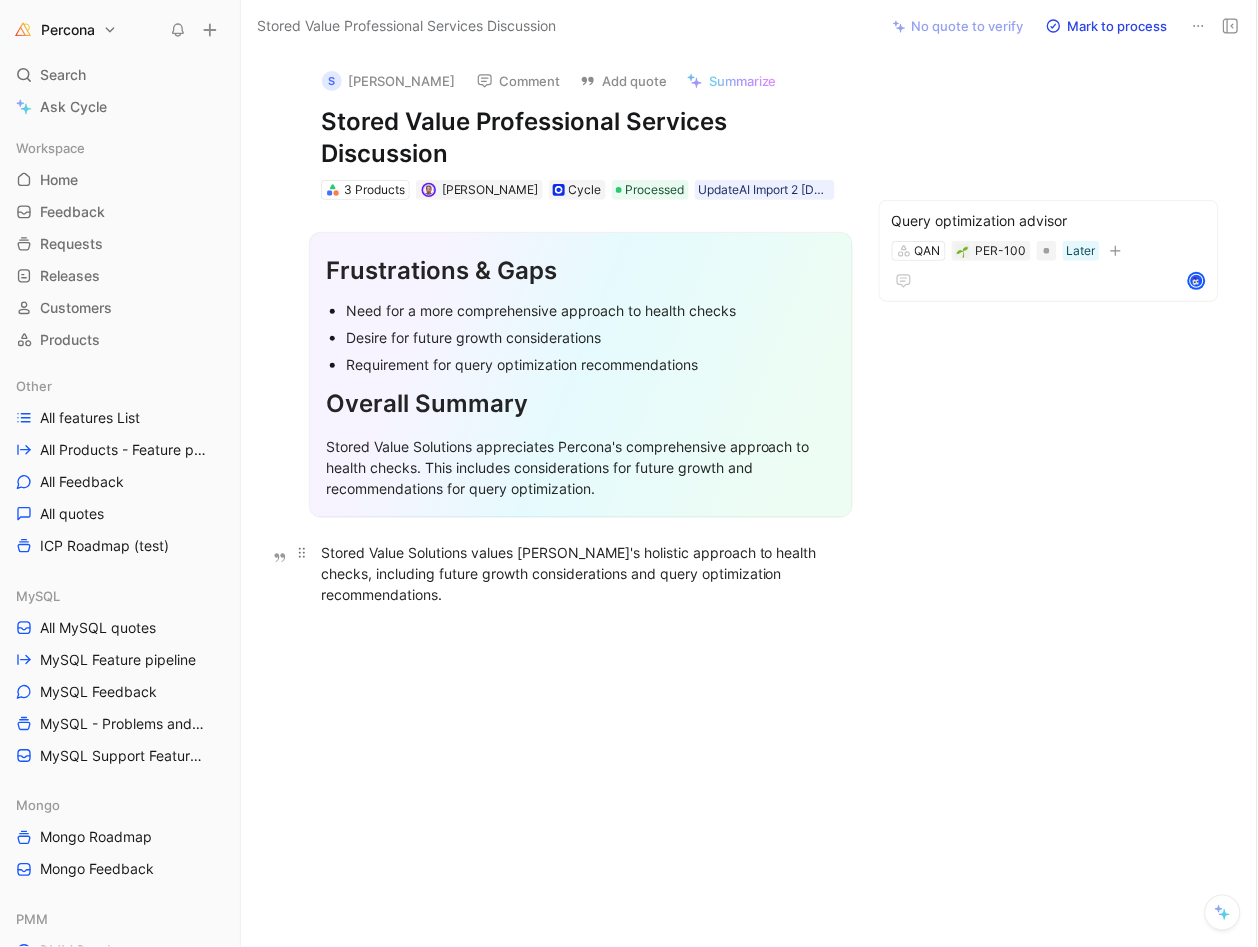 click on "Stored Value Solutions values Percona's holistic approach to health checks, including future growth considerations and query optimization recommendations." at bounding box center (581, 573) 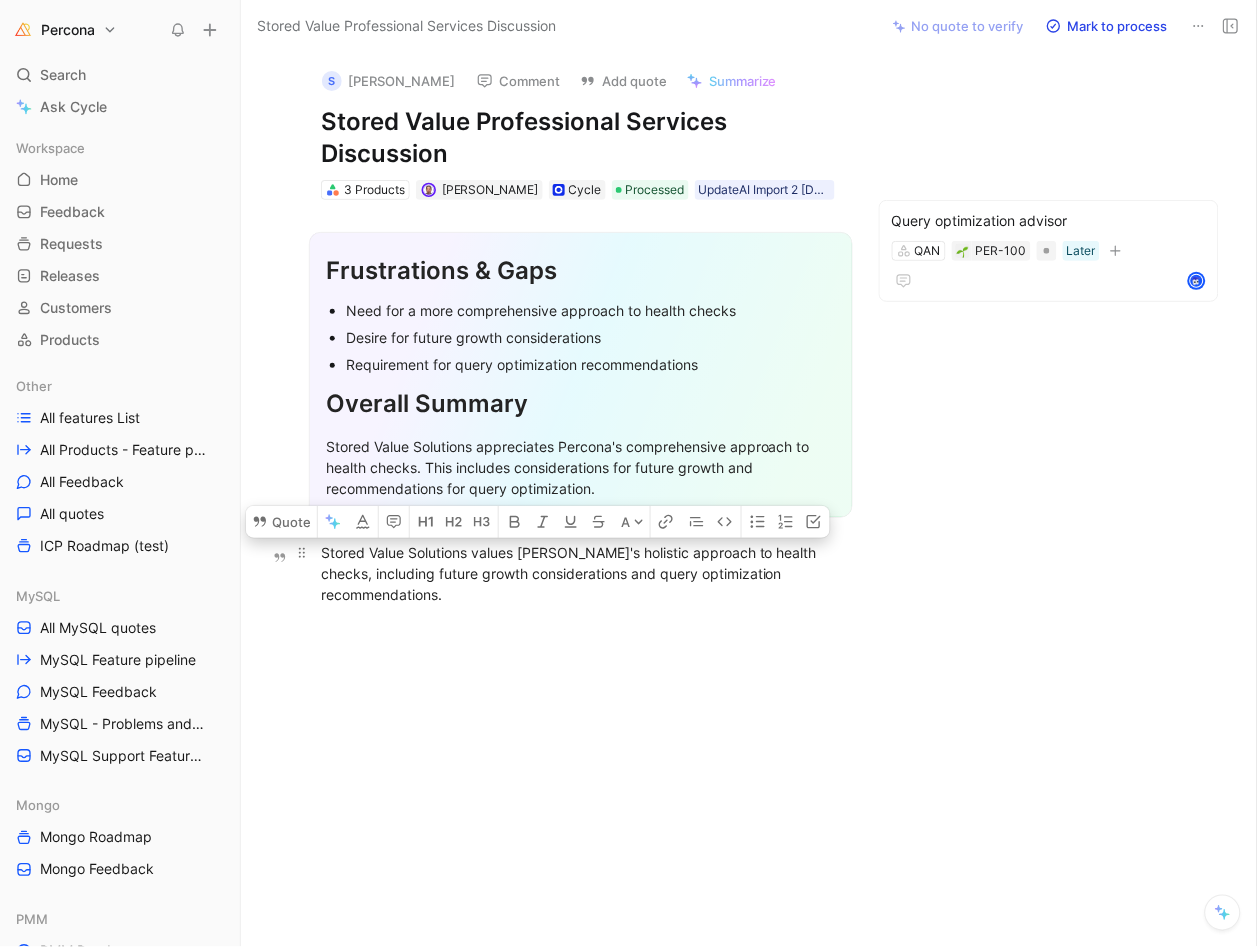 click on "Stored Value Solutions values Percona's holistic approach to health checks, including future growth considerations and query optimization recommendations." at bounding box center (581, 573) 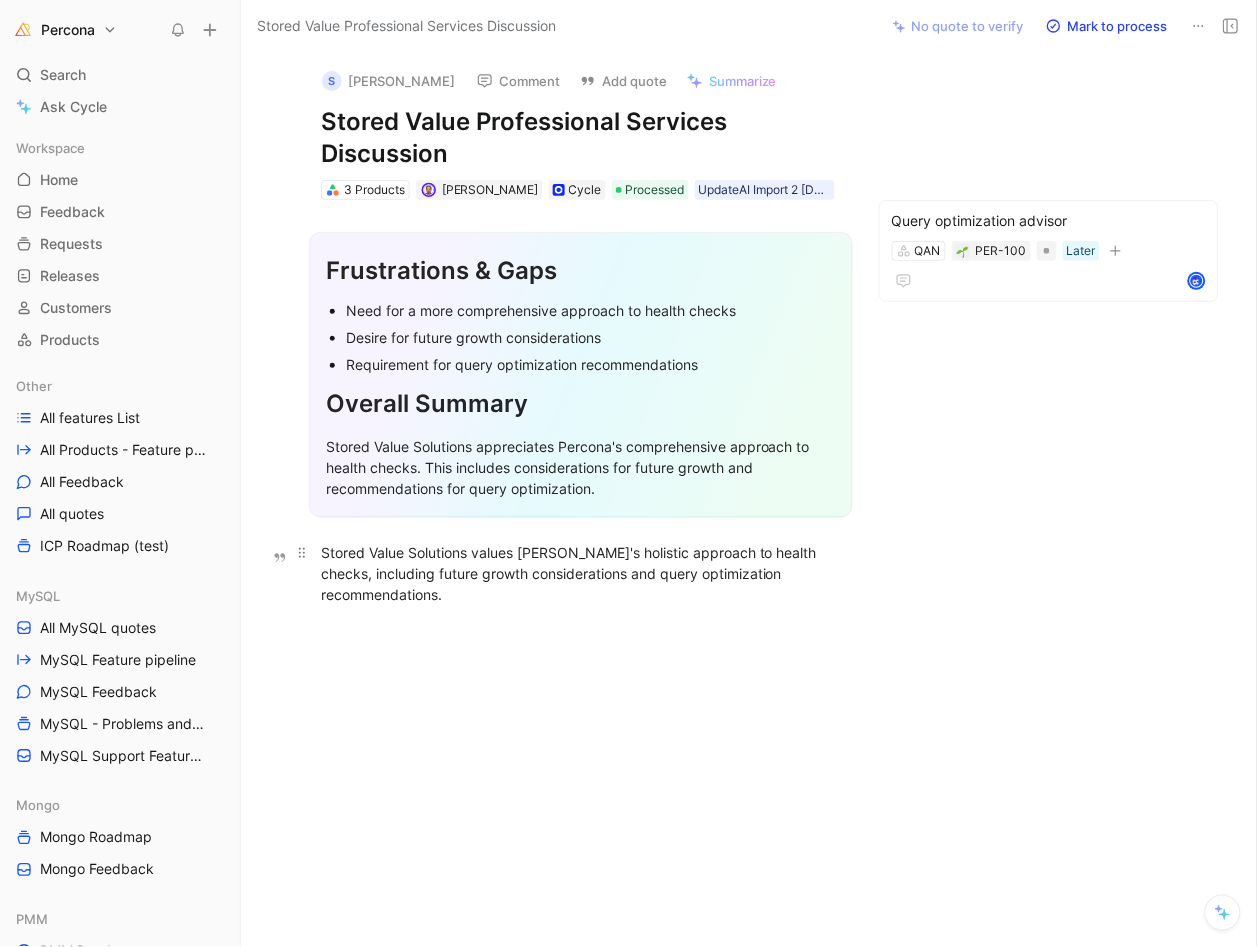 click on "Stored Value Solutions values Percona's holistic approach to health checks, including future growth considerations and query optimization recommendations." at bounding box center [581, 573] 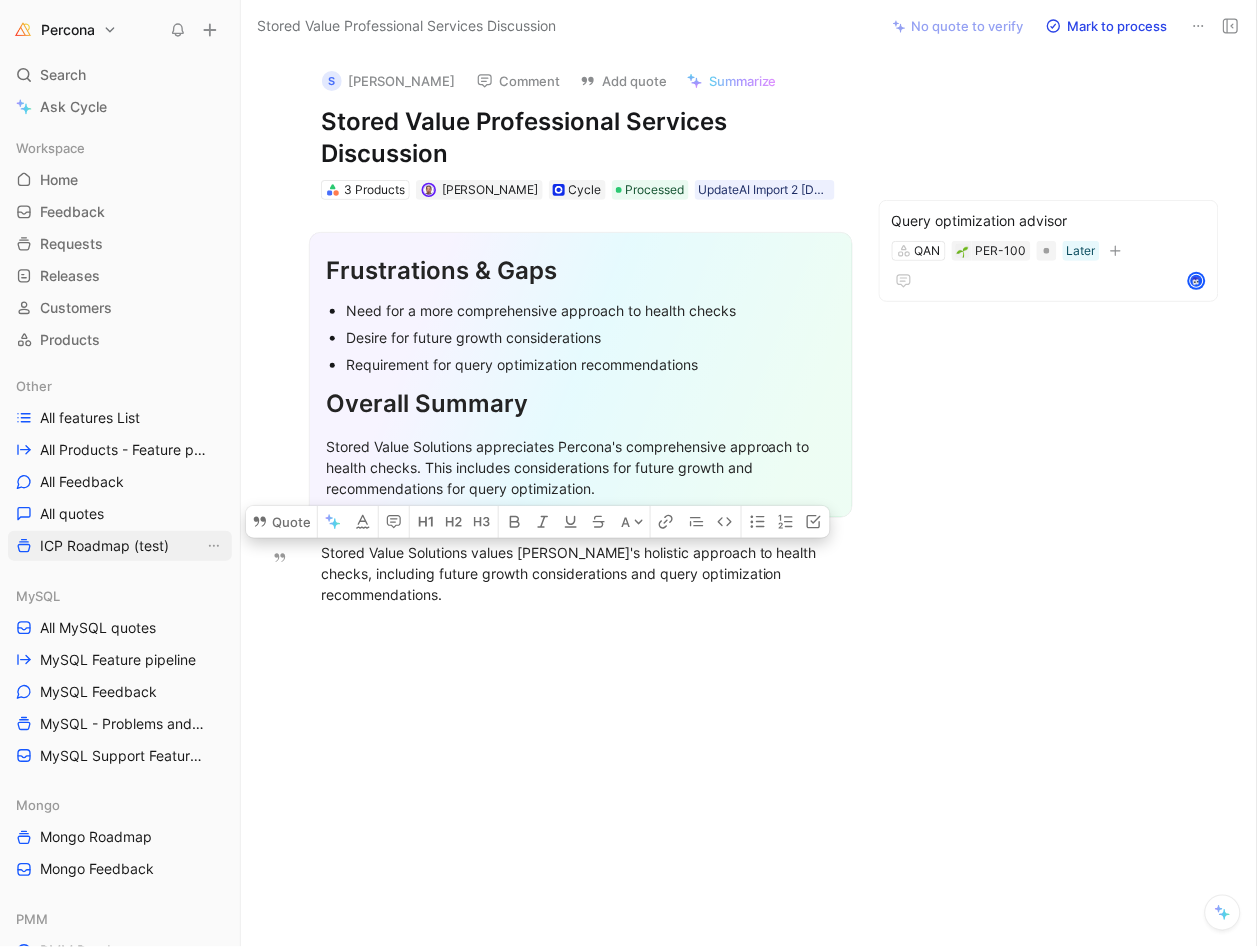 click on "Stored Value Solutions values Percona's holistic approach to health checks, including future growth considerations and query optimization recommendations." at bounding box center [581, 573] 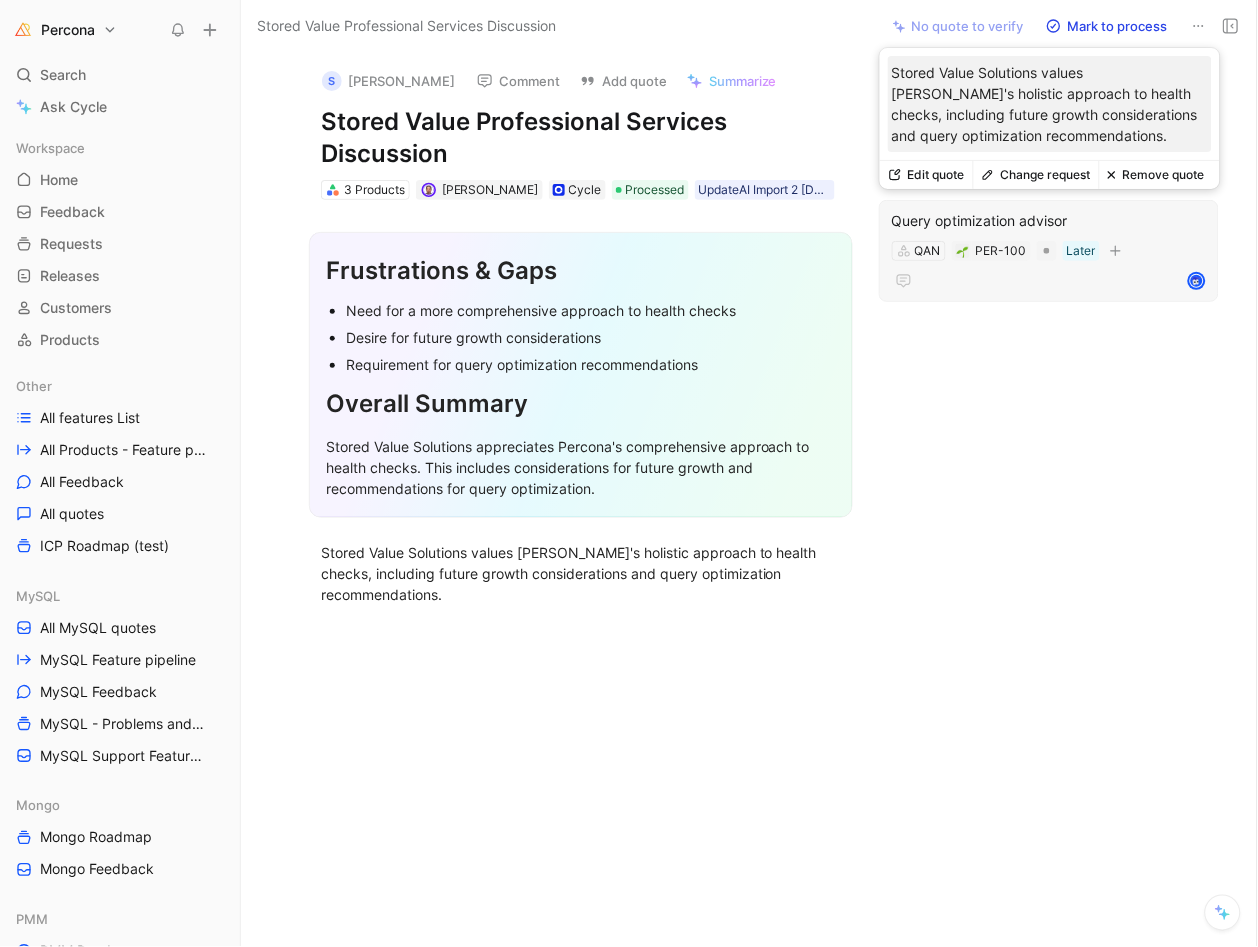 click on "Remove quote" at bounding box center (1156, 175) 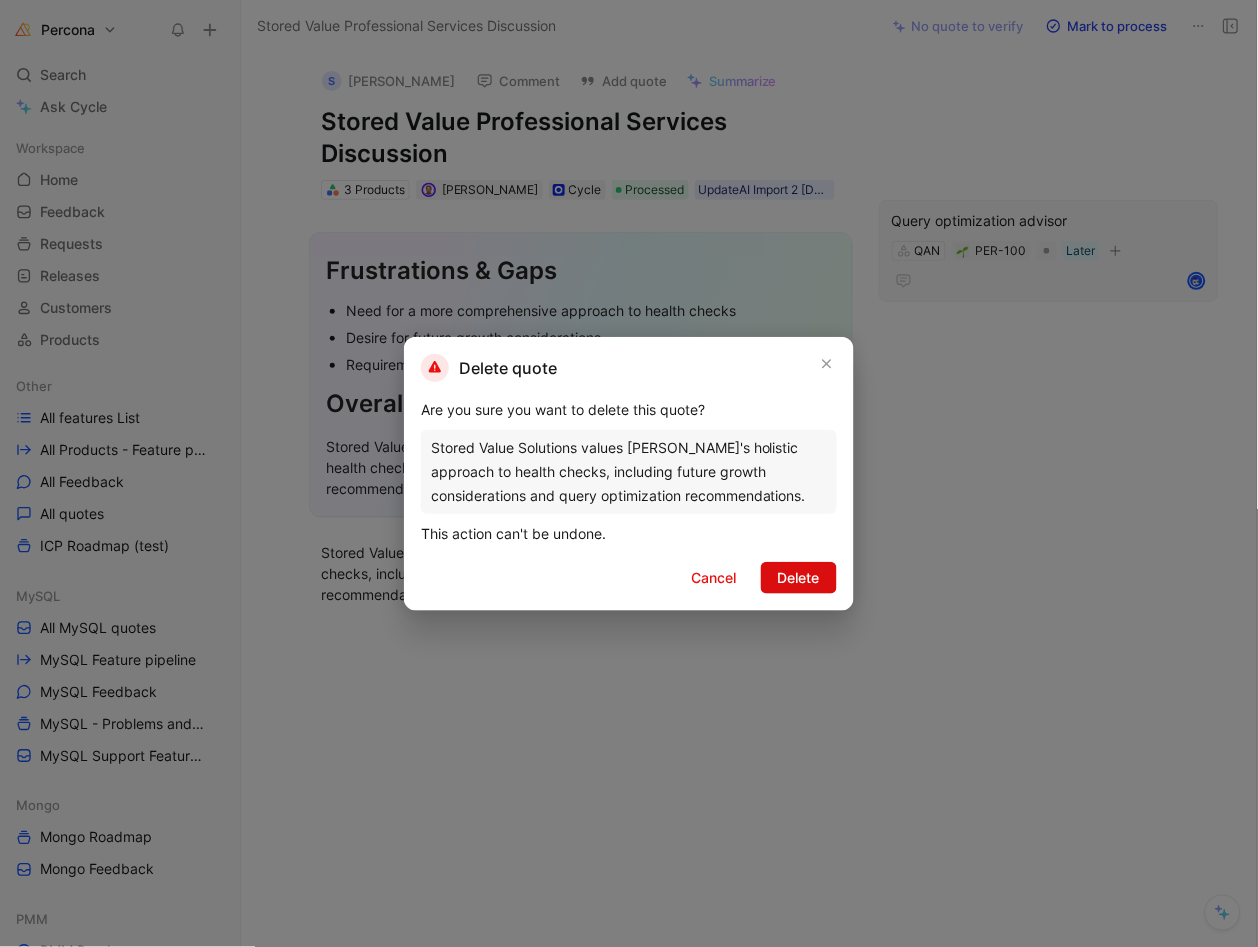 click on "Delete" at bounding box center [799, 578] 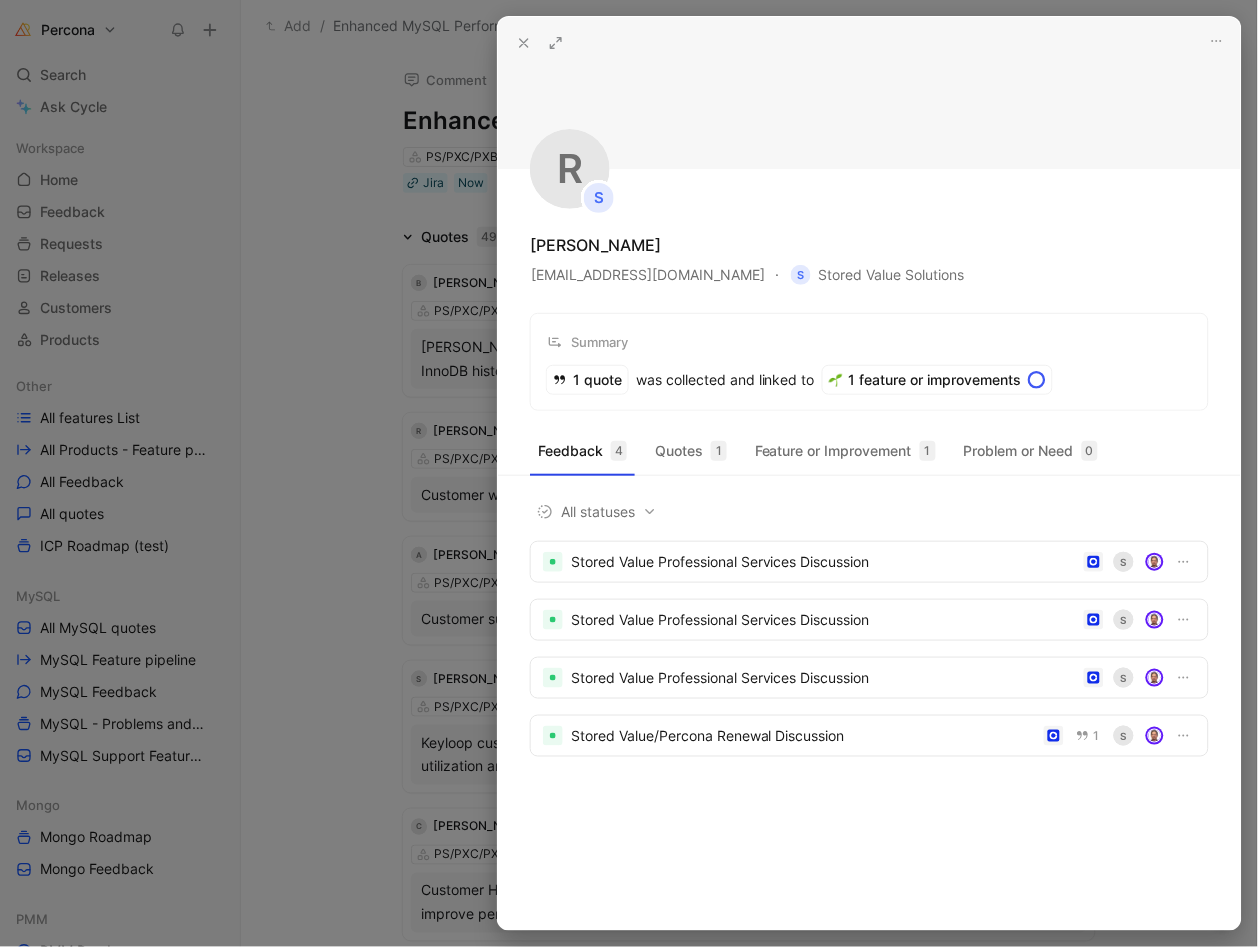 click on "All statuses Stored Value Professional Services Discussion S Stored Value Professional Services Discussion S Stored Value Professional Services Discussion S Stored Value/Percona Renewal Discussion 1 S" at bounding box center (869, 654) 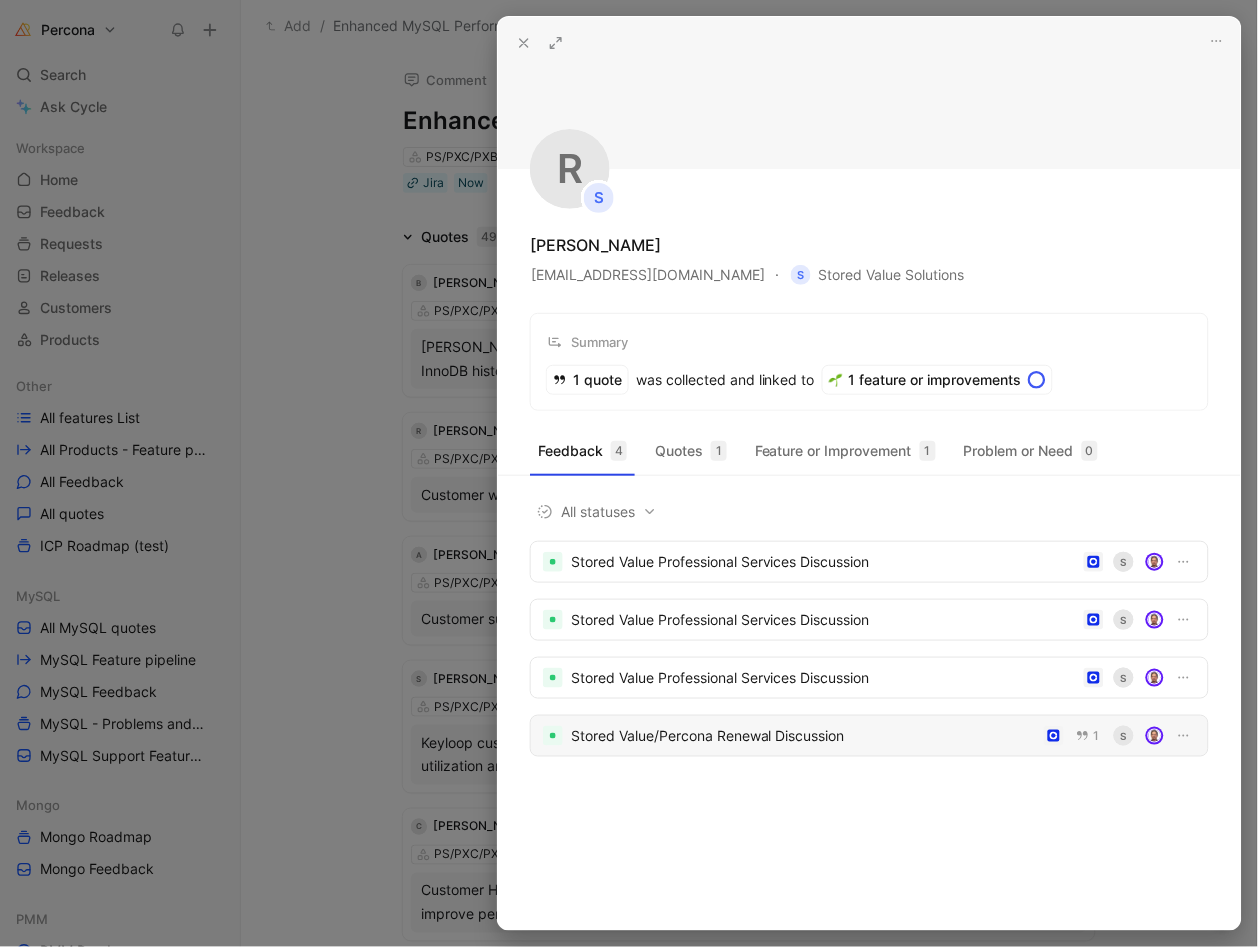 click on "Stored Value/Percona Renewal Discussion" at bounding box center [803, 736] 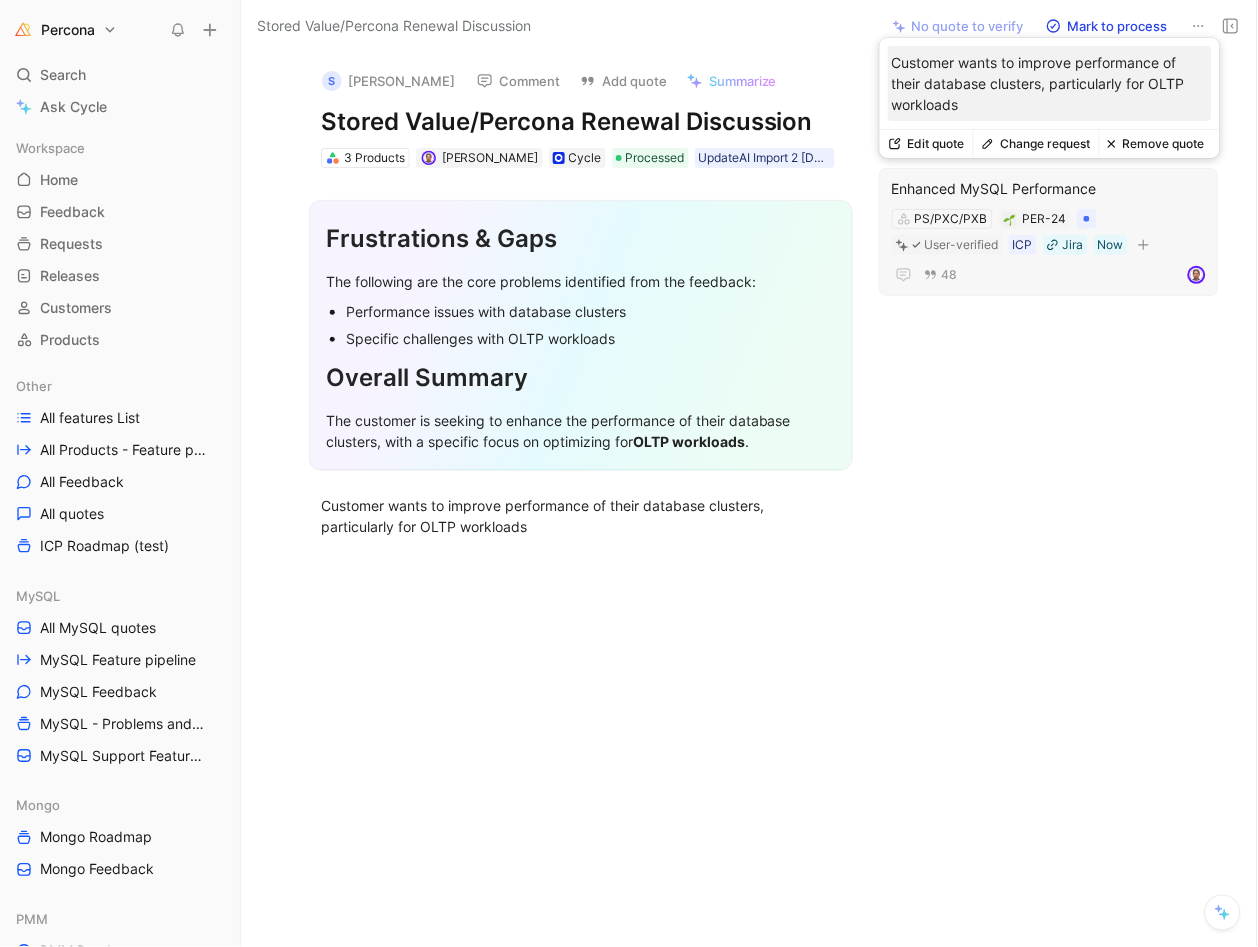 click on "Remove quote" at bounding box center [1156, 144] 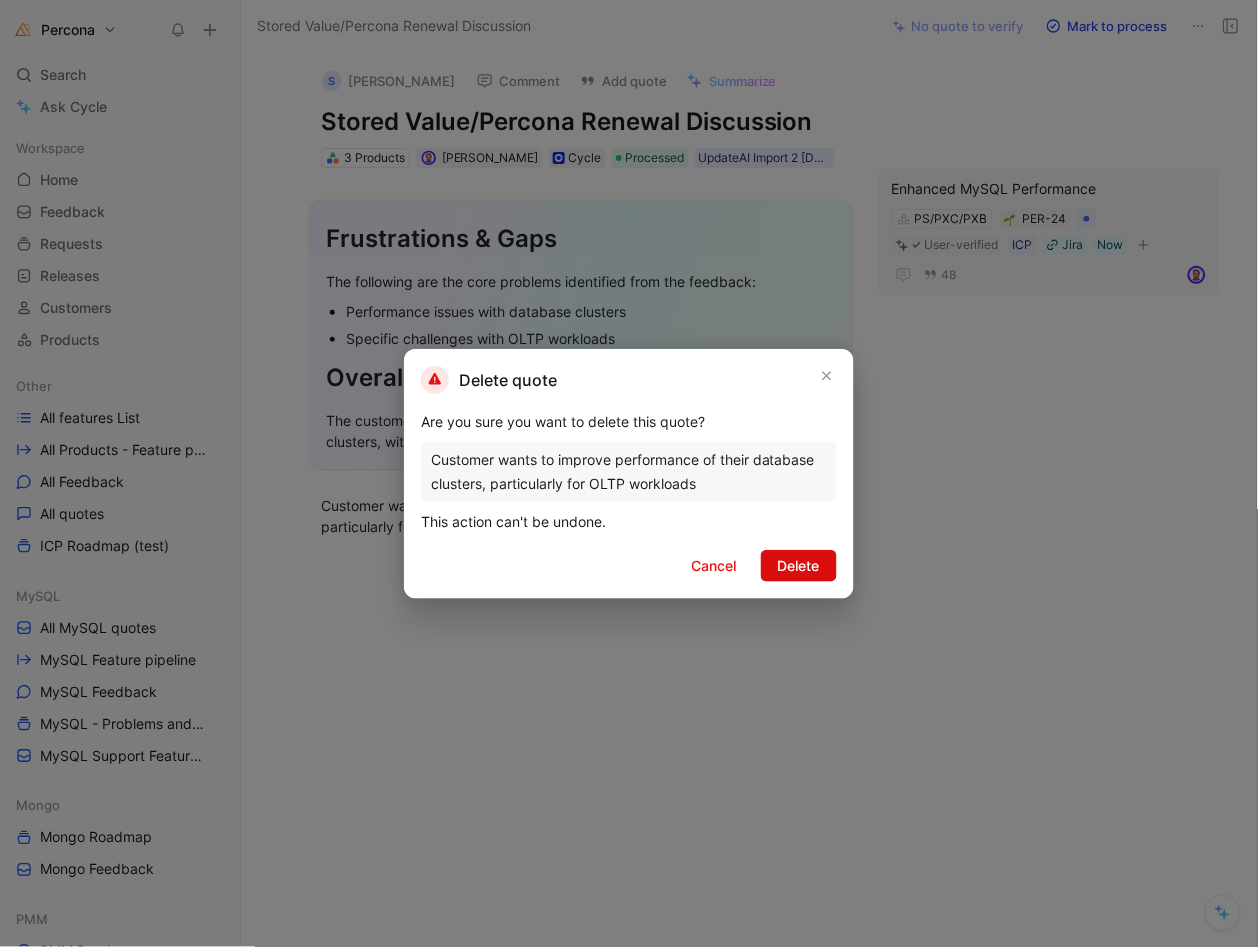click on "Delete" at bounding box center (799, 566) 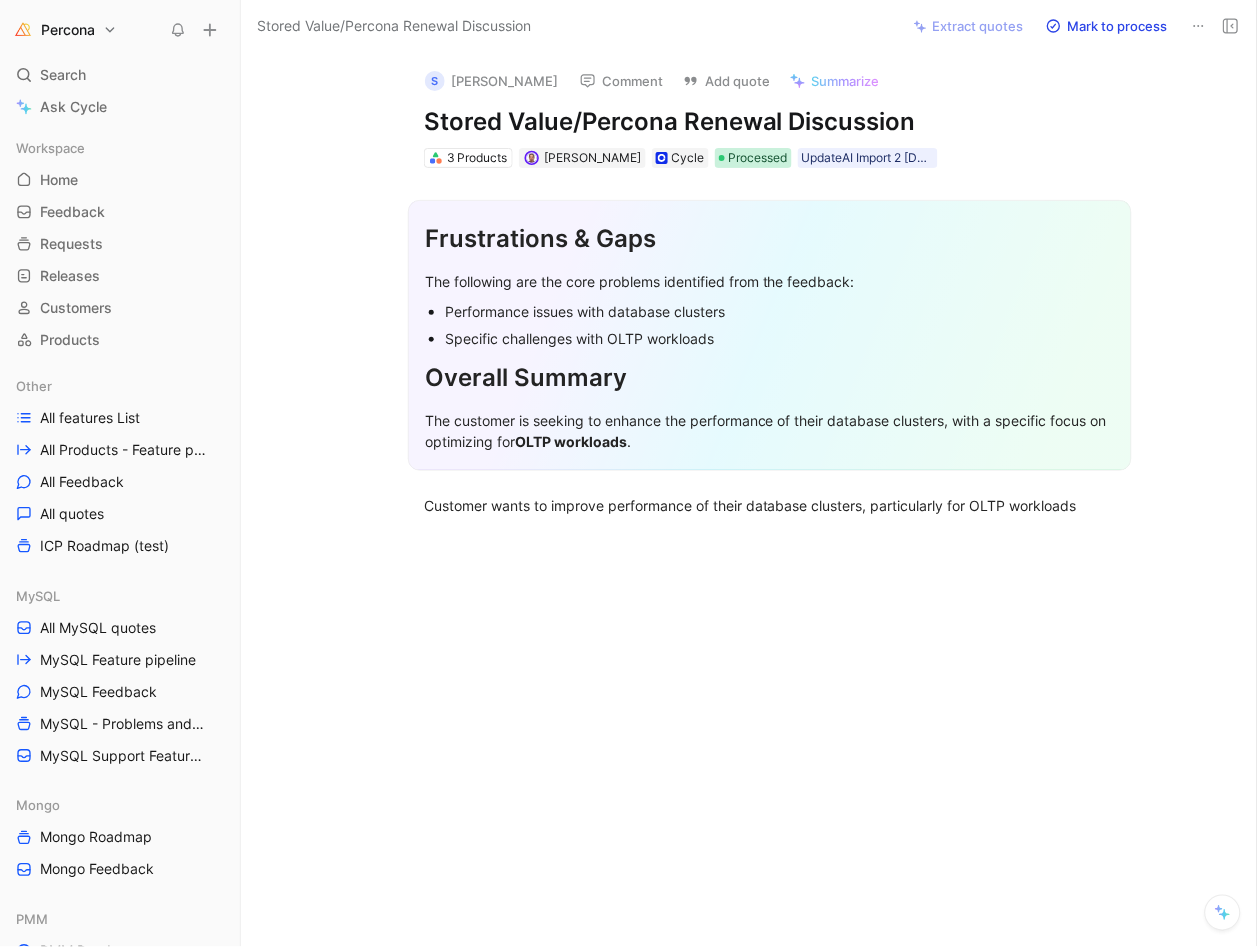 click on "Processed" at bounding box center [758, 158] 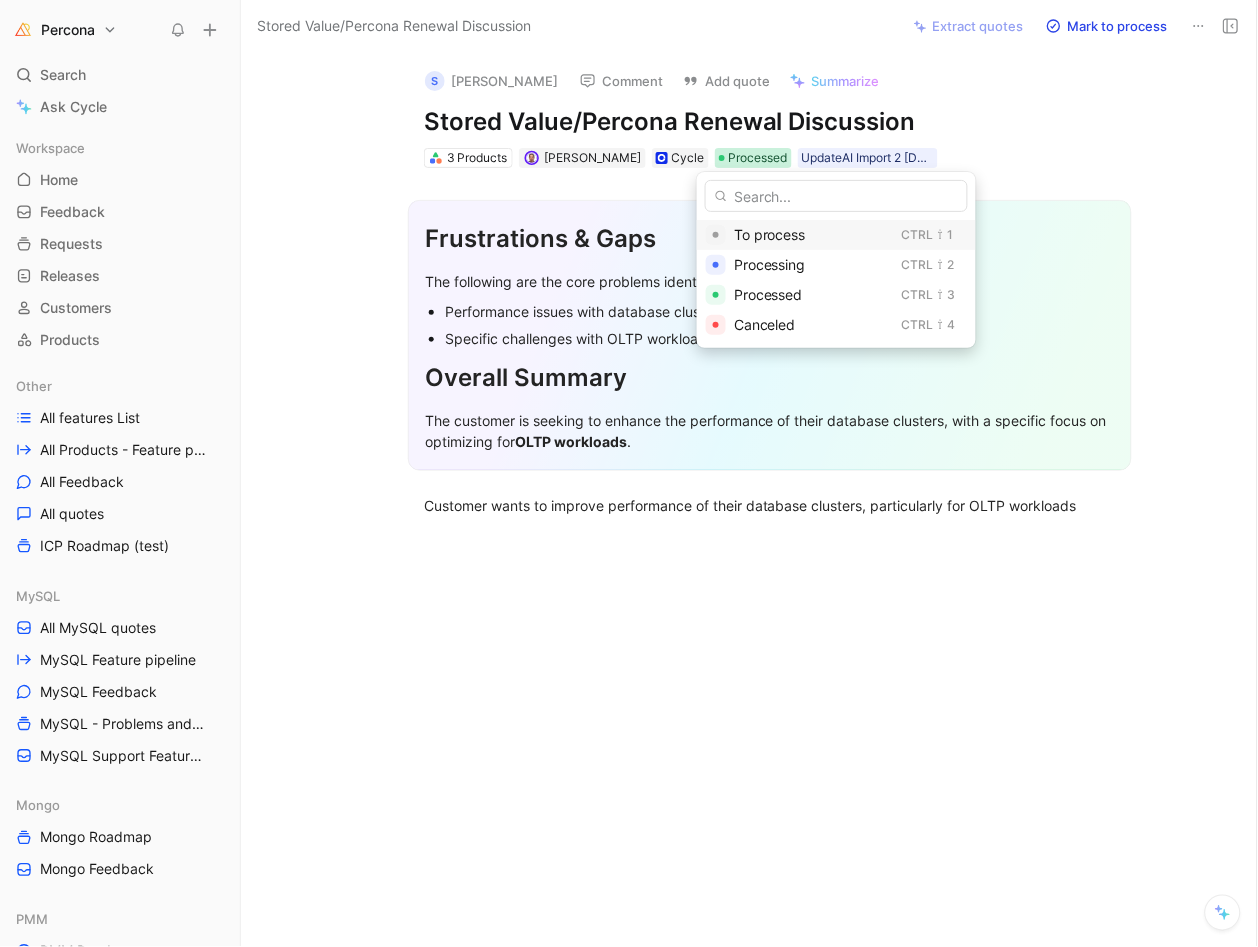 click on "To process" at bounding box center (770, 234) 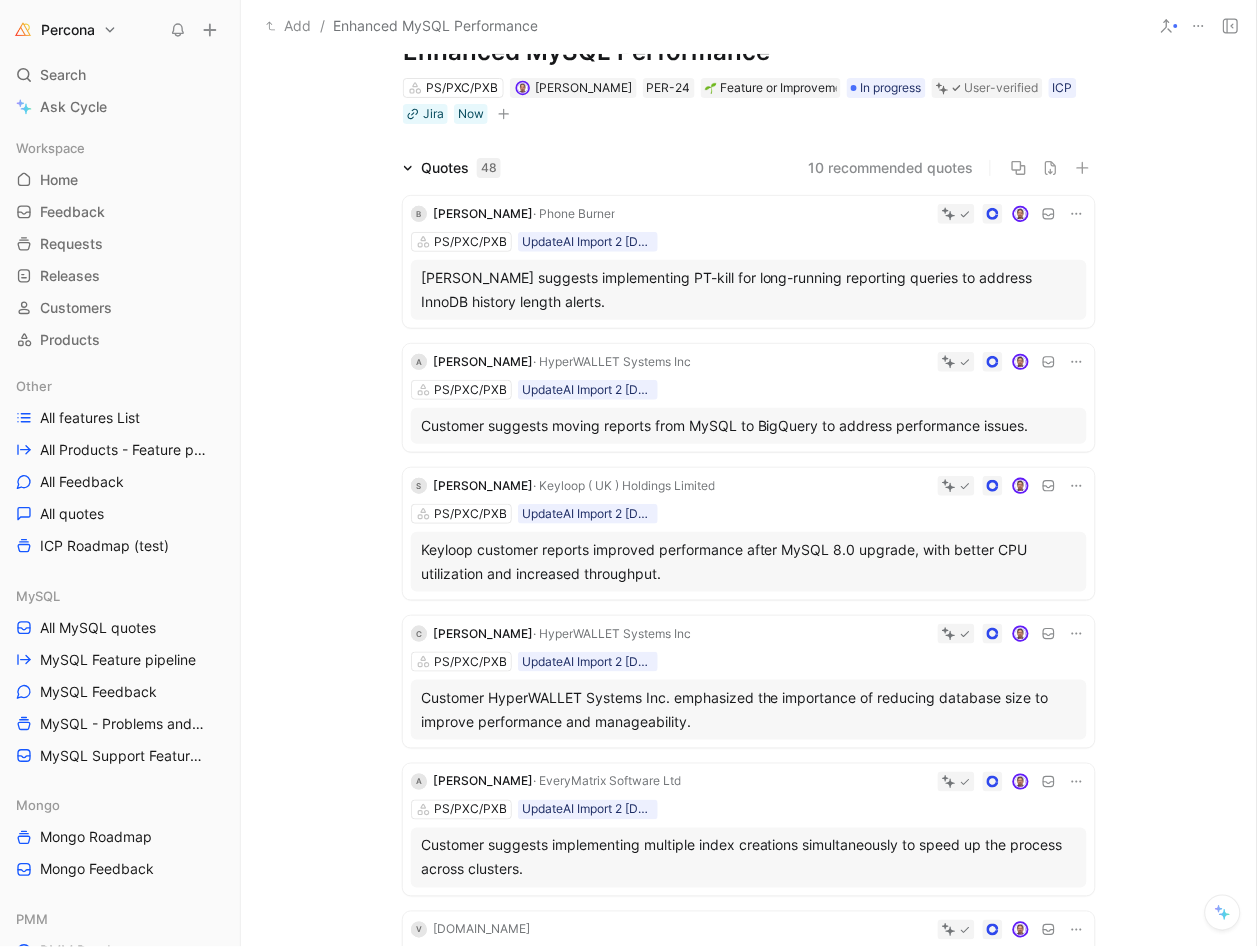 scroll, scrollTop: 90, scrollLeft: 0, axis: vertical 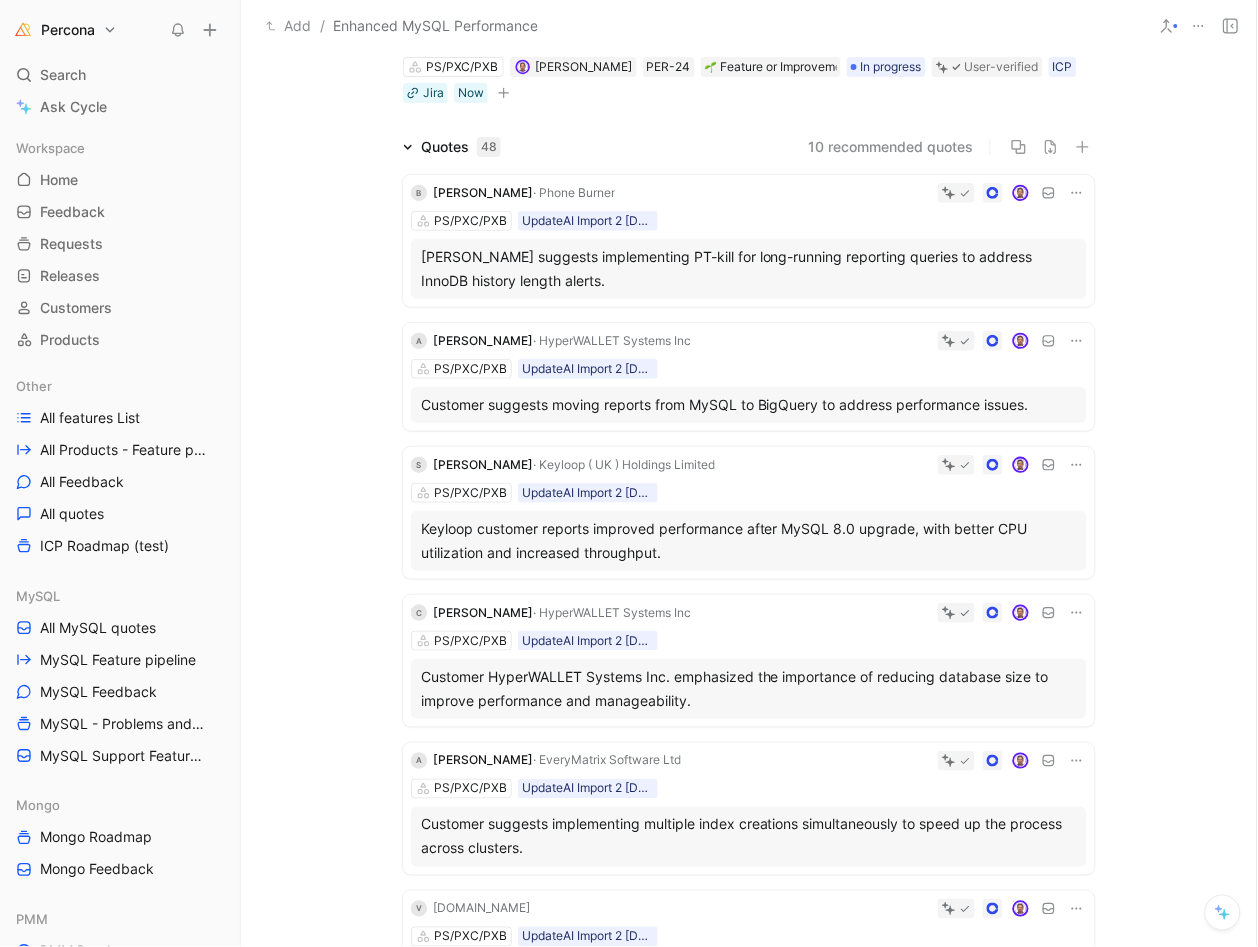 click 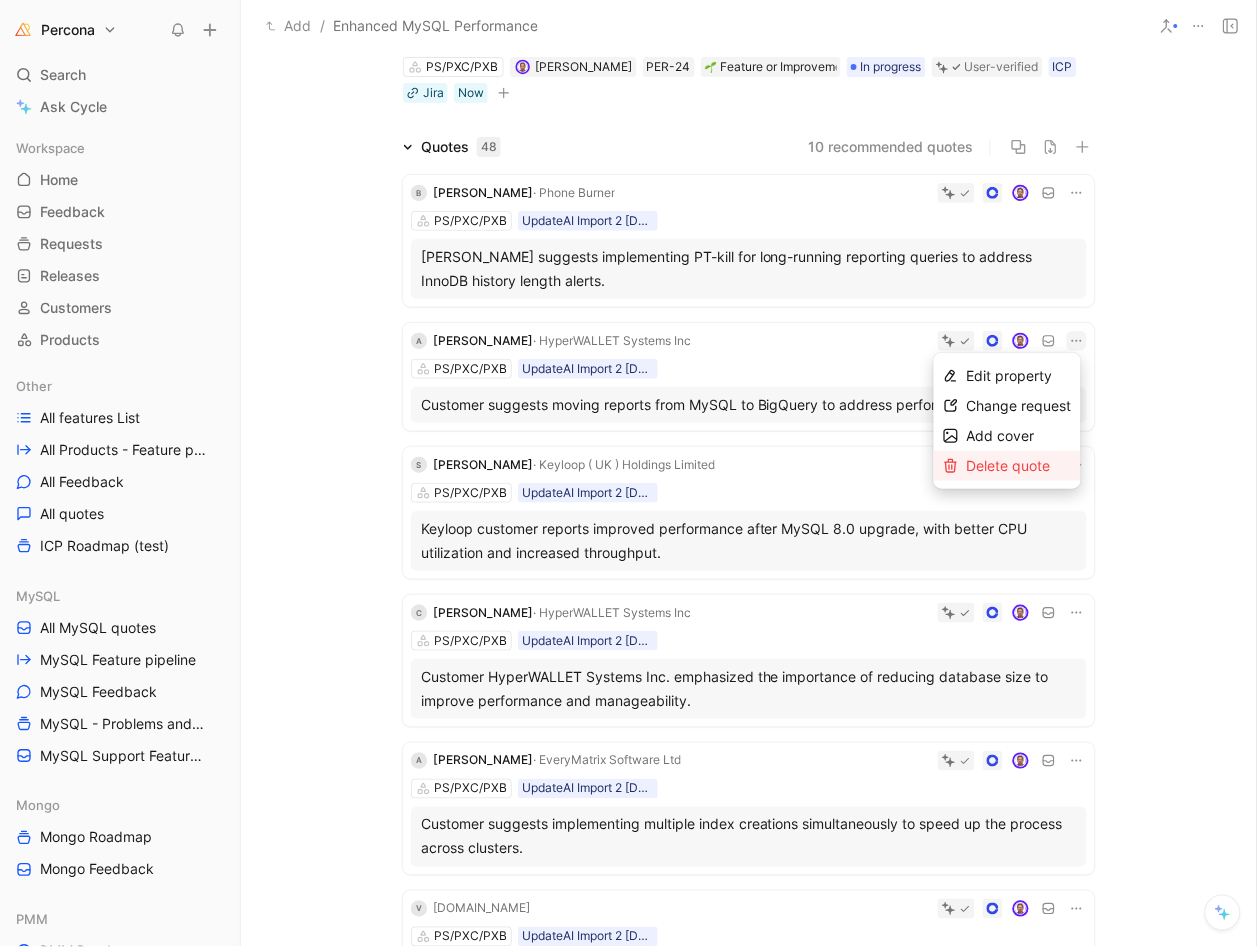 click on "Delete quote" at bounding box center (1009, 465) 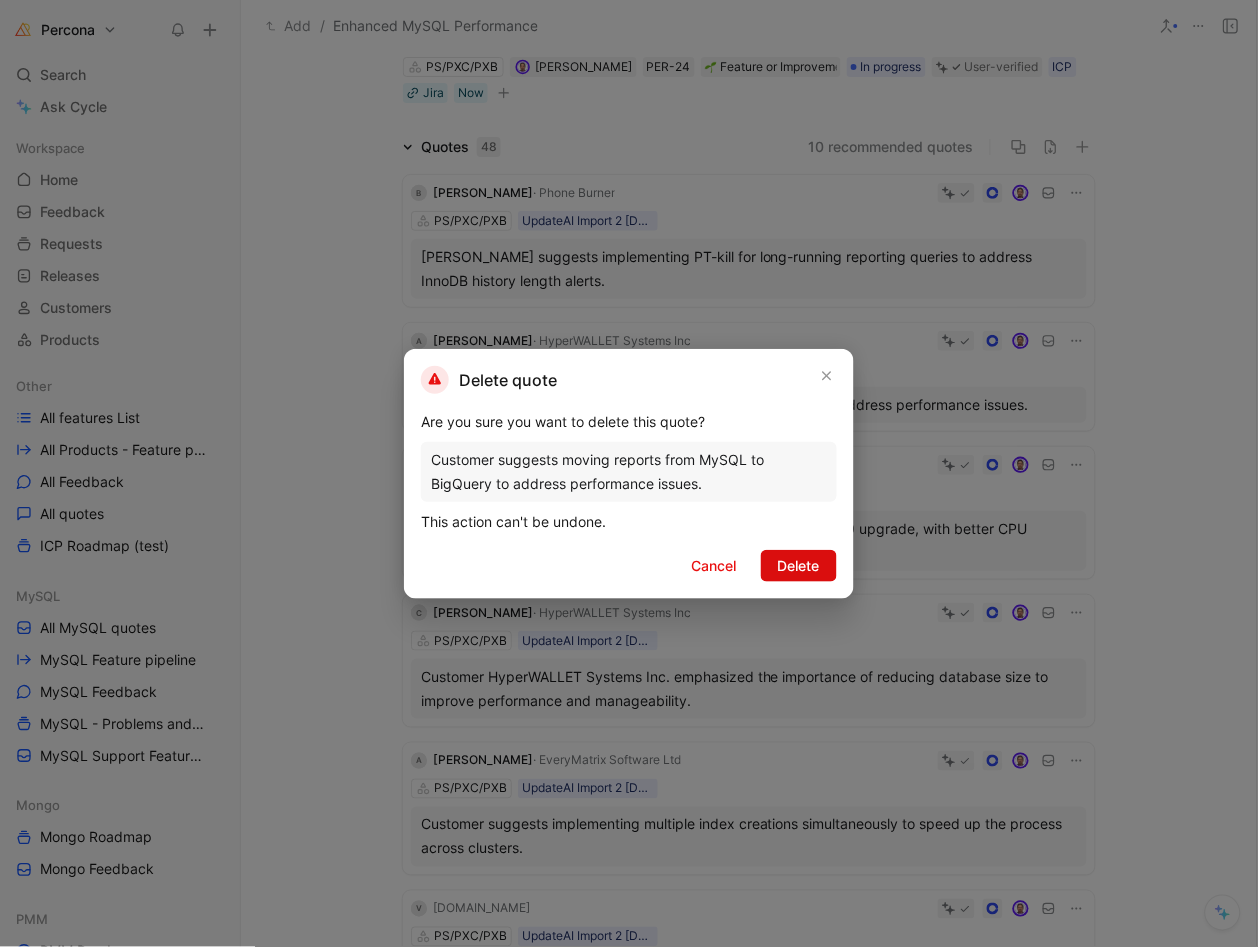 click on "Delete" at bounding box center (799, 566) 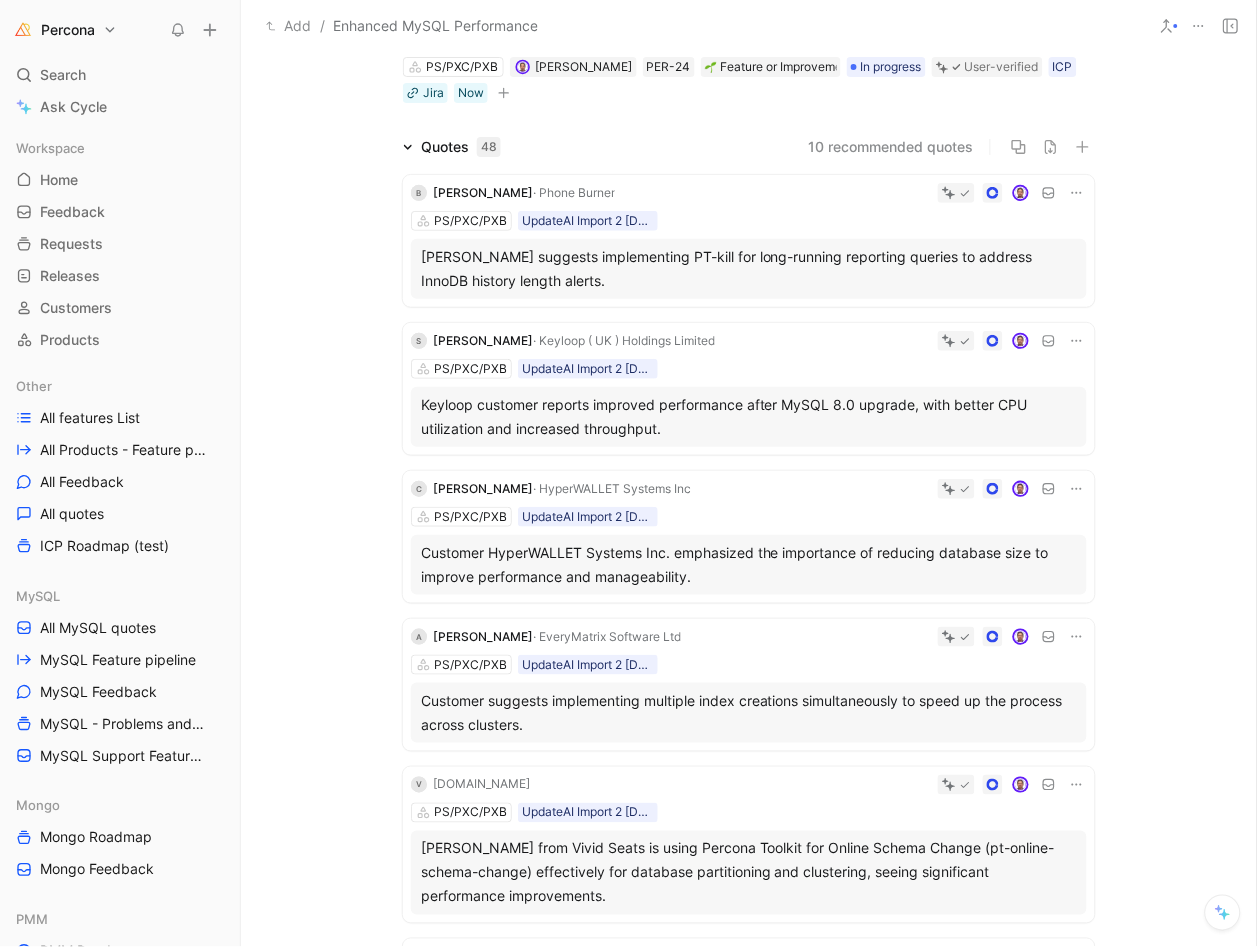 click 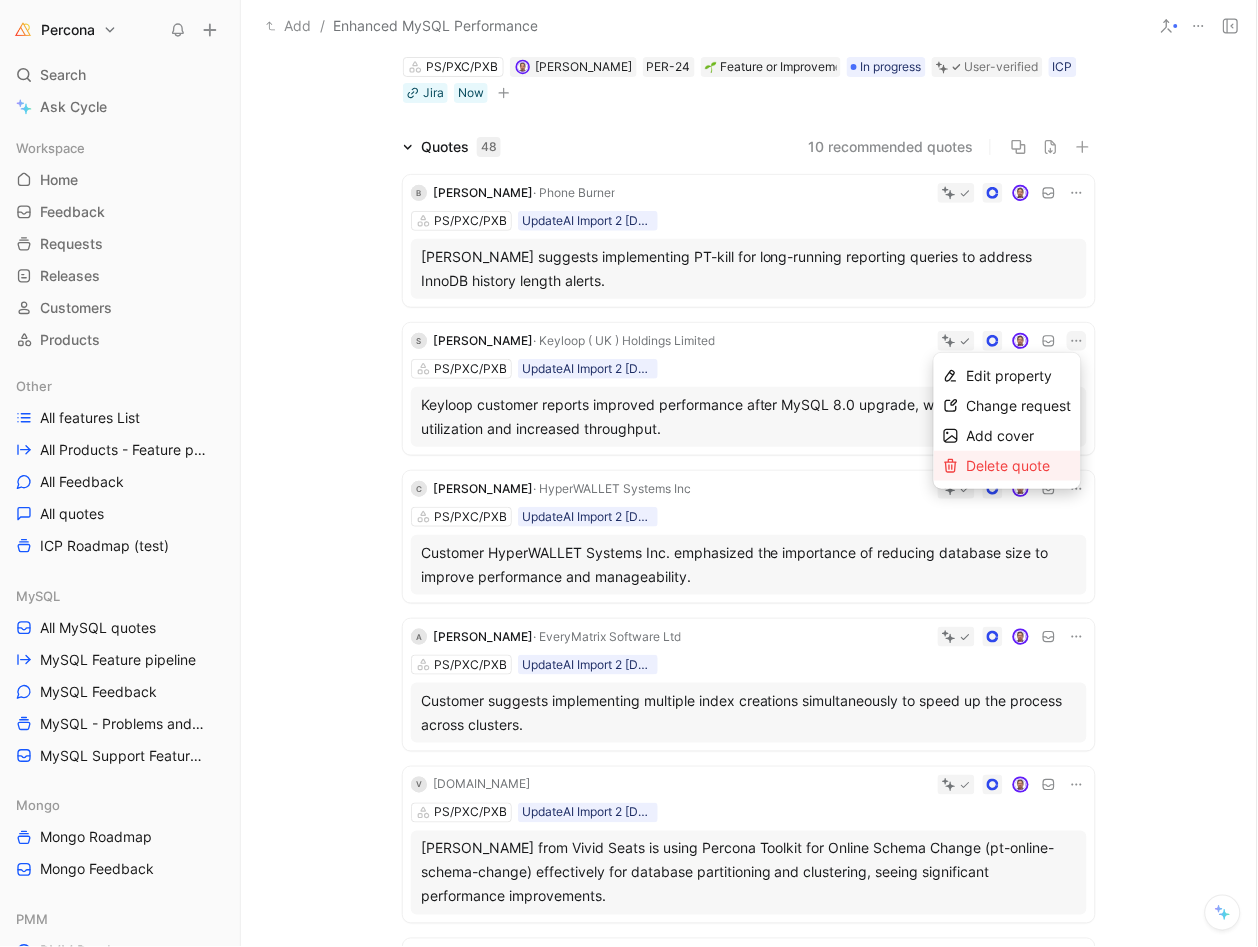 click on "Delete quote" at bounding box center [1009, 465] 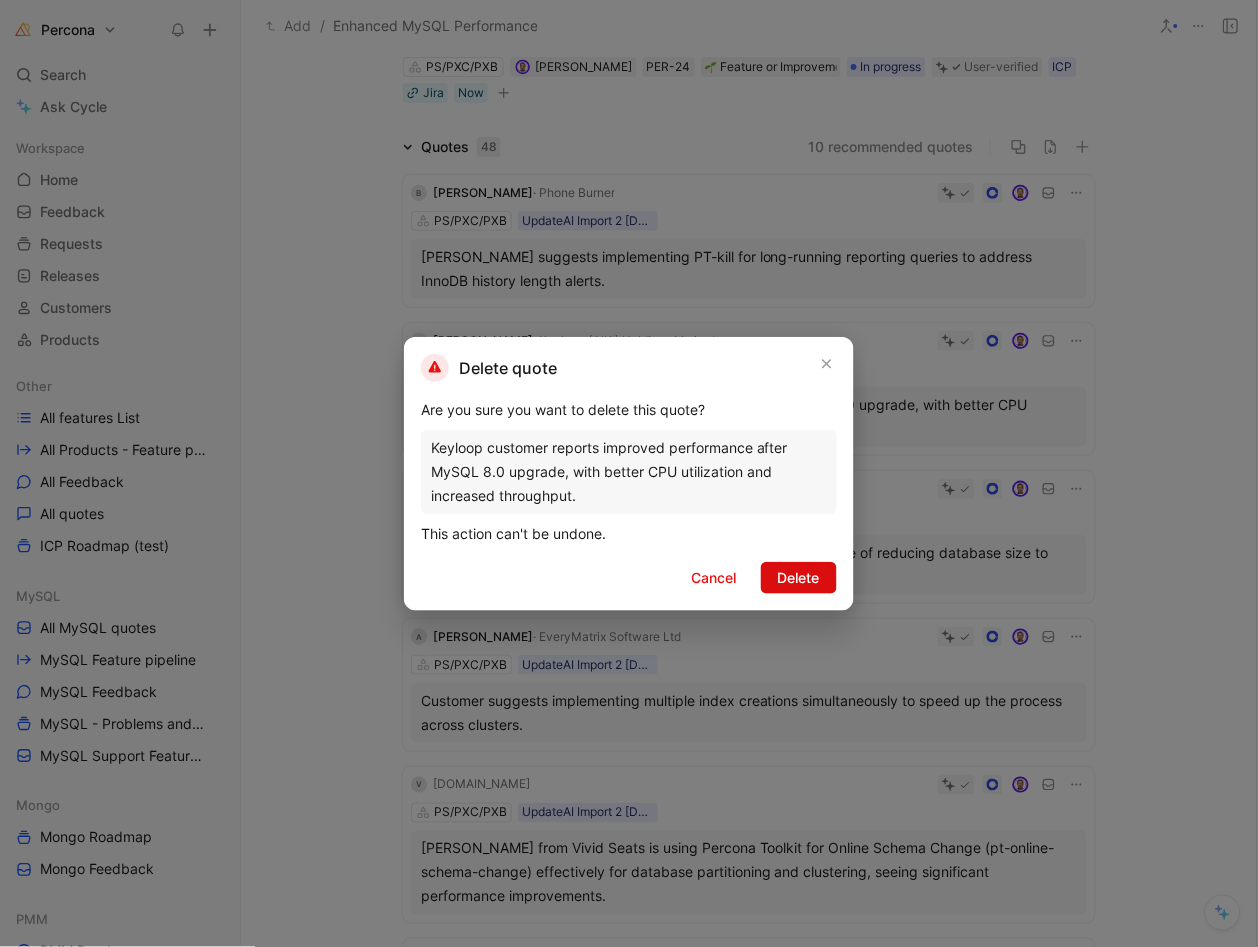 click on "Delete" at bounding box center (799, 578) 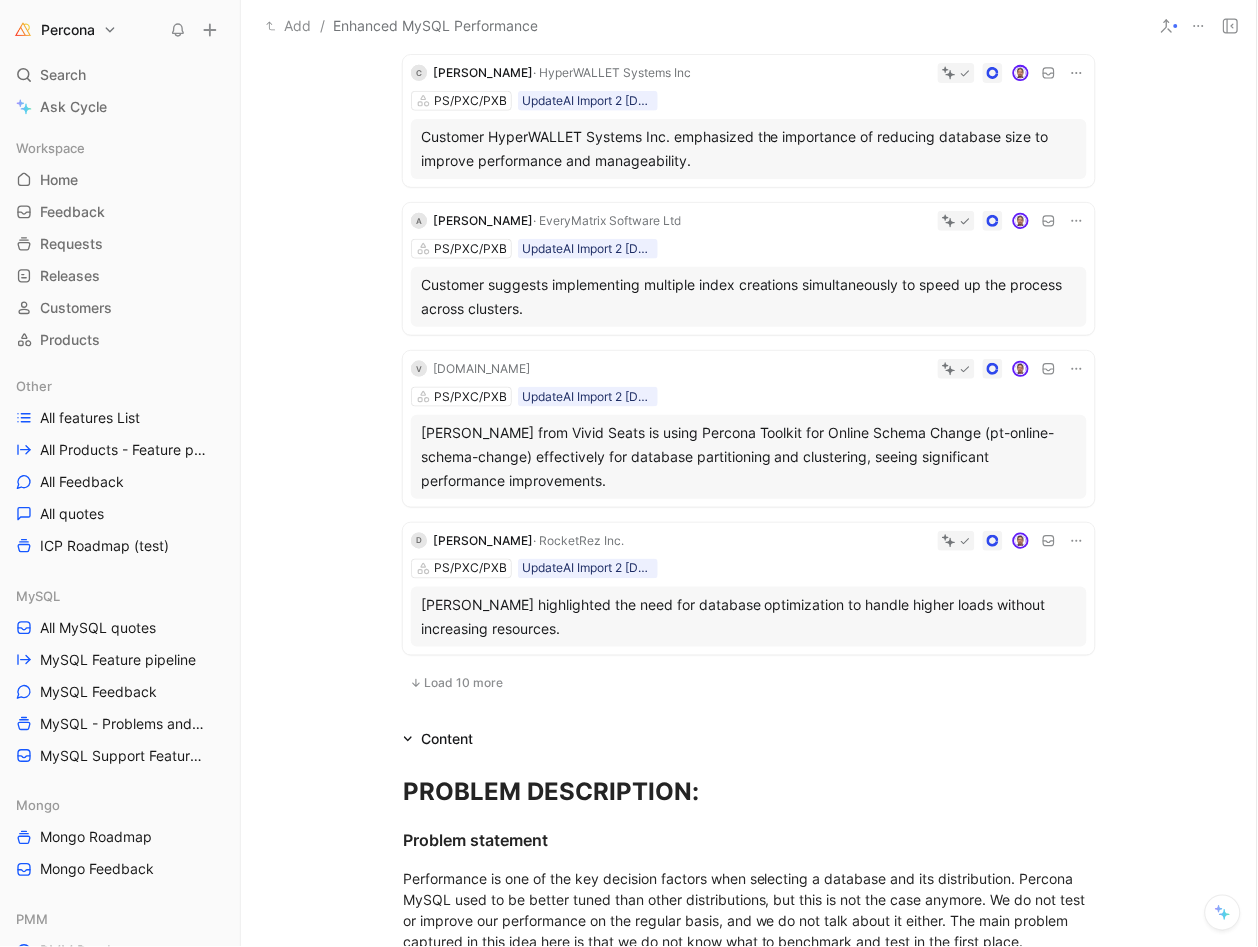 scroll, scrollTop: 362, scrollLeft: 0, axis: vertical 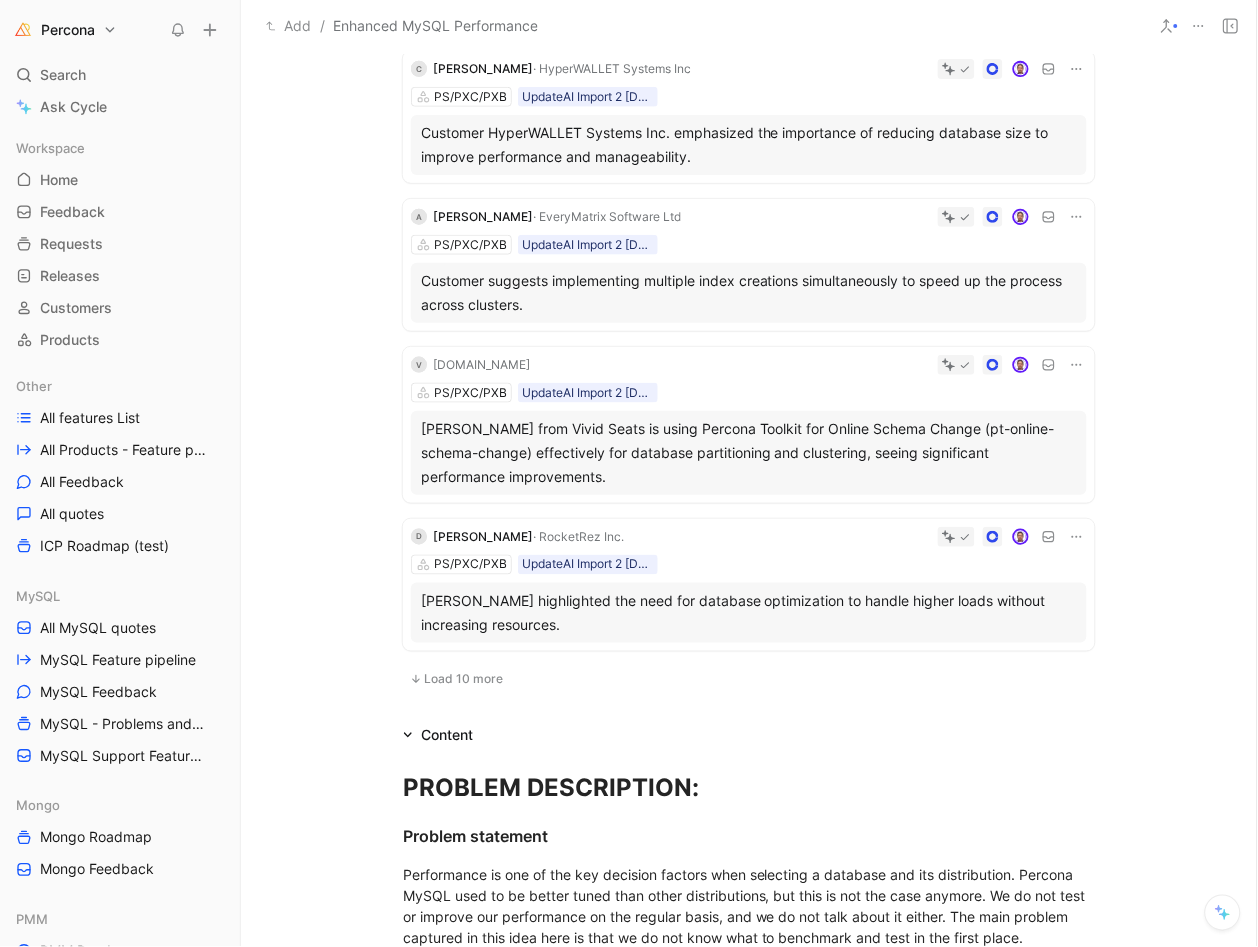 click on "Load 10 more" at bounding box center (463, 679) 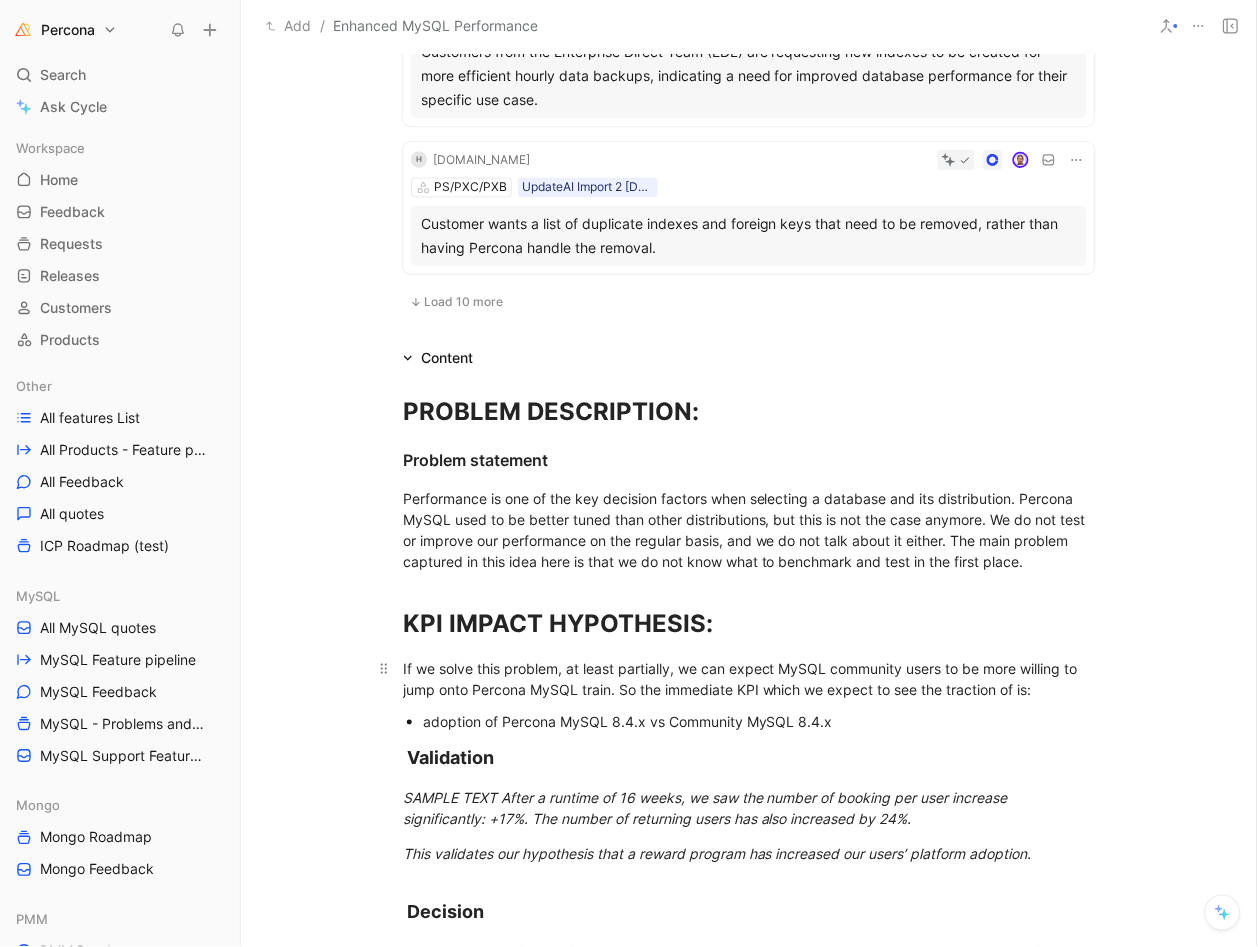 scroll, scrollTop: 2176, scrollLeft: 0, axis: vertical 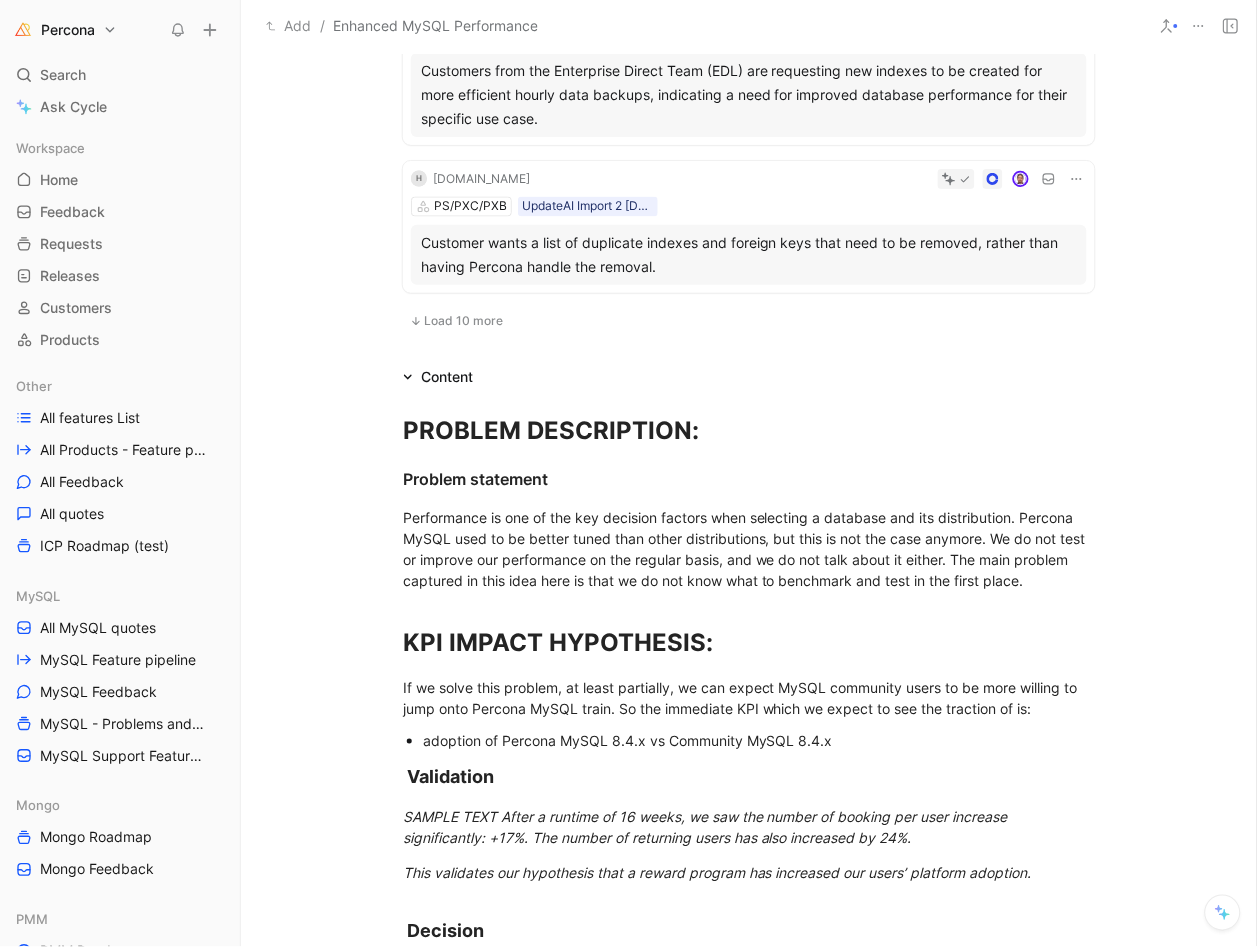 click on "Load 10 more" at bounding box center (463, 321) 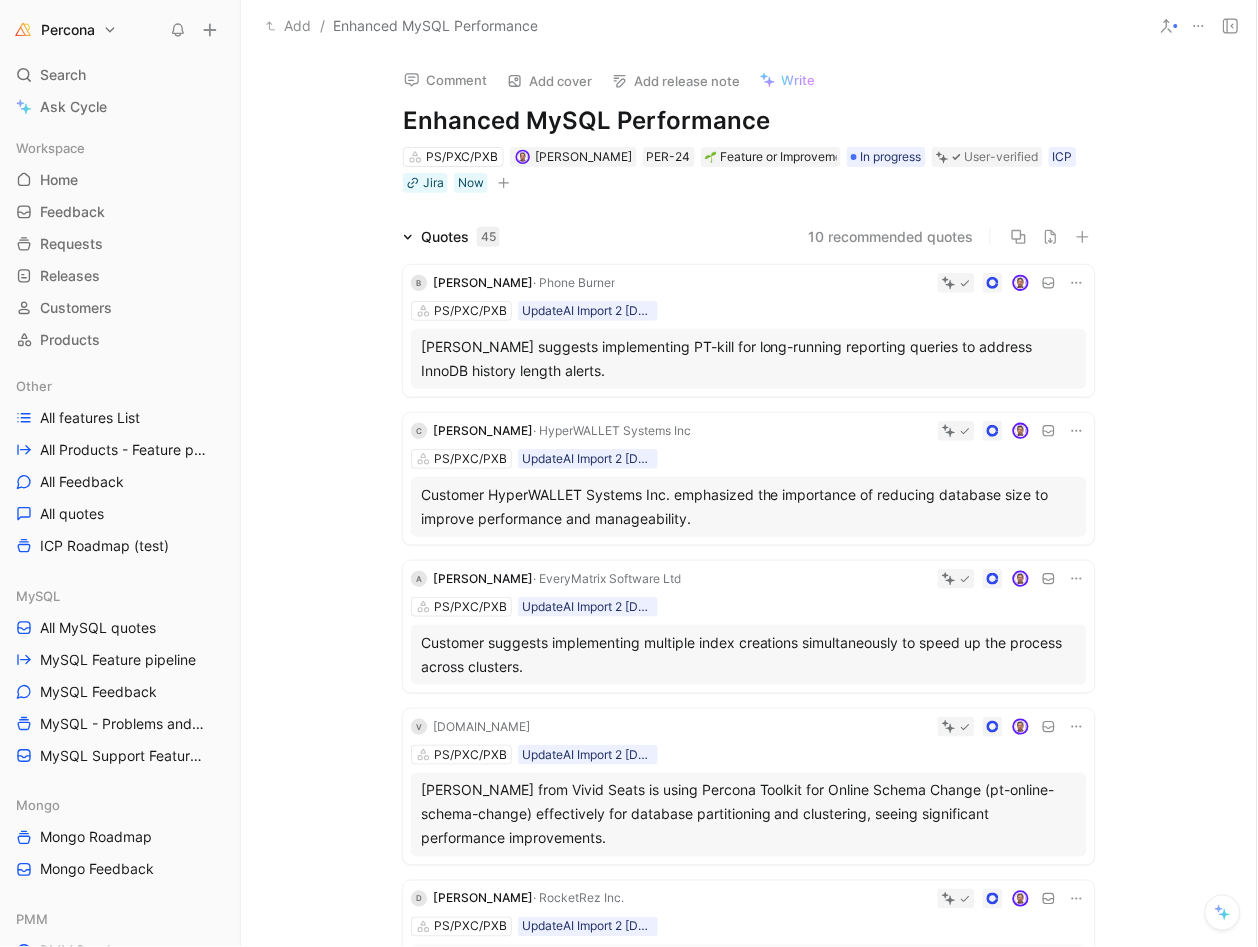 scroll, scrollTop: 0, scrollLeft: 0, axis: both 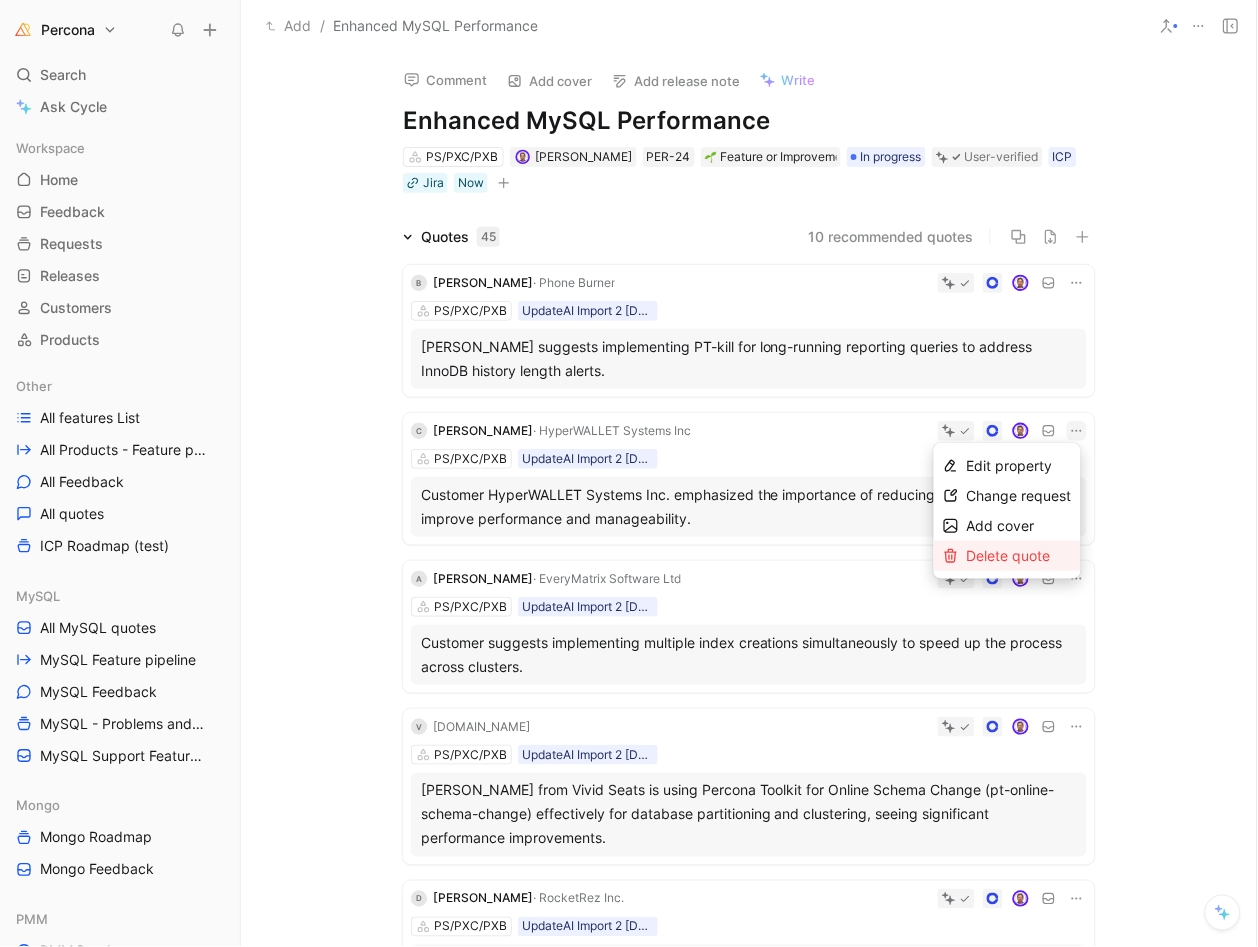click on "Delete quote" at bounding box center [1009, 555] 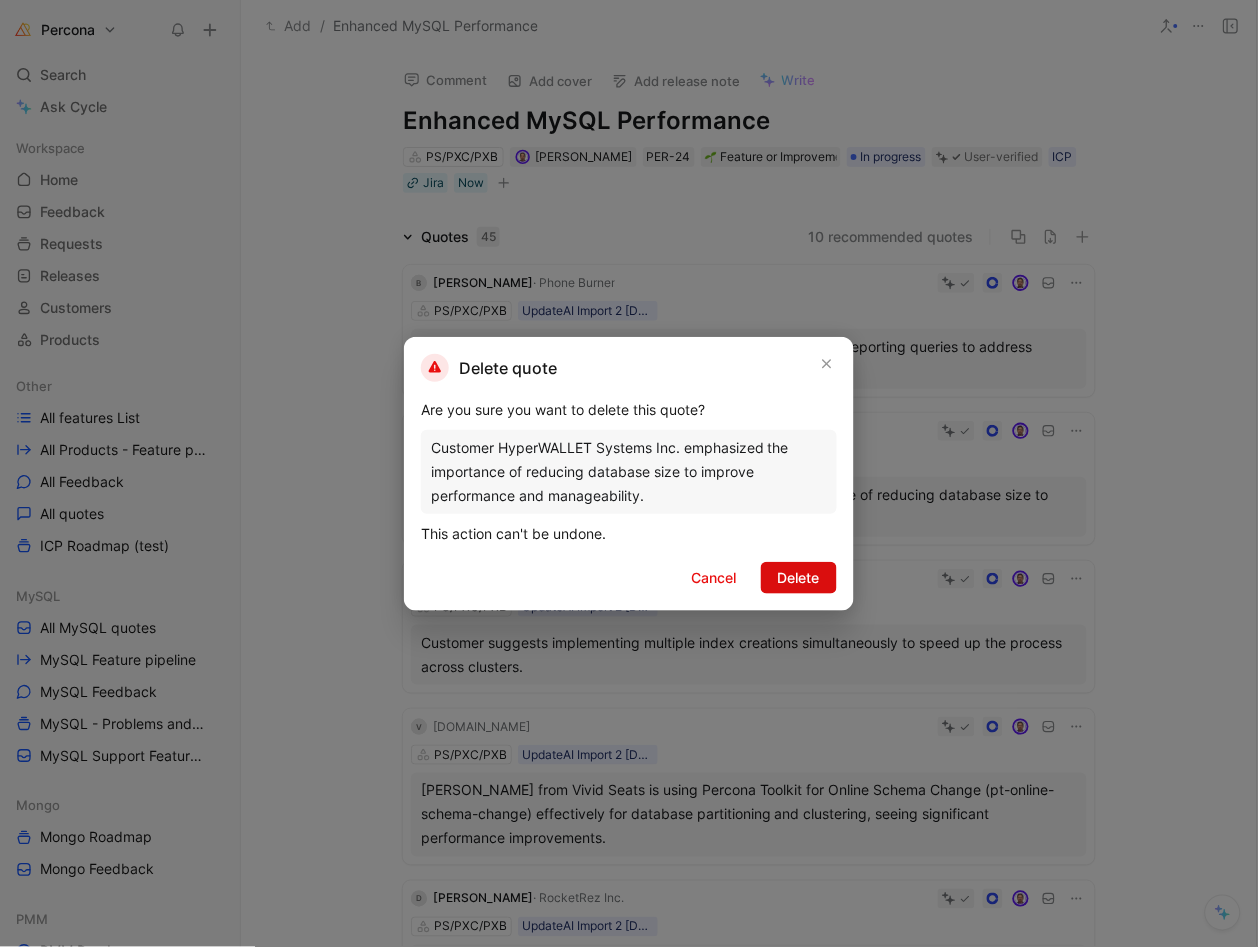 click on "Delete" at bounding box center (799, 578) 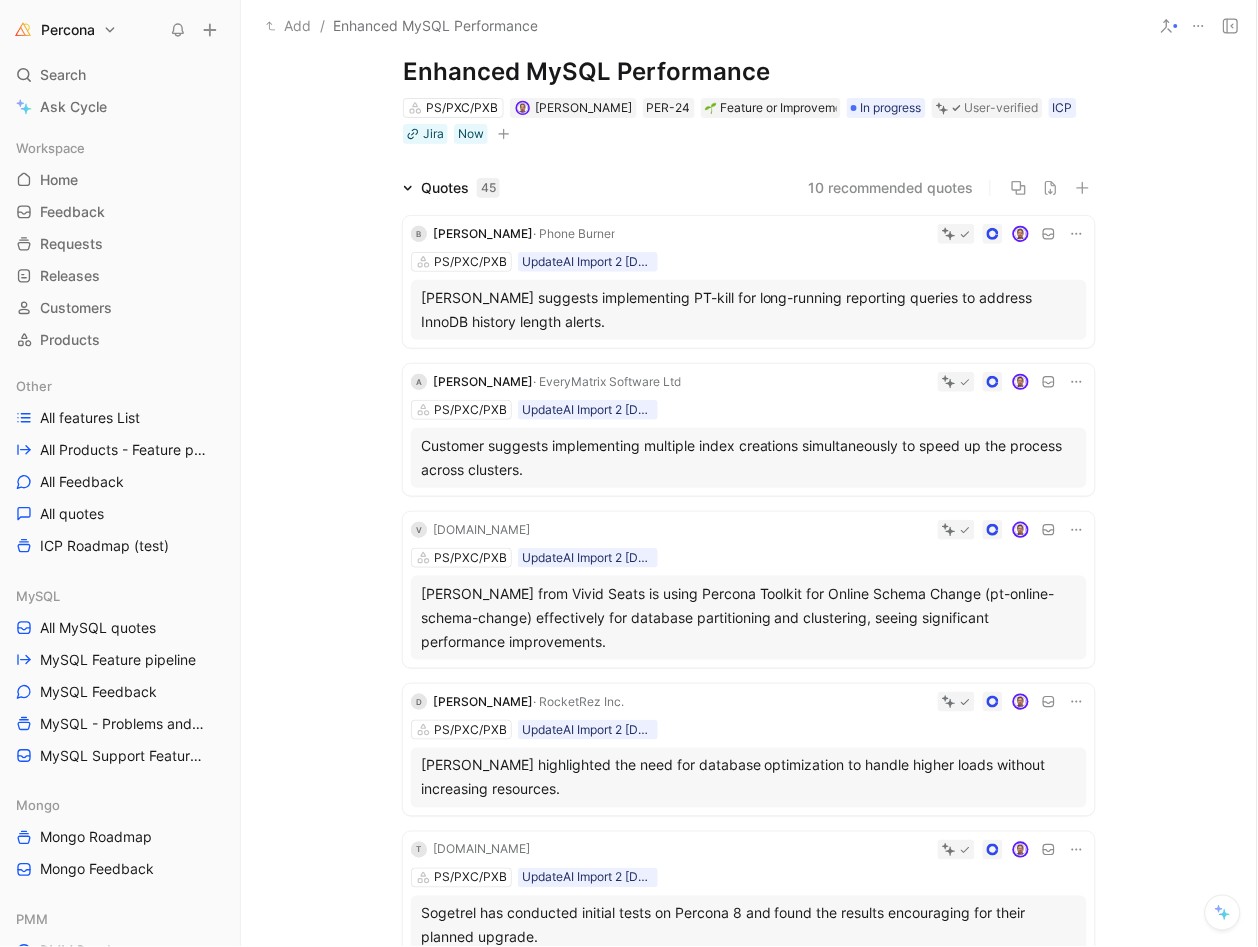 scroll, scrollTop: 82, scrollLeft: 0, axis: vertical 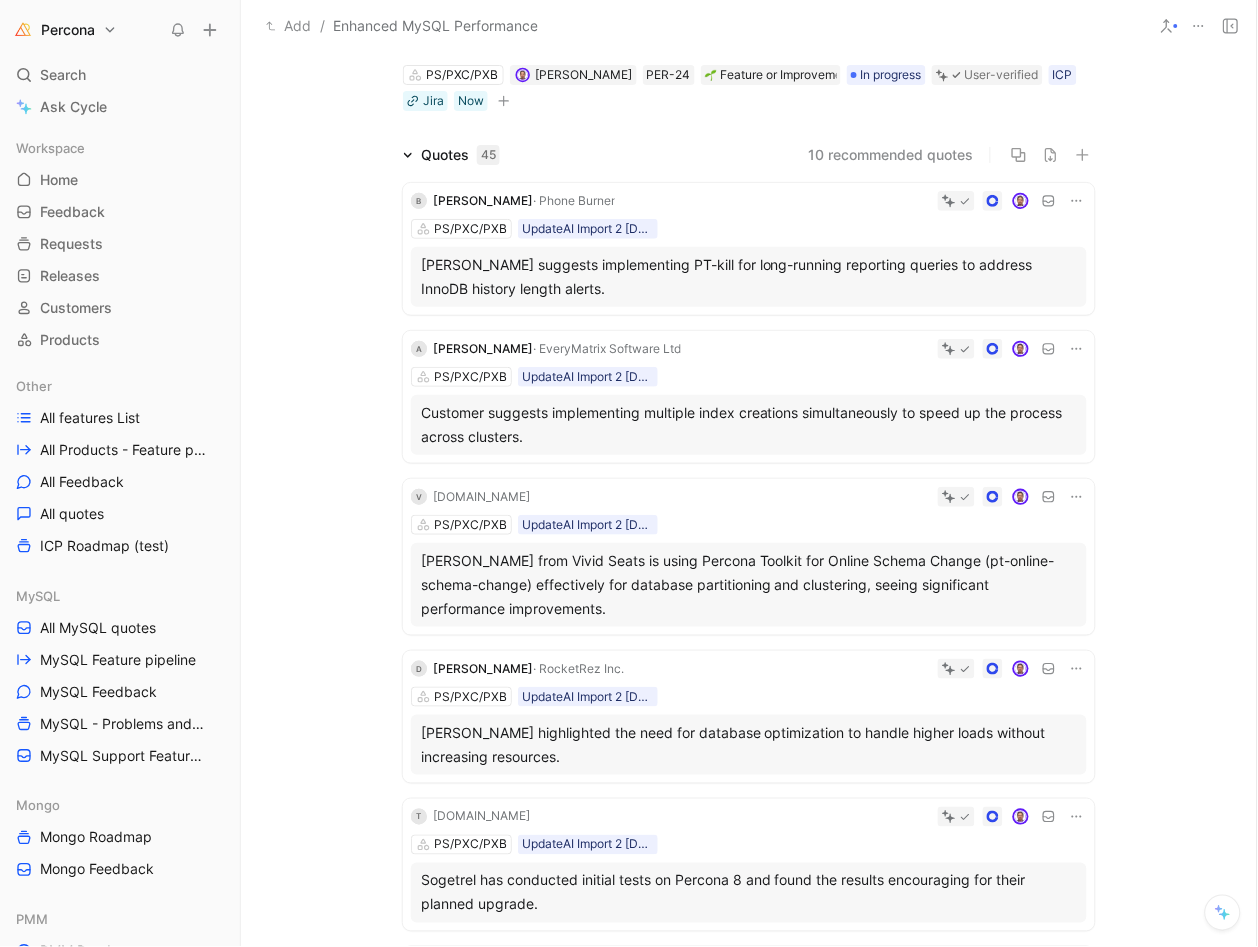 click 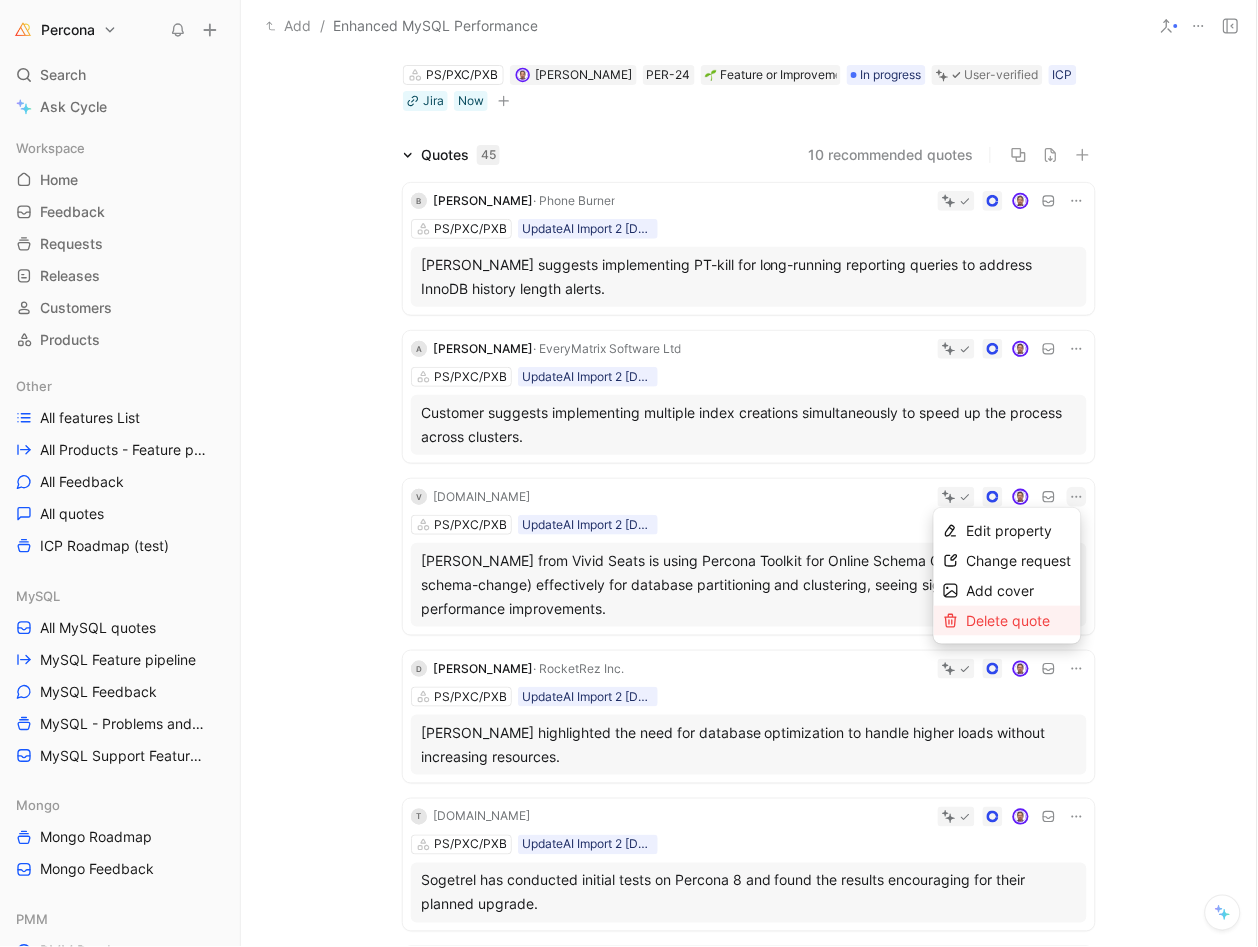 click on "Delete quote" at bounding box center (1009, 620) 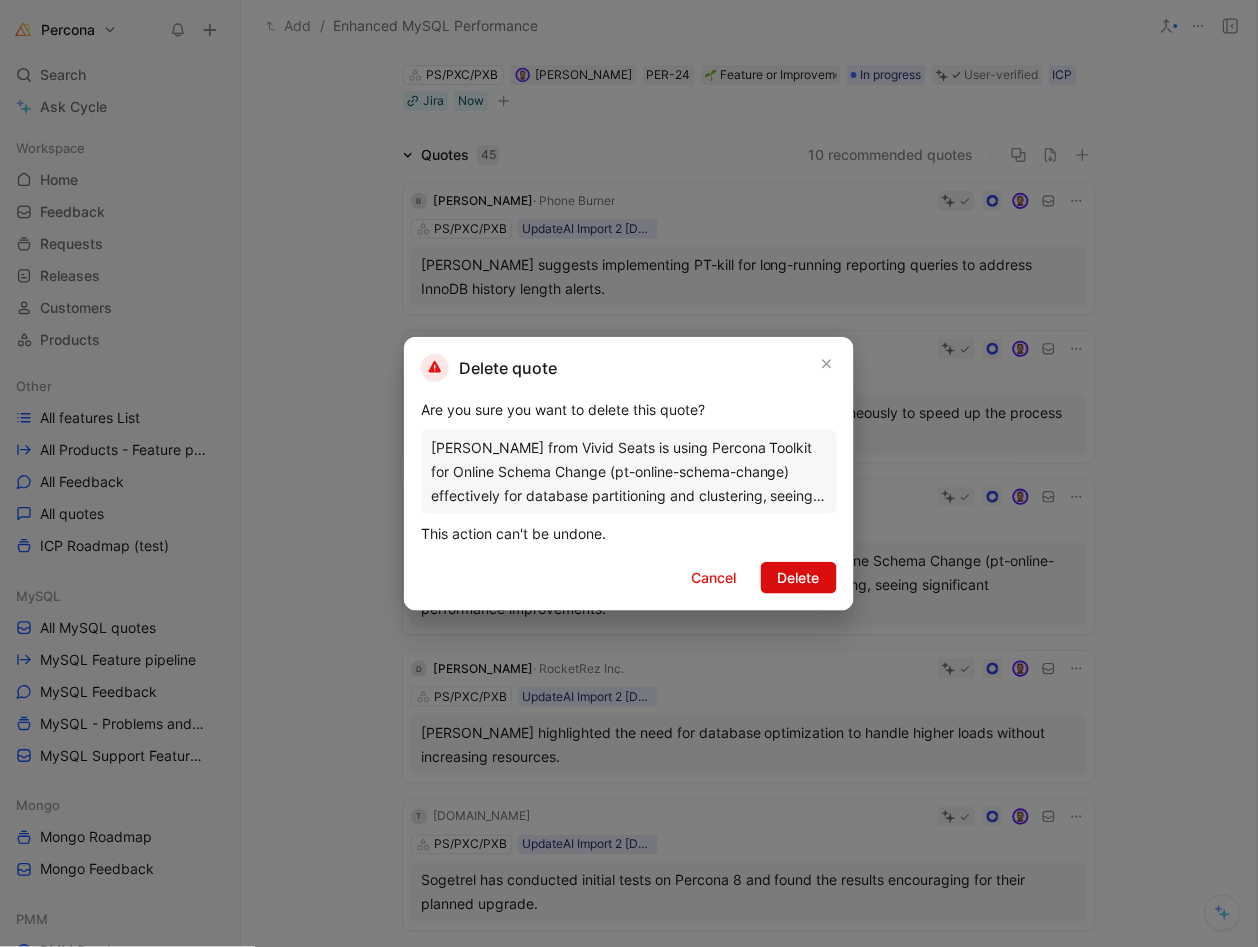 click on "Delete" at bounding box center (799, 578) 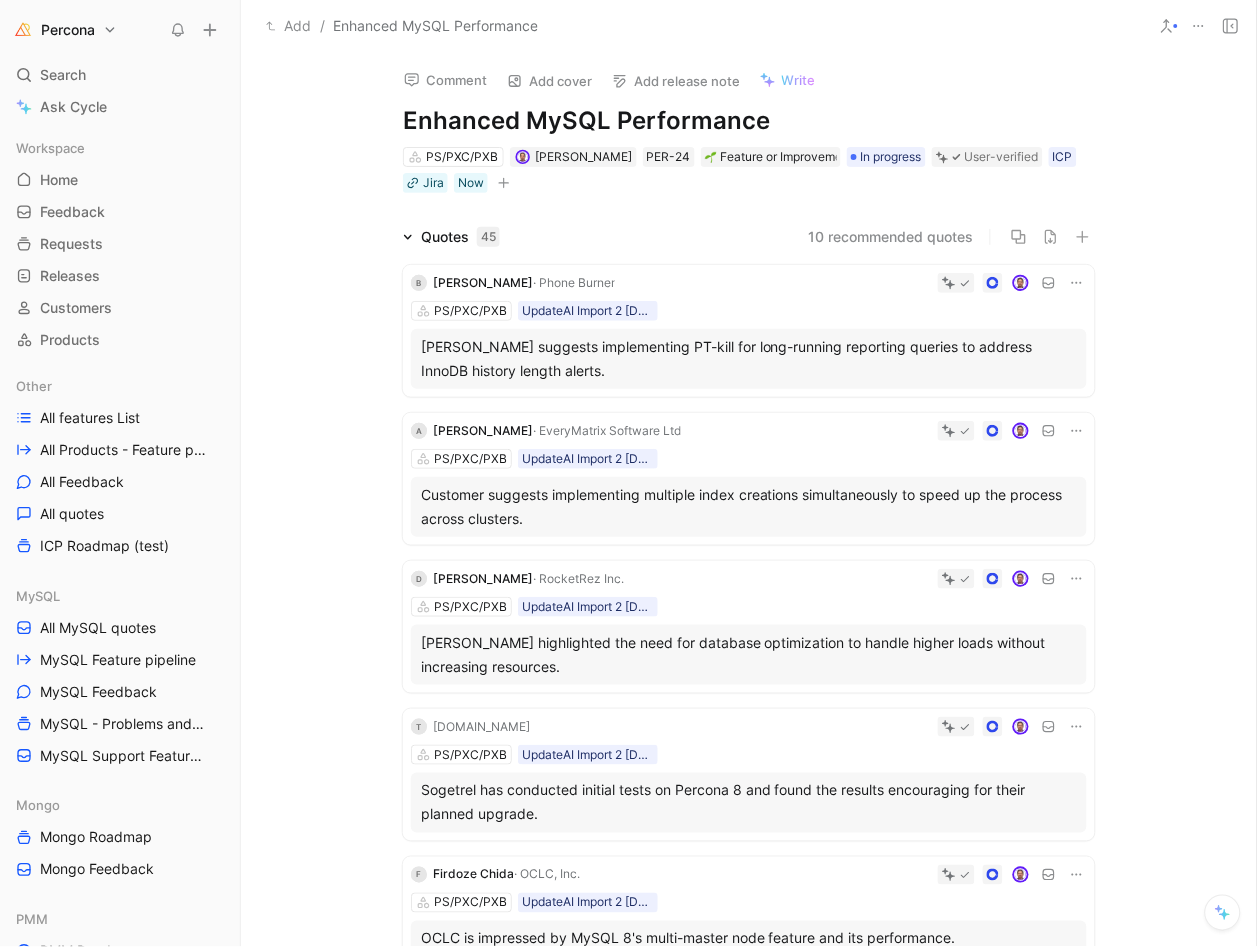 scroll, scrollTop: 0, scrollLeft: 0, axis: both 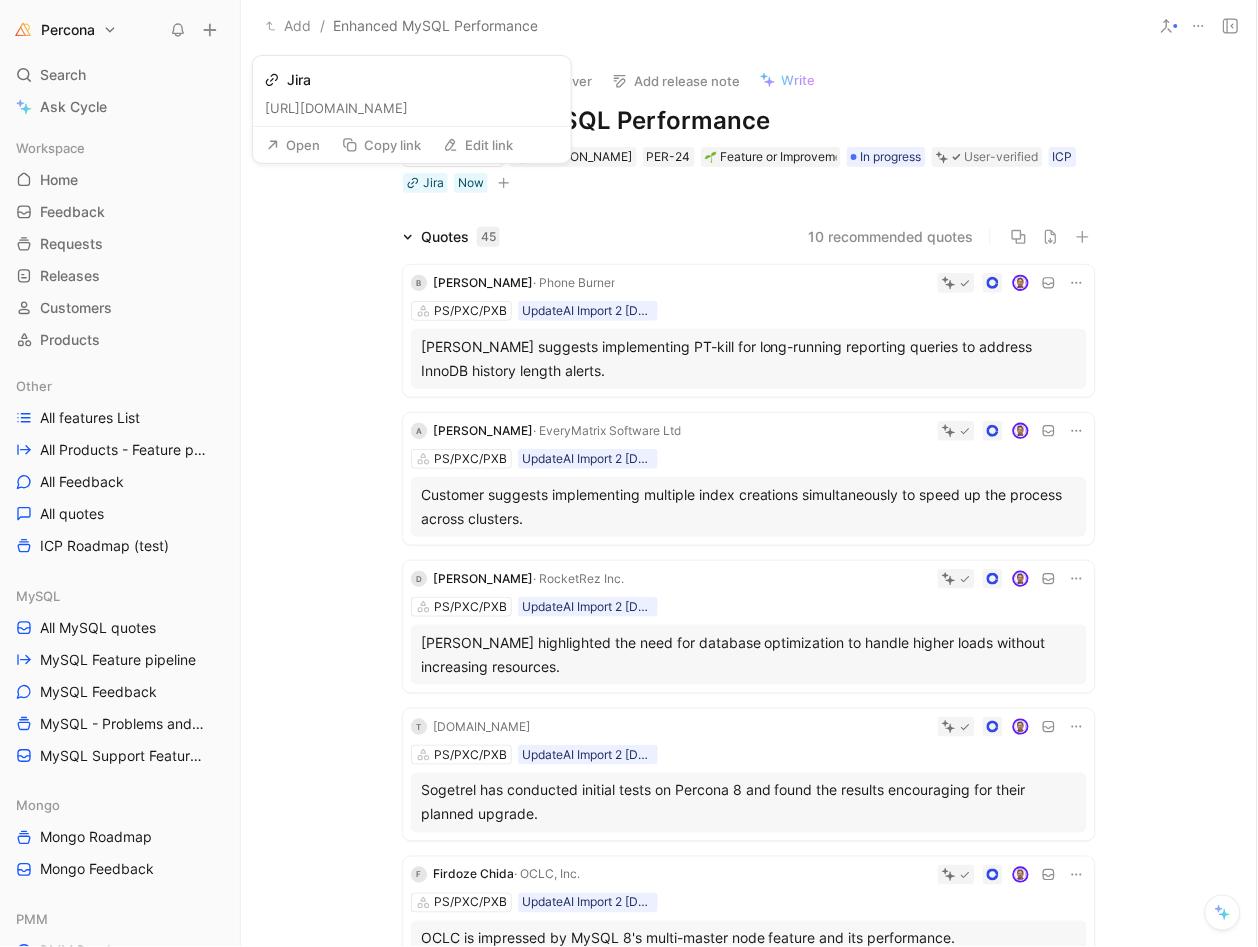 click on "Open" at bounding box center (293, 145) 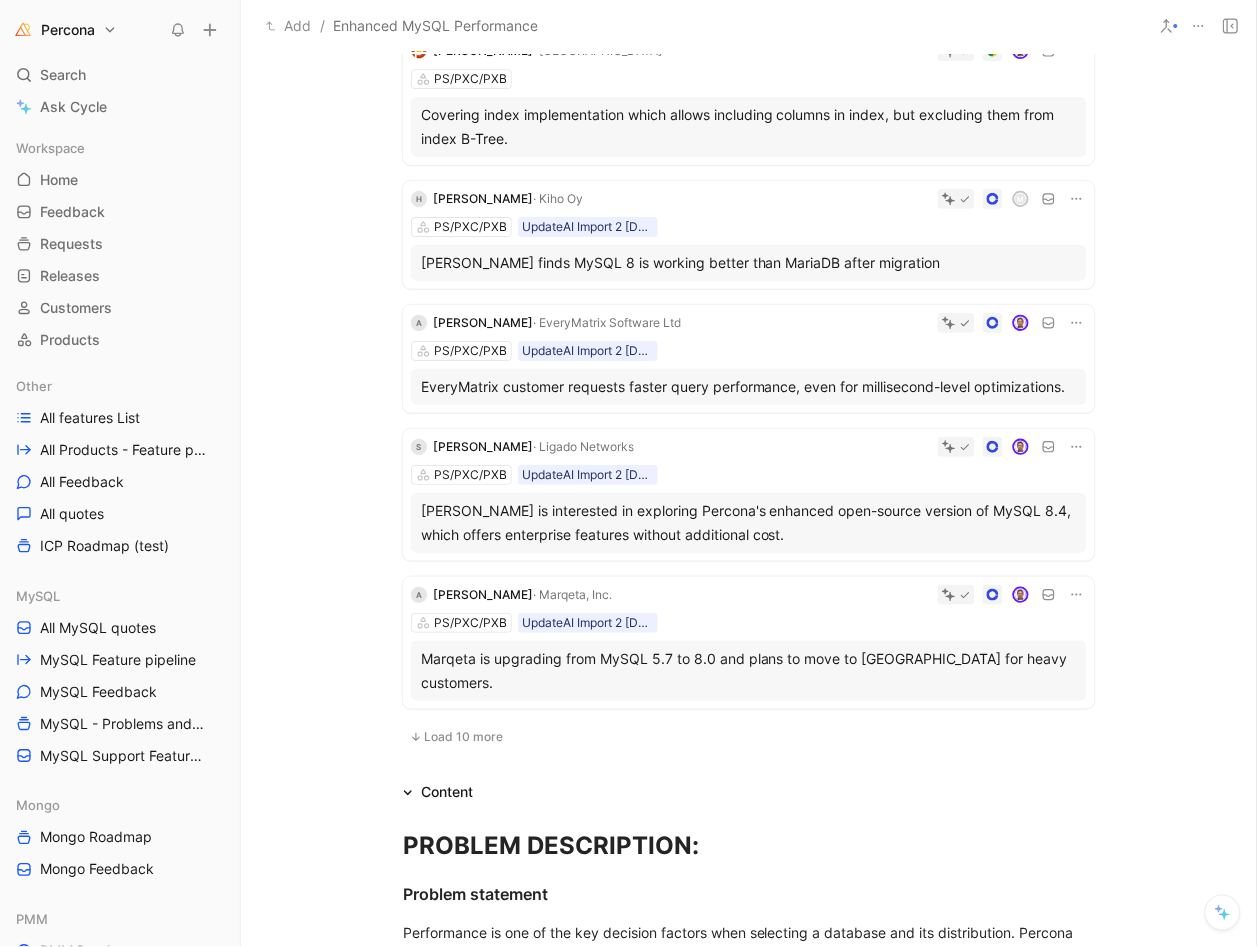 scroll, scrollTop: 3288, scrollLeft: 0, axis: vertical 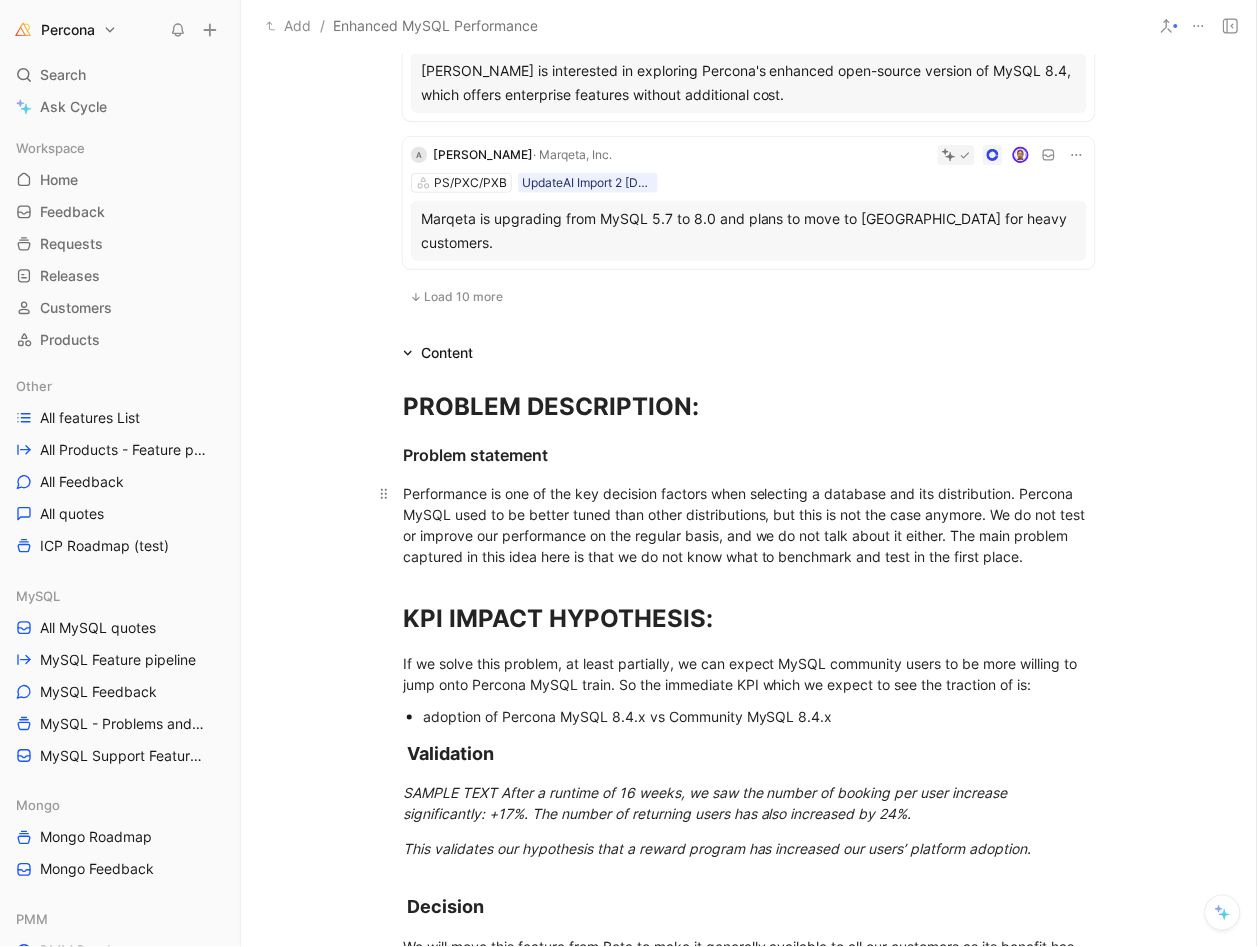 click on "Performance is one of the key decision factors when selecting a database and its distribution. Percona MySQL used to be better tuned than other distributions, but this is not the case anymore. We do not test or improve our performance on the regular basis, and we do not talk about it either. The main problem captured in this idea here is that we do not know what to benchmark and test in the first place." at bounding box center (749, 525) 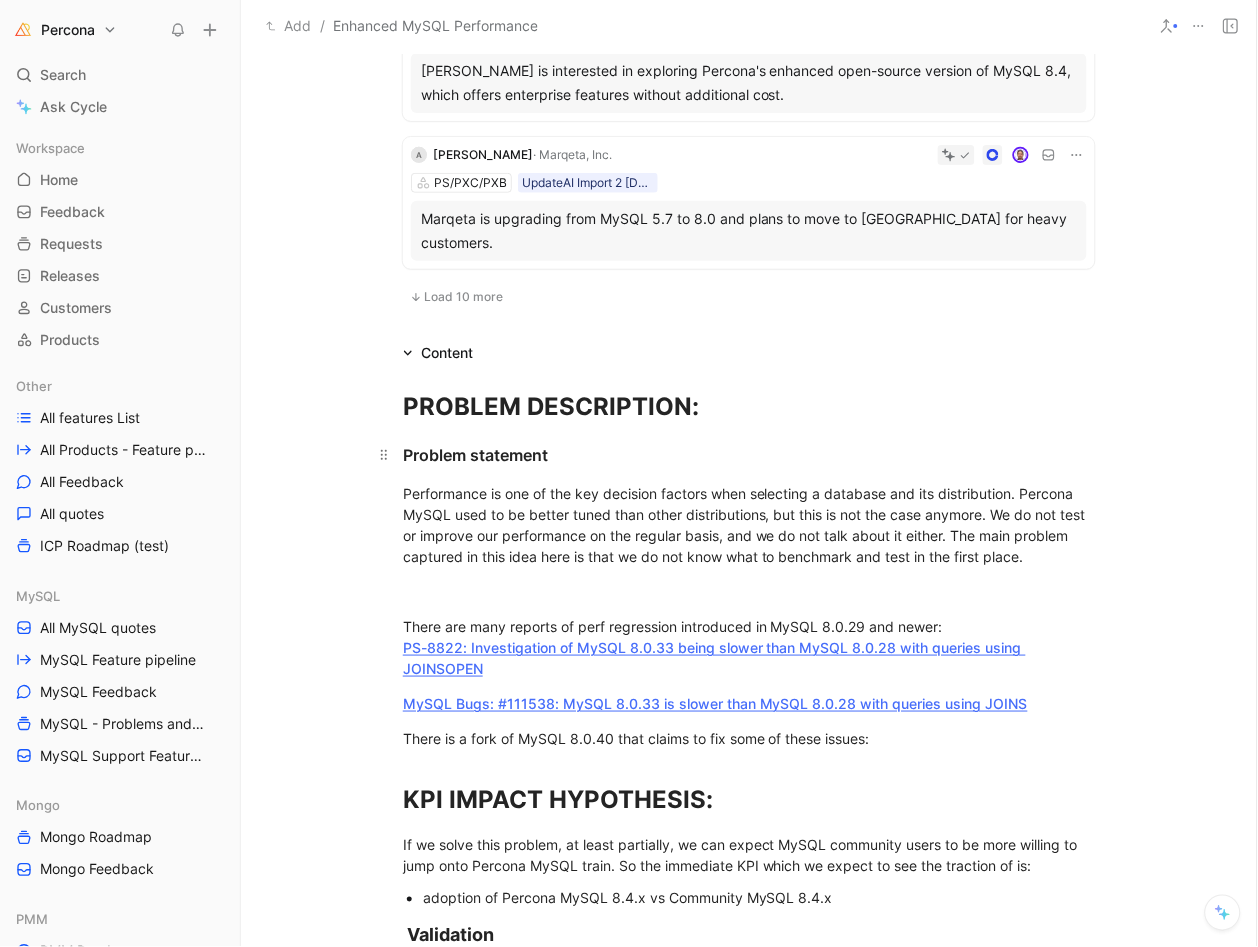 click on "Problem statement" at bounding box center [749, 455] 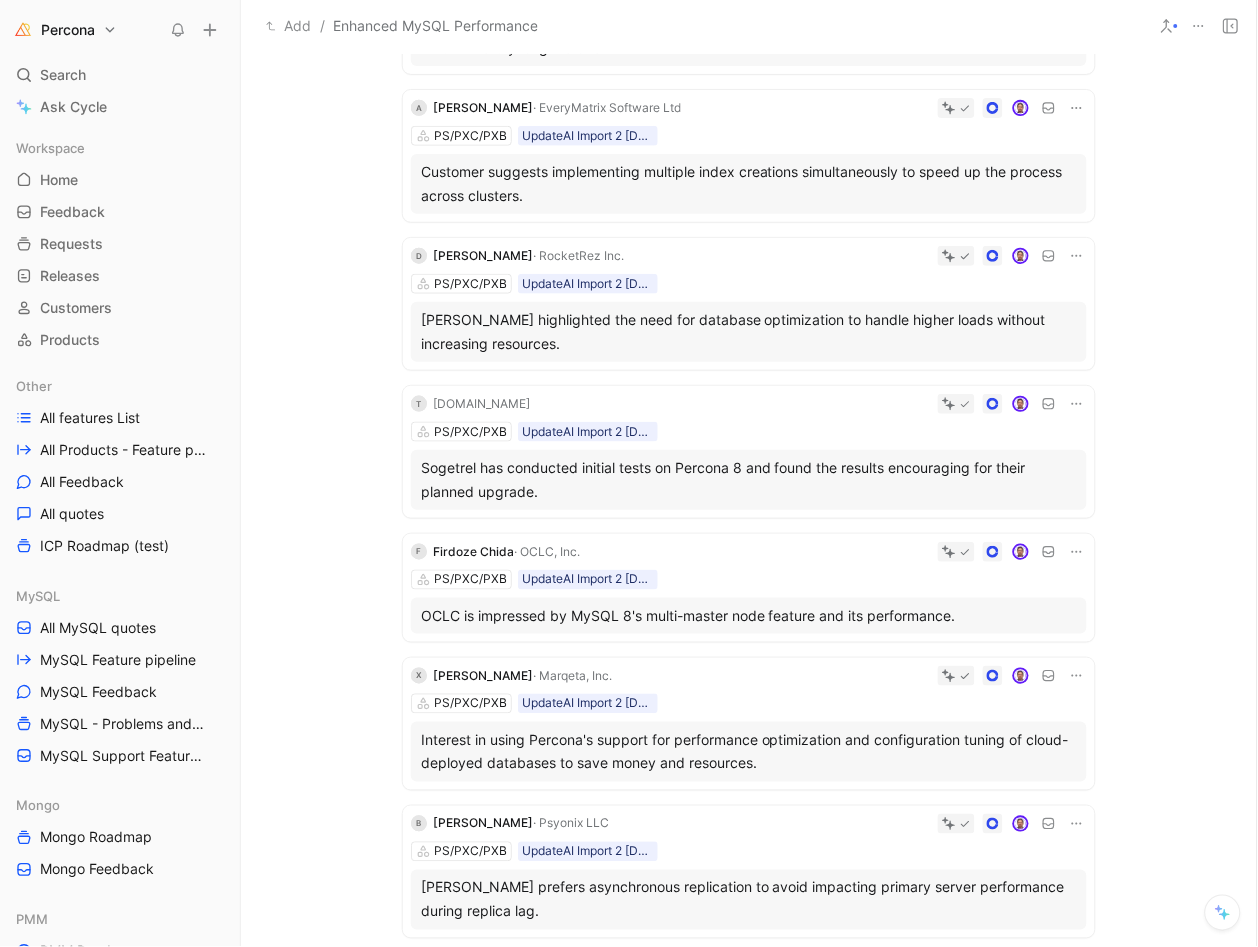 scroll, scrollTop: 338, scrollLeft: 0, axis: vertical 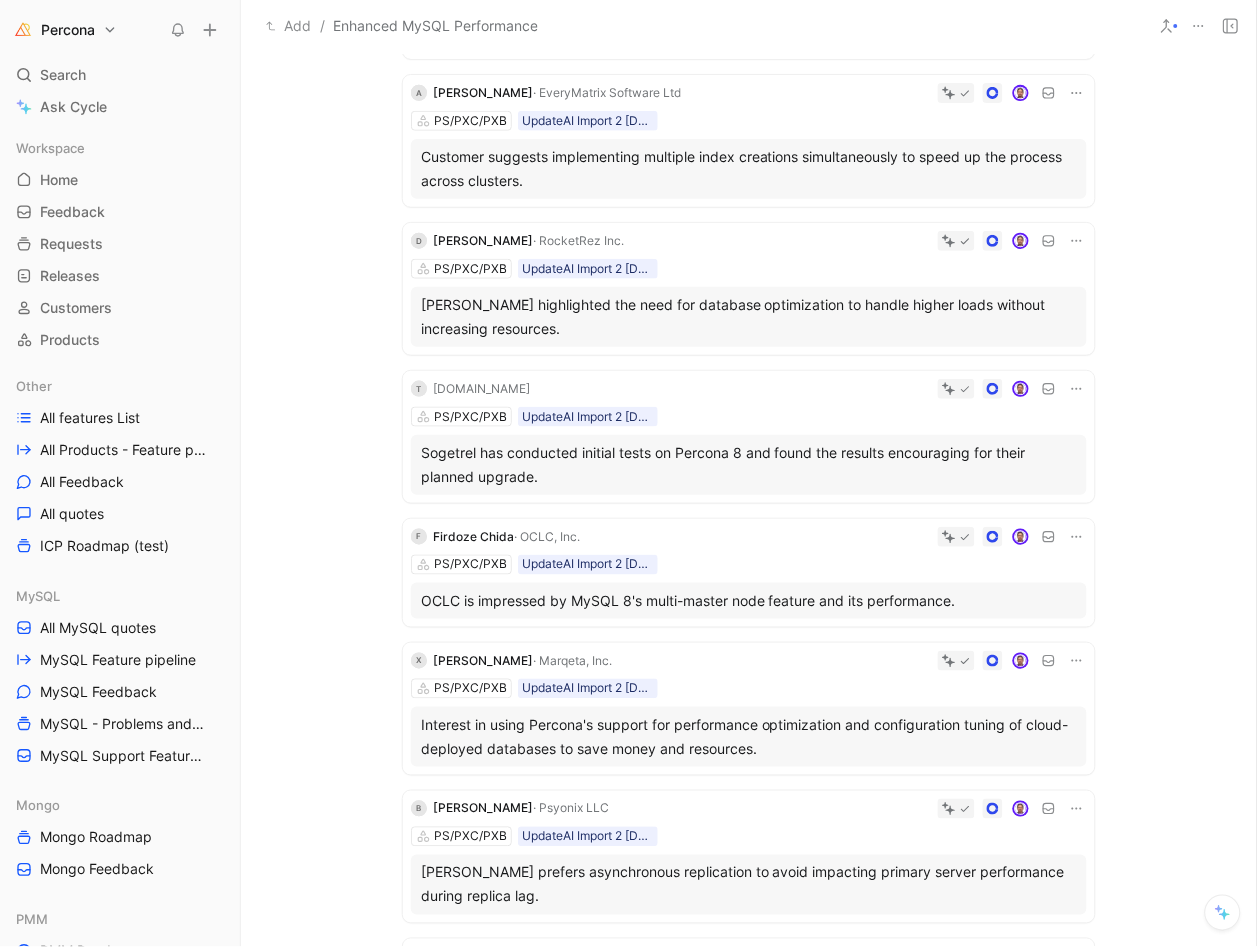 click 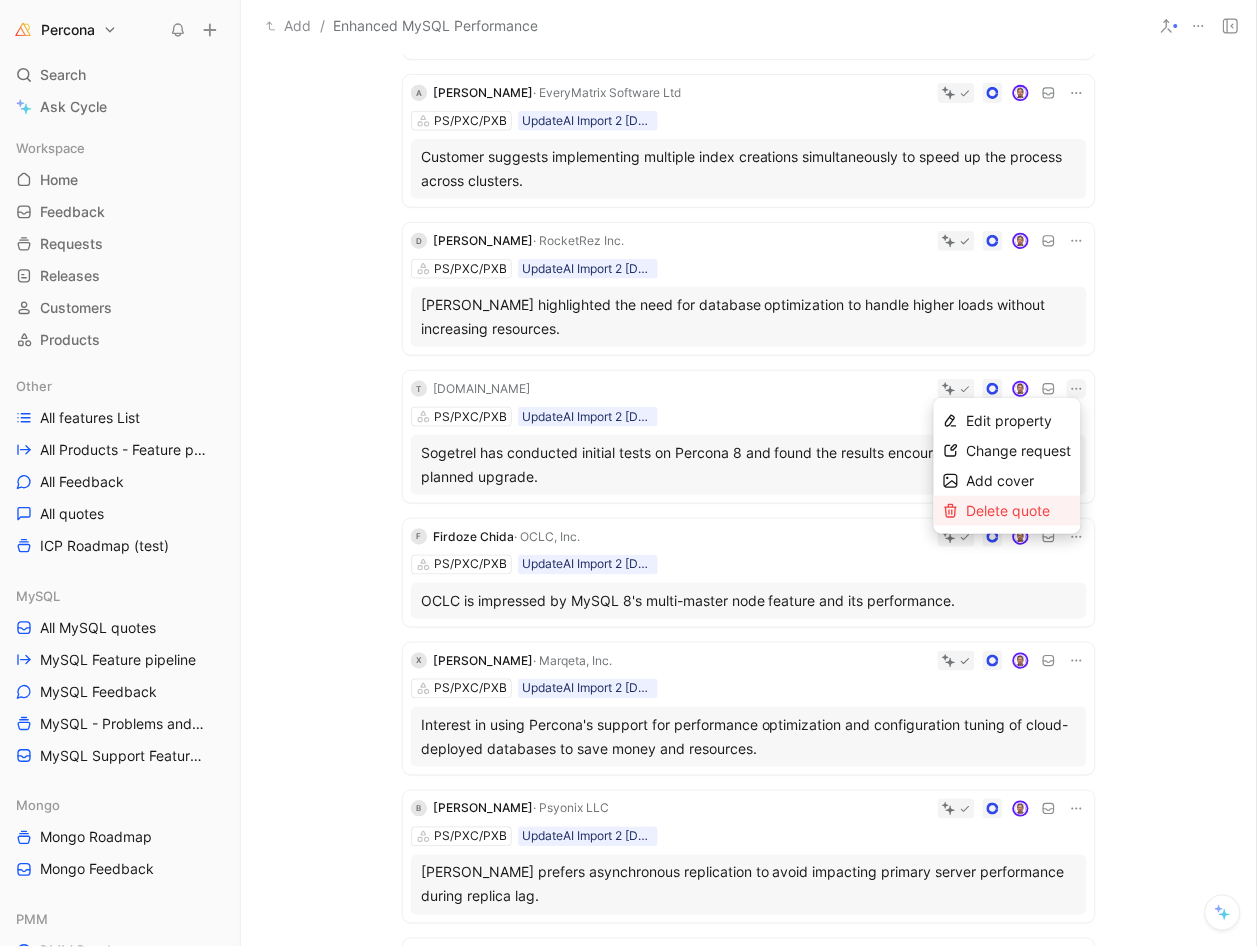 click on "Delete quote" at bounding box center [1009, 510] 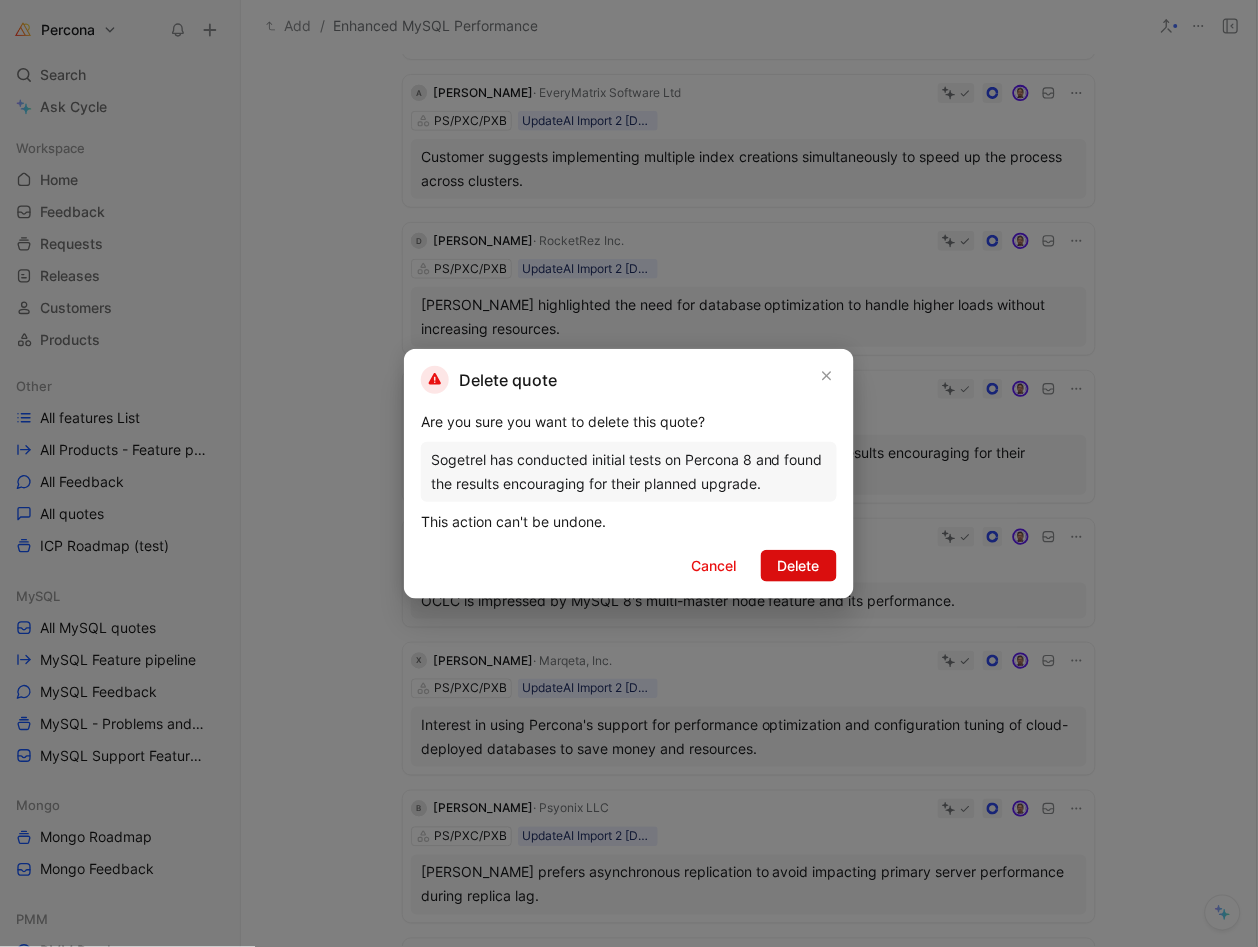 click on "Delete" at bounding box center (799, 566) 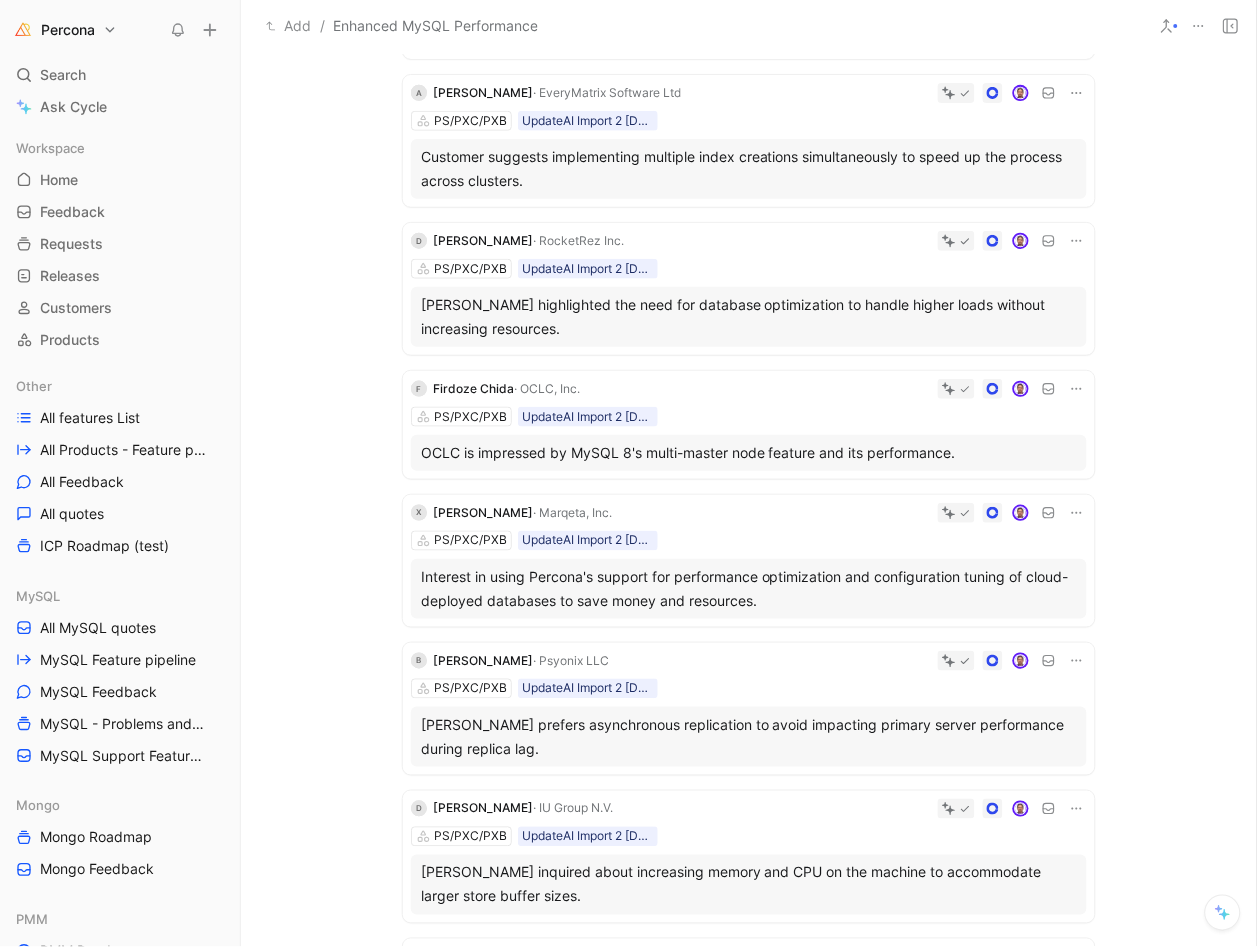 click 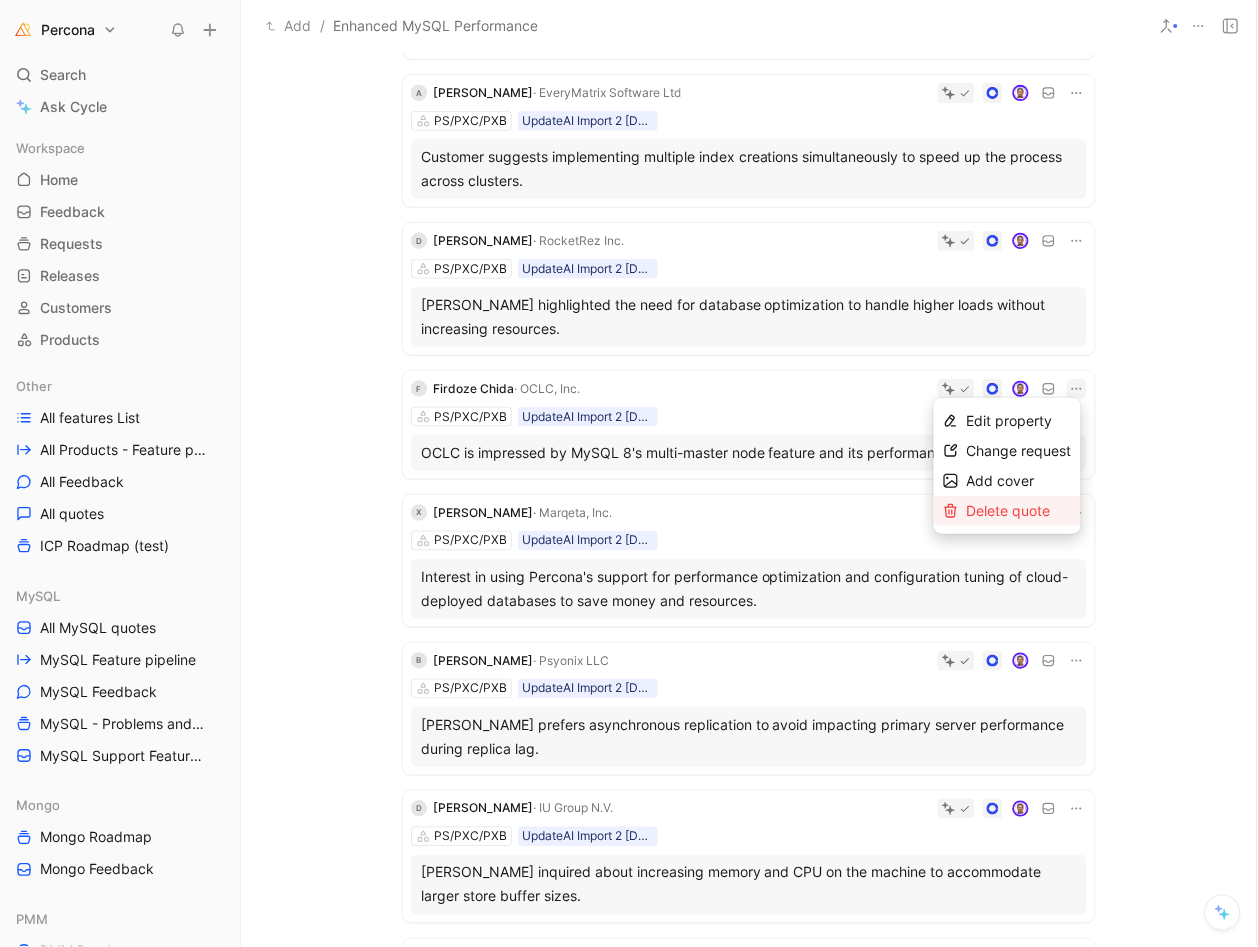 click on "Delete quote" at bounding box center [1019, 511] 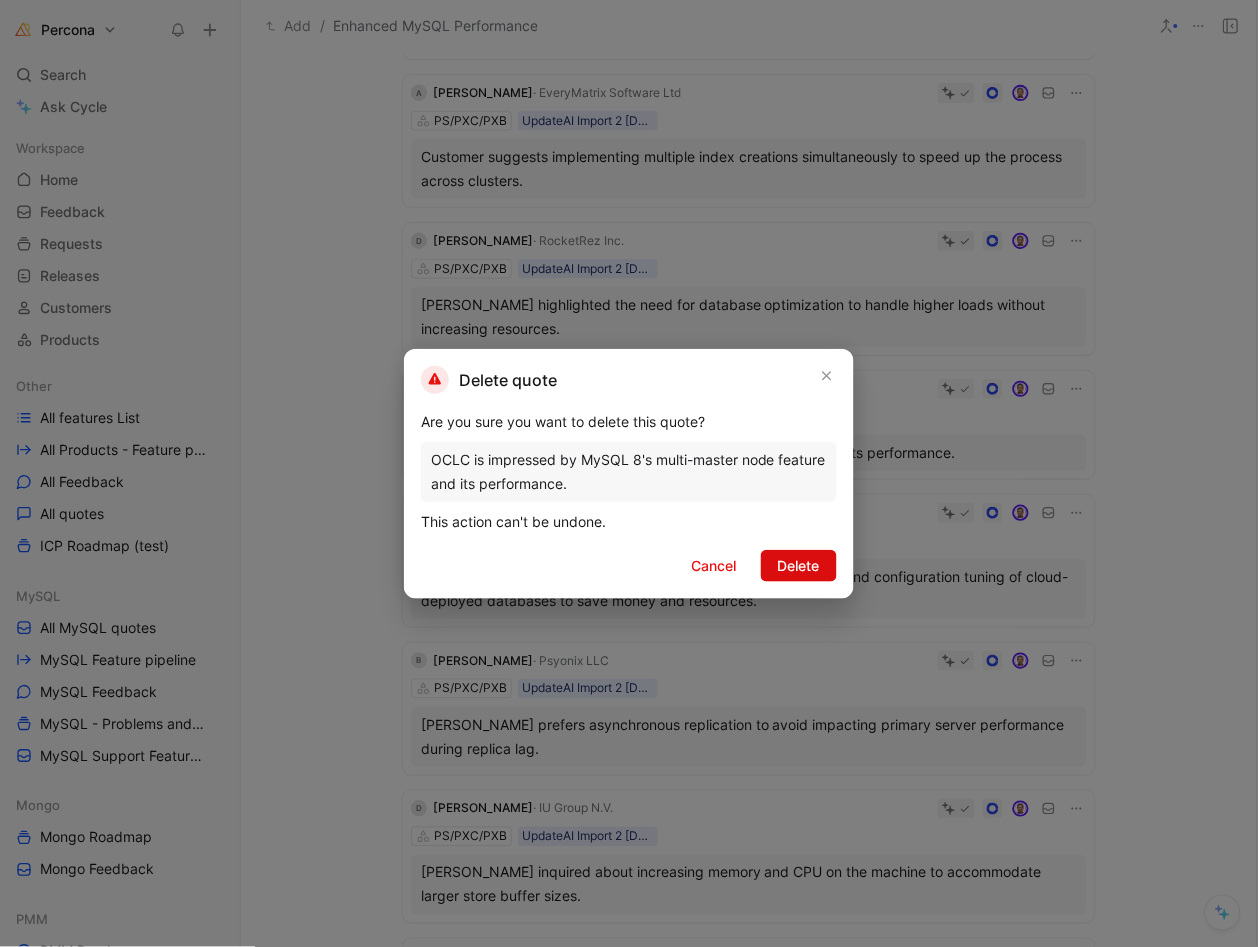 click on "Delete" at bounding box center [799, 566] 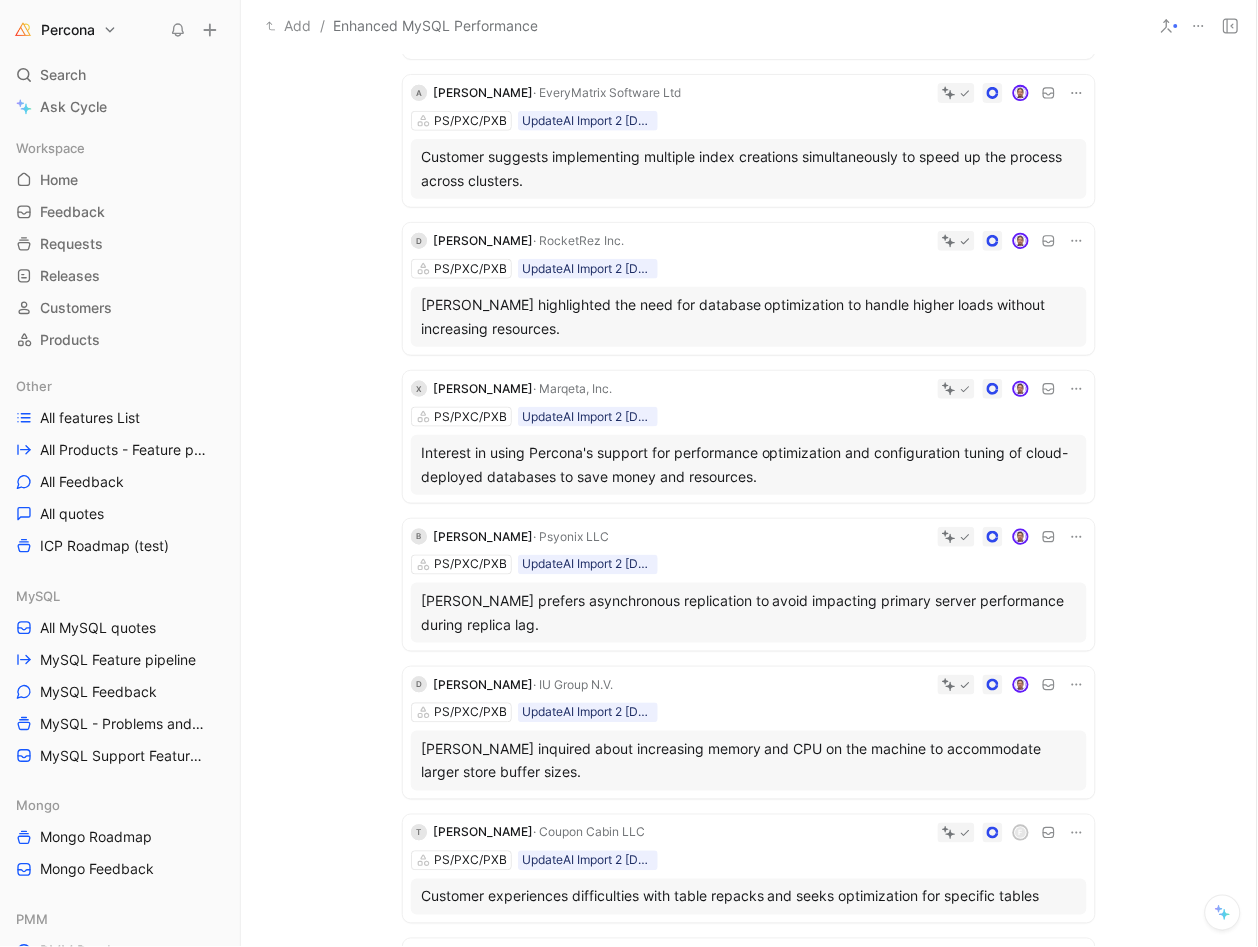 click 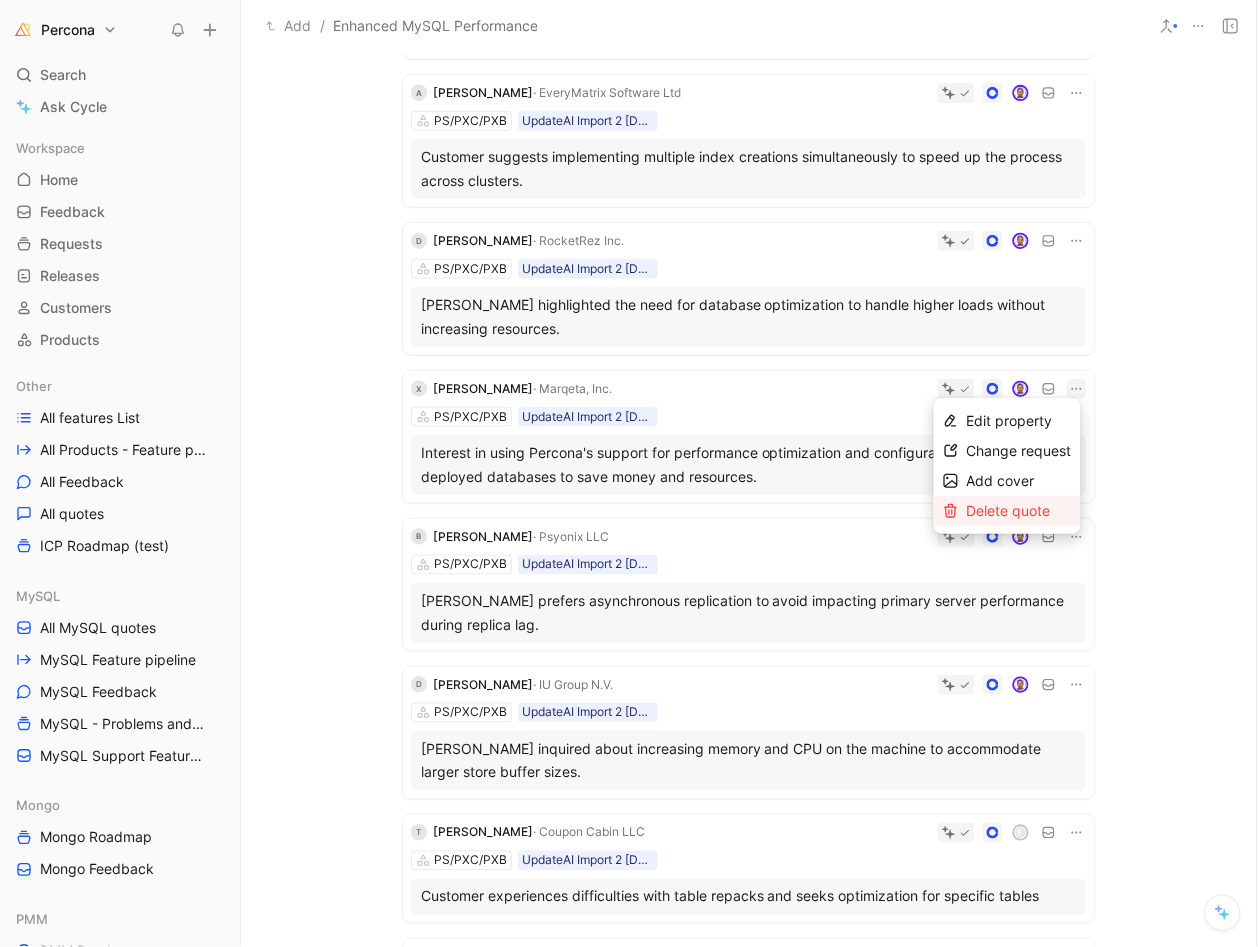 click on "Delete quote" at bounding box center (1009, 510) 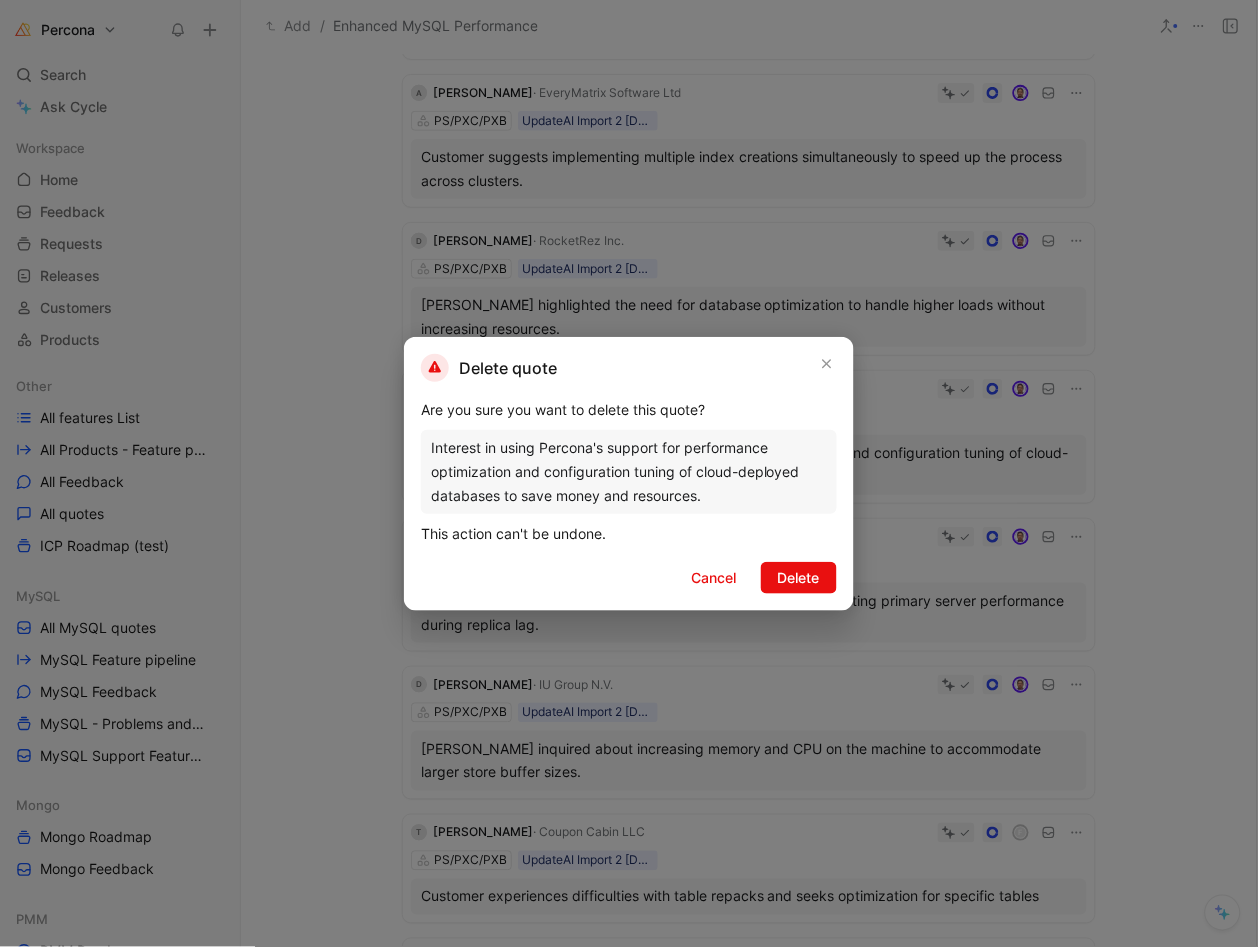 click at bounding box center [629, 473] 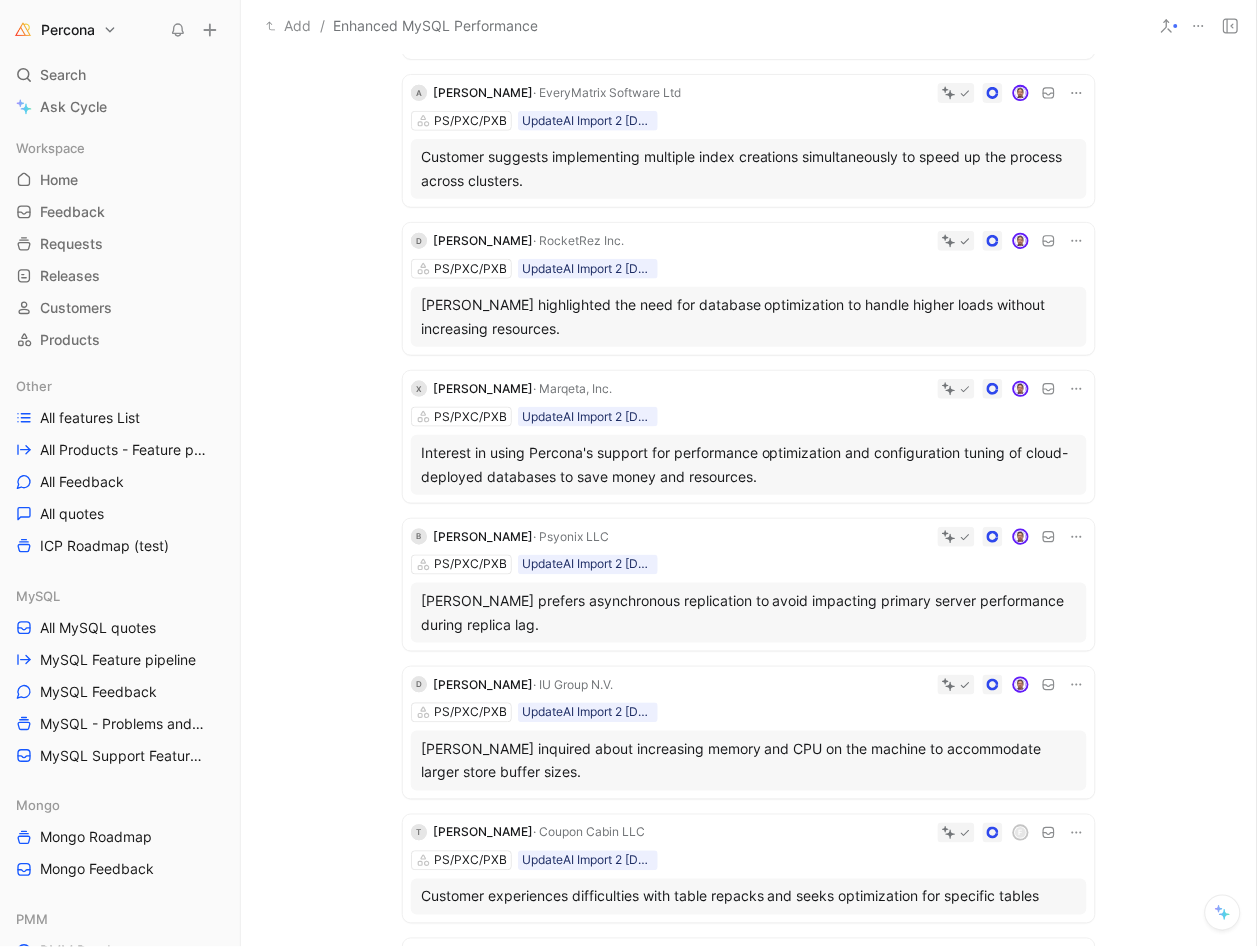 click 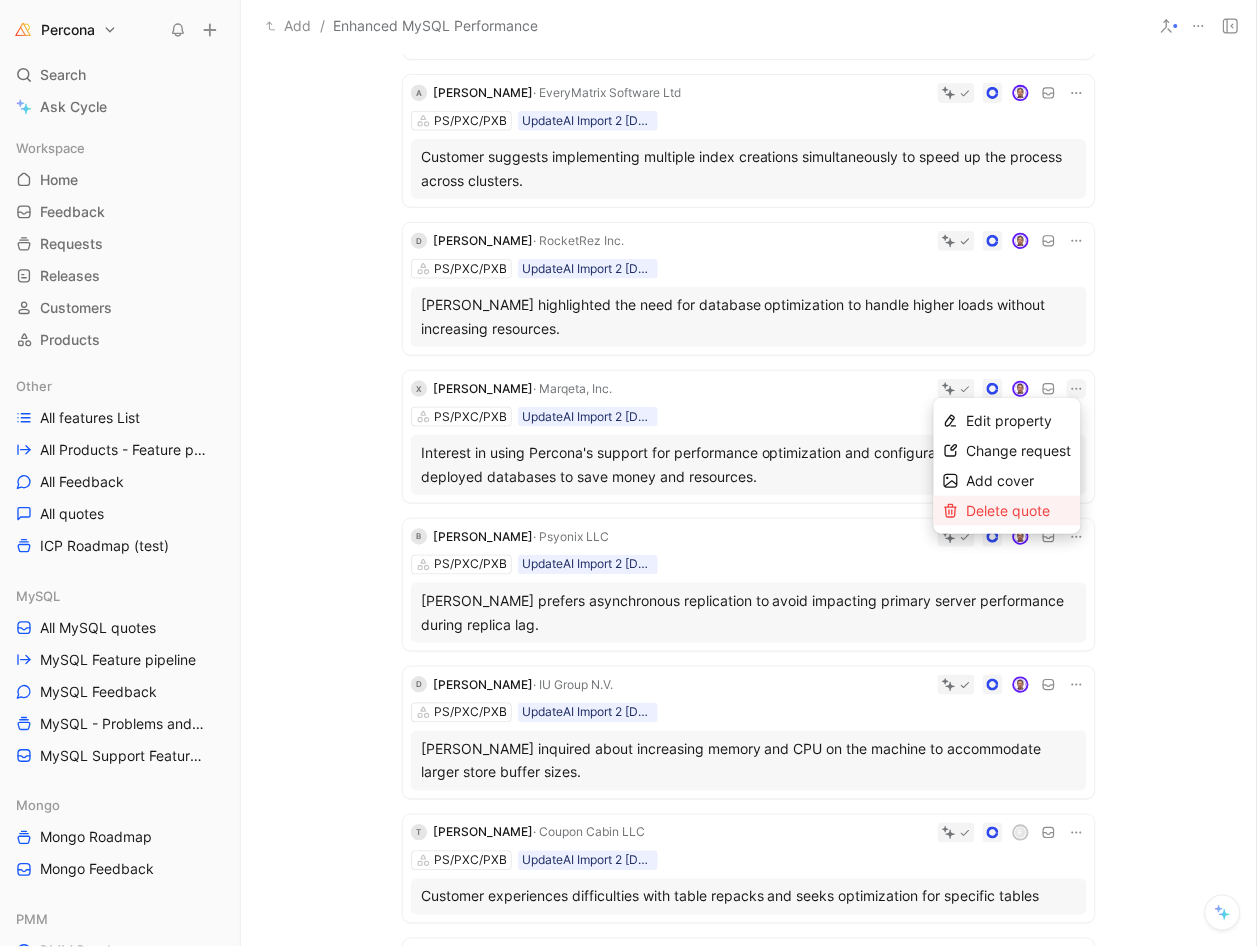 click on "Delete quote" at bounding box center (1009, 510) 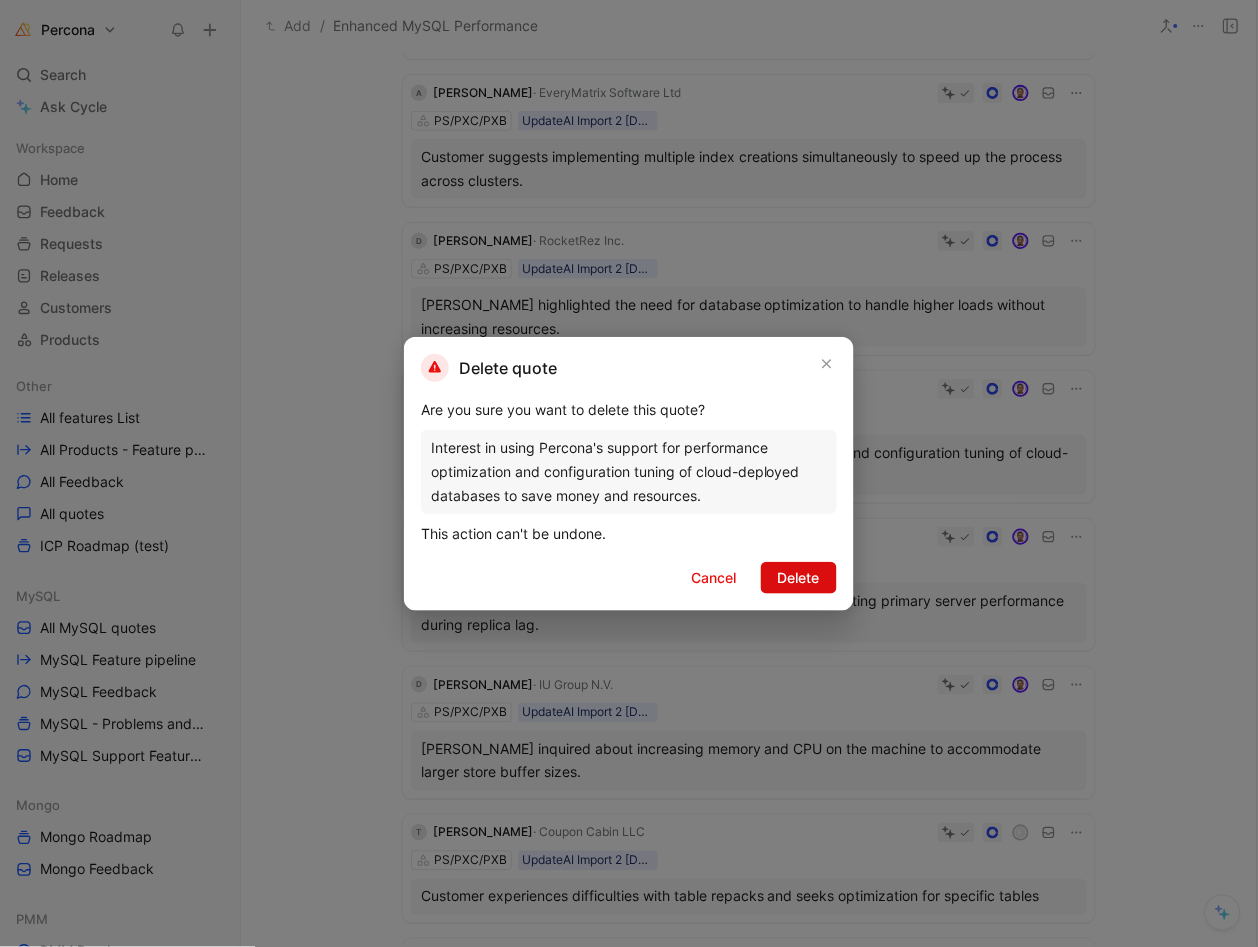 click on "Delete" at bounding box center (799, 578) 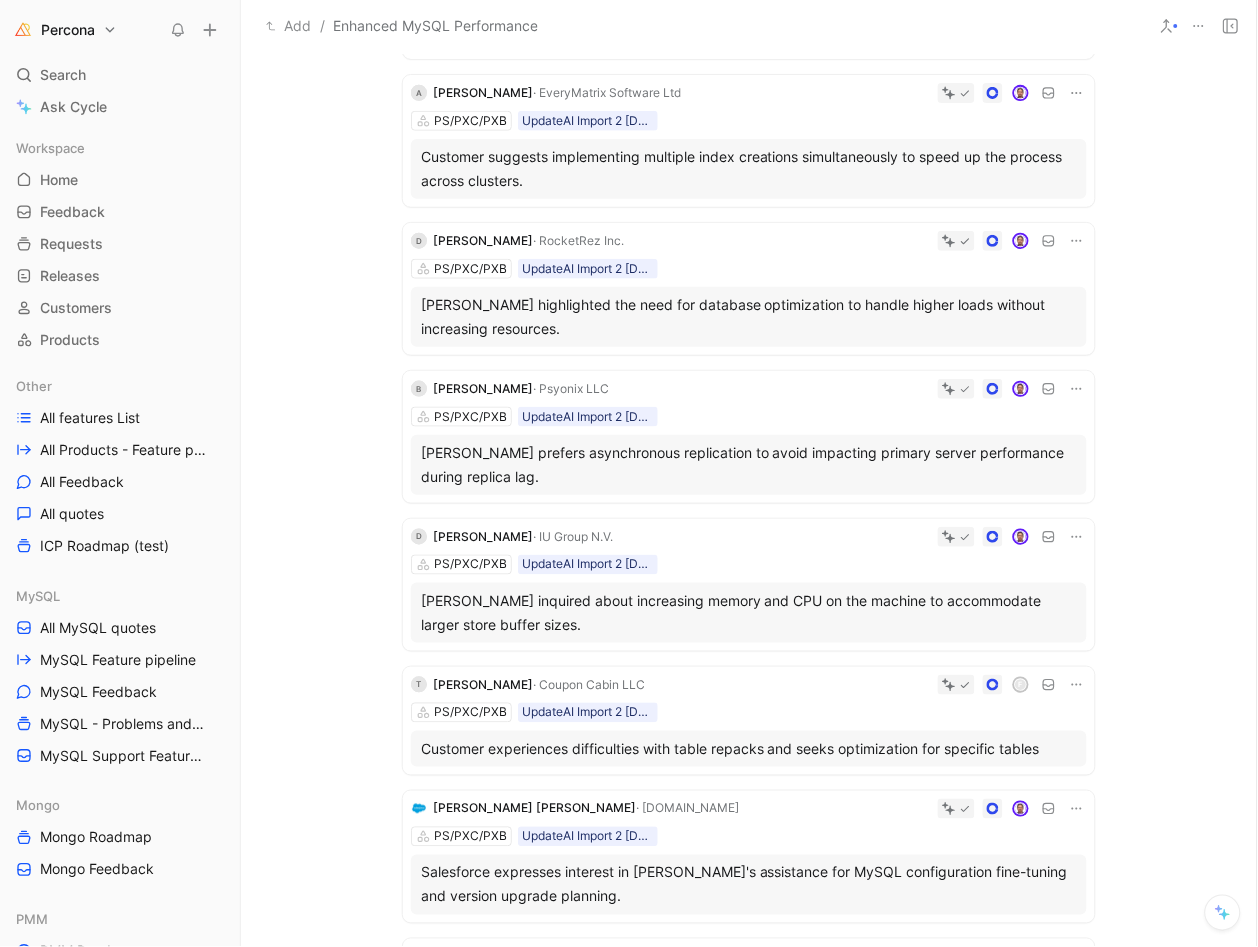 click 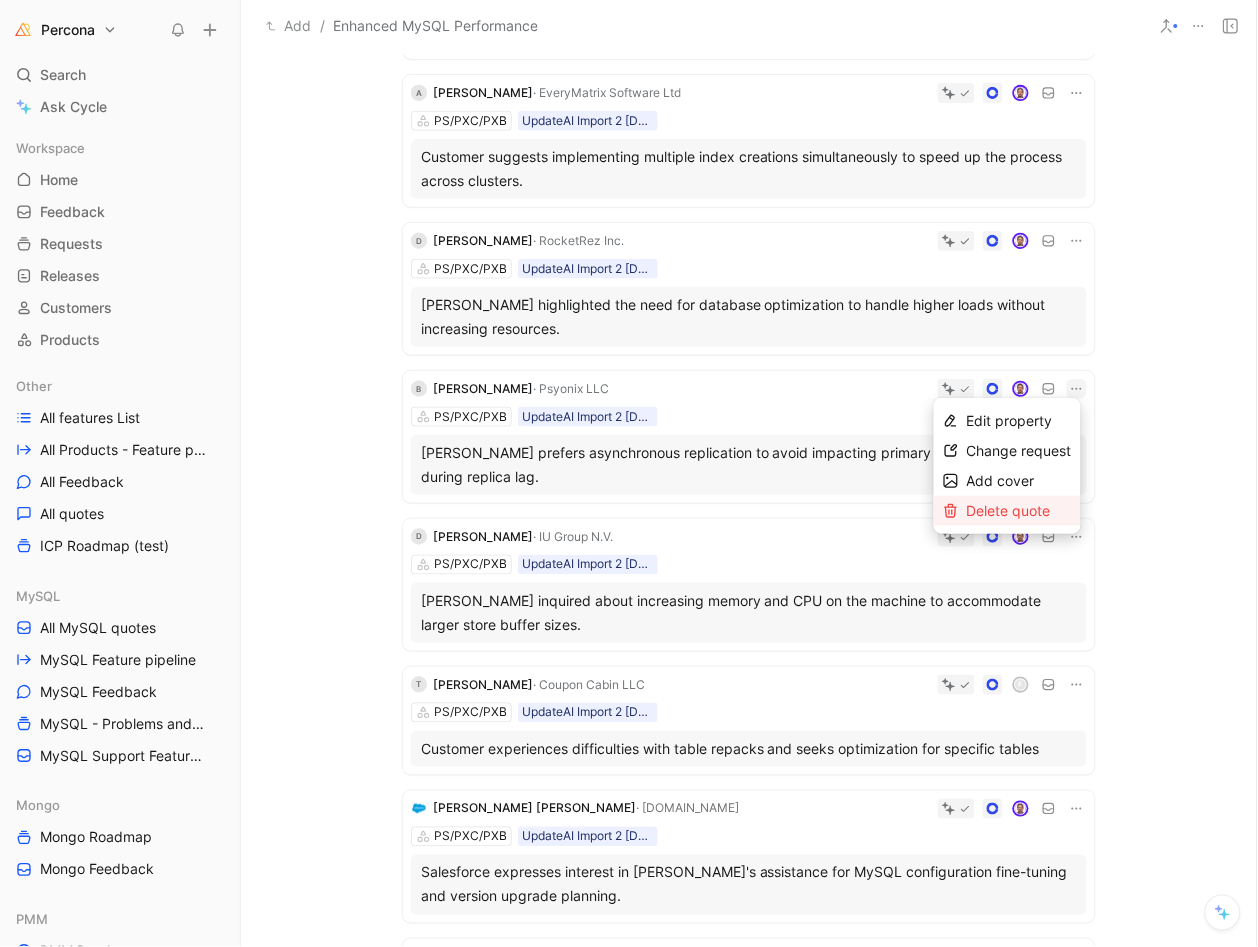 click on "Delete quote" at bounding box center [1009, 510] 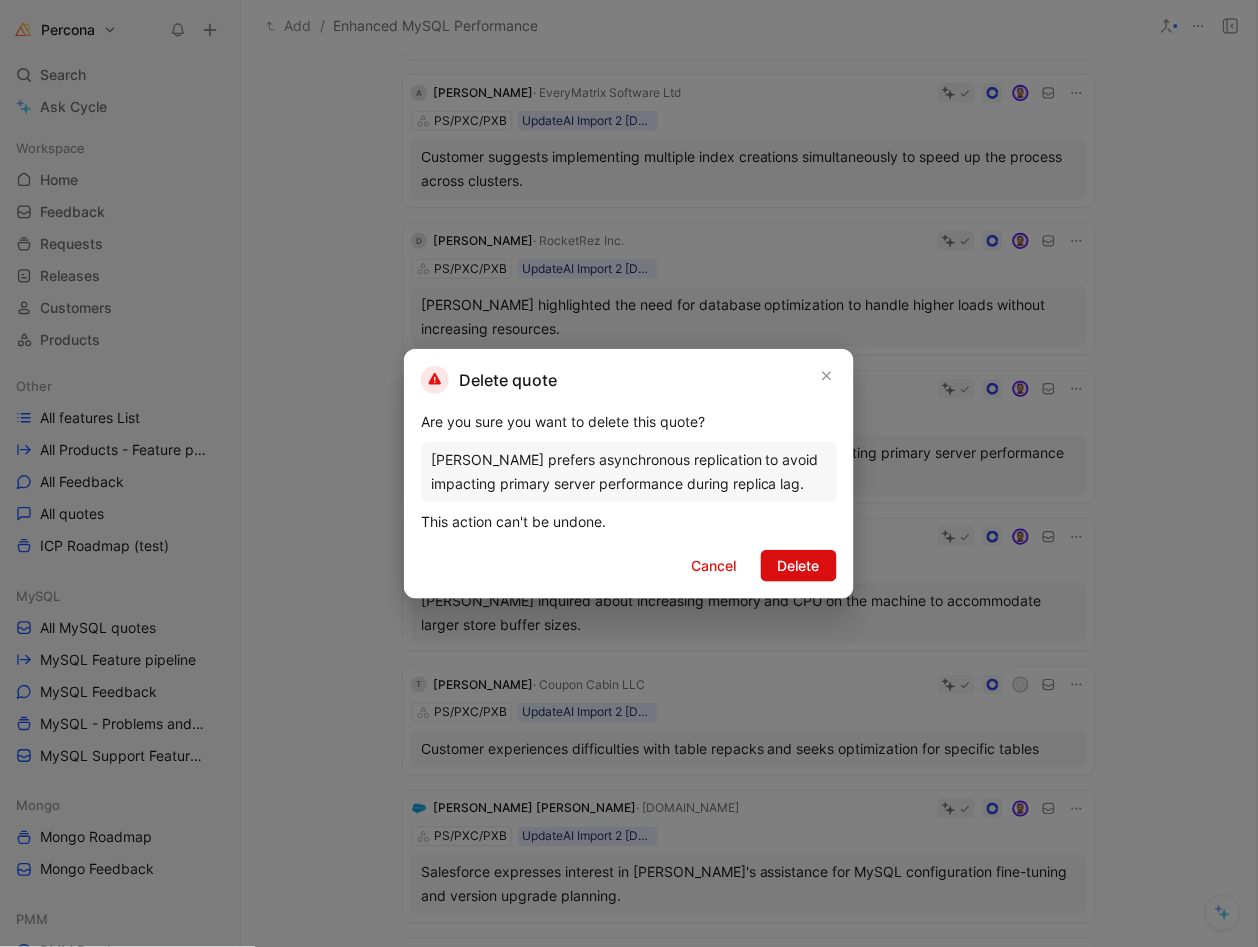 click on "Delete" at bounding box center [799, 566] 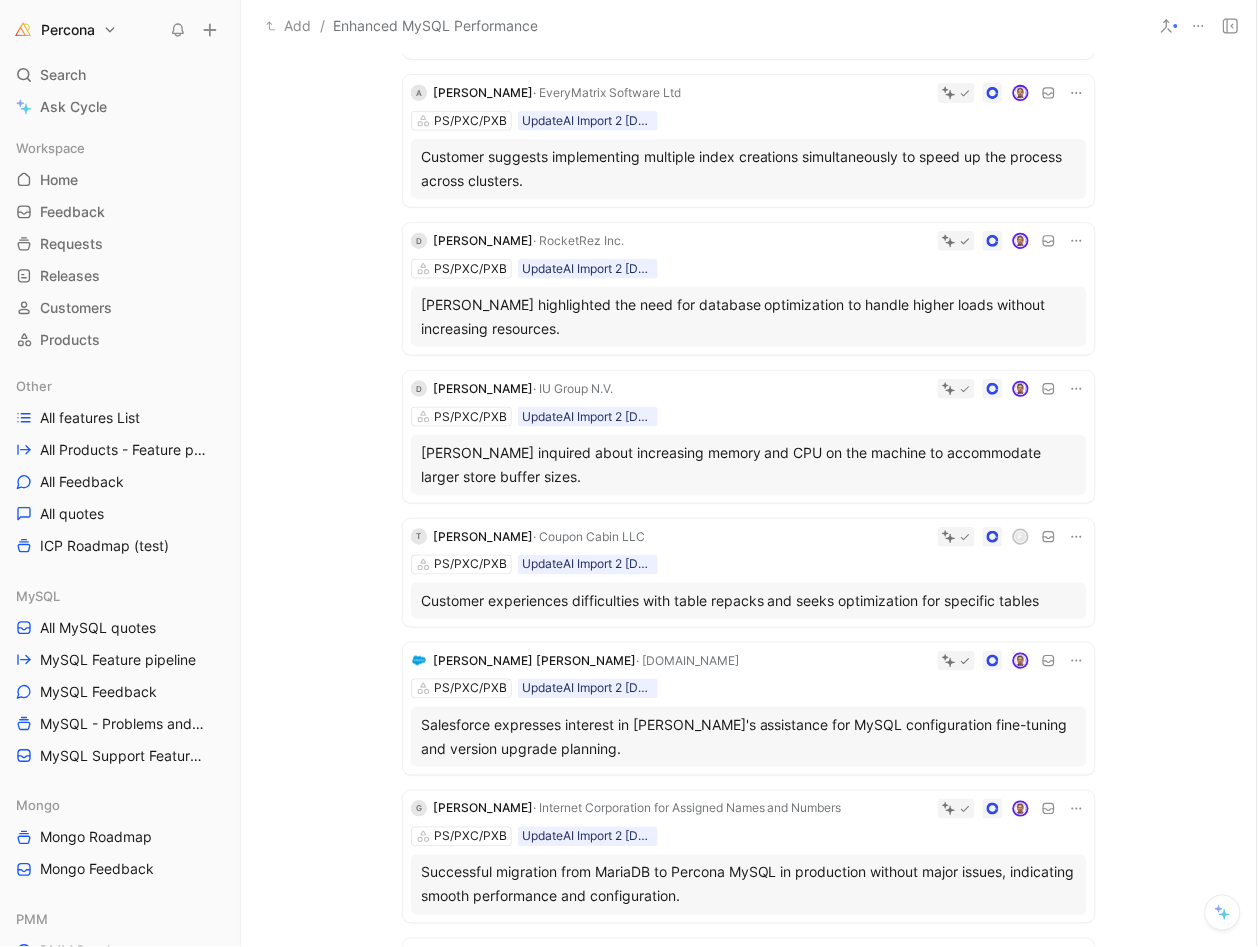 click 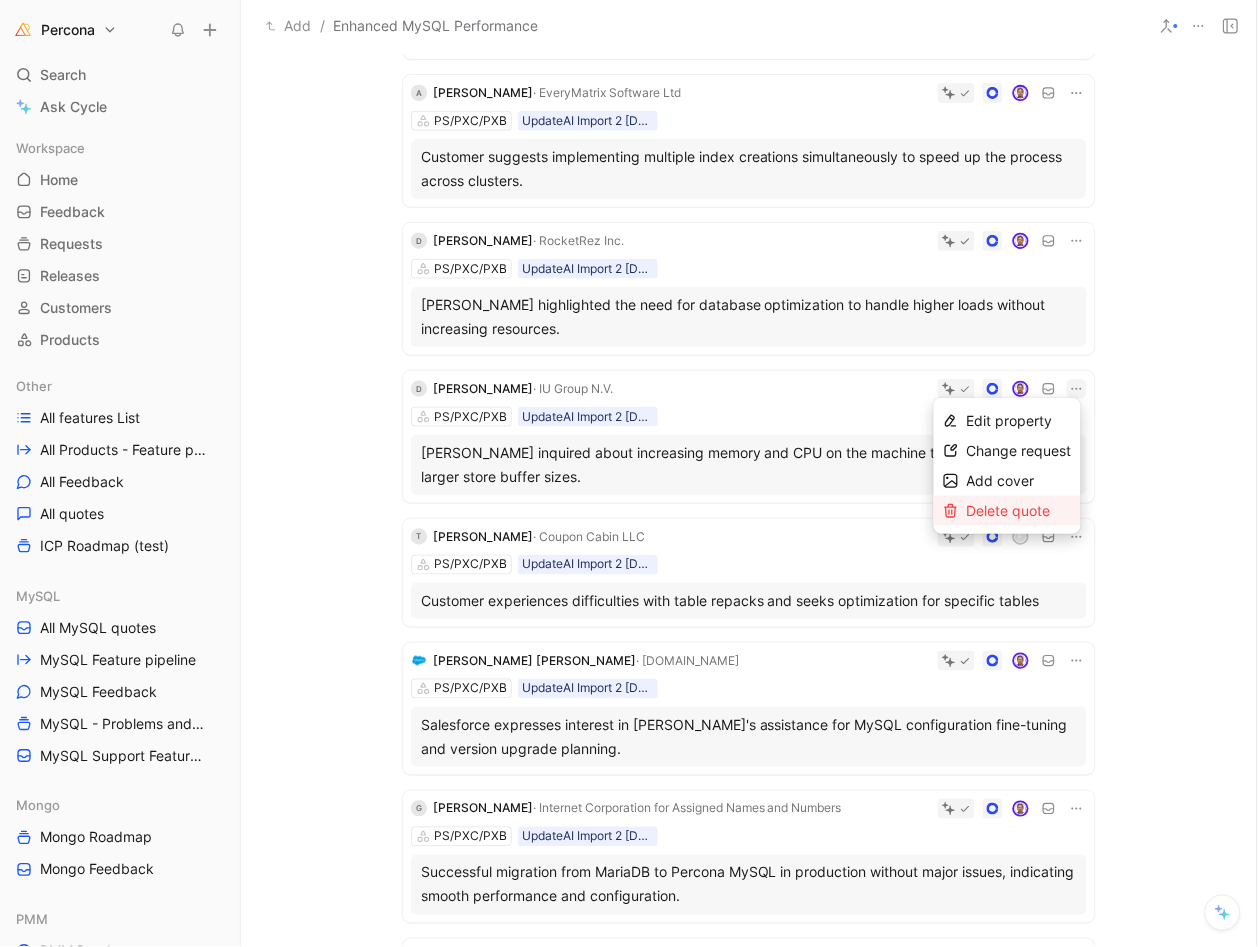 click on "Delete quote" at bounding box center [1009, 510] 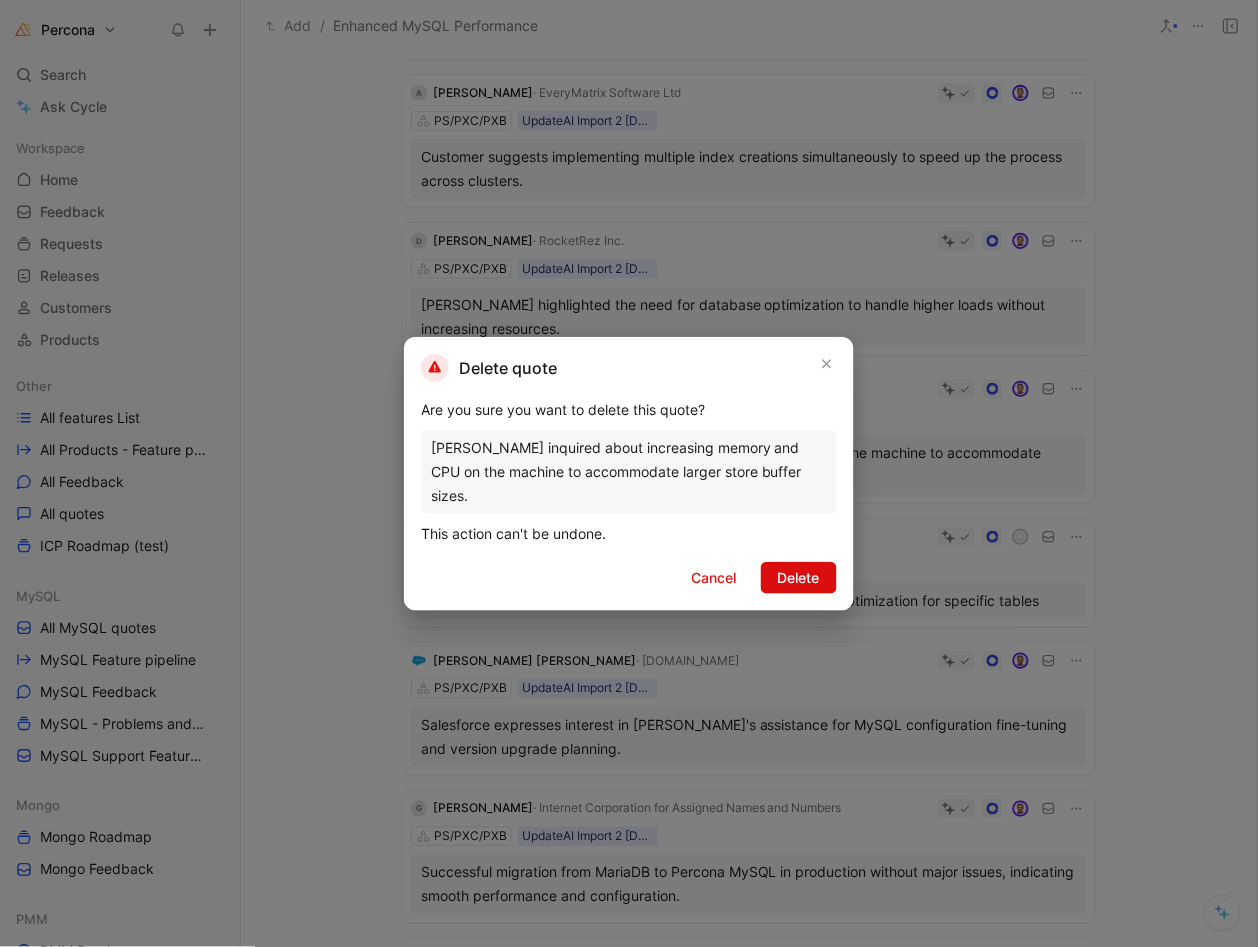 click on "Delete" at bounding box center (799, 578) 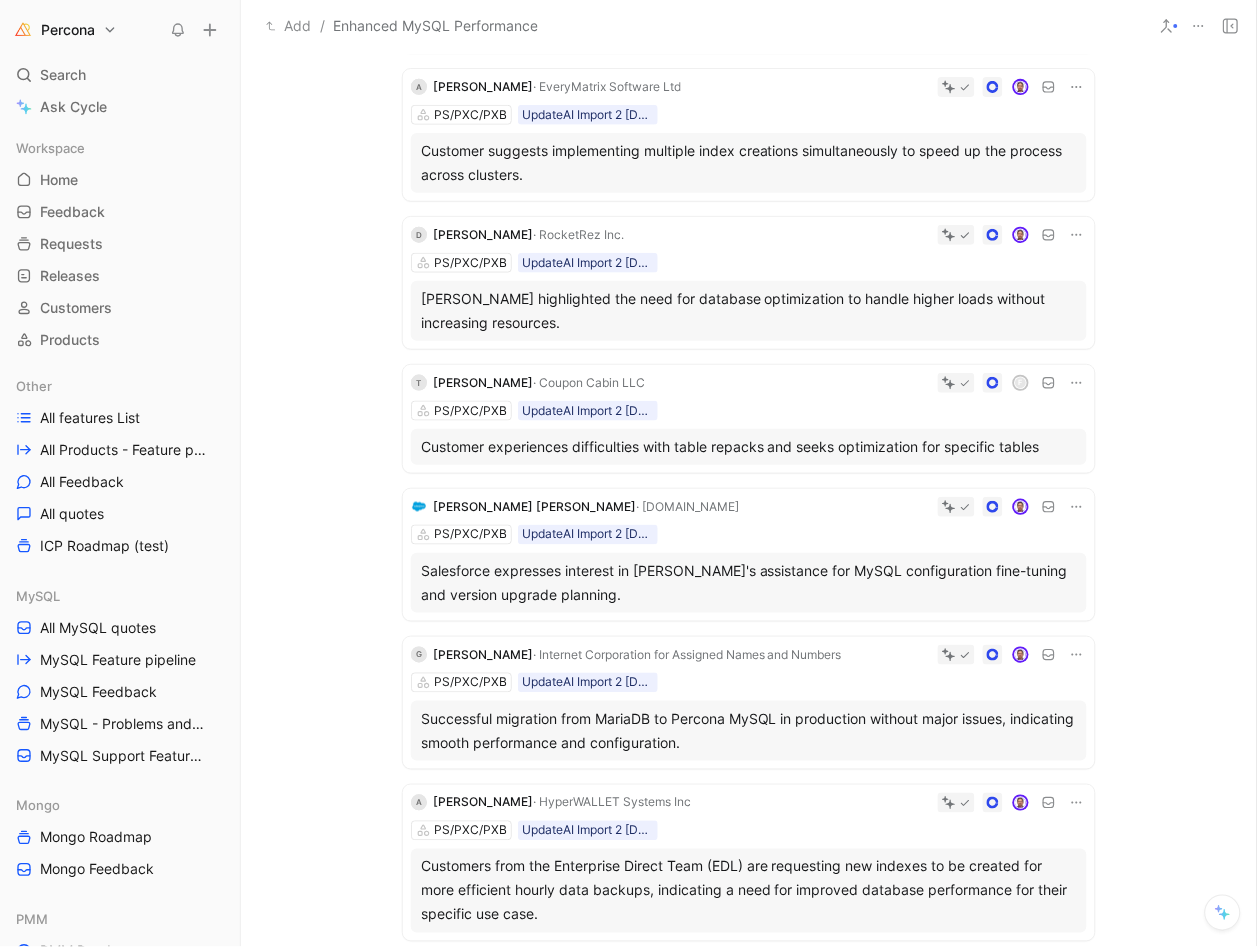 scroll, scrollTop: 342, scrollLeft: 0, axis: vertical 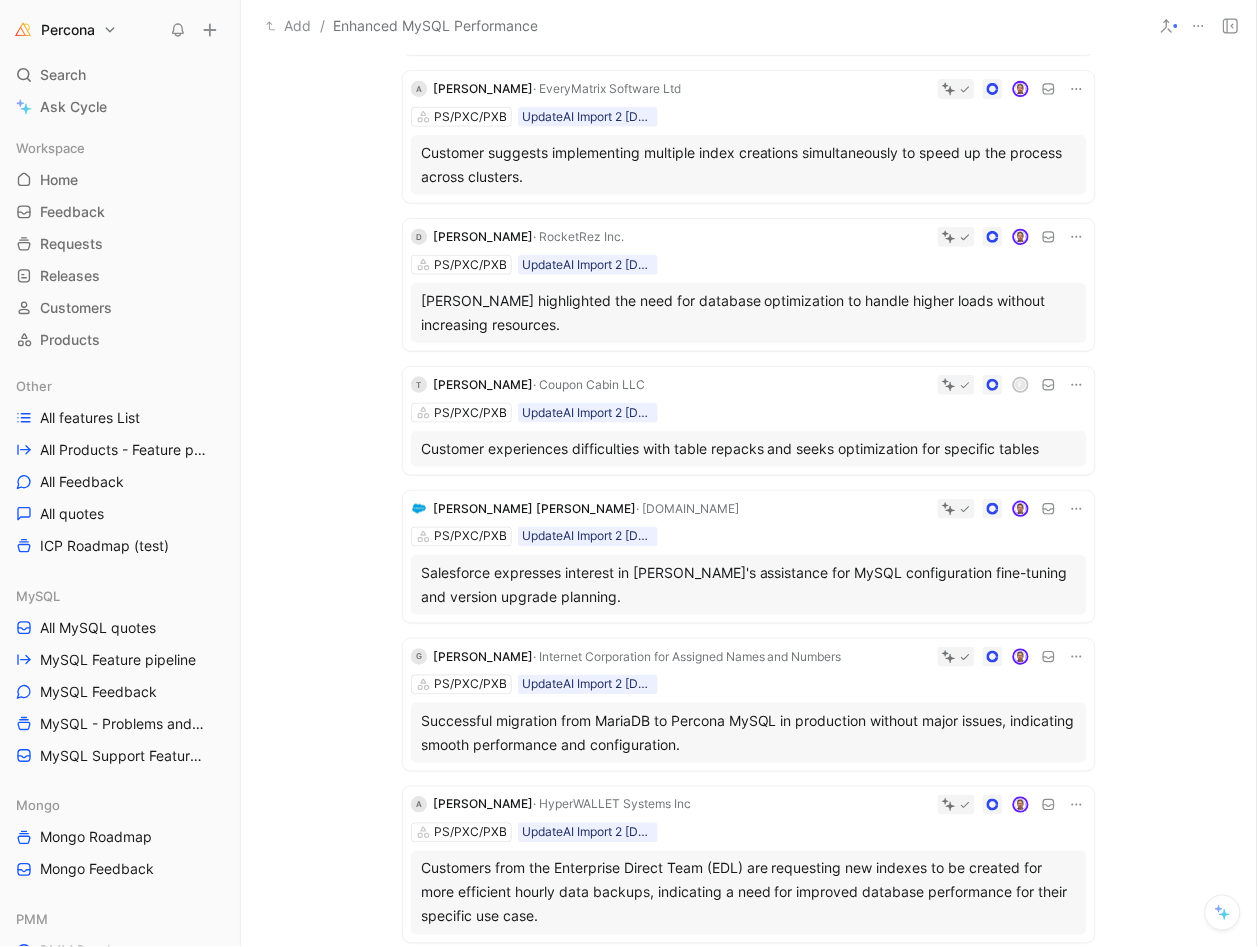 click 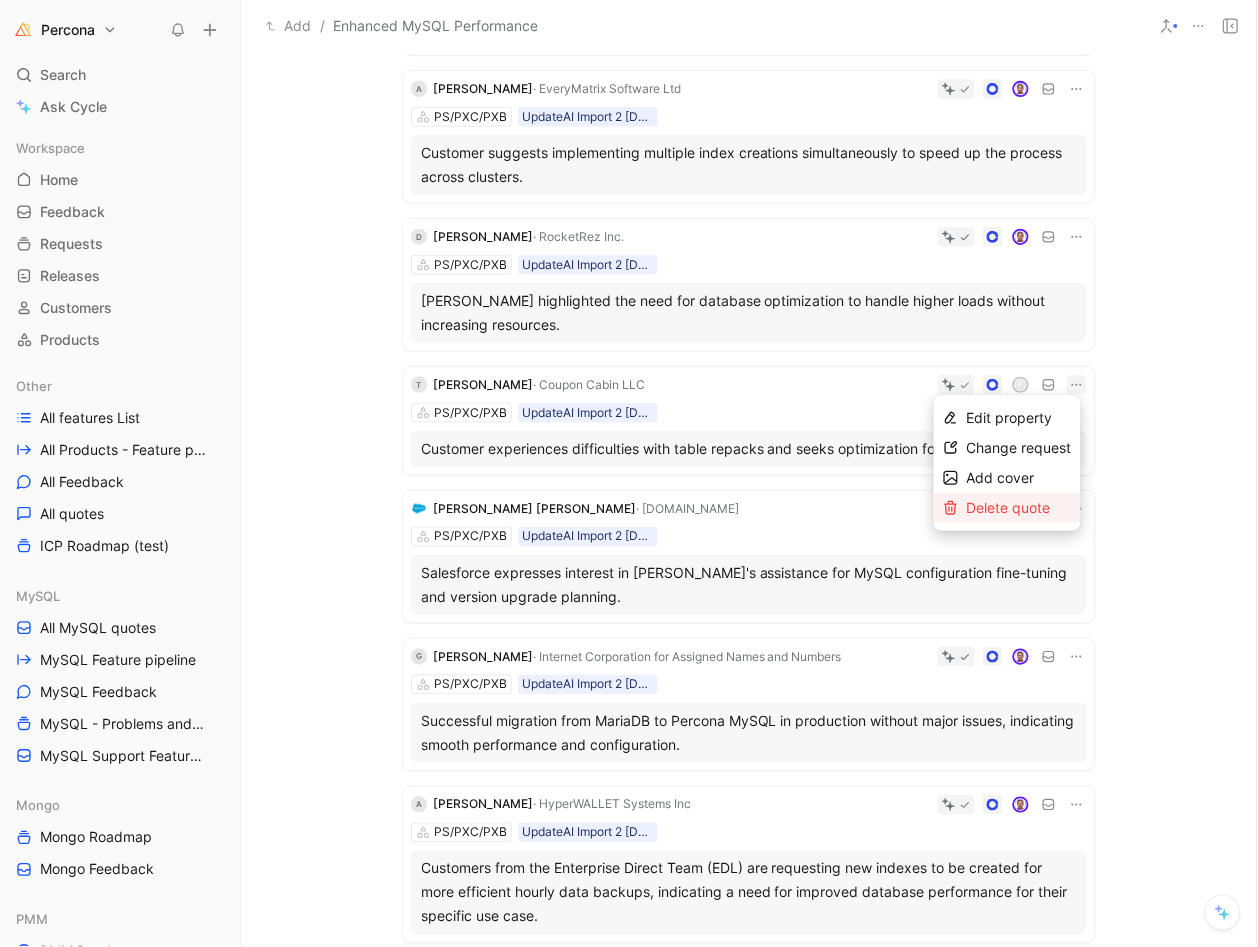 click on "Delete quote" at bounding box center [1009, 507] 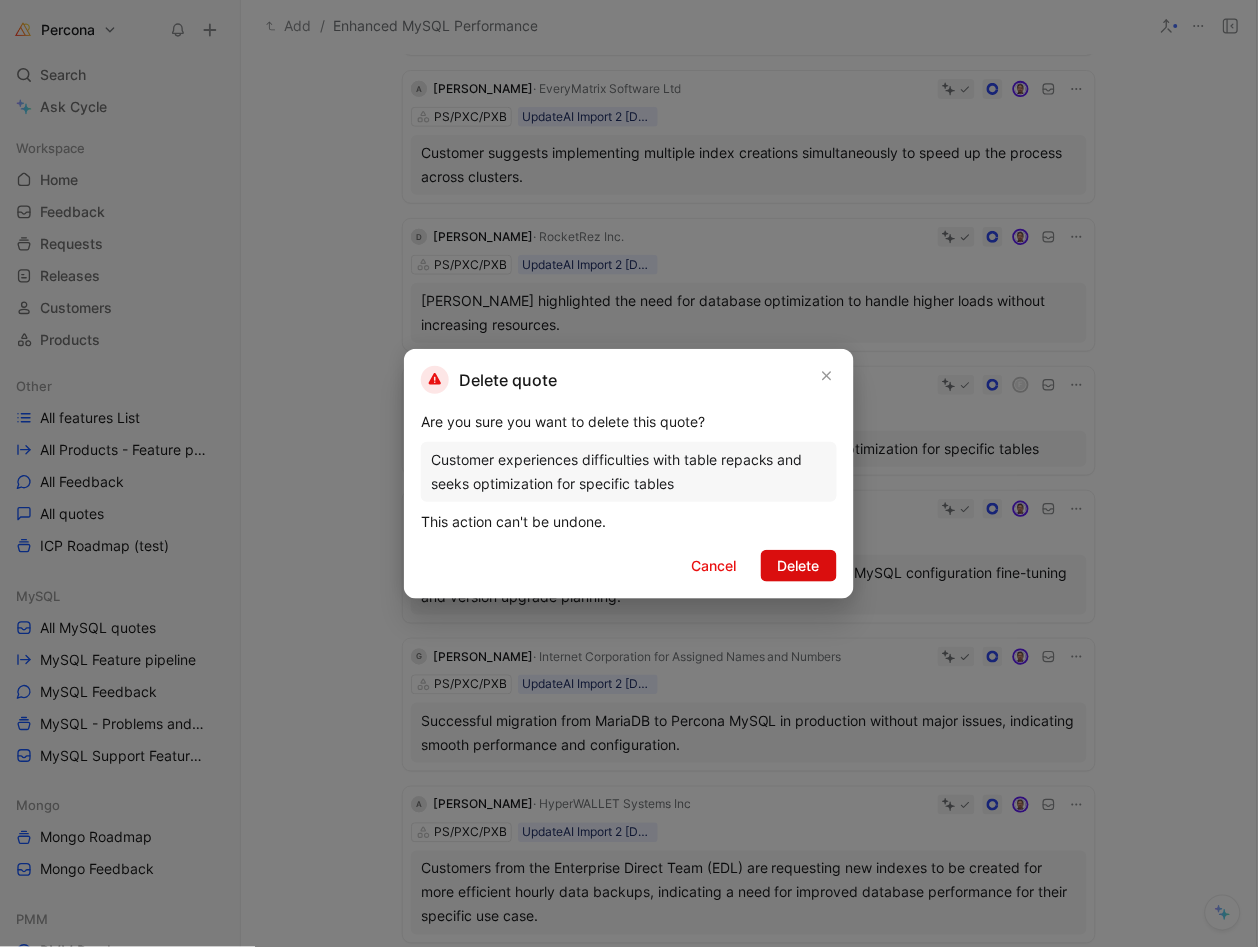 click on "Delete" at bounding box center [799, 566] 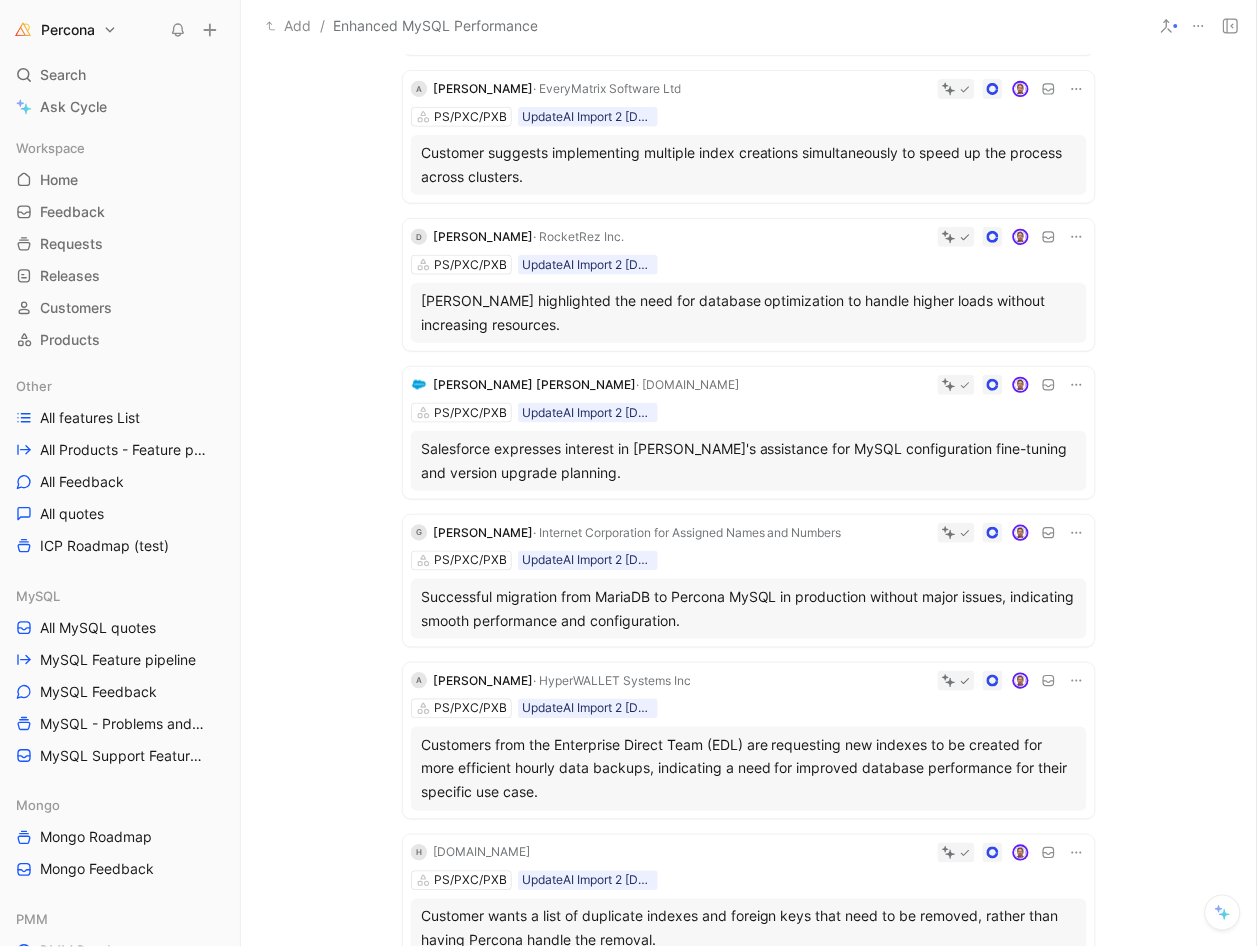 click 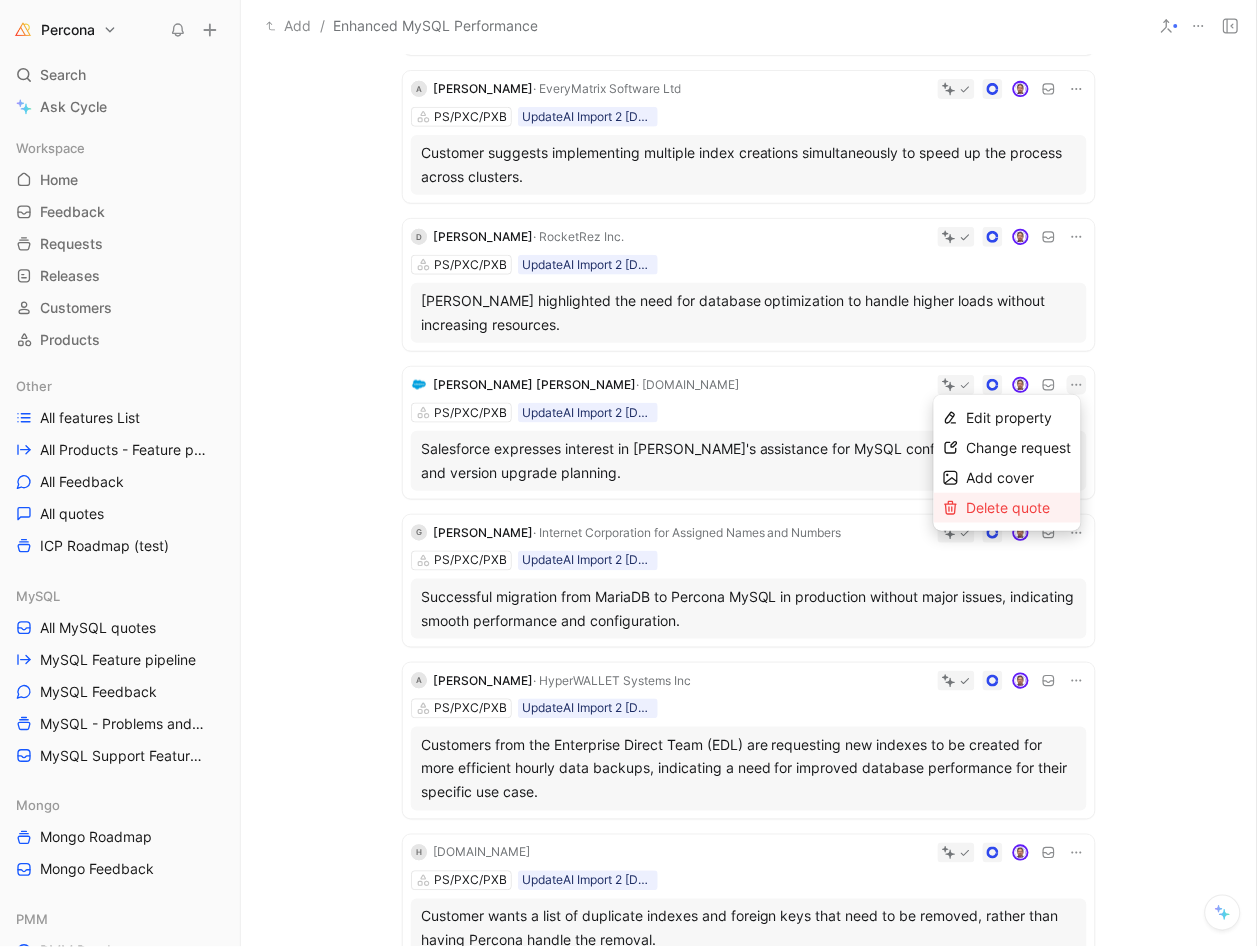 click on "Delete quote" at bounding box center [1009, 507] 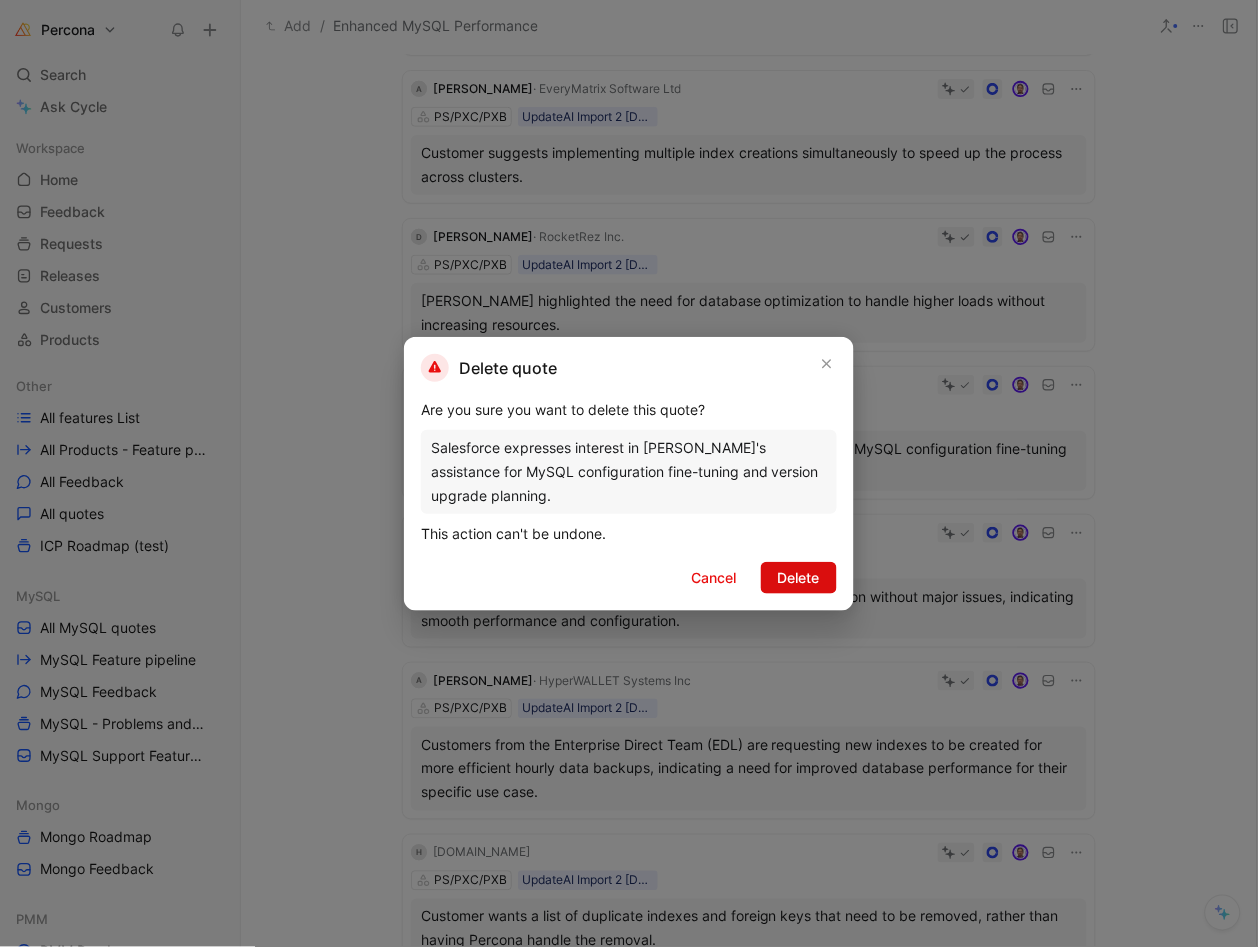 click on "Delete" at bounding box center (799, 578) 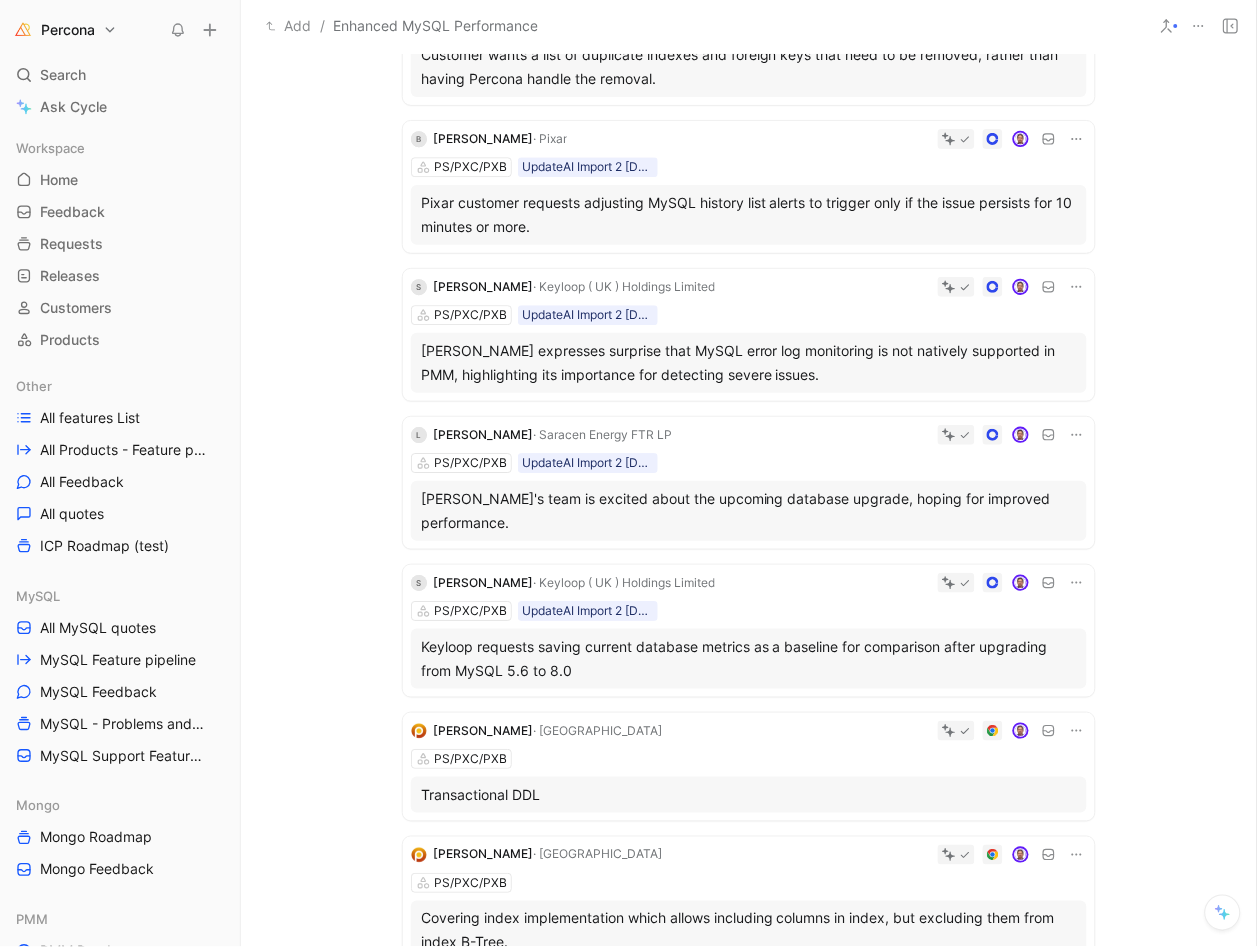 scroll, scrollTop: 892, scrollLeft: 0, axis: vertical 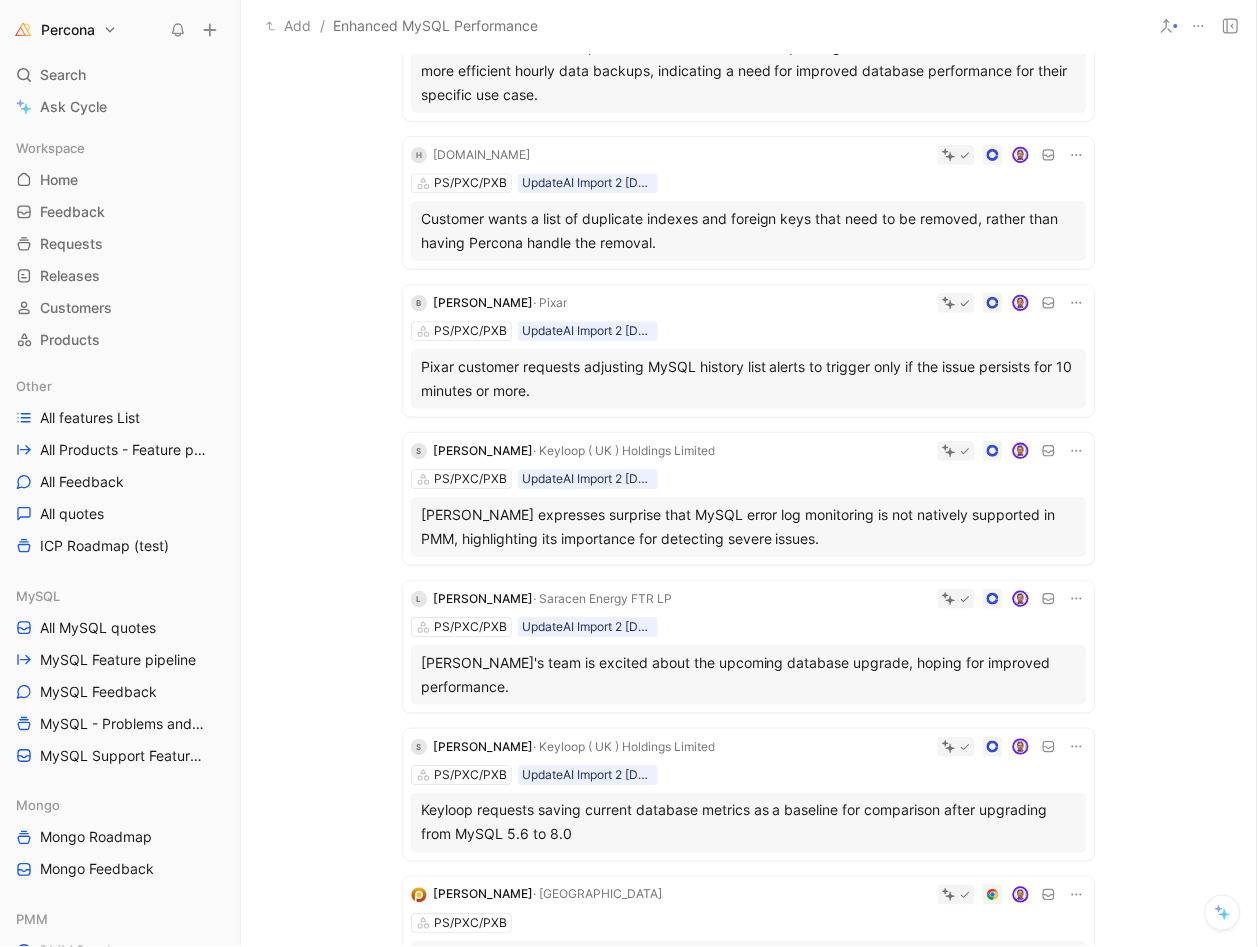 click 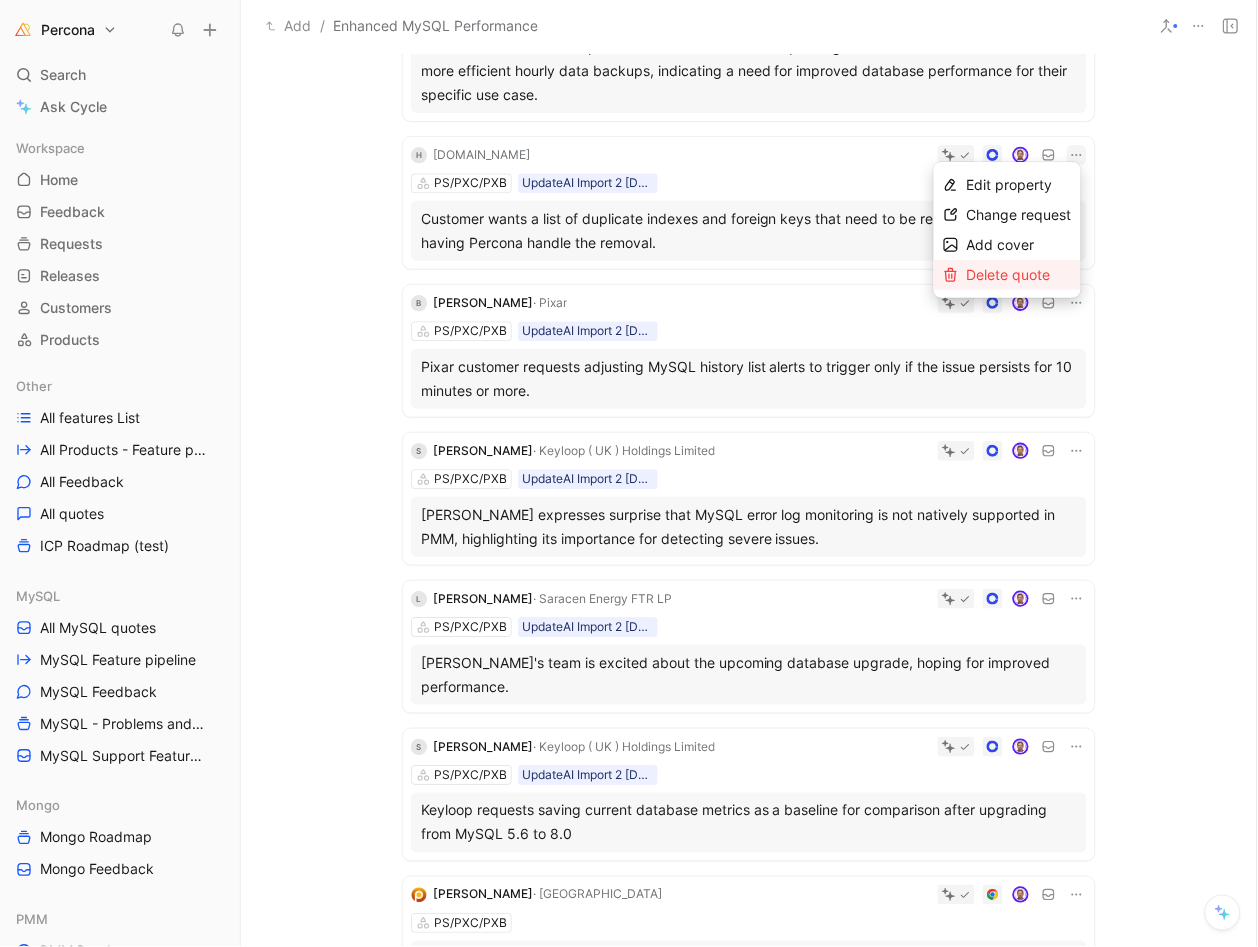 click on "Delete quote" at bounding box center (1009, 274) 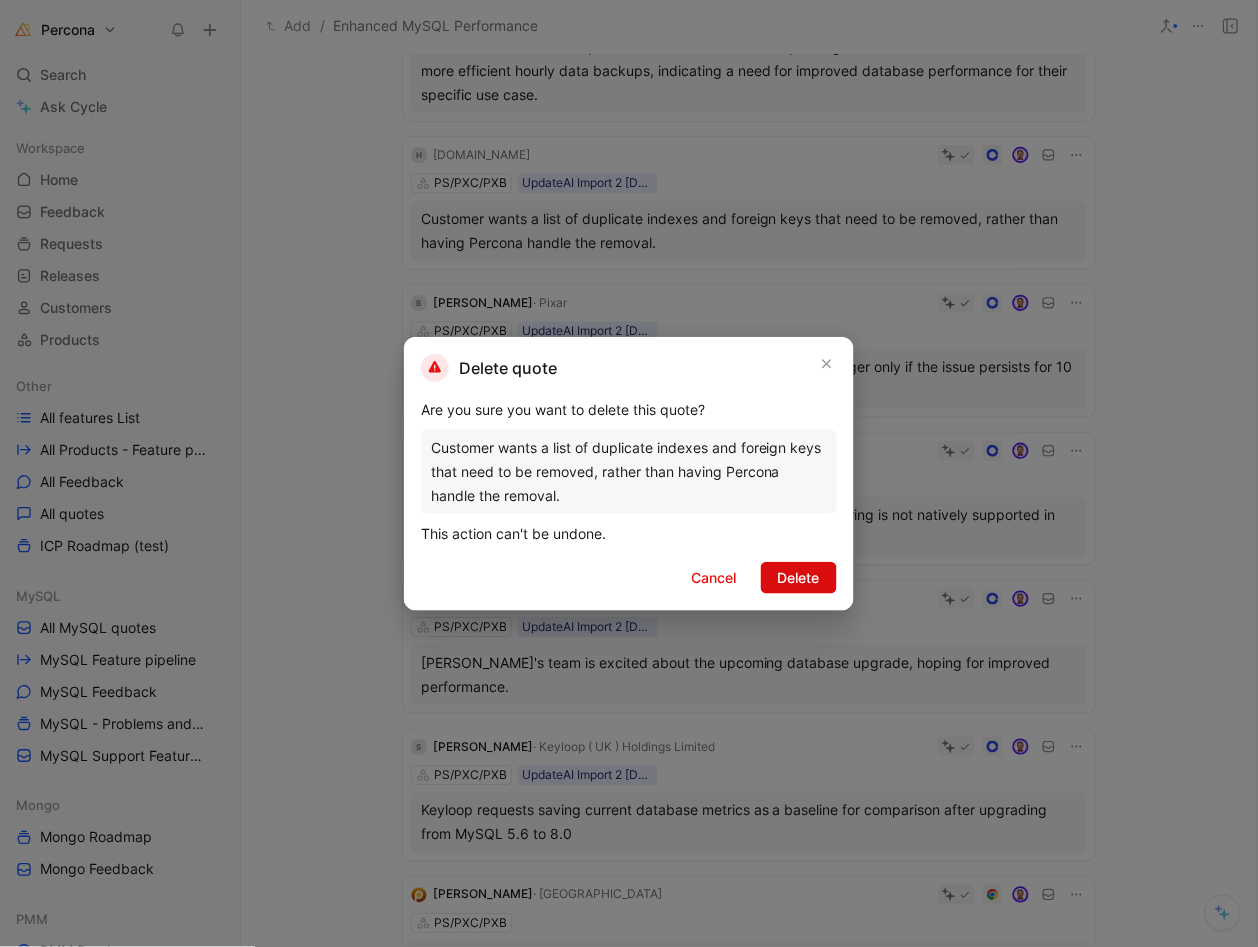 click on "Delete" at bounding box center [799, 578] 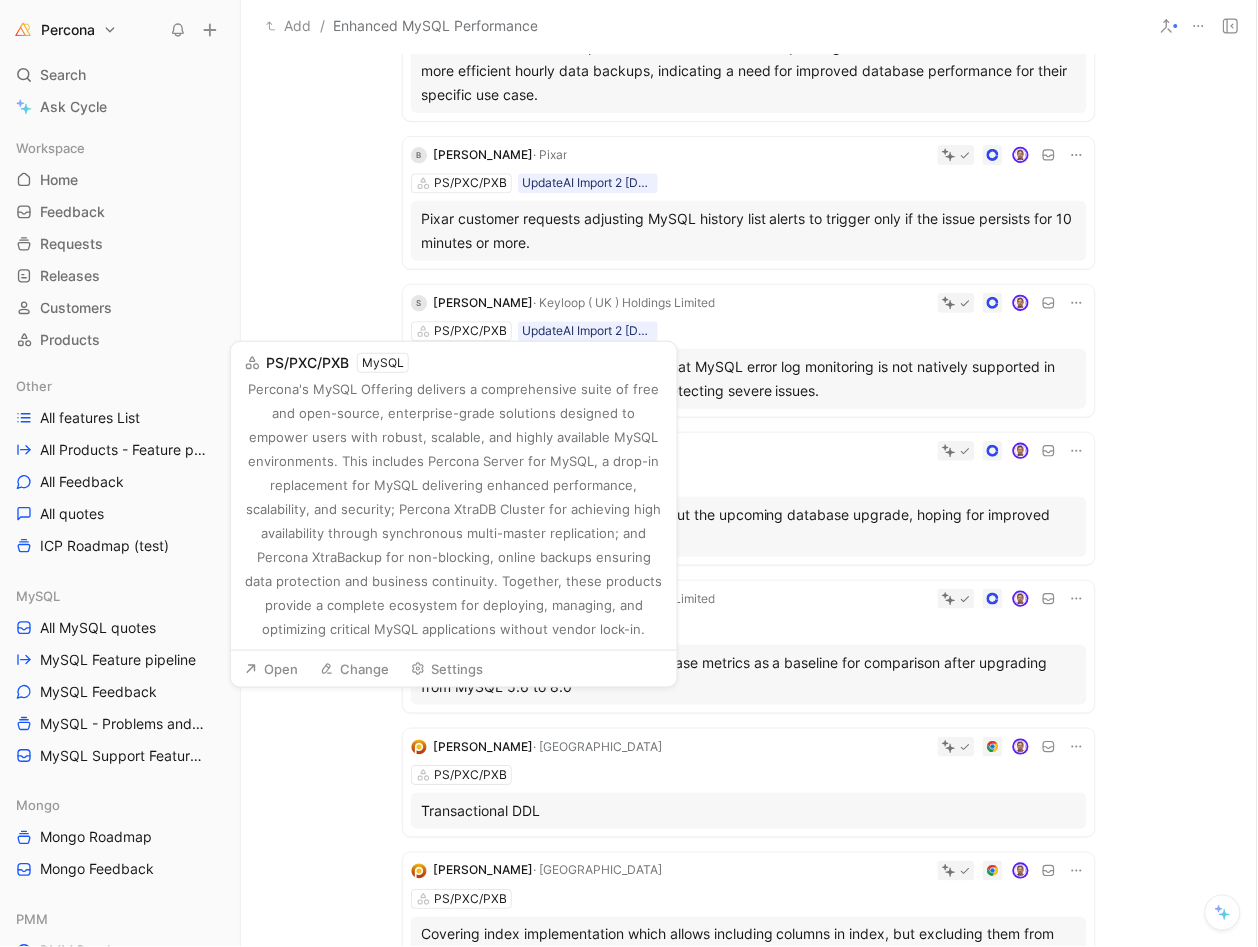 click on "Change" at bounding box center [354, 669] 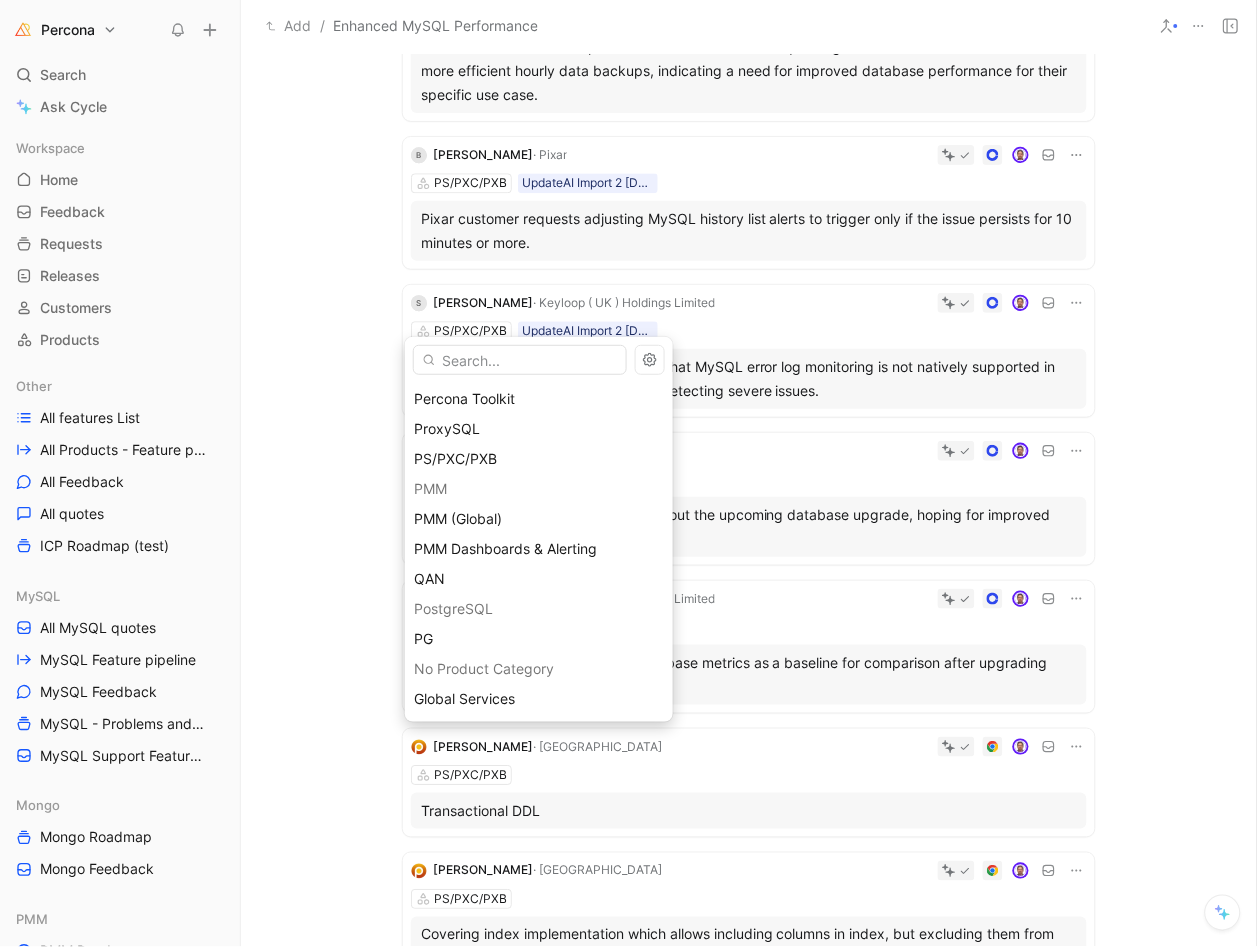 scroll, scrollTop: 360, scrollLeft: 0, axis: vertical 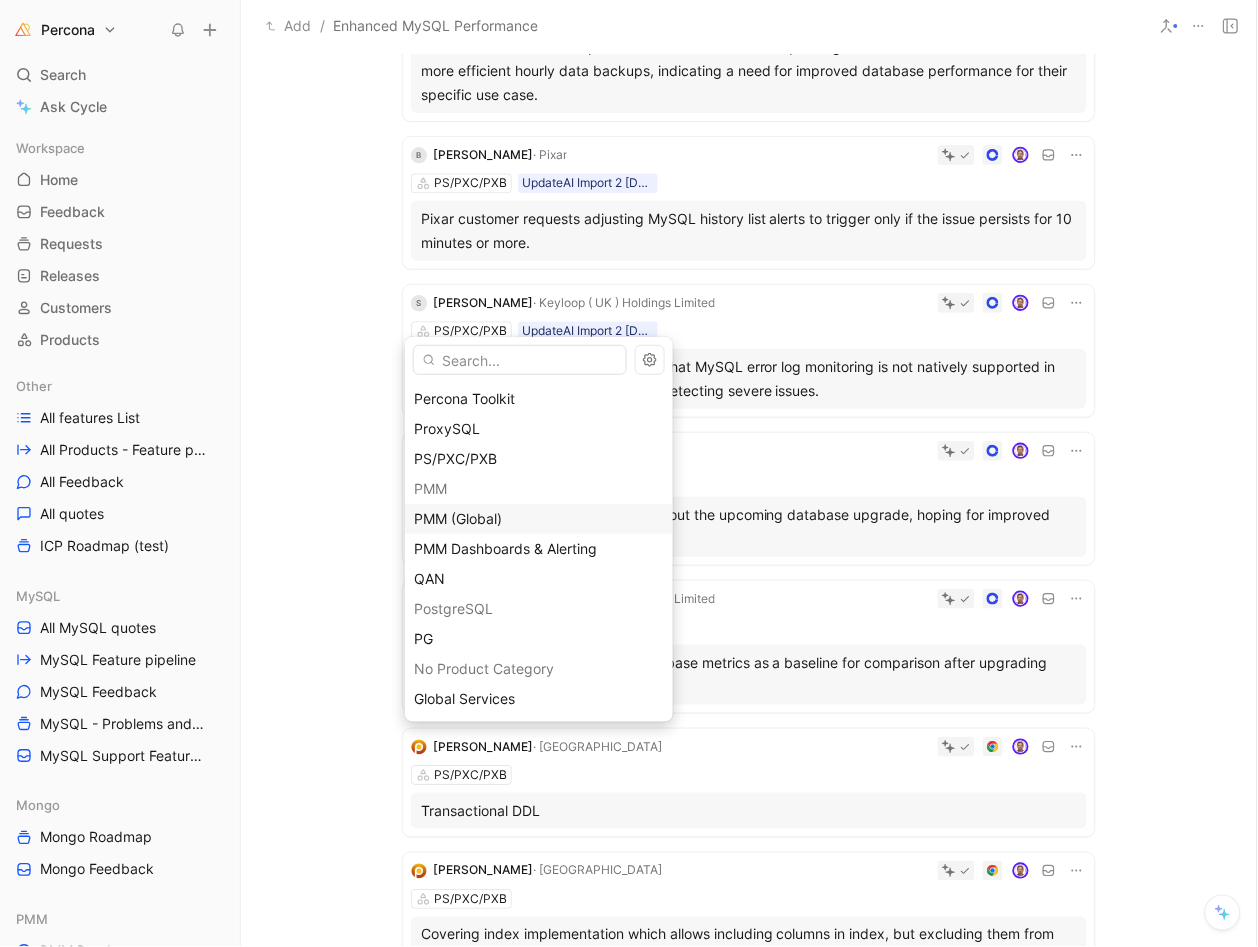 click on "PMM (Global)" at bounding box center [458, 518] 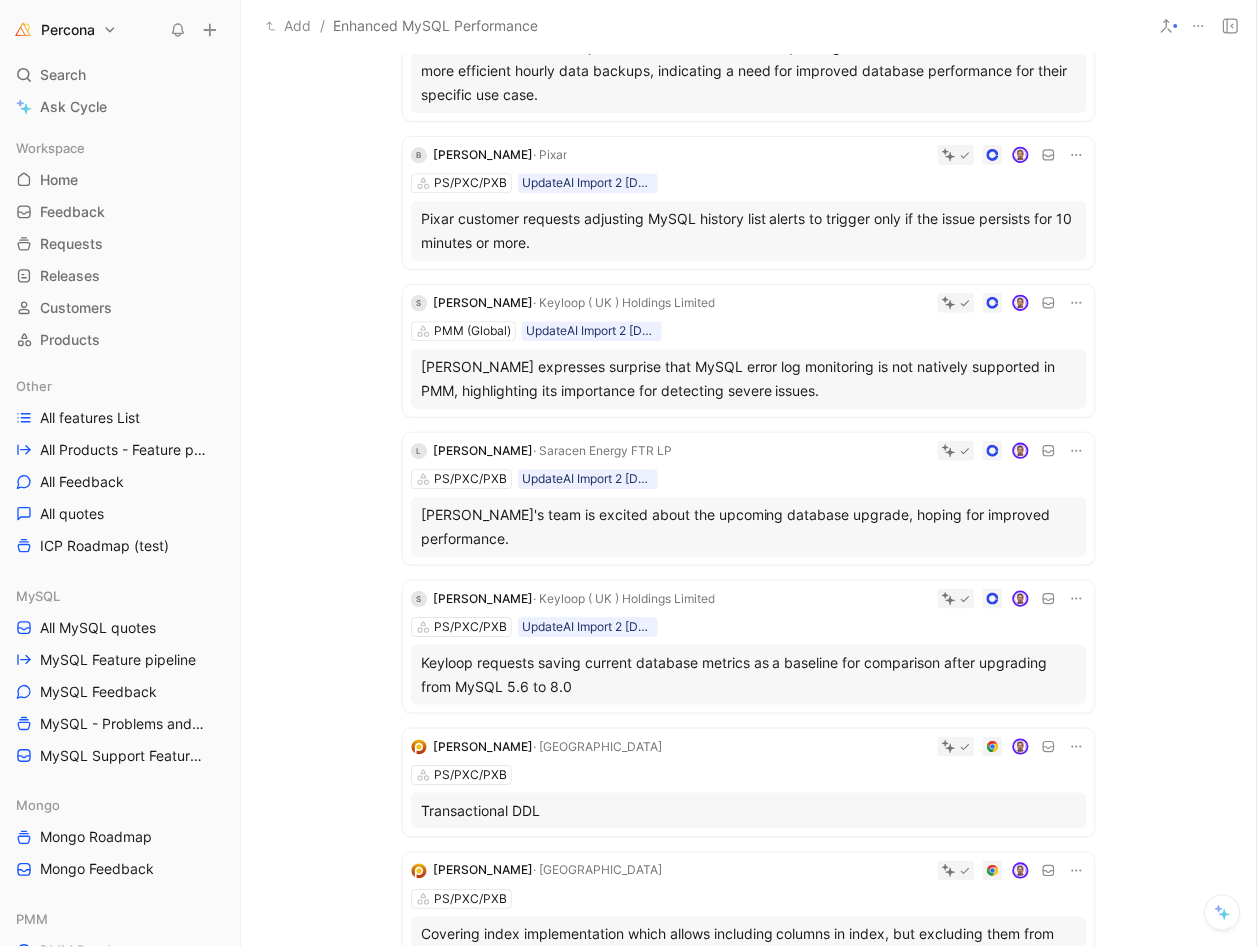 click 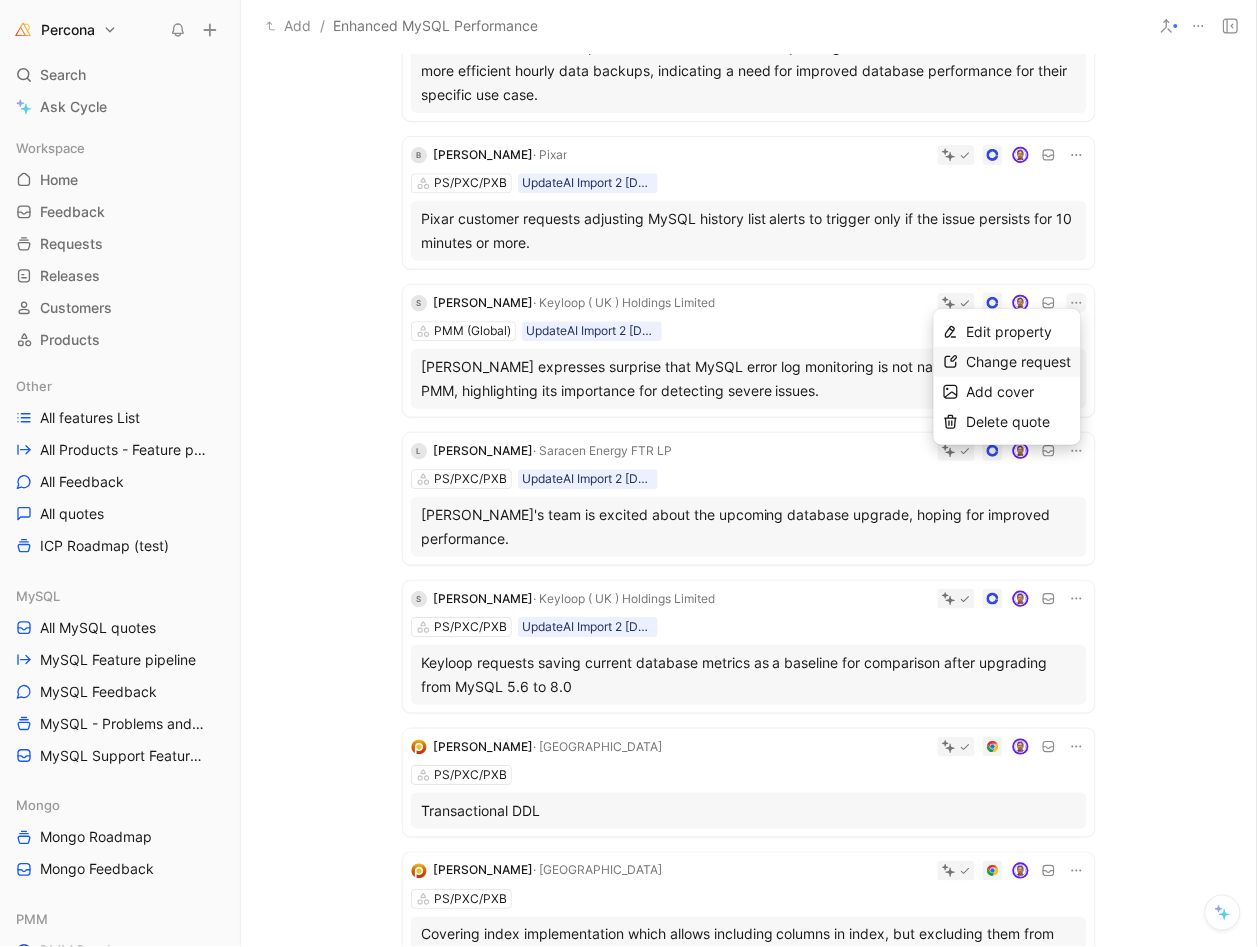 click on "Change request" at bounding box center (1019, 361) 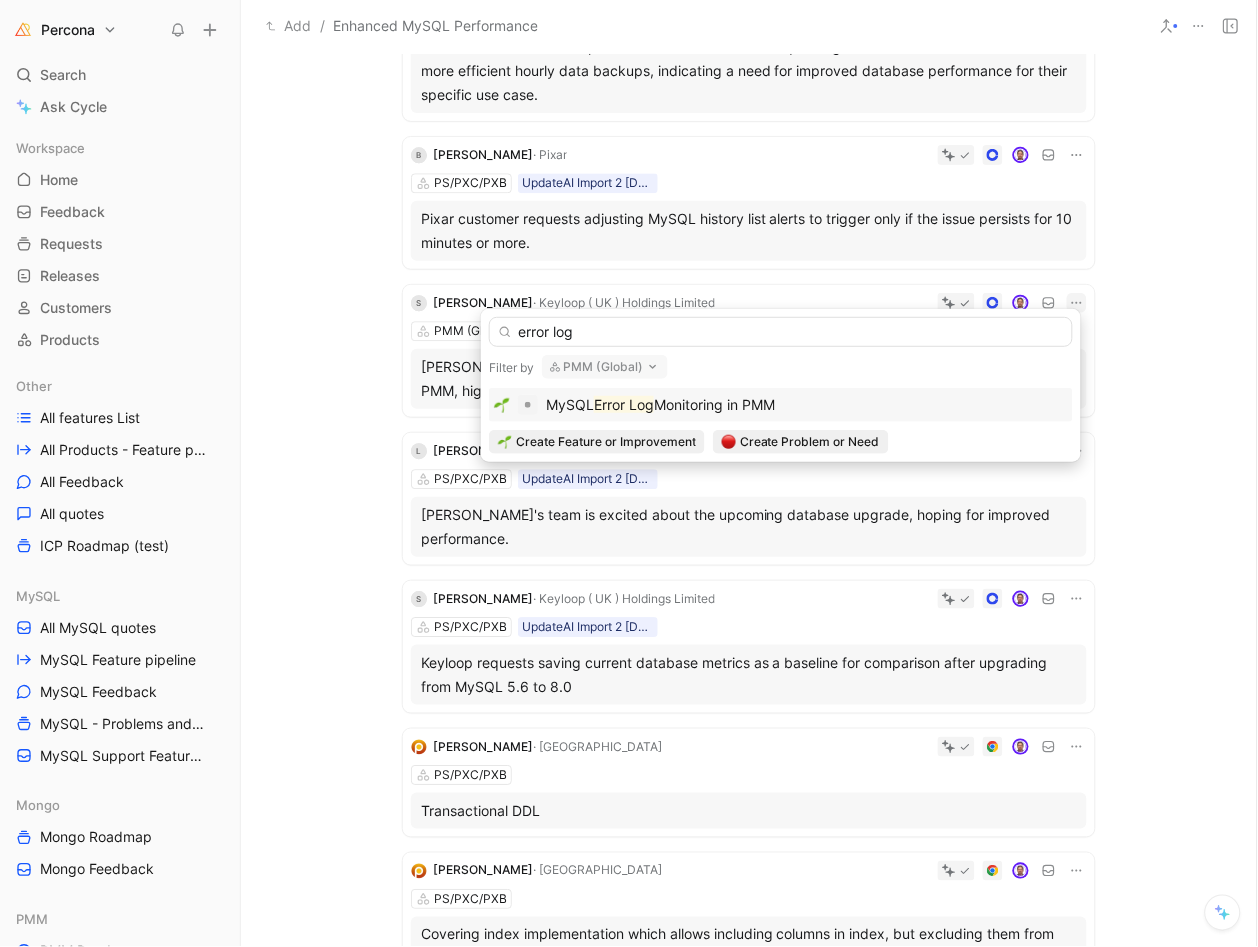type on "error log" 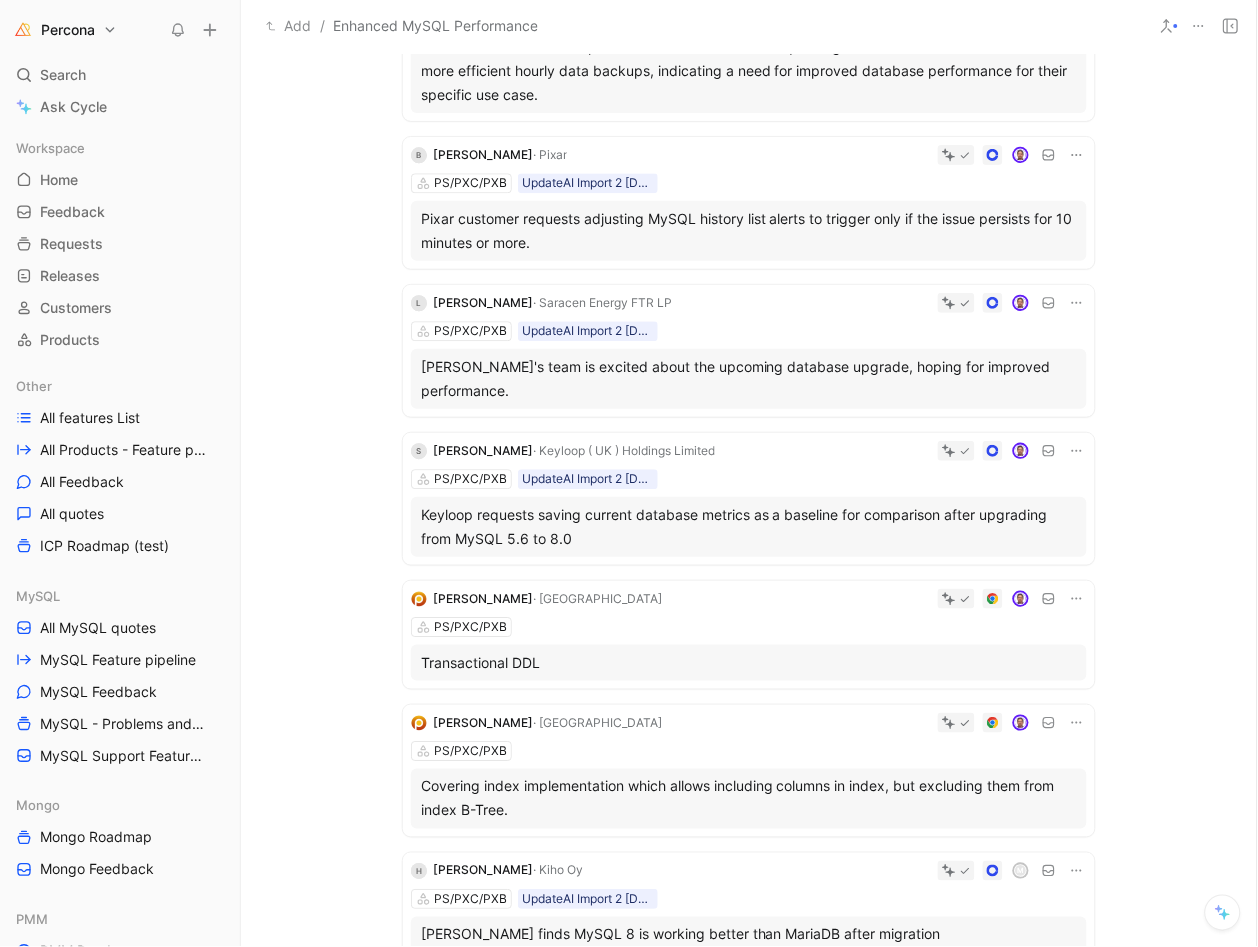 click 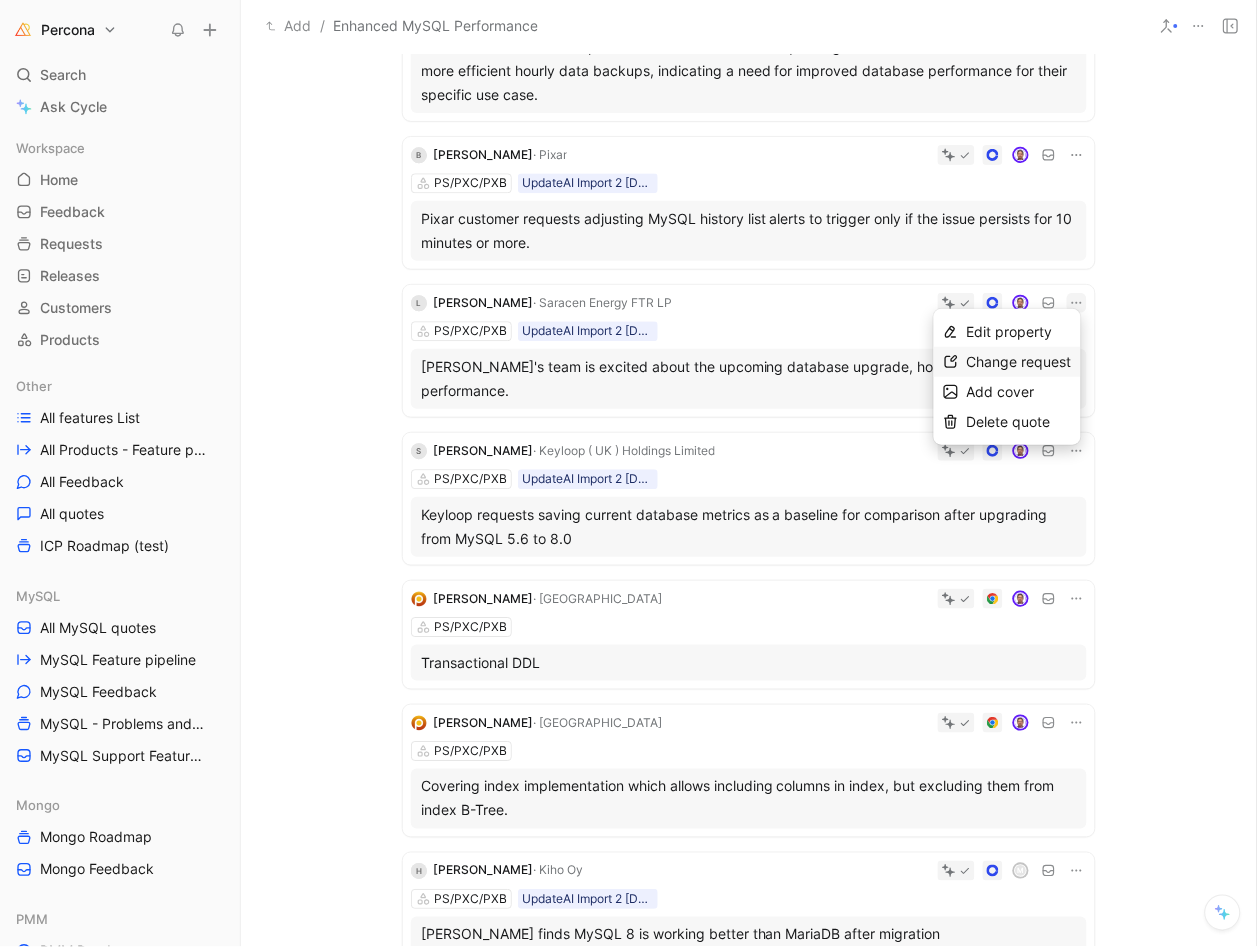 click on "Change request" at bounding box center [1019, 361] 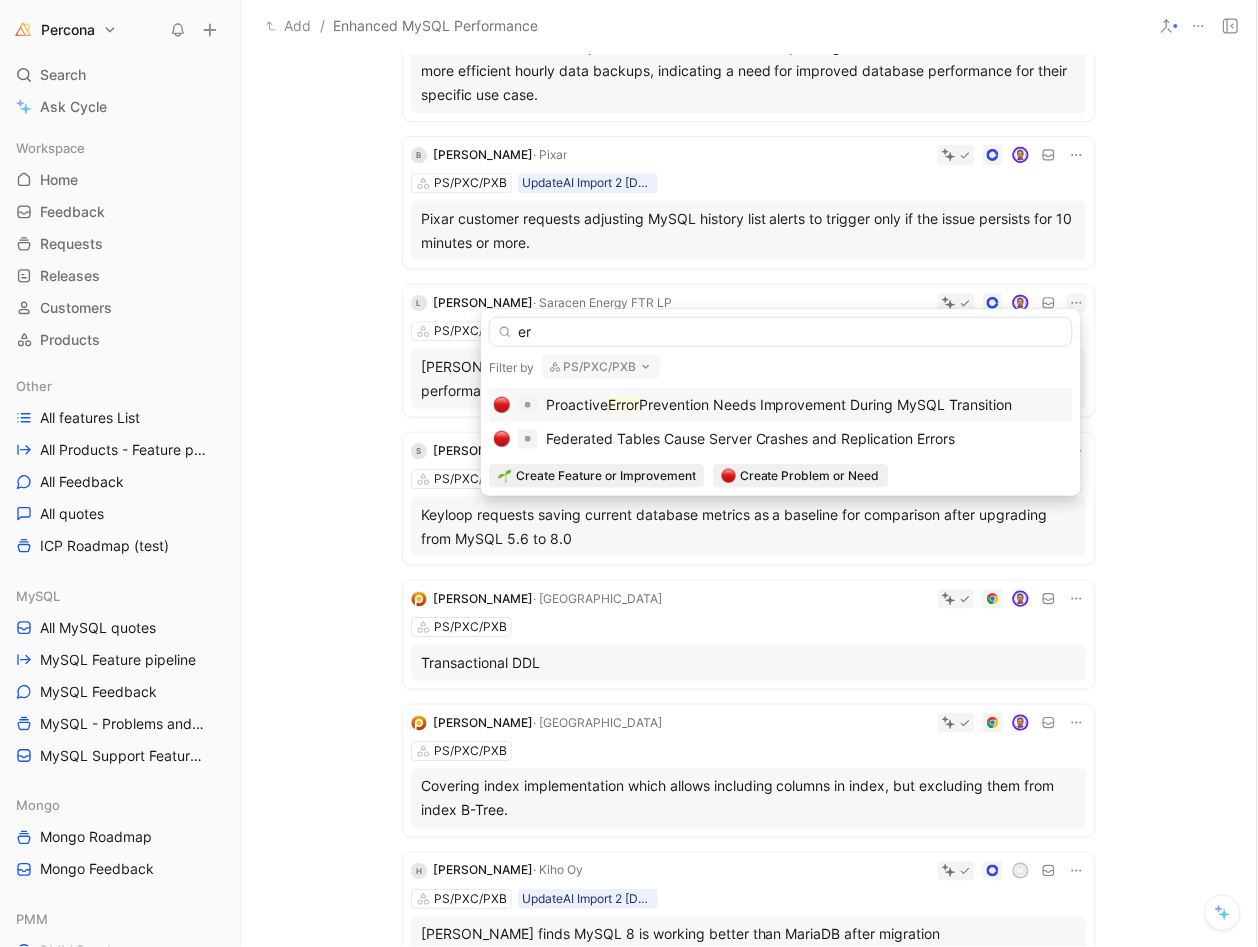 type on "e" 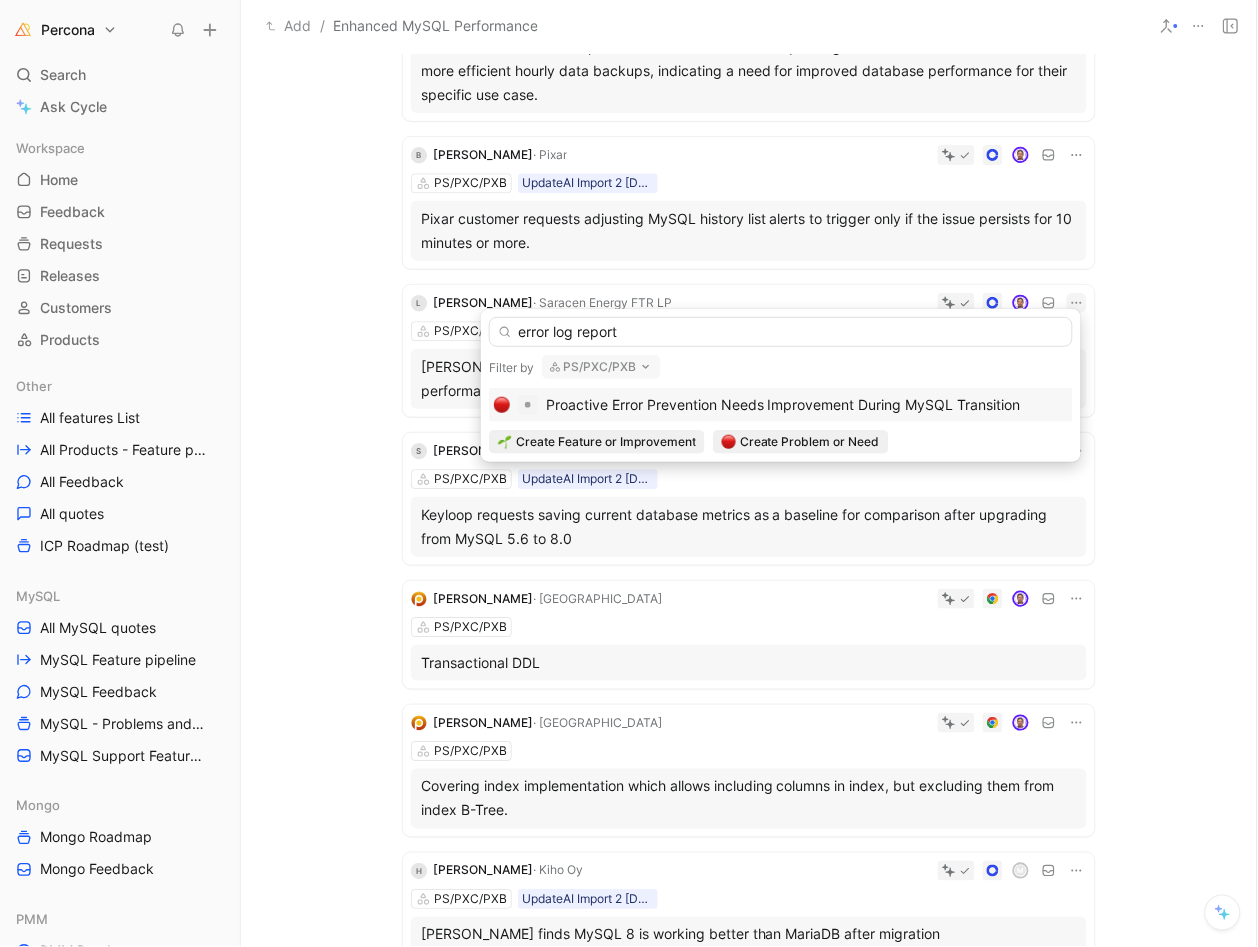 type on "error log report" 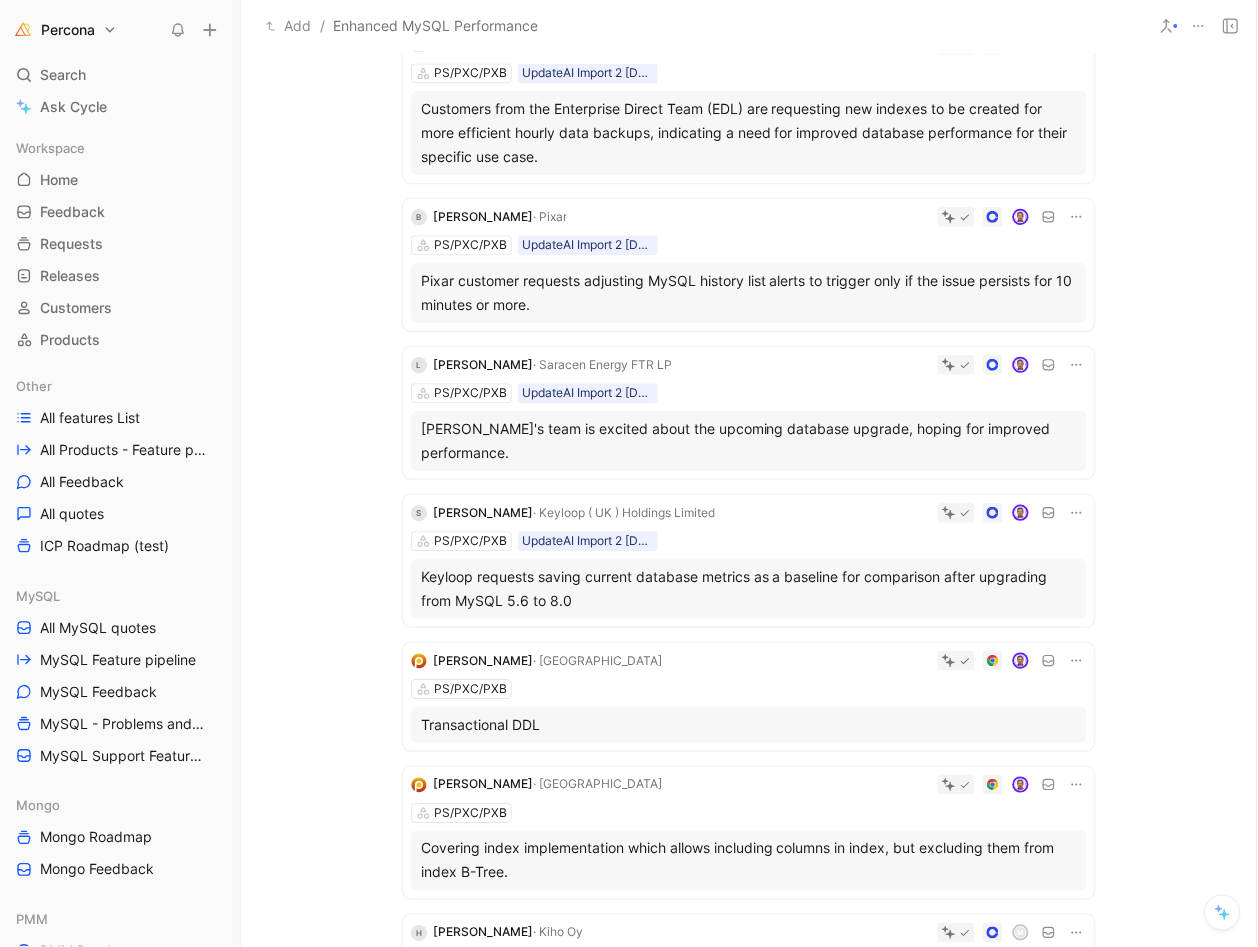 scroll, scrollTop: 811, scrollLeft: 0, axis: vertical 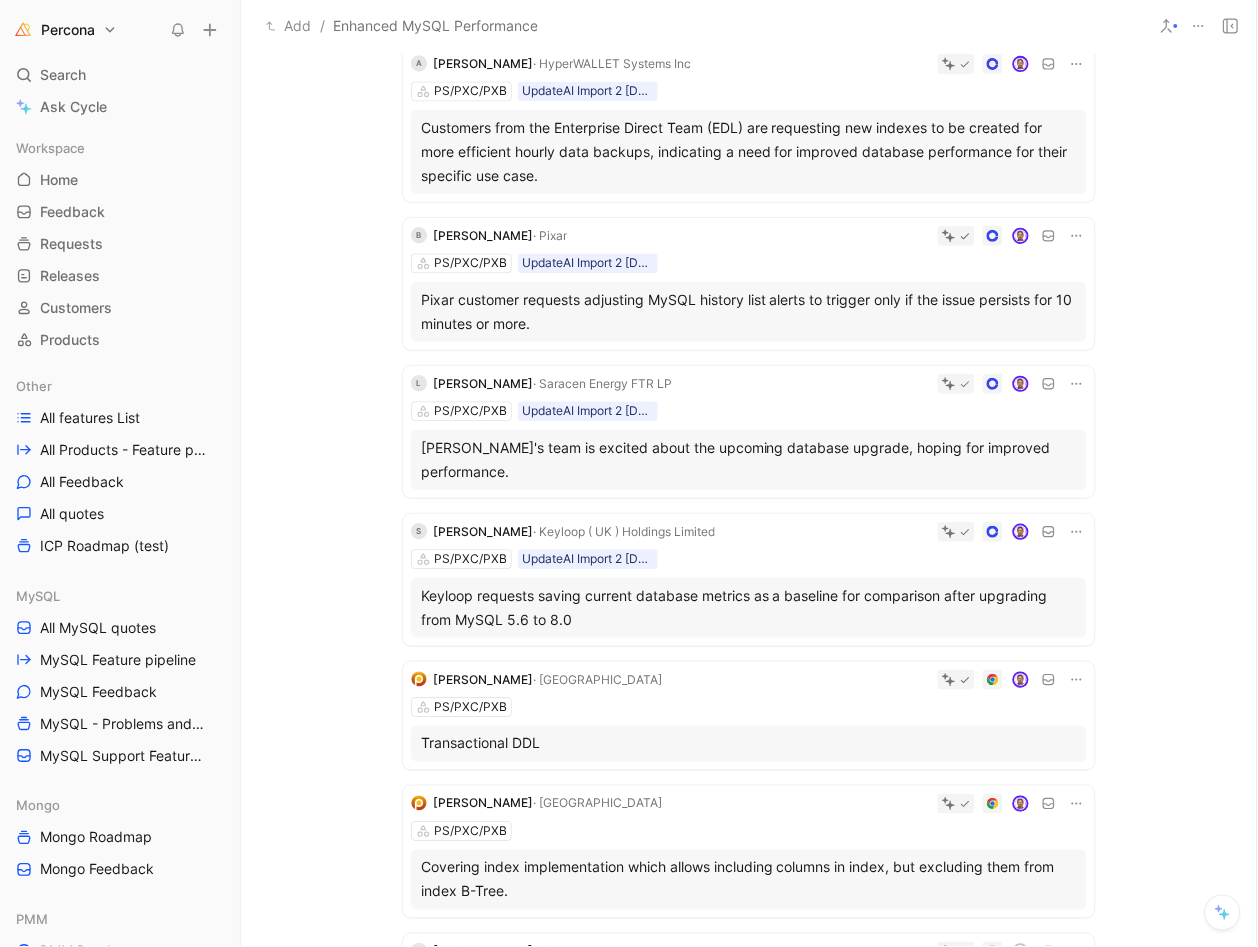 click 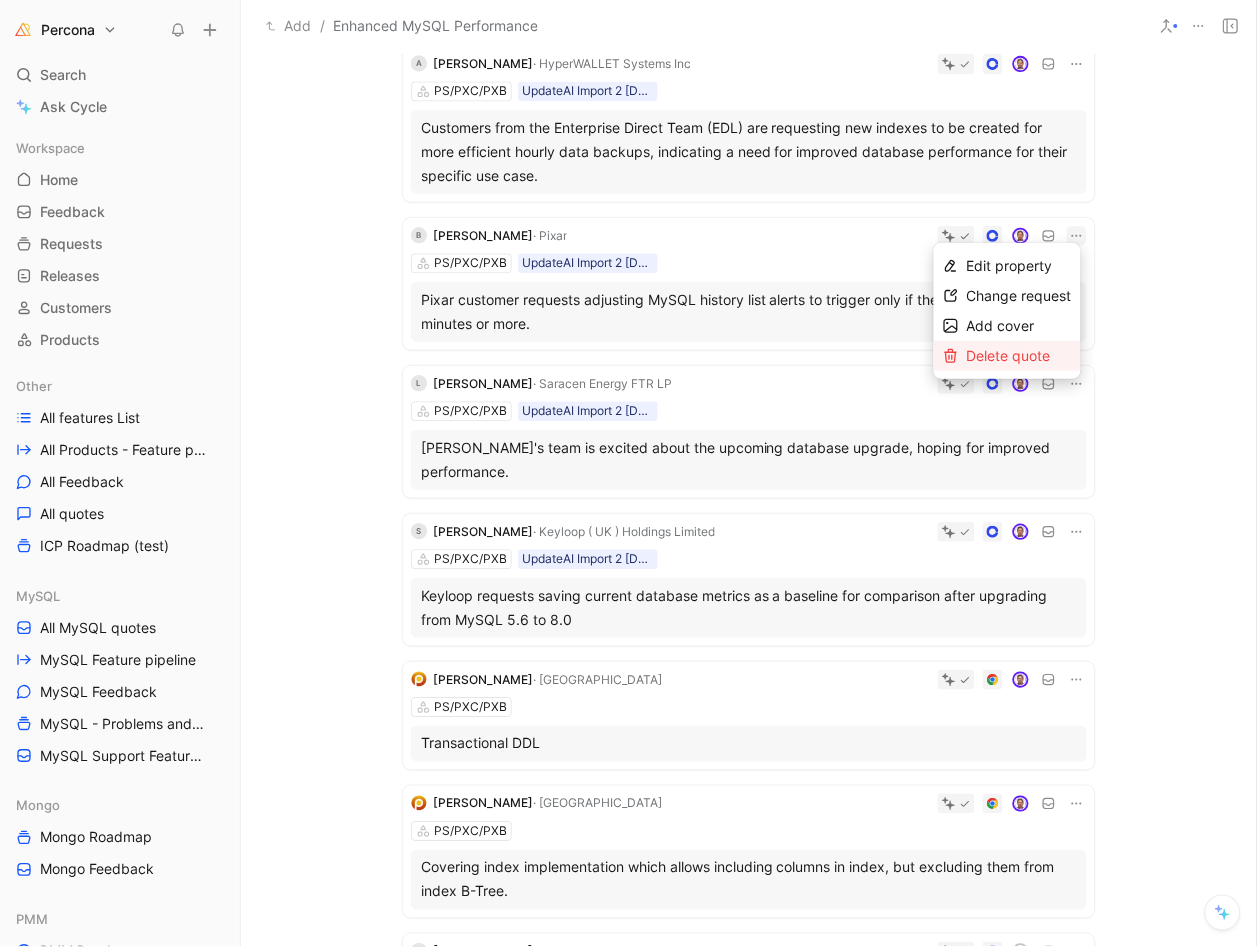 click on "Delete quote" at bounding box center [1009, 355] 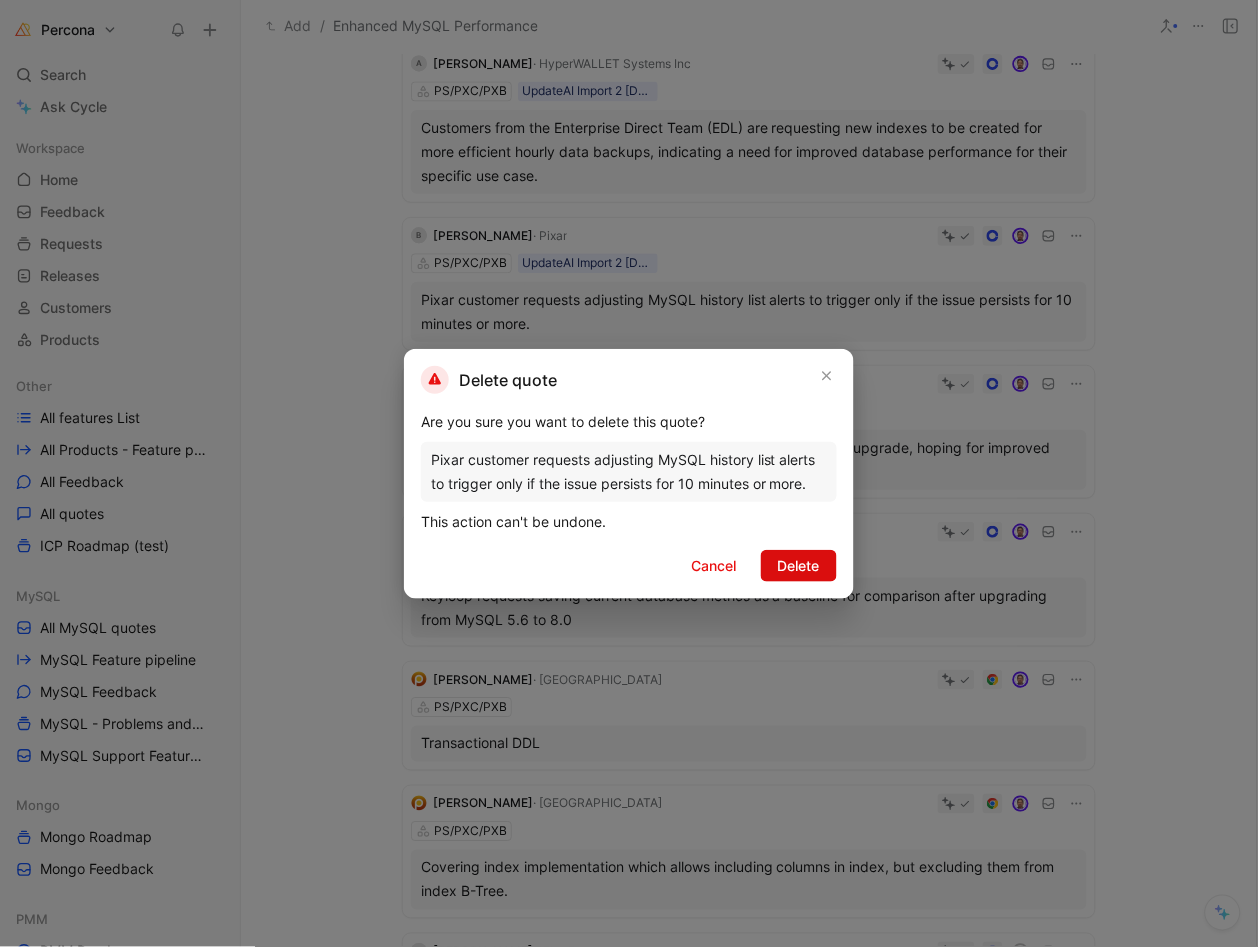 click on "Delete" at bounding box center (799, 566) 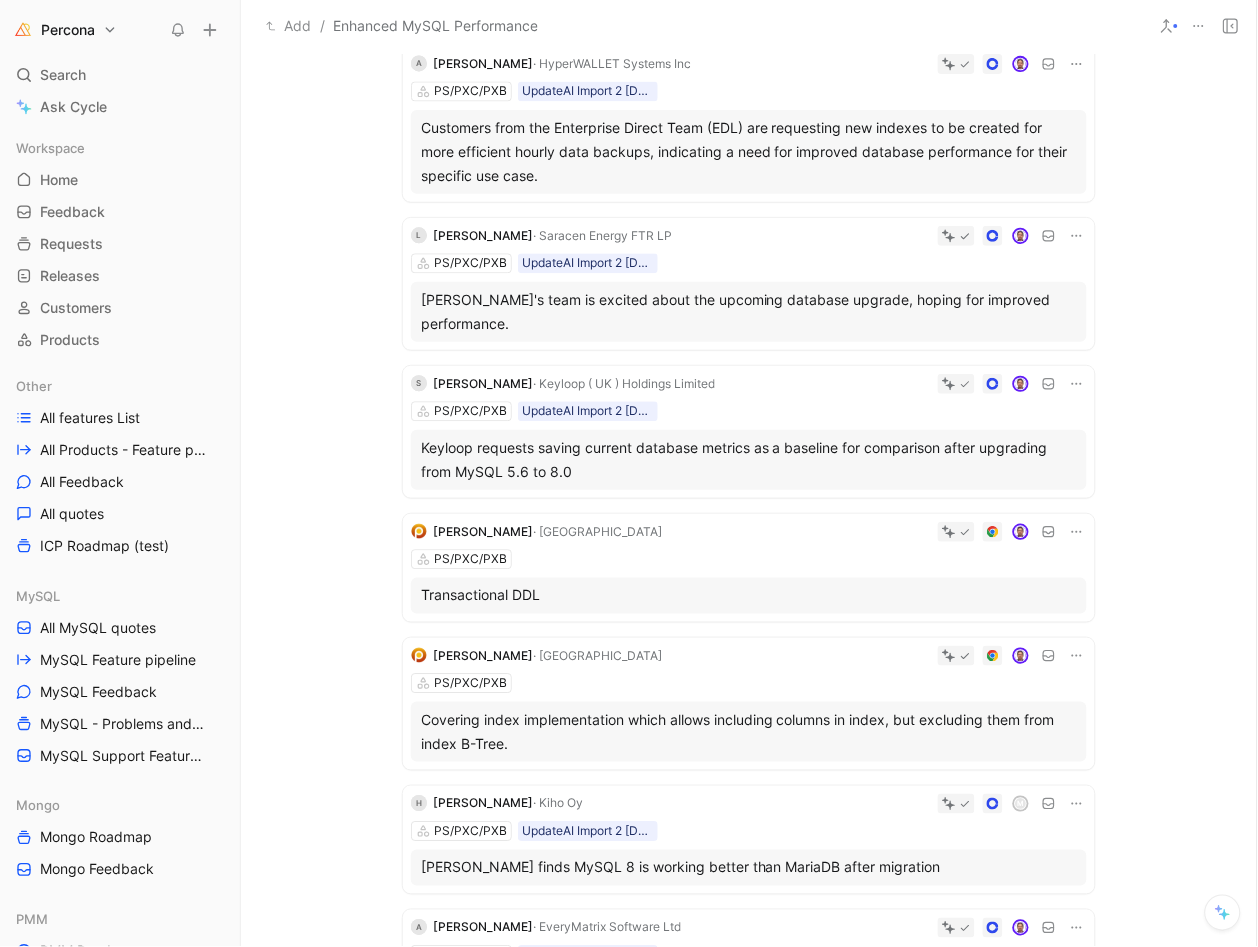 click 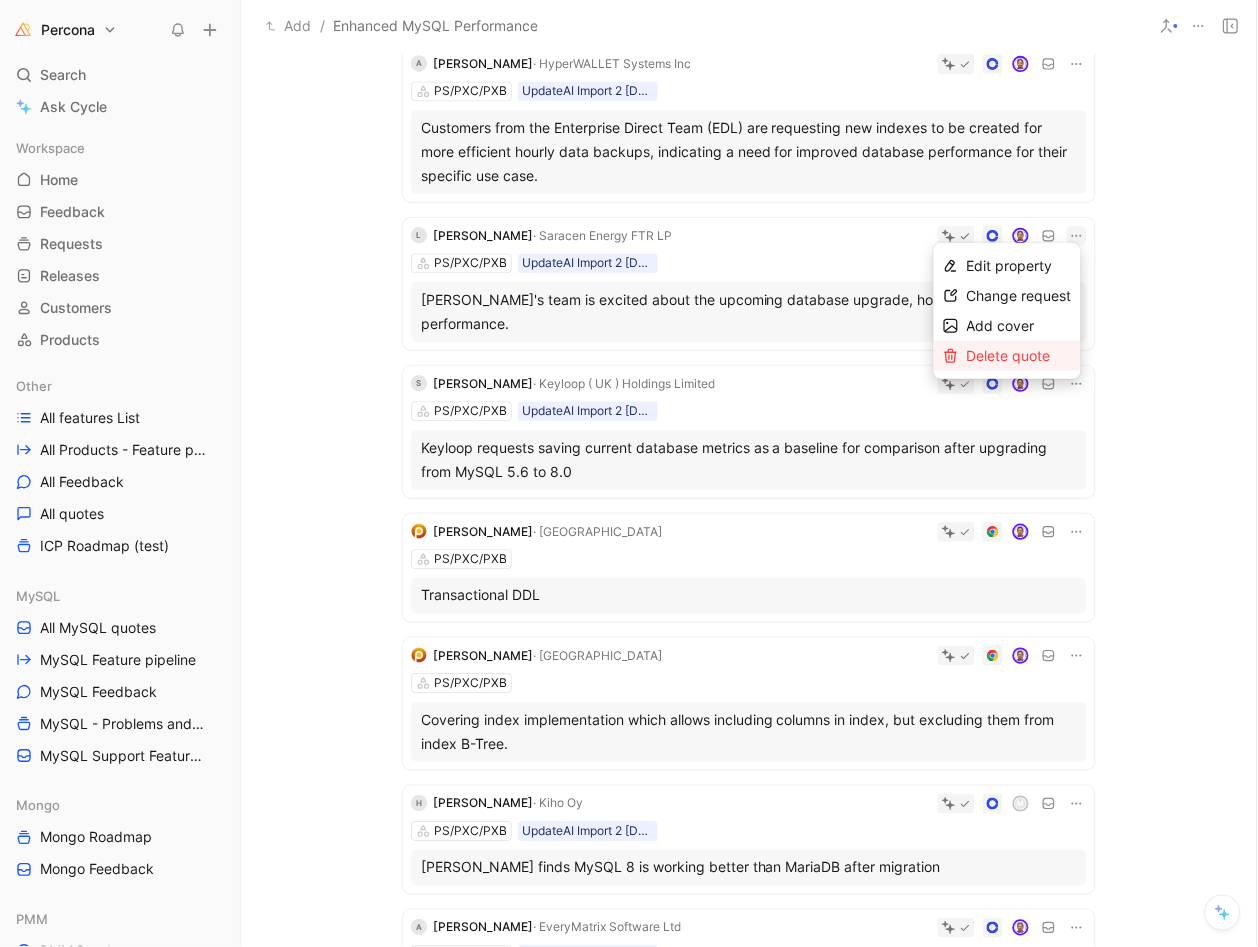 click on "Delete quote" at bounding box center (1009, 355) 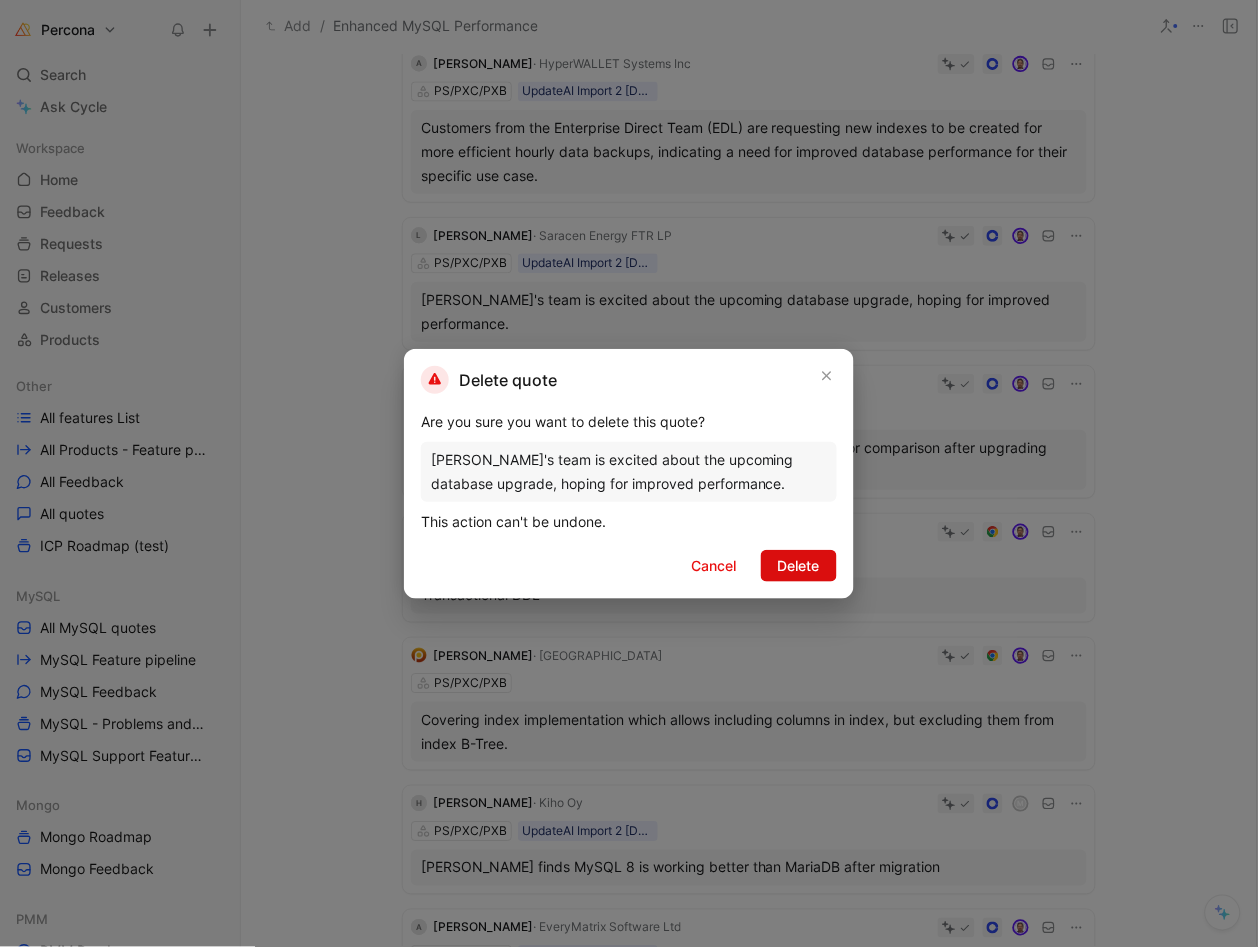 click on "Delete" at bounding box center (799, 566) 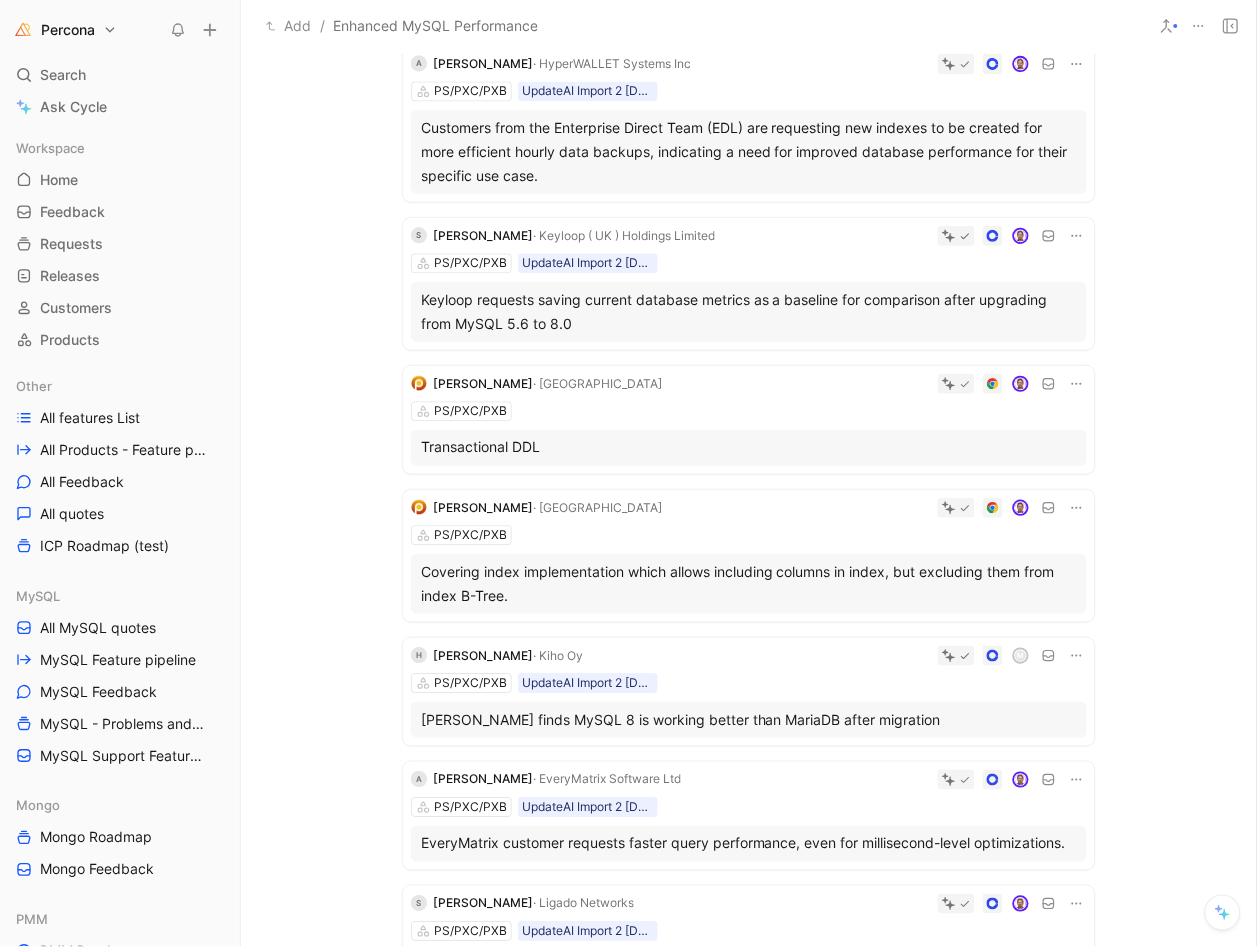 click 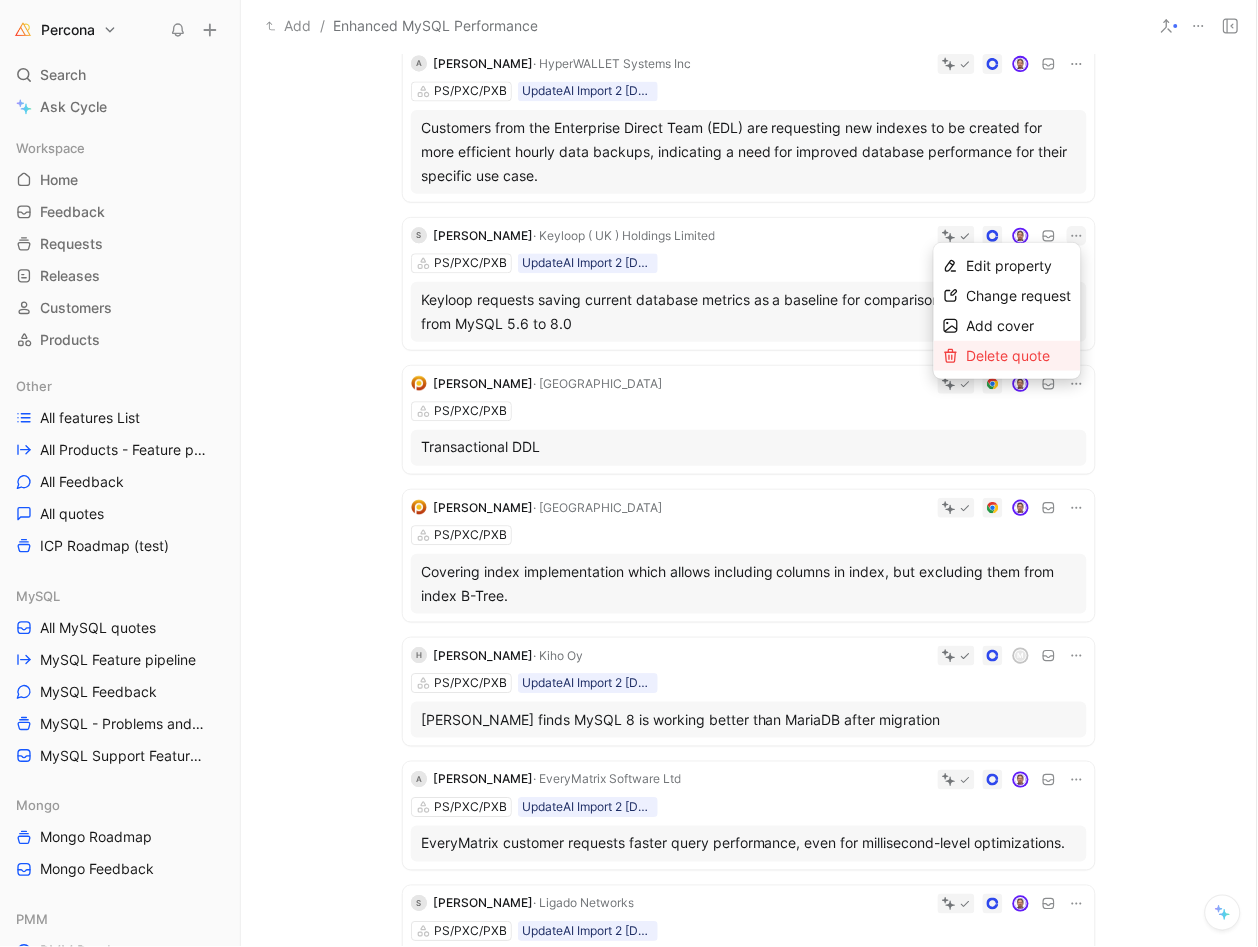 click on "Delete quote" at bounding box center (1019, 356) 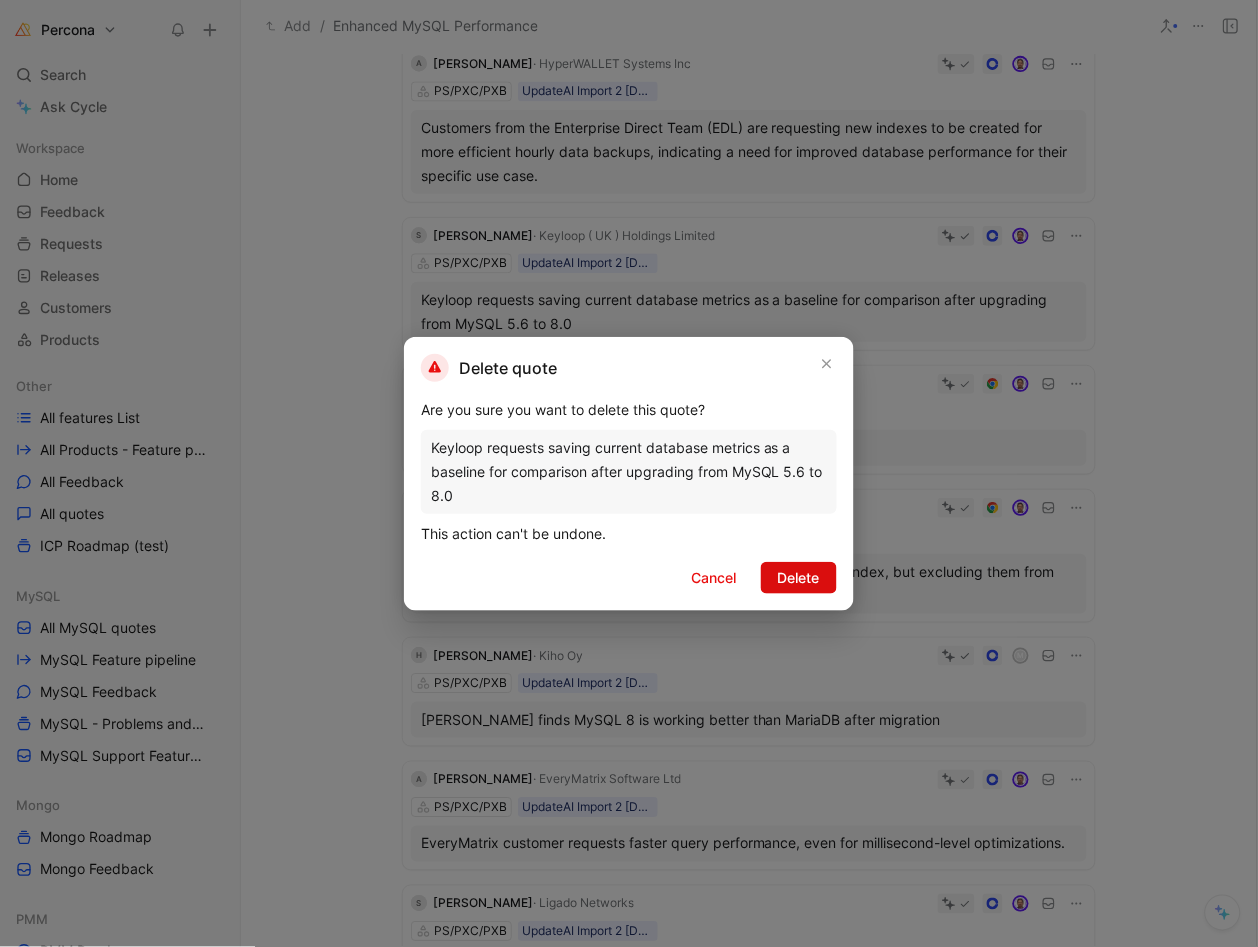 click on "Delete" at bounding box center (799, 578) 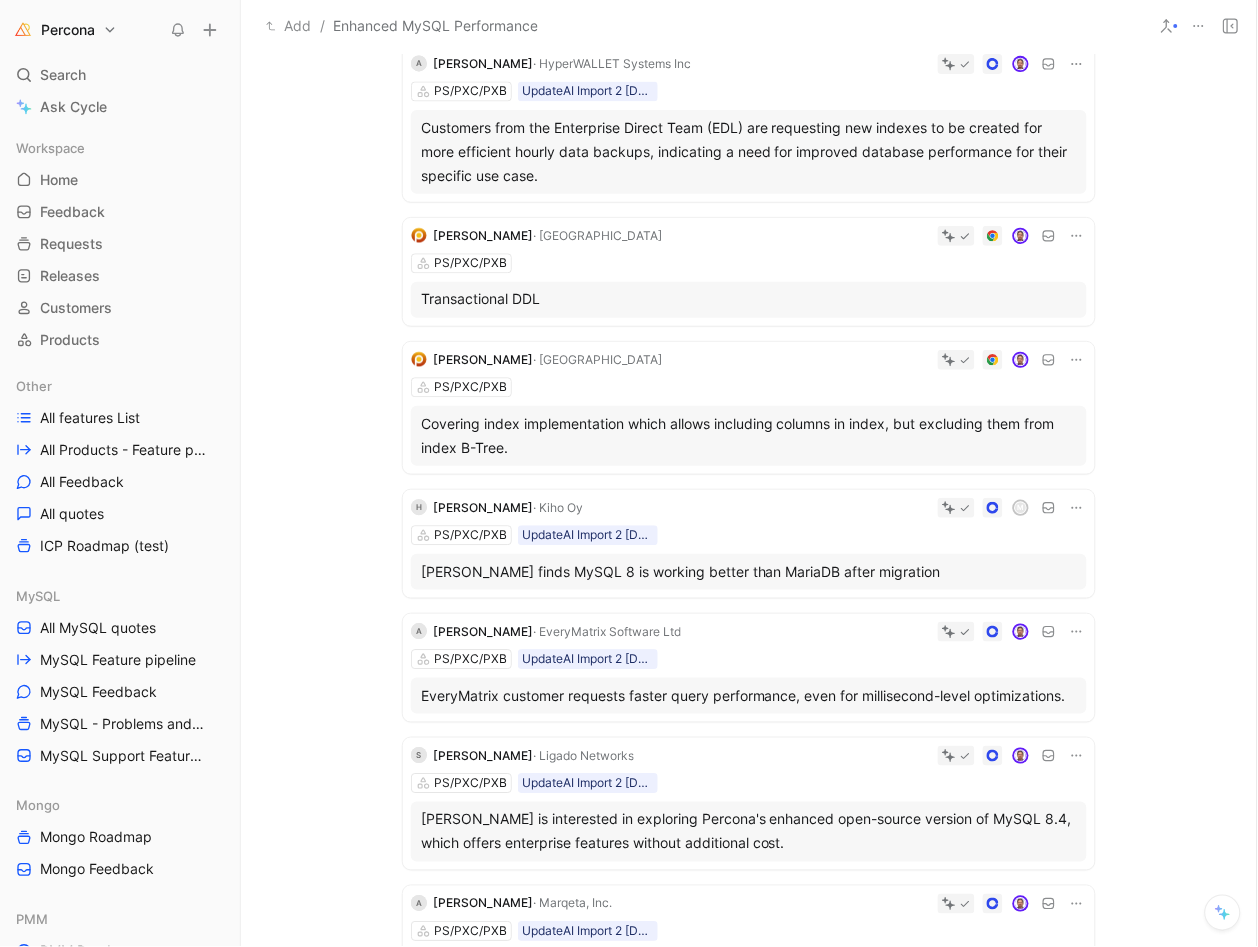 click on "Transactional DDL" at bounding box center [749, 300] 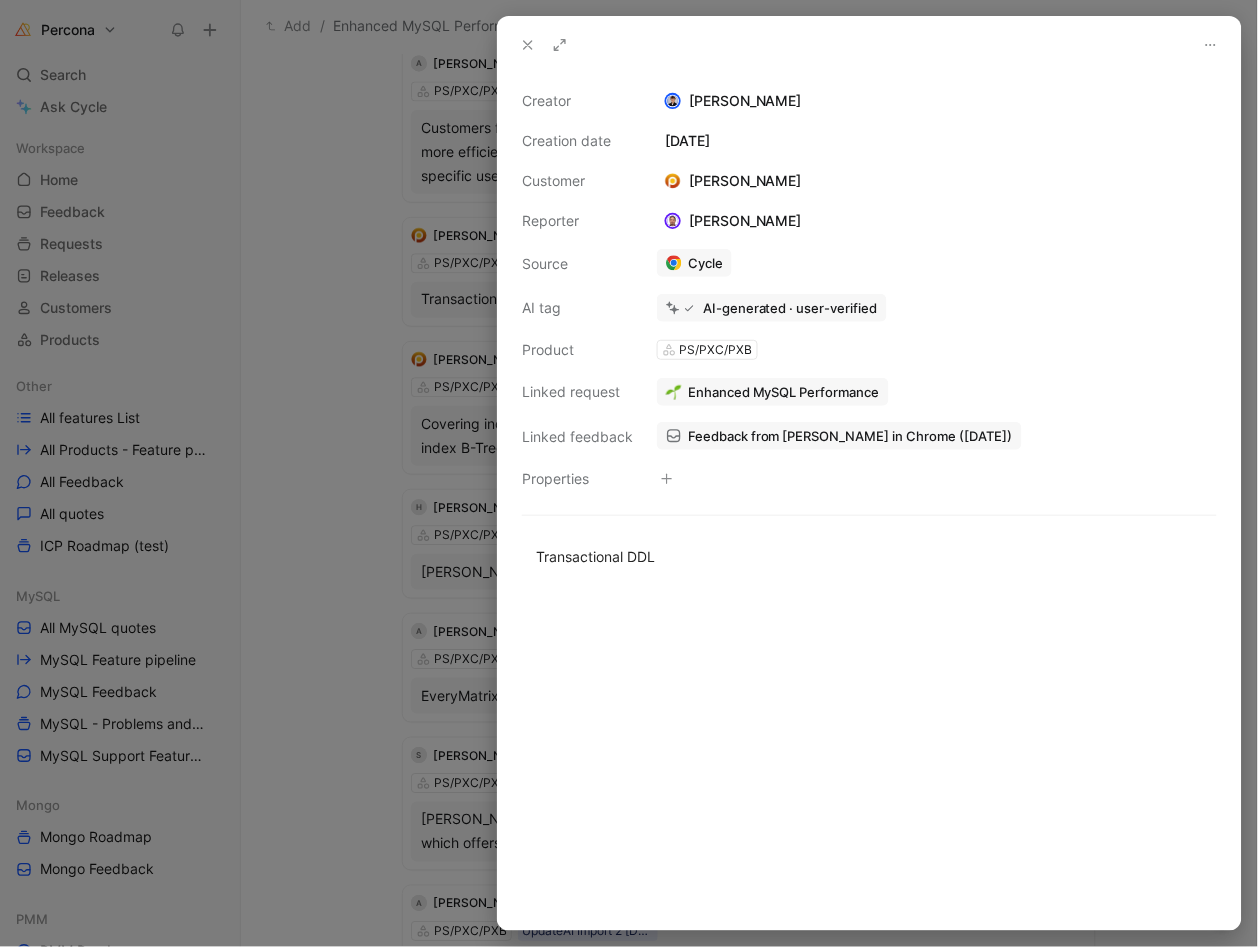 click at bounding box center (629, 473) 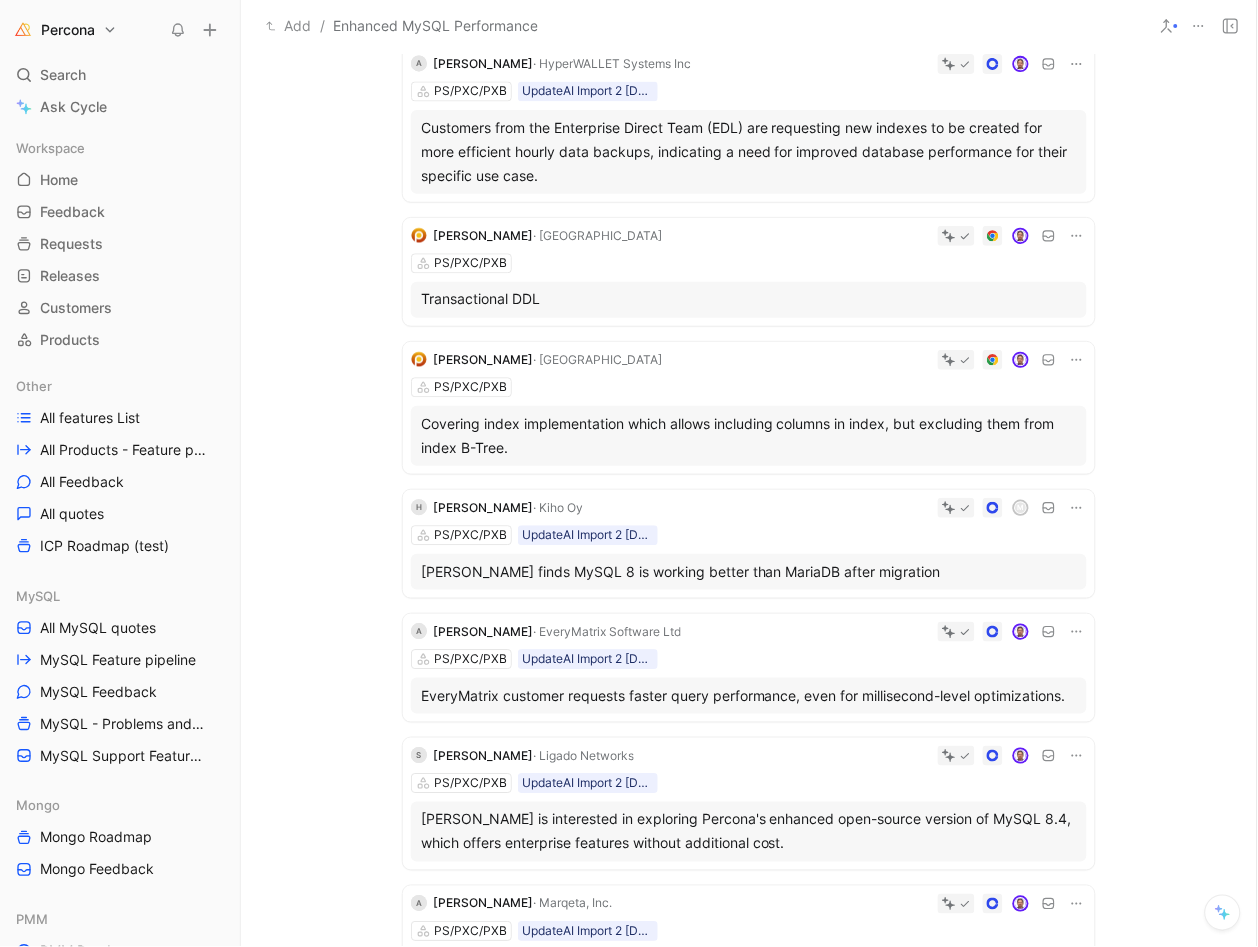 click on "Covering index implementation which allows including columns in index, but excluding them from index B-Tree." at bounding box center (749, 436) 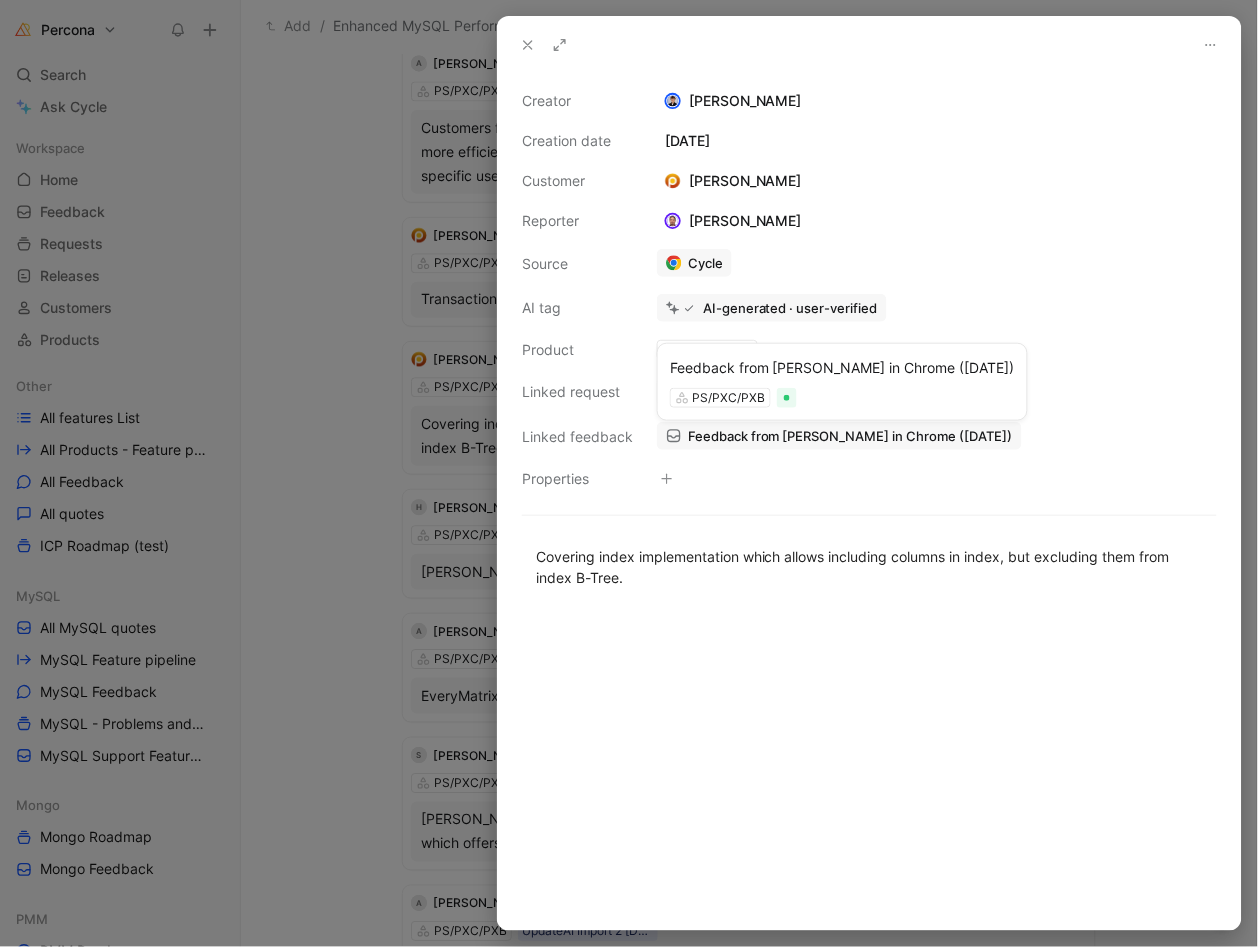 click at bounding box center (629, 473) 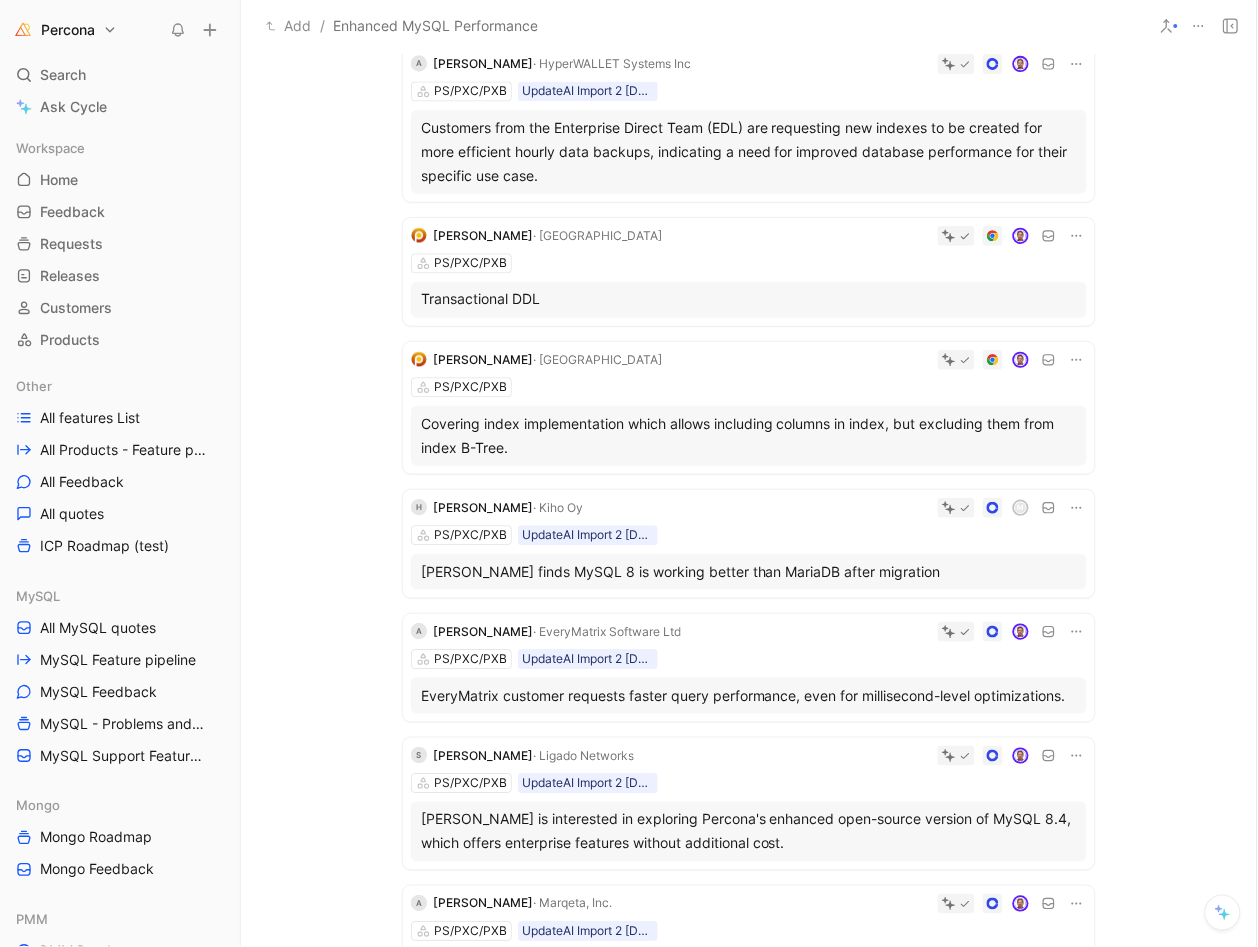 click 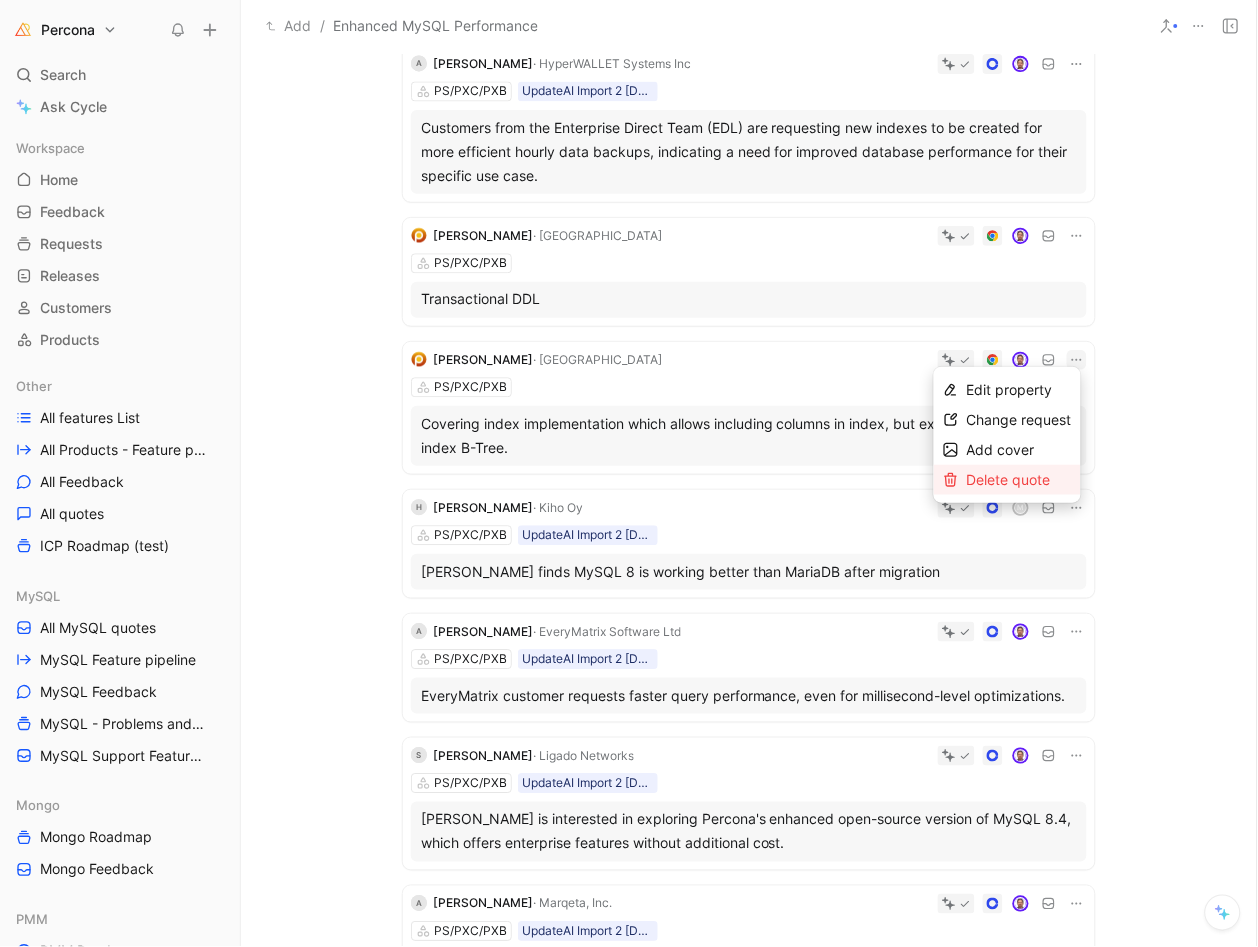click on "Delete quote" at bounding box center [1009, 479] 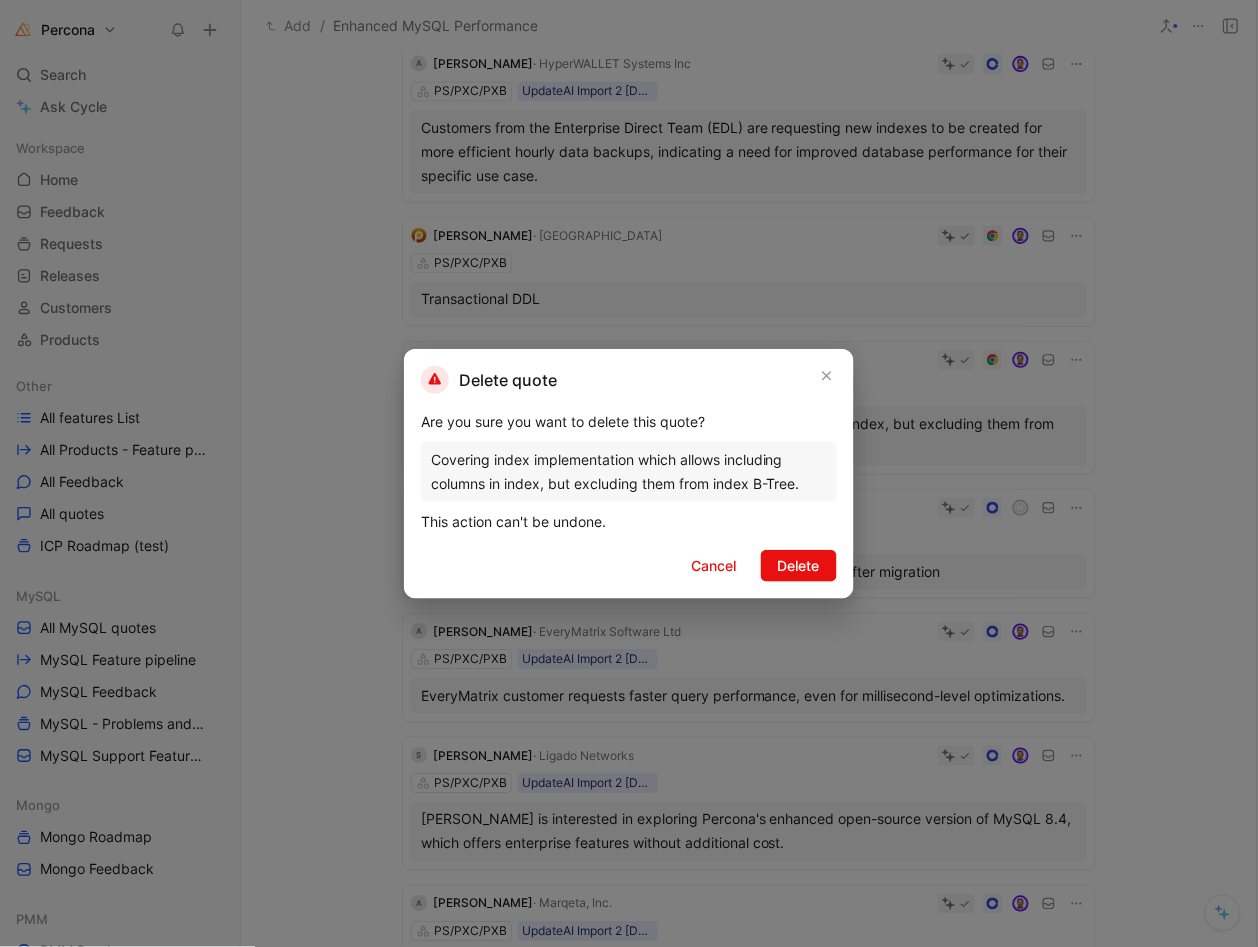 click on "Delete quote Are you sure you want to delete this quote? Covering index implementation which allows including columns in index, but excluding them from index B-Tree. This action can't be undone. Cancel Delete" at bounding box center (629, 474) 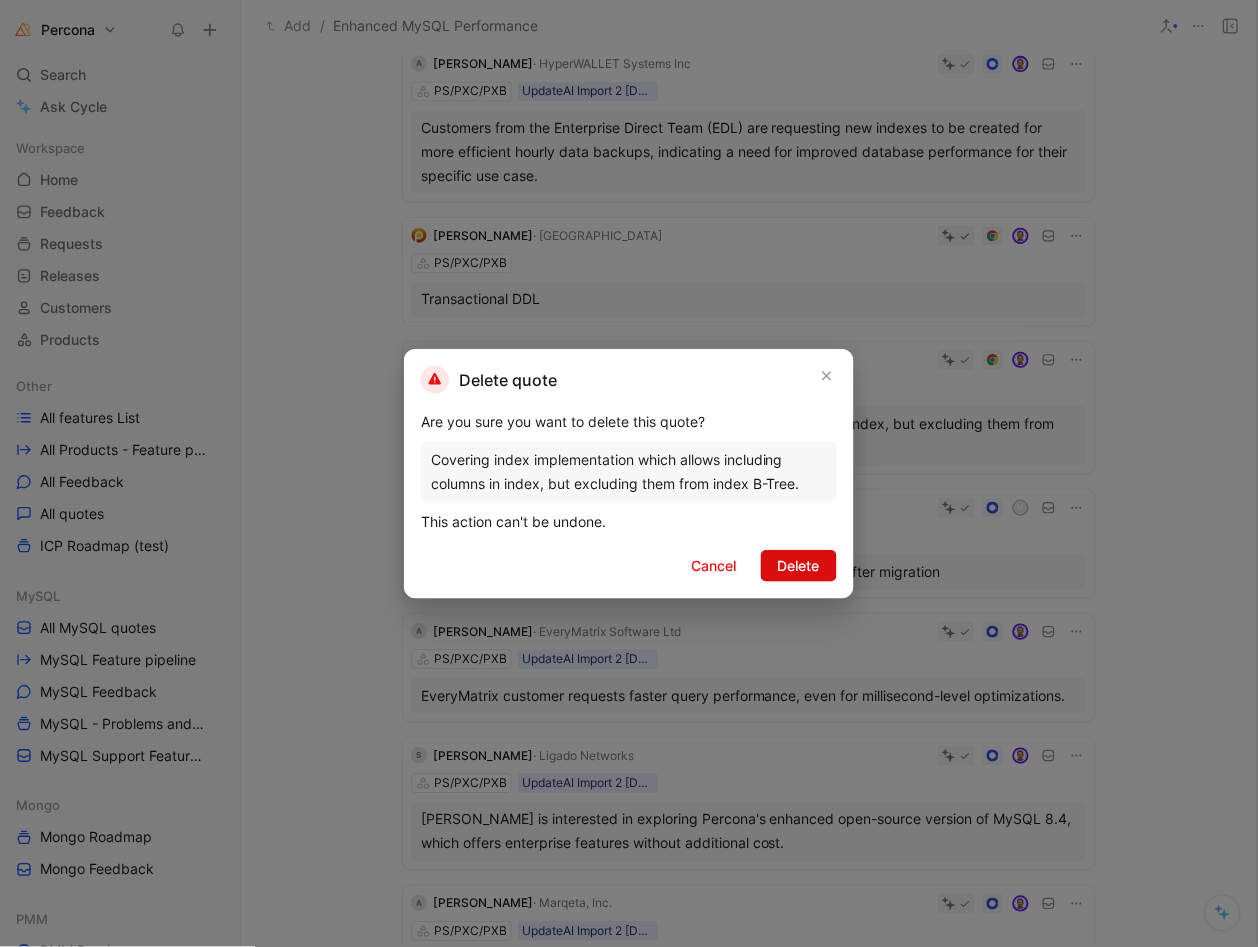 click on "Delete" at bounding box center [799, 566] 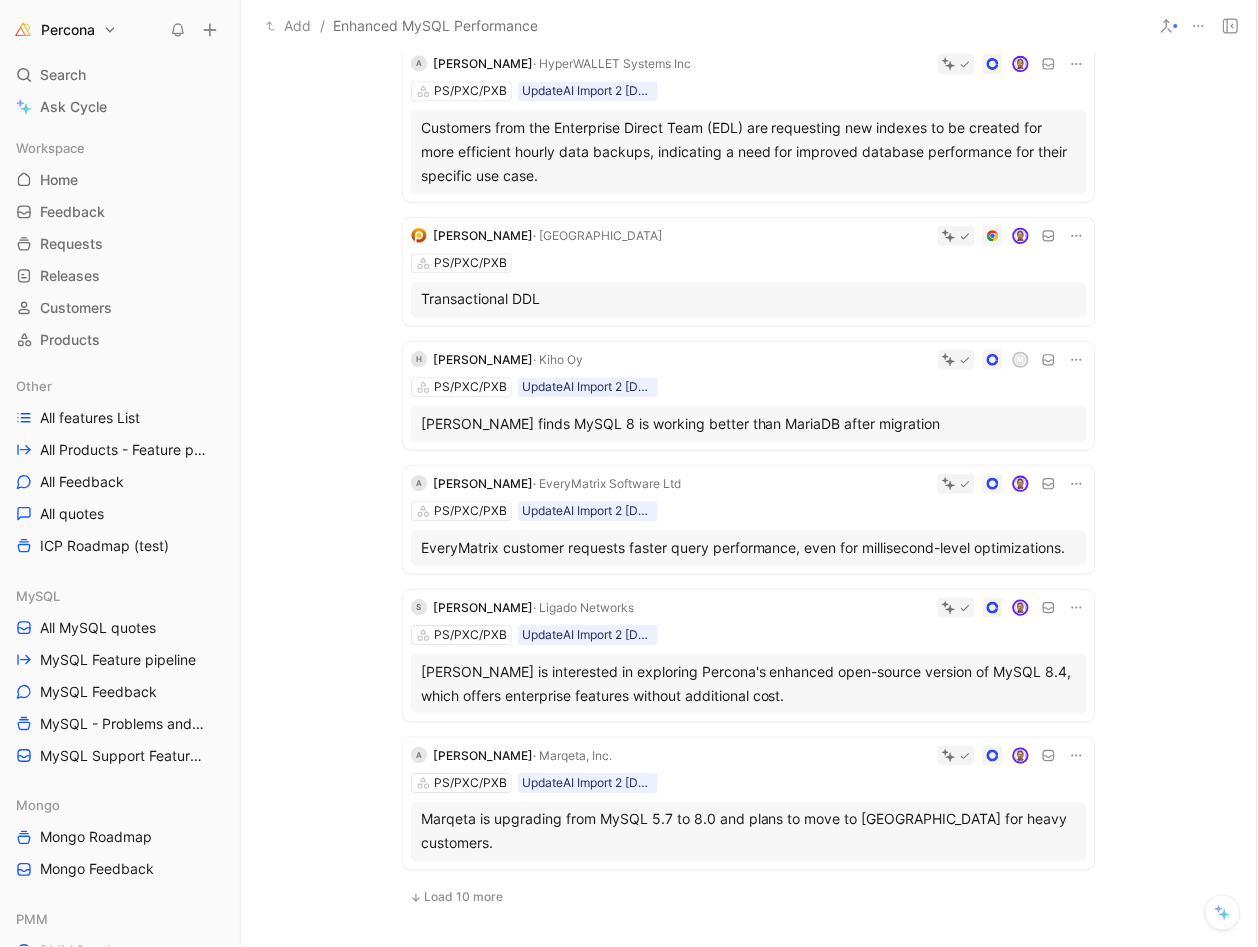 click on "Dennis Kittrell  · Percona PS/PXC/PXB Transactional DDL" at bounding box center (749, 272) 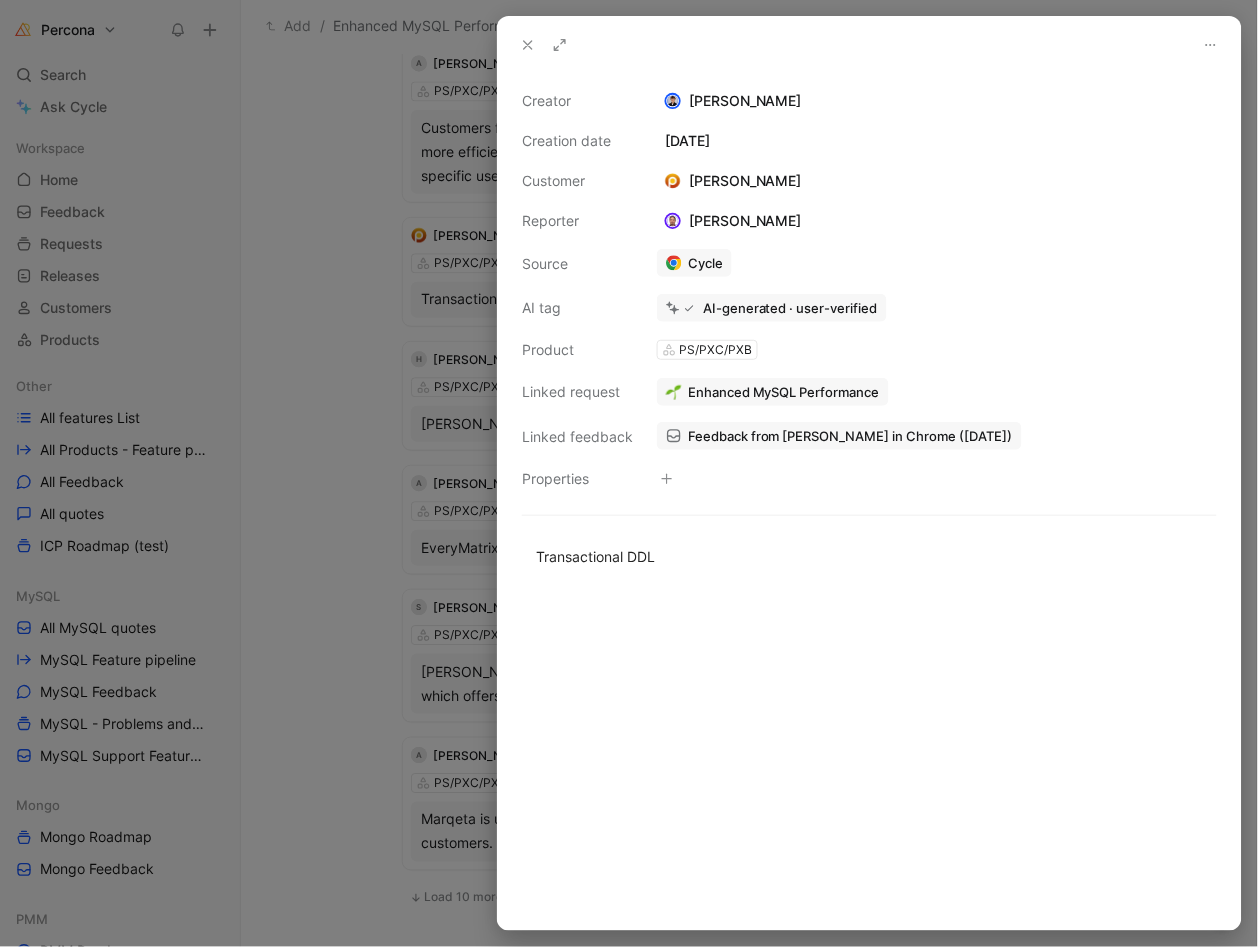 click 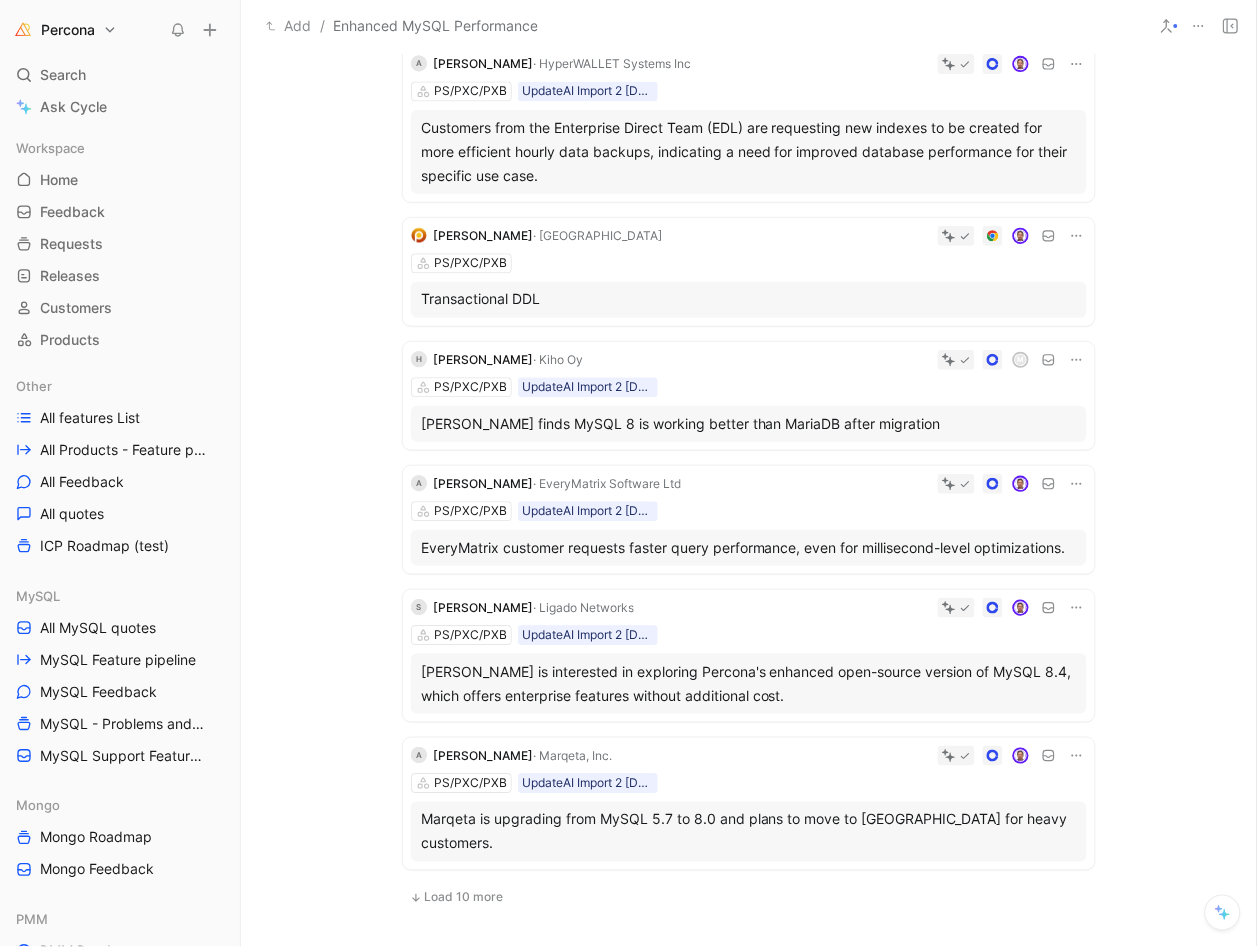 click 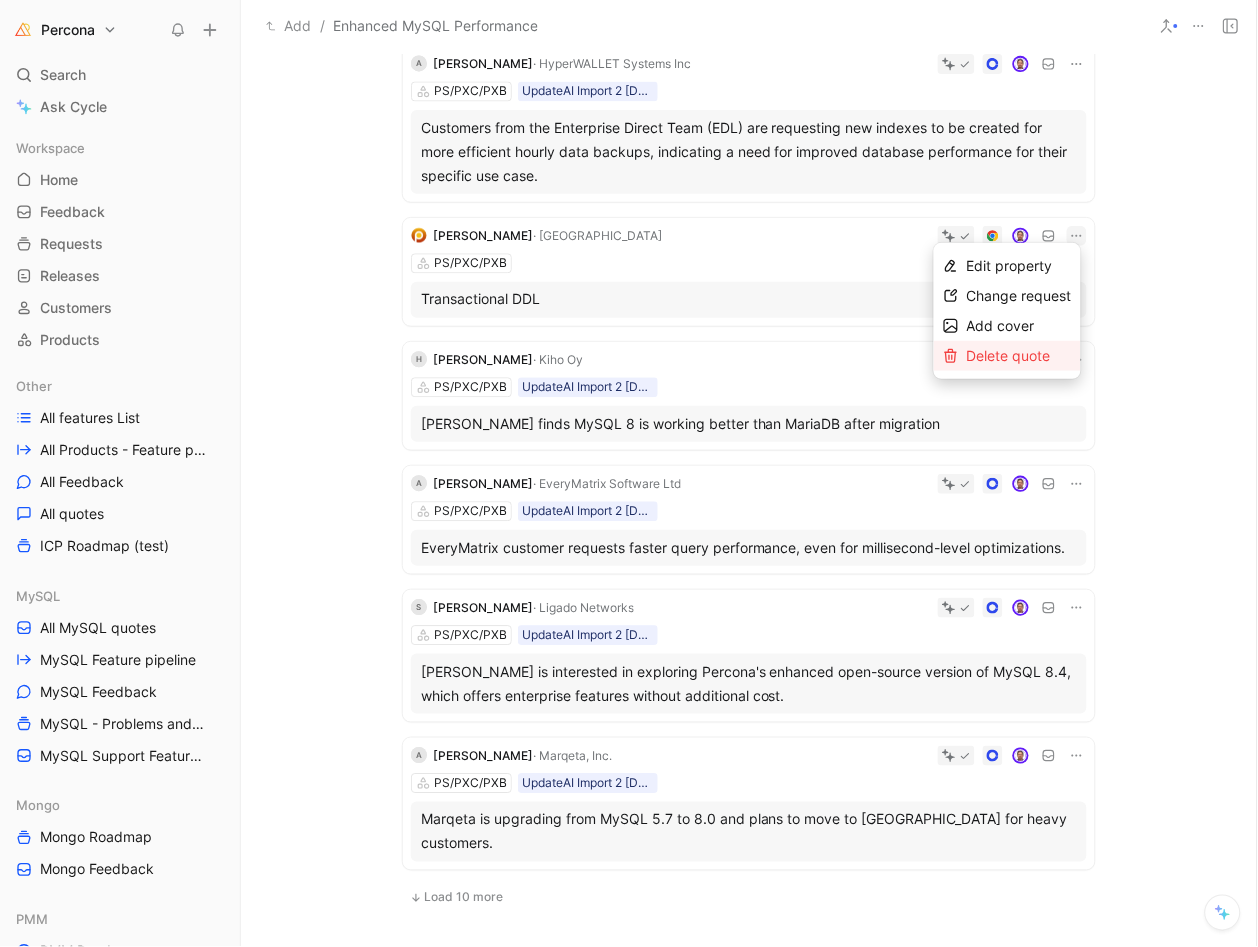 click on "Delete quote" at bounding box center [1009, 355] 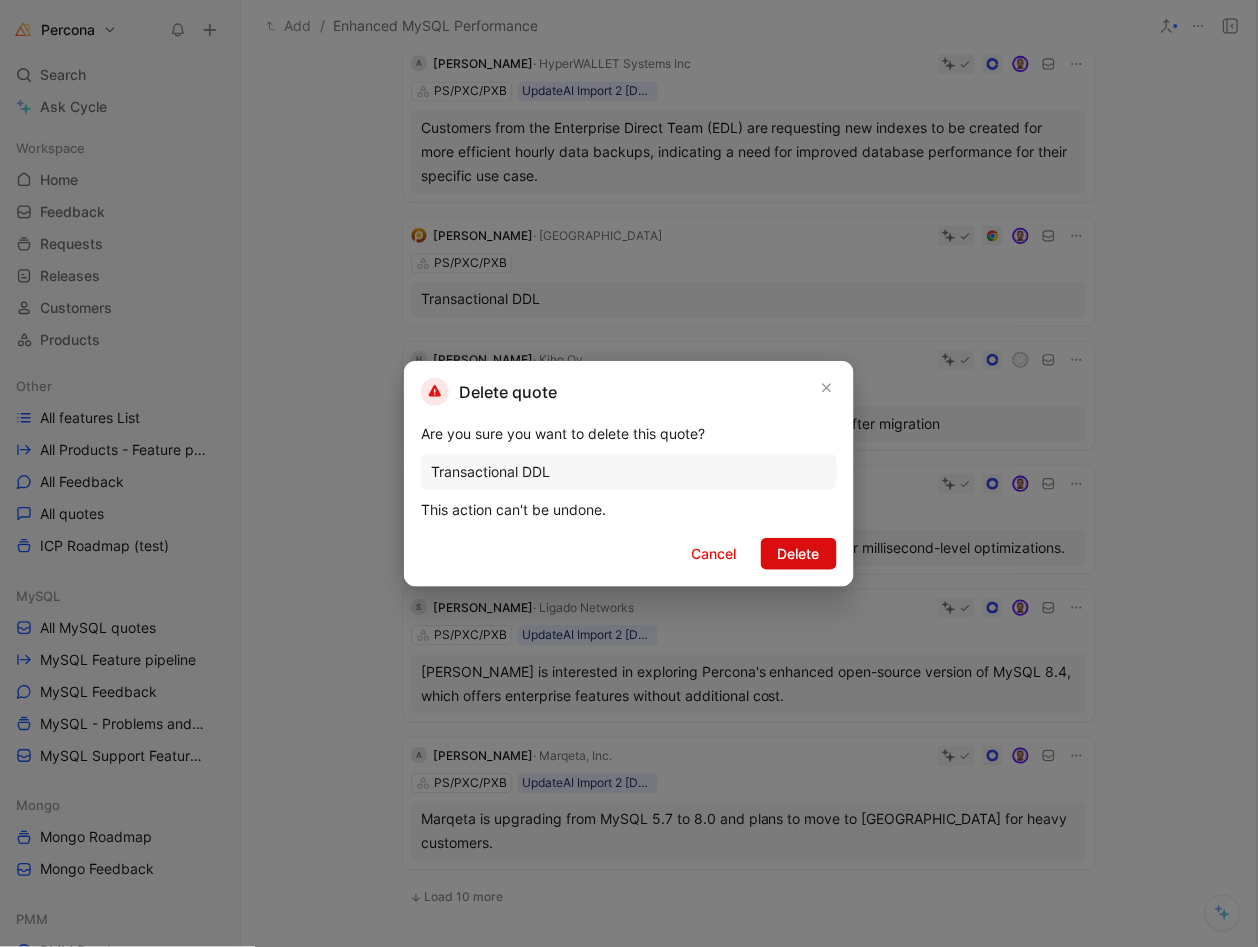 click on "Delete" at bounding box center (799, 554) 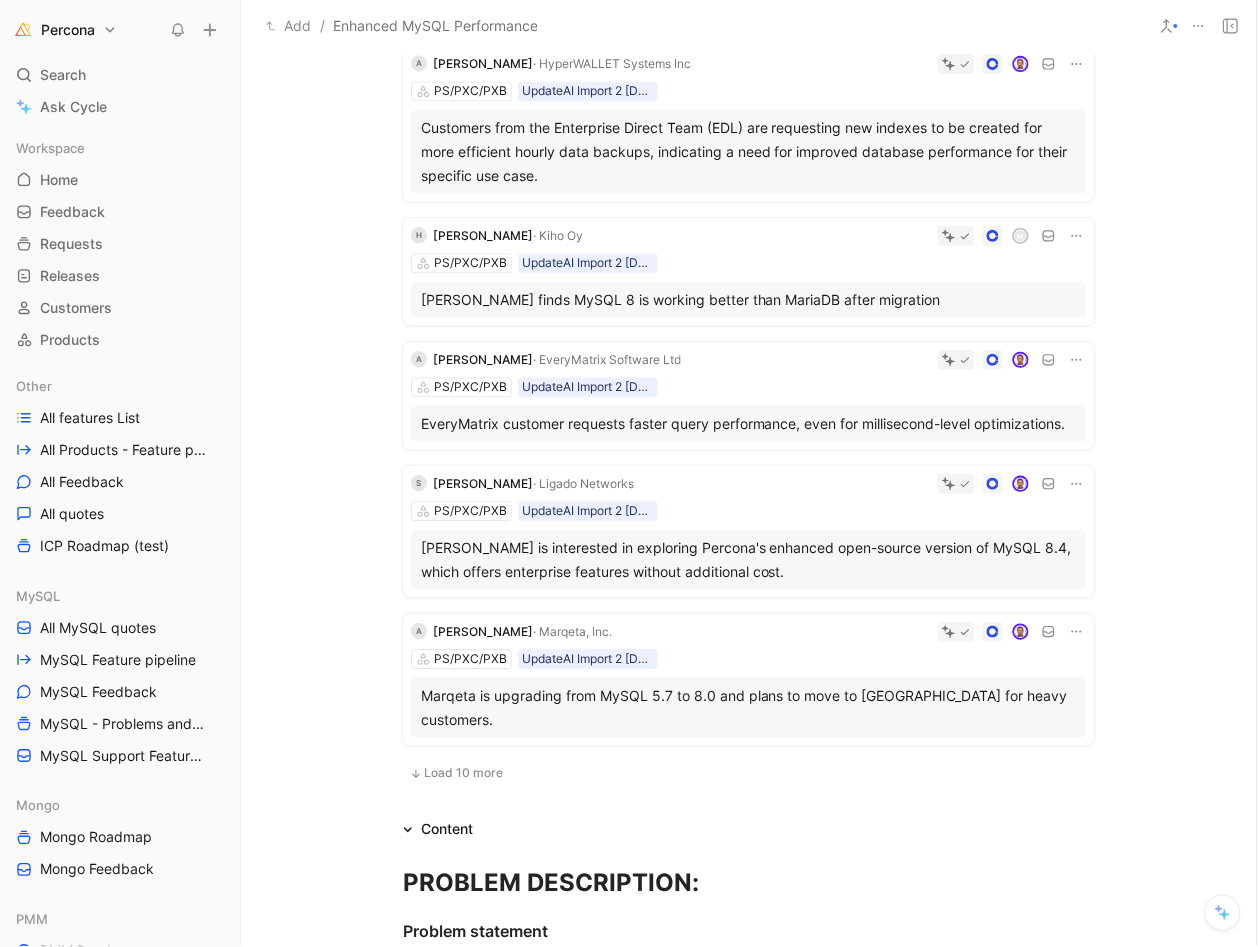 click 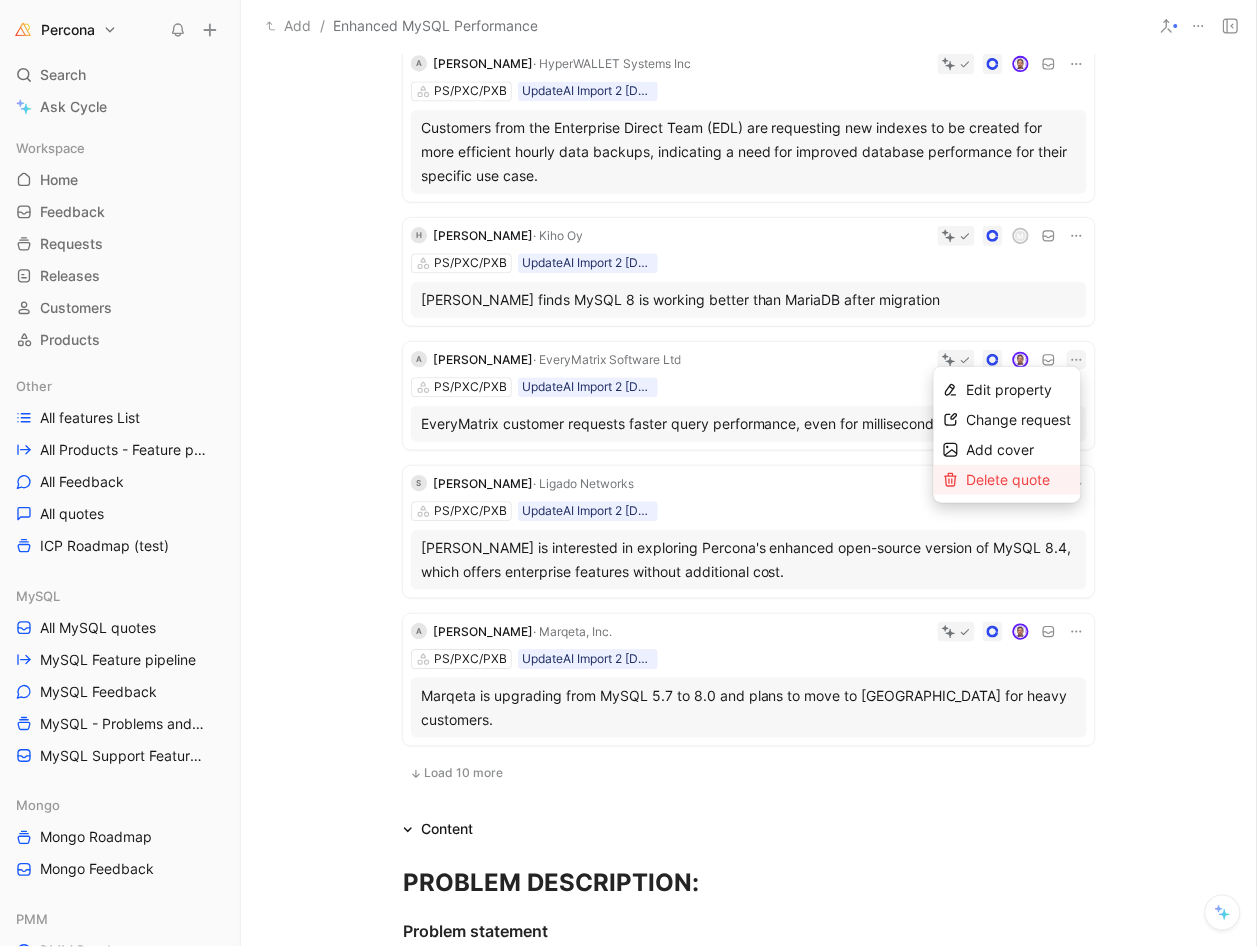 click on "Delete quote" at bounding box center (1009, 479) 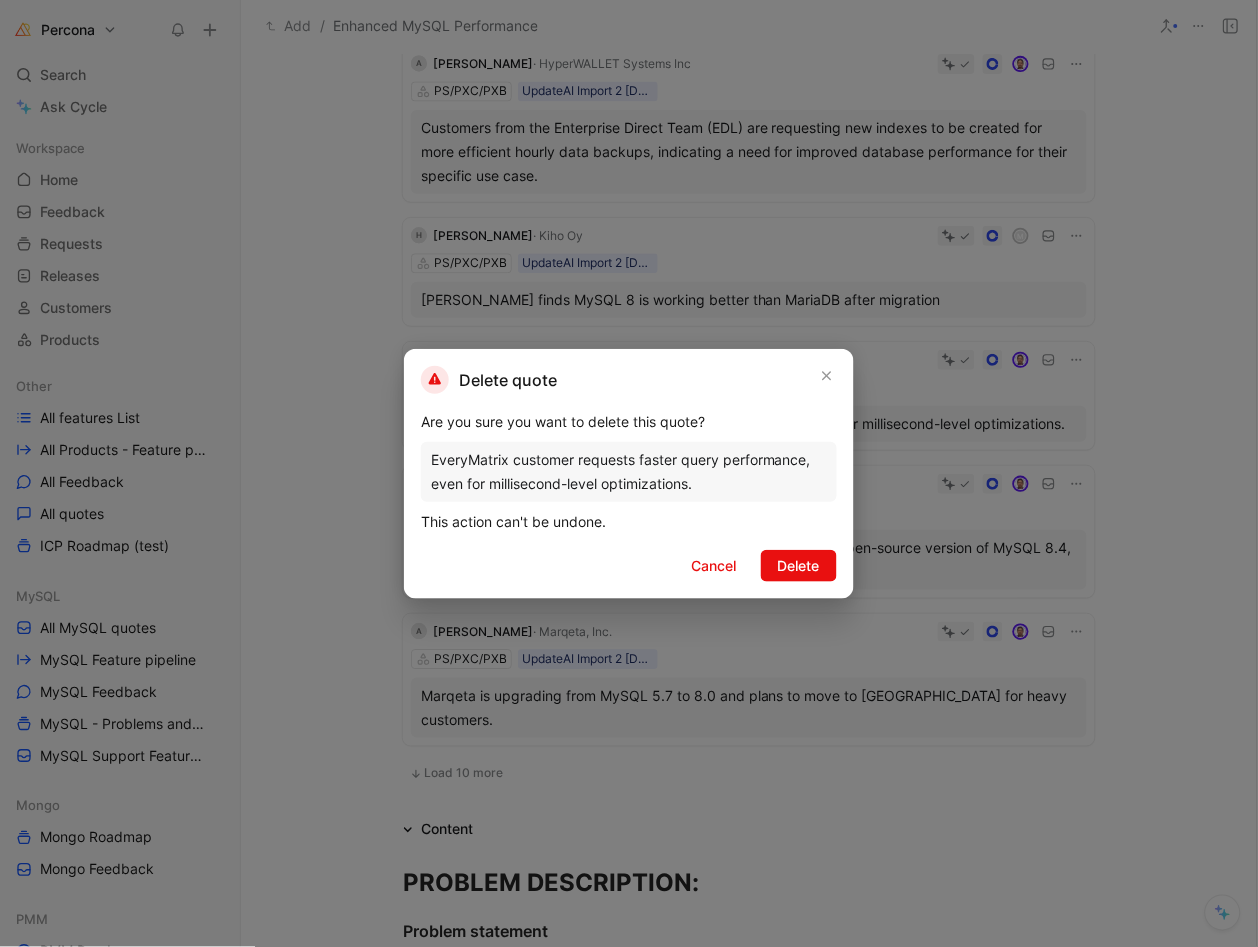 click on "Delete" at bounding box center (799, 566) 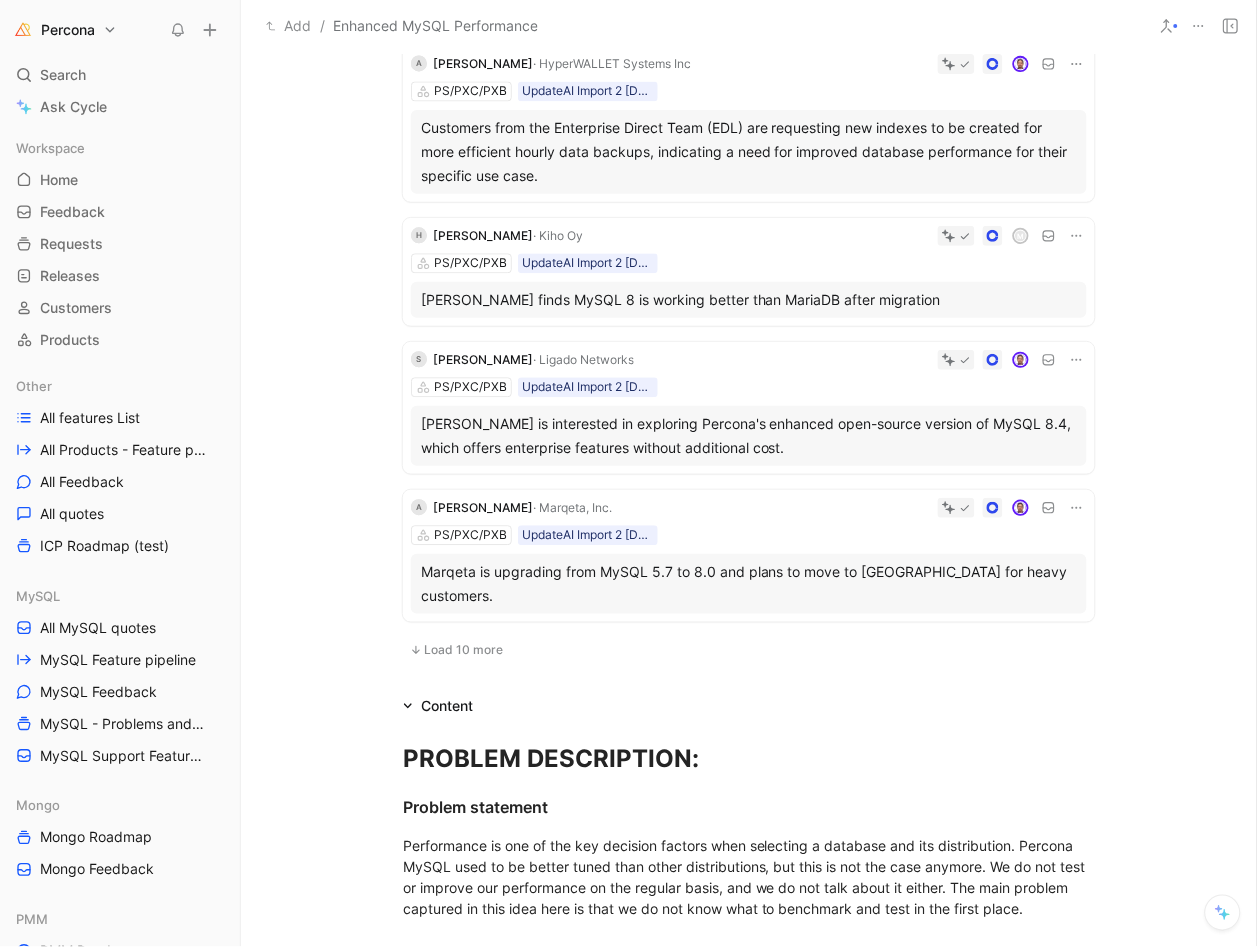 click 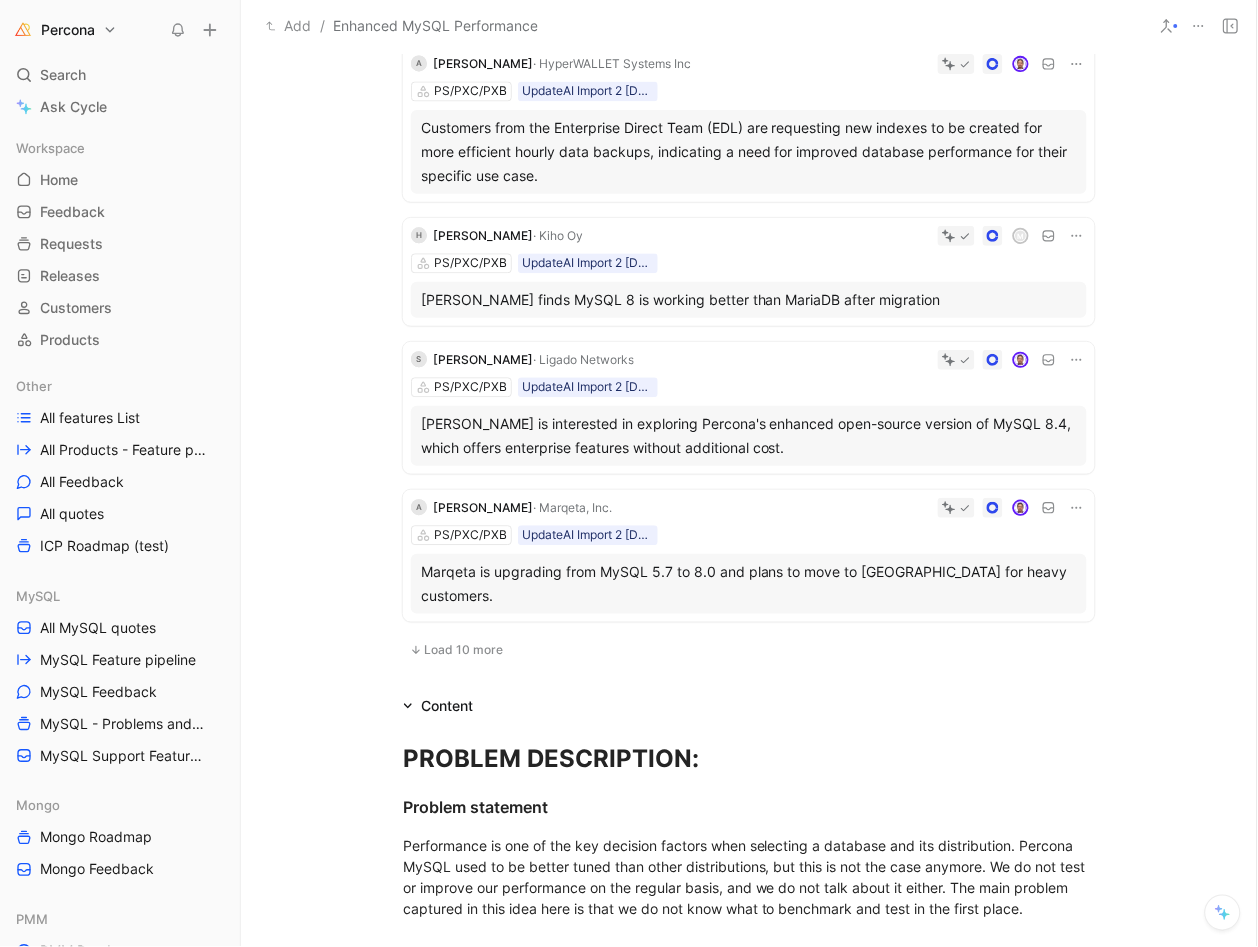 click on "Load 10 more" at bounding box center (463, 650) 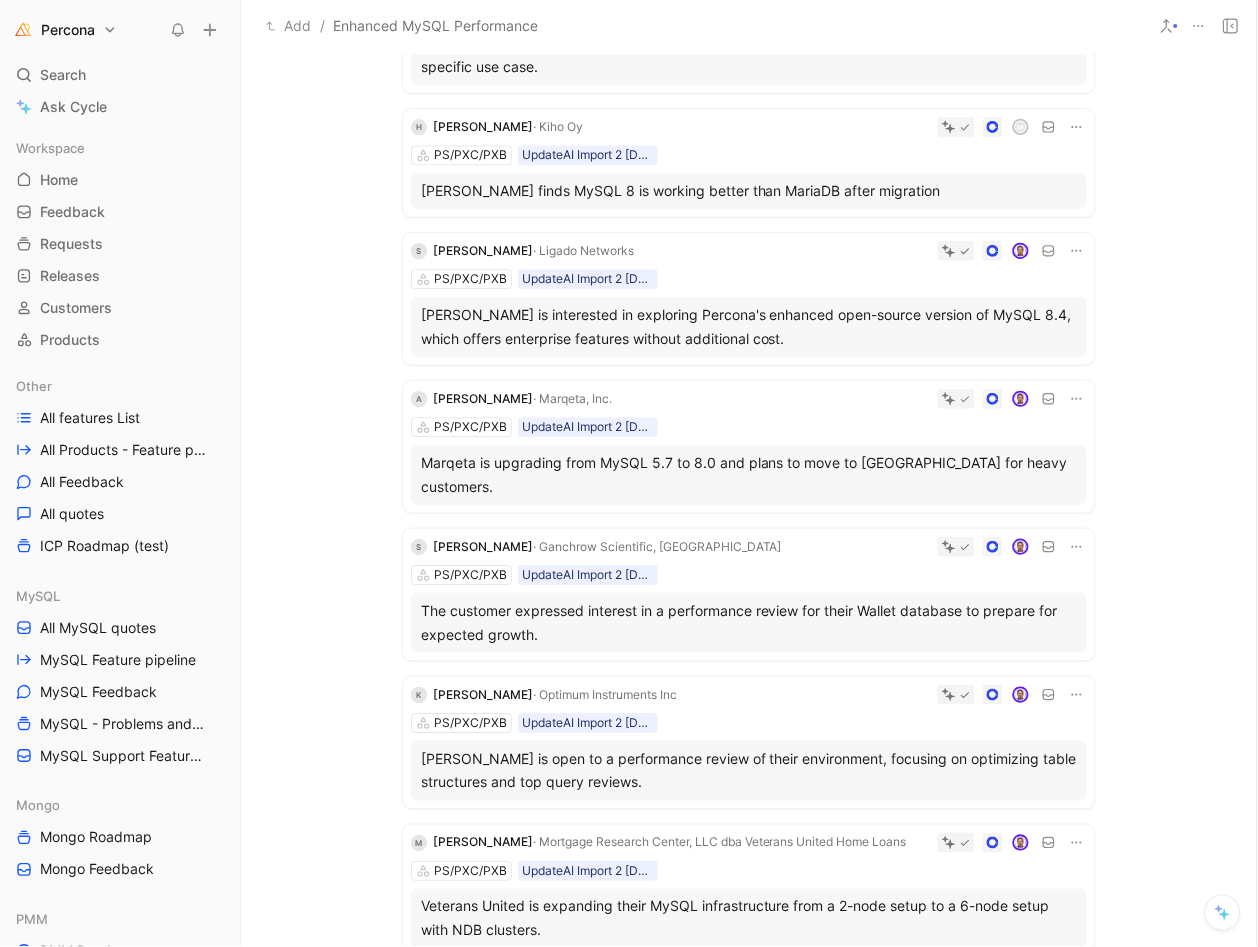 scroll, scrollTop: 922, scrollLeft: 0, axis: vertical 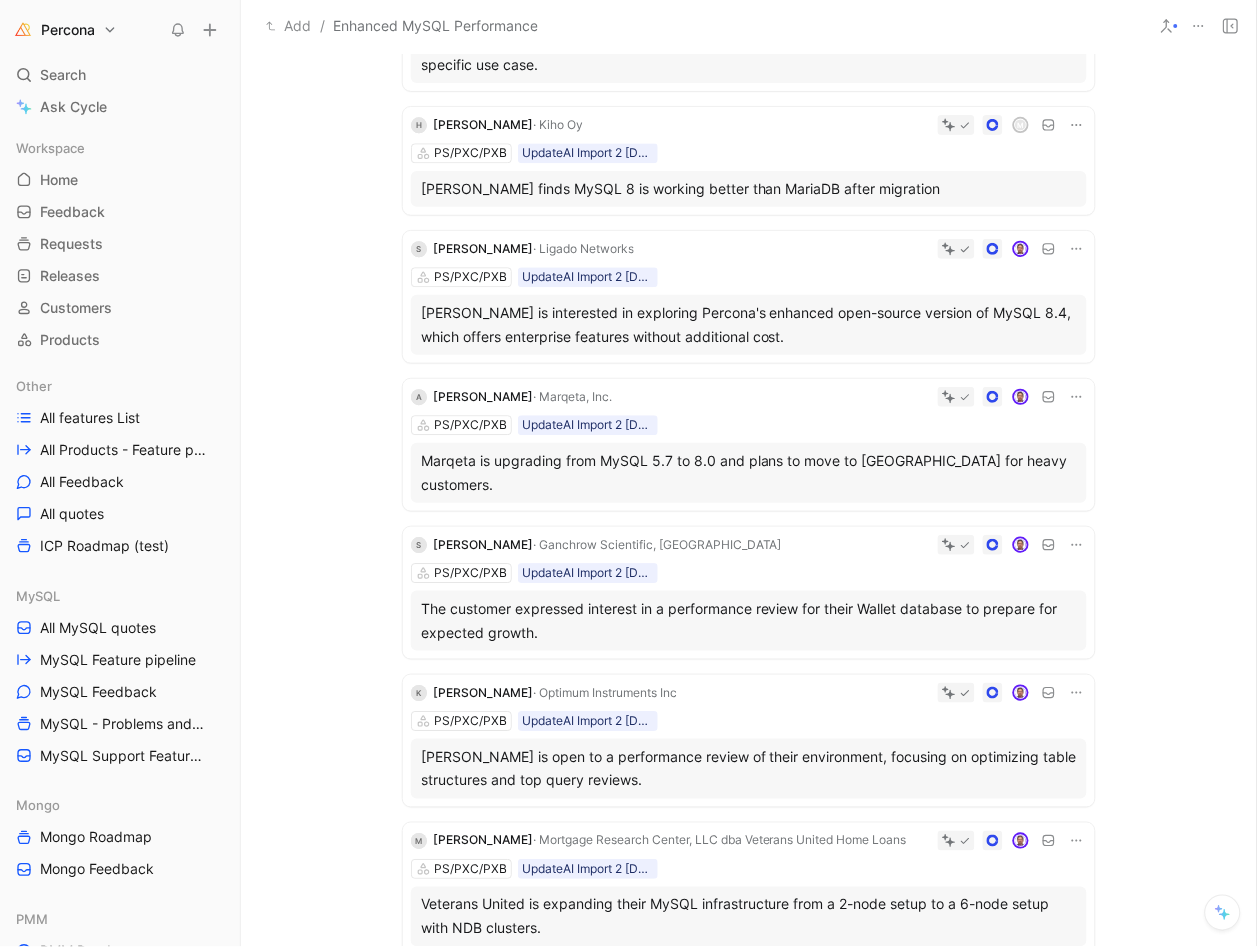 click 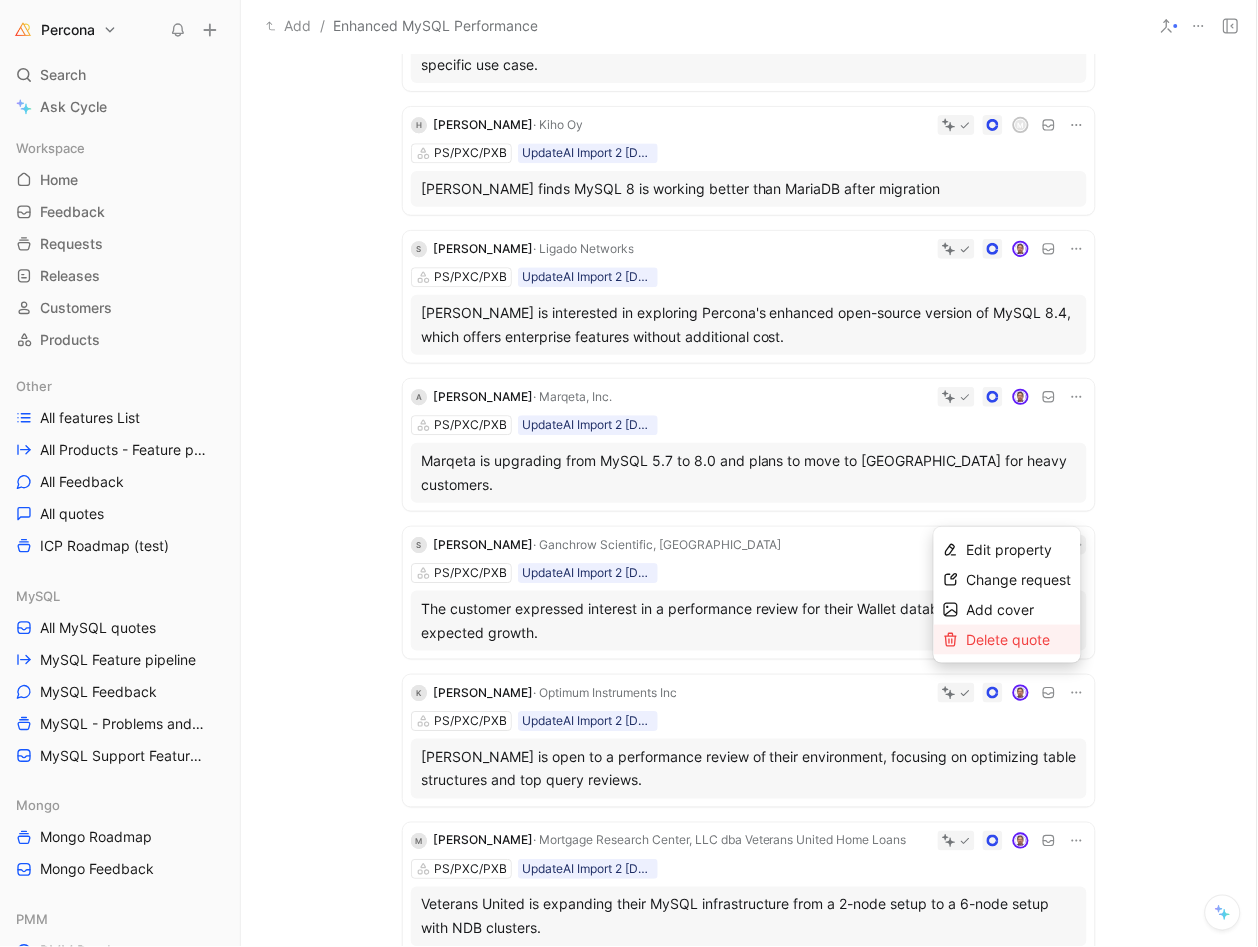 click on "Delete quote" at bounding box center [1009, 639] 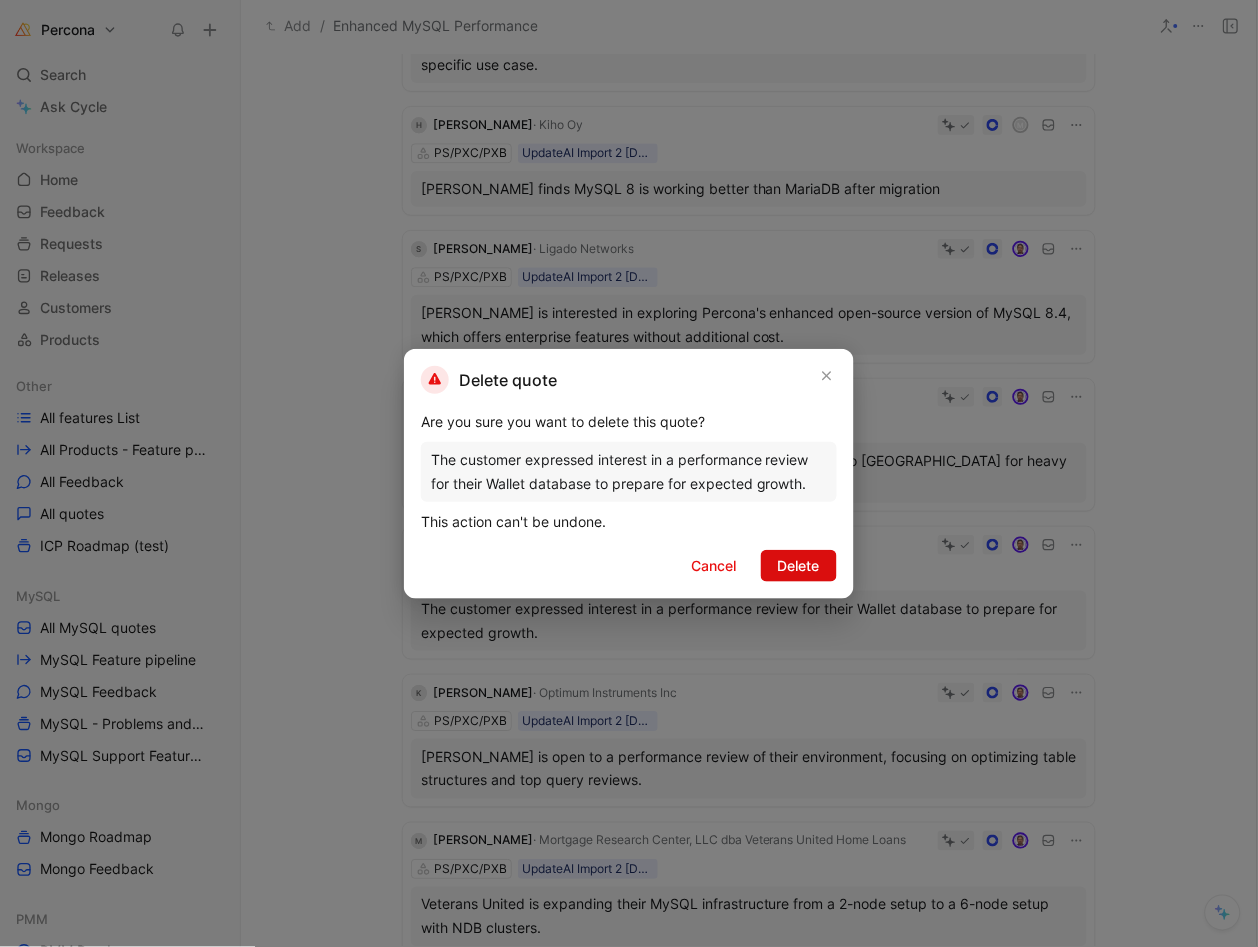 click on "Delete" at bounding box center [799, 566] 